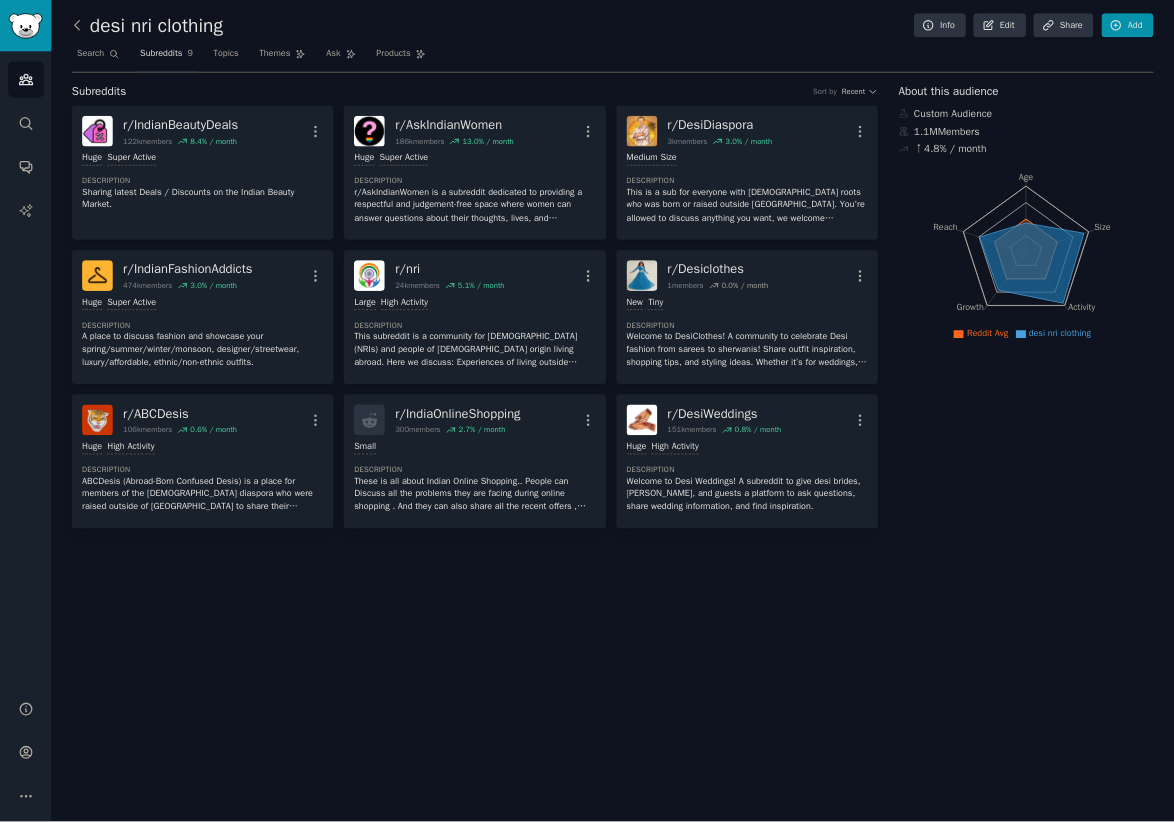 scroll, scrollTop: 0, scrollLeft: 0, axis: both 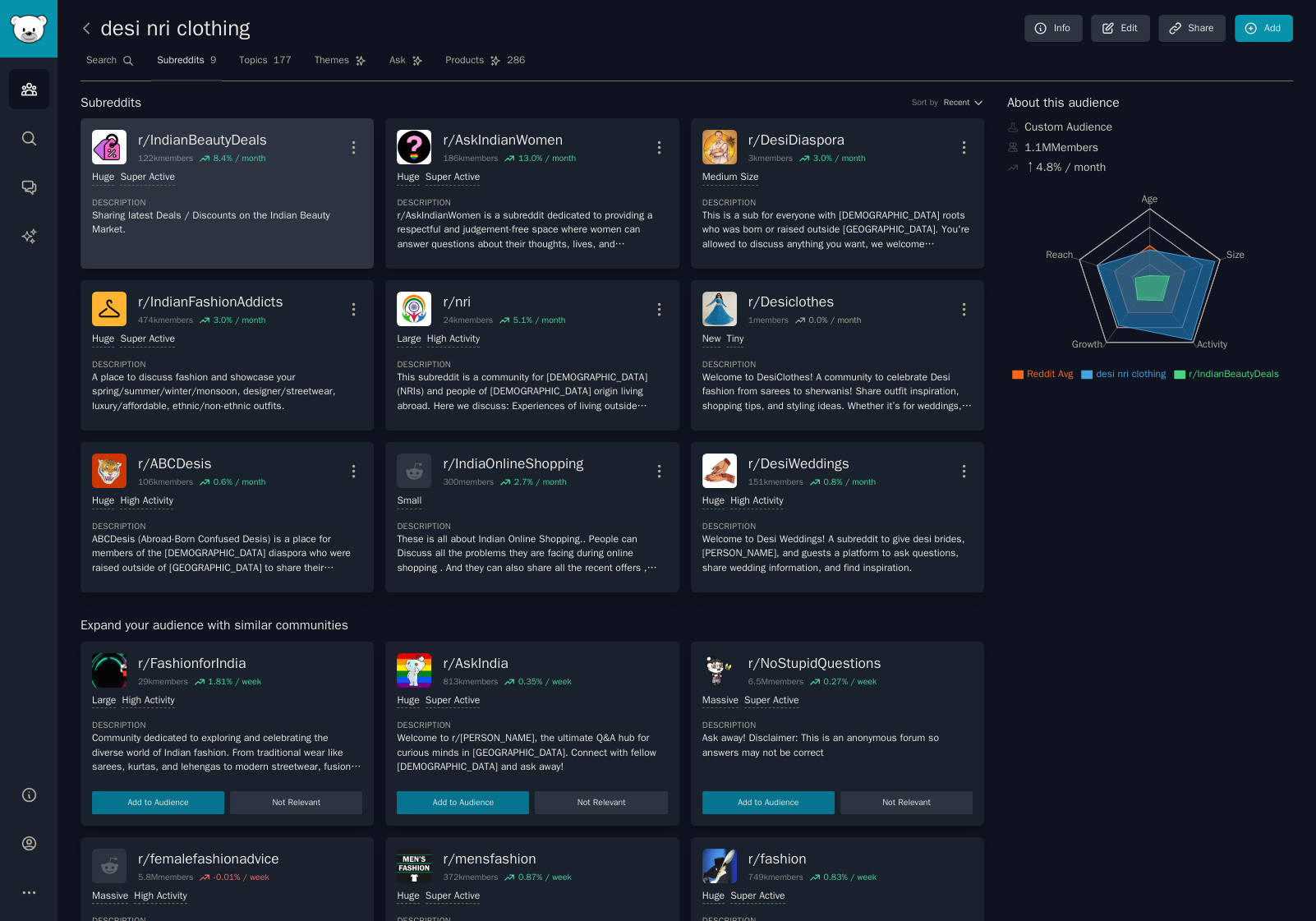 click on "Huge Super Active Description Sharing latest Deals / Discounts on the Indian Beauty Market." at bounding box center (227, 204) 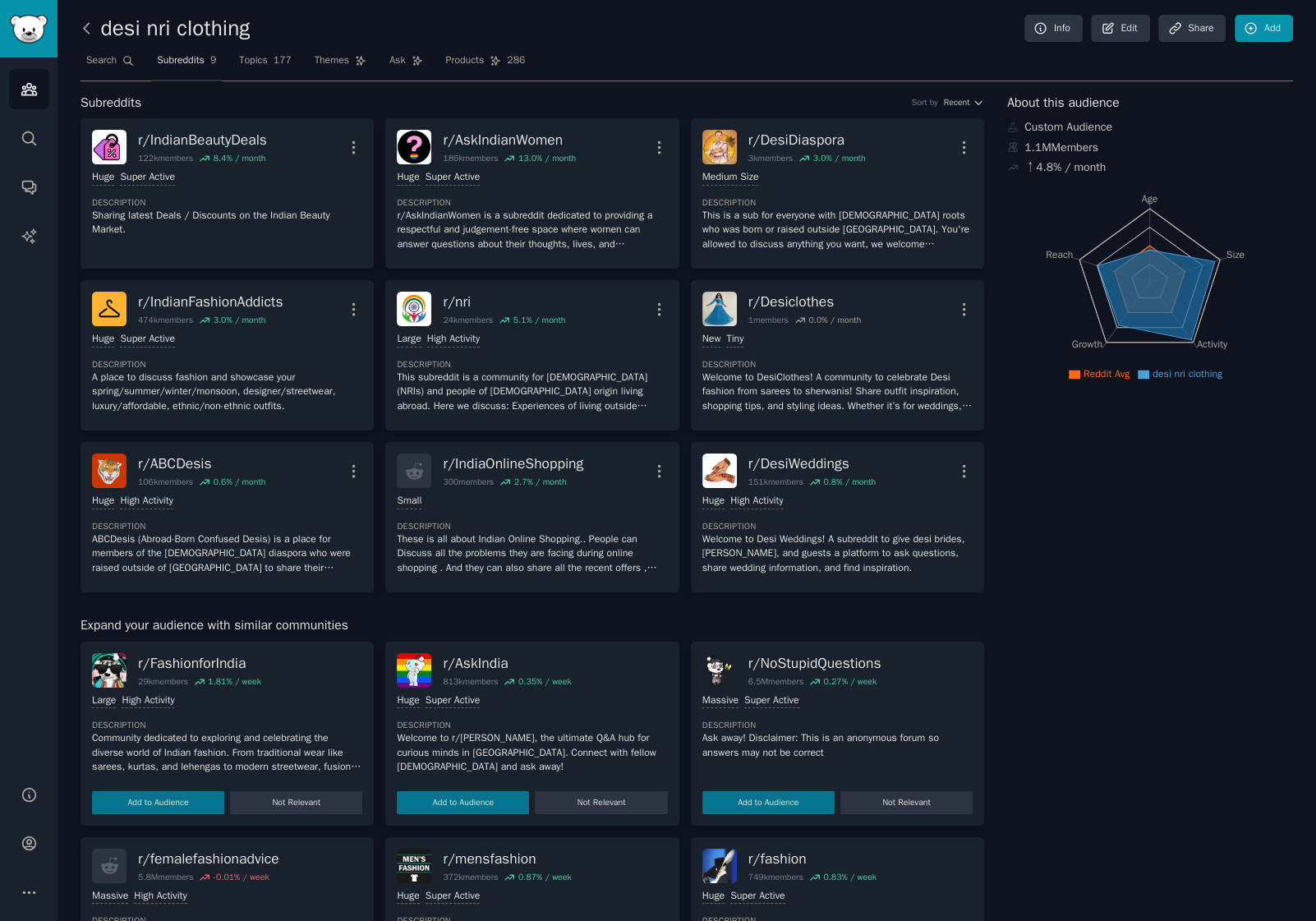 click 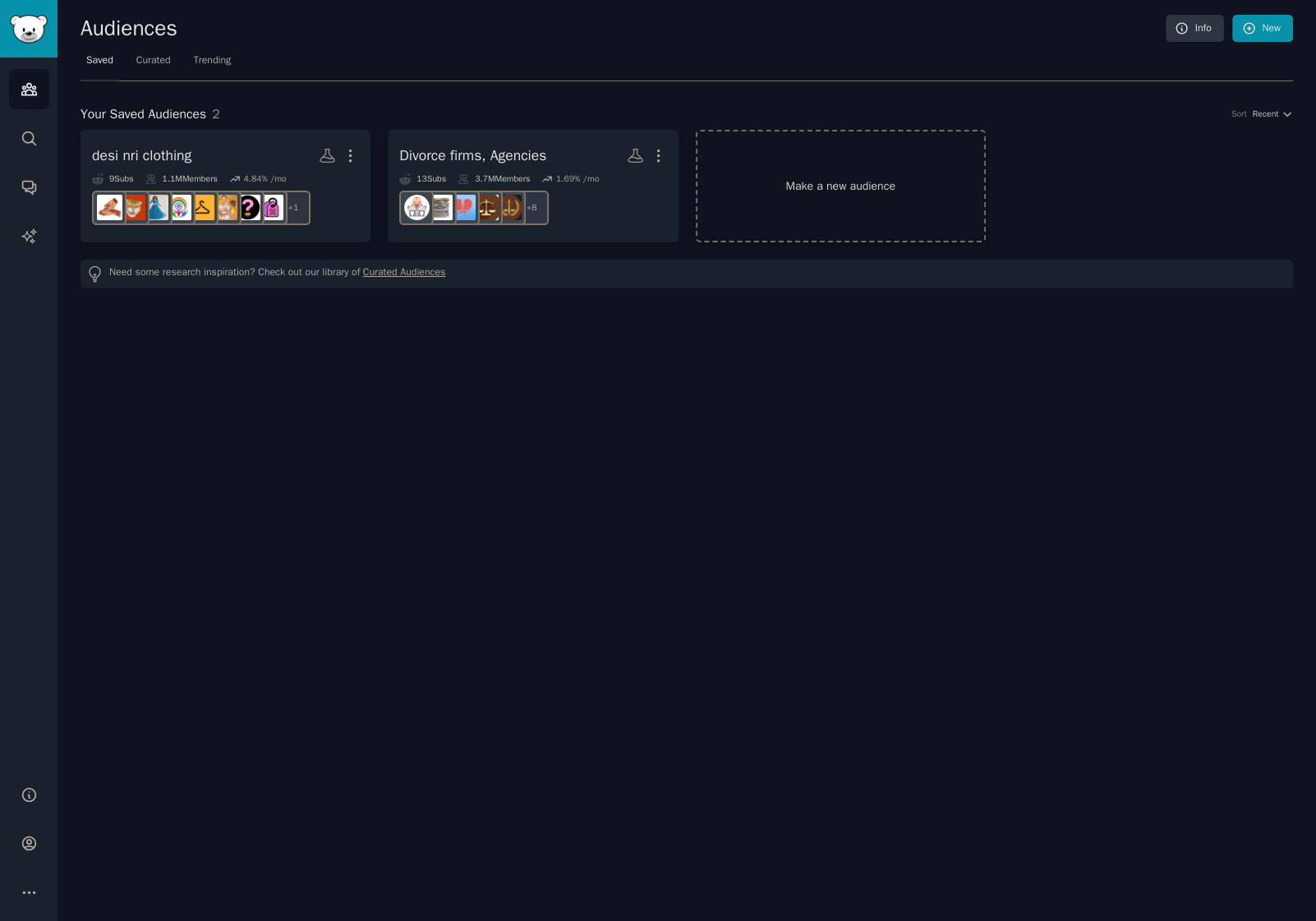 click on "Make a new audience" at bounding box center (840, 186) 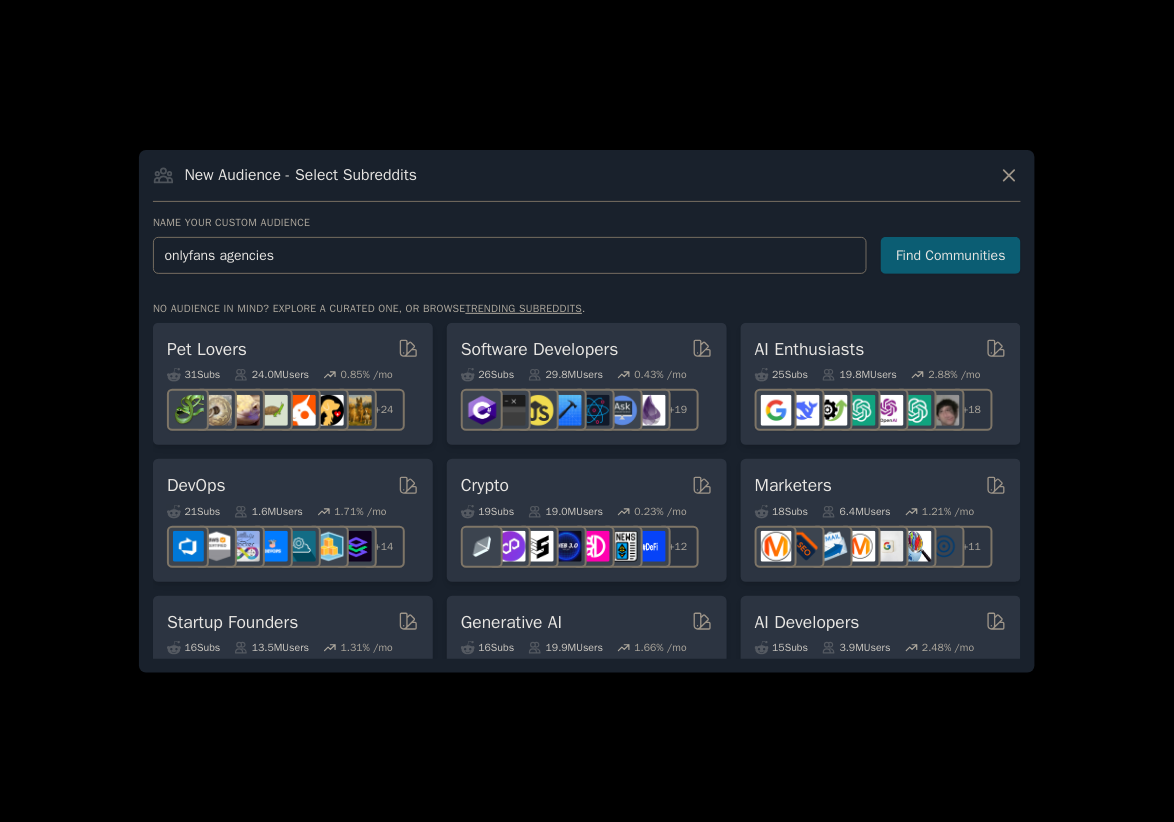 type on "onlyfans agencies" 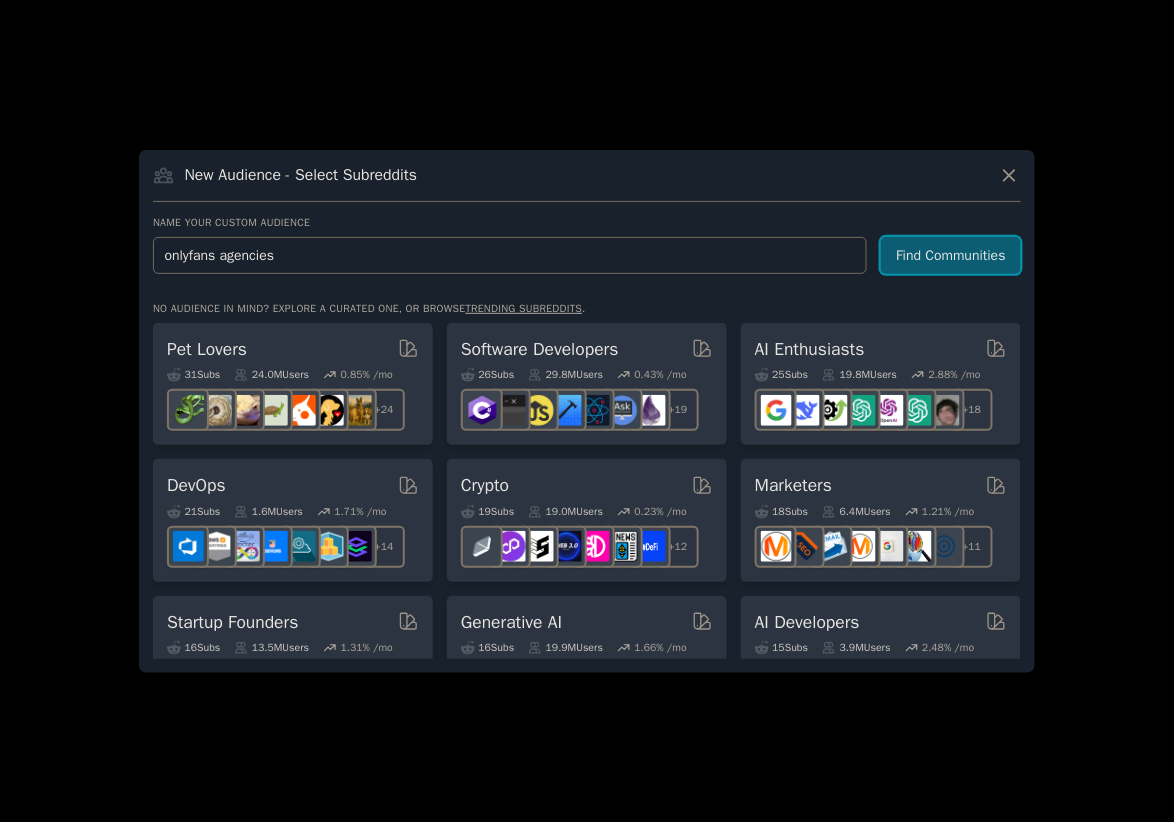 click on "Find Communities" at bounding box center [951, 255] 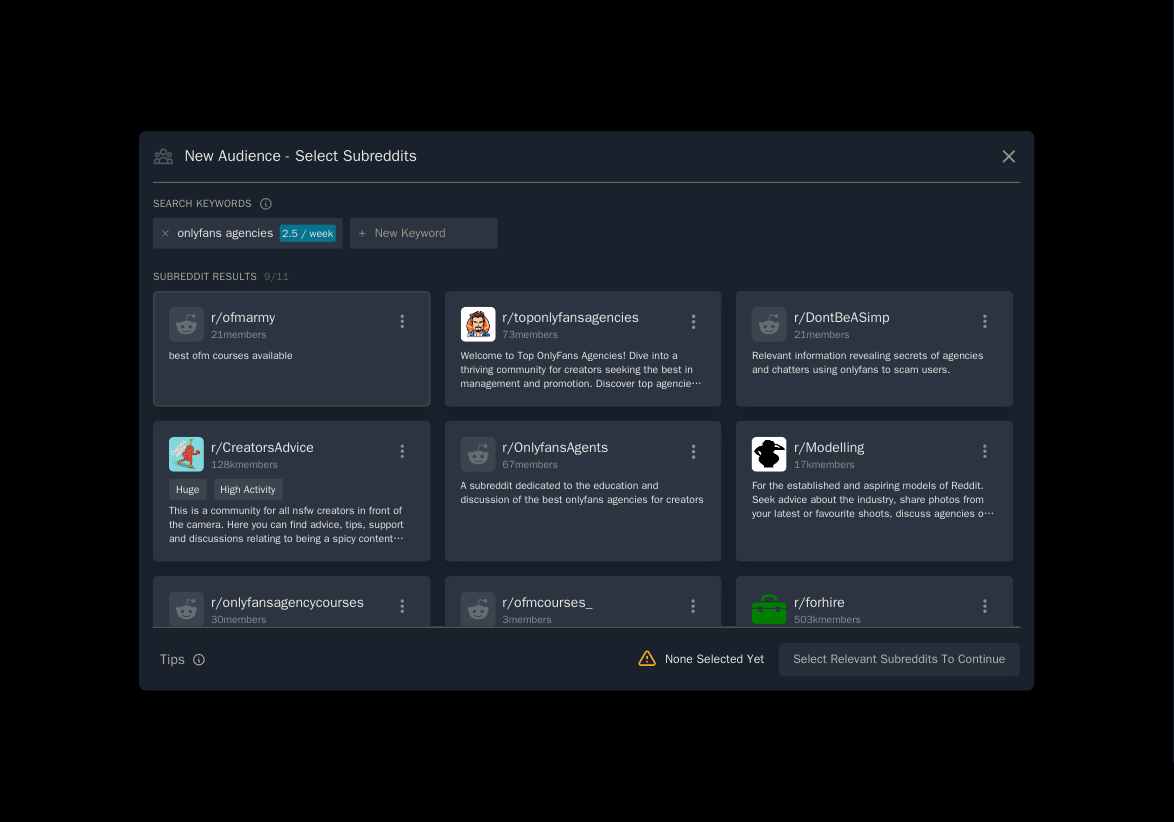 click on "r/ ofmarmy 21  members best ofm courses available" at bounding box center (292, 349) 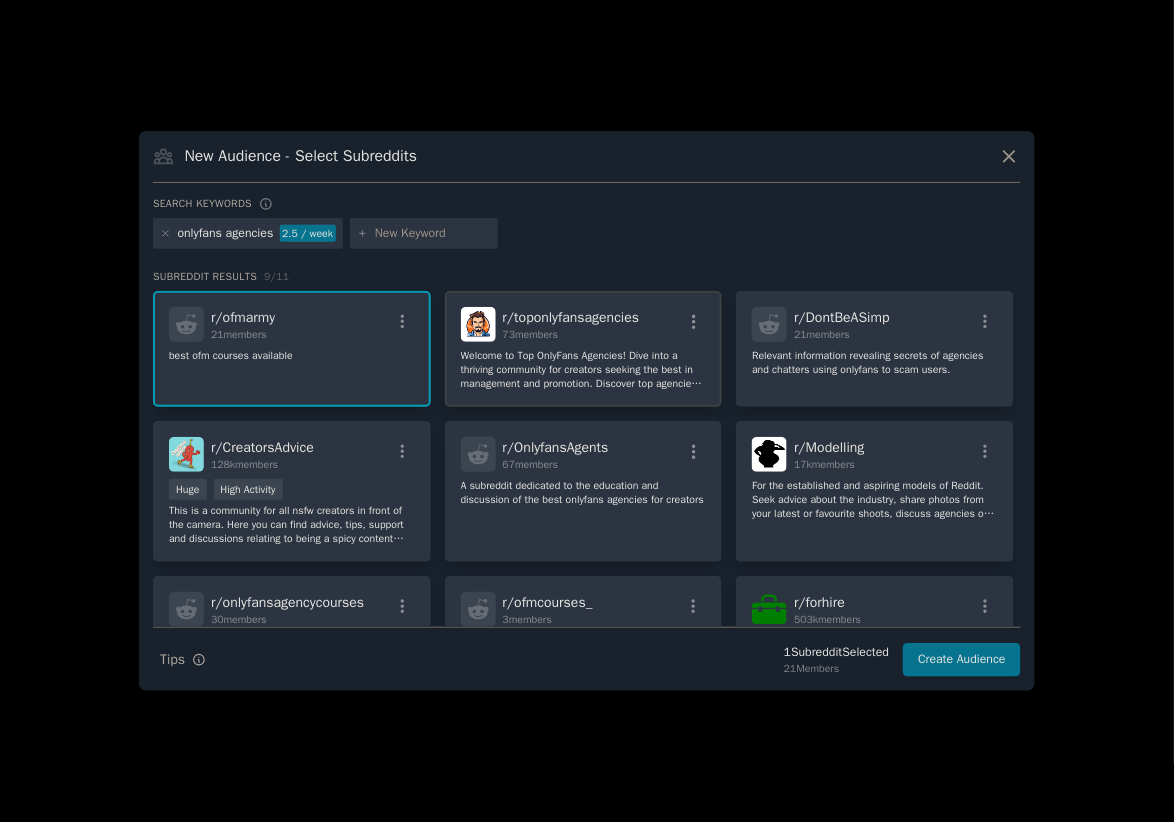 click on "Welcome to Top OnlyFans Agencies! Dive into a thriving community for creators seeking the best in management and promotion. Discover top agencies, insider tips, and success strategies. Connect, learn, and grow your OnlyFans presence with expert insights and peer support." 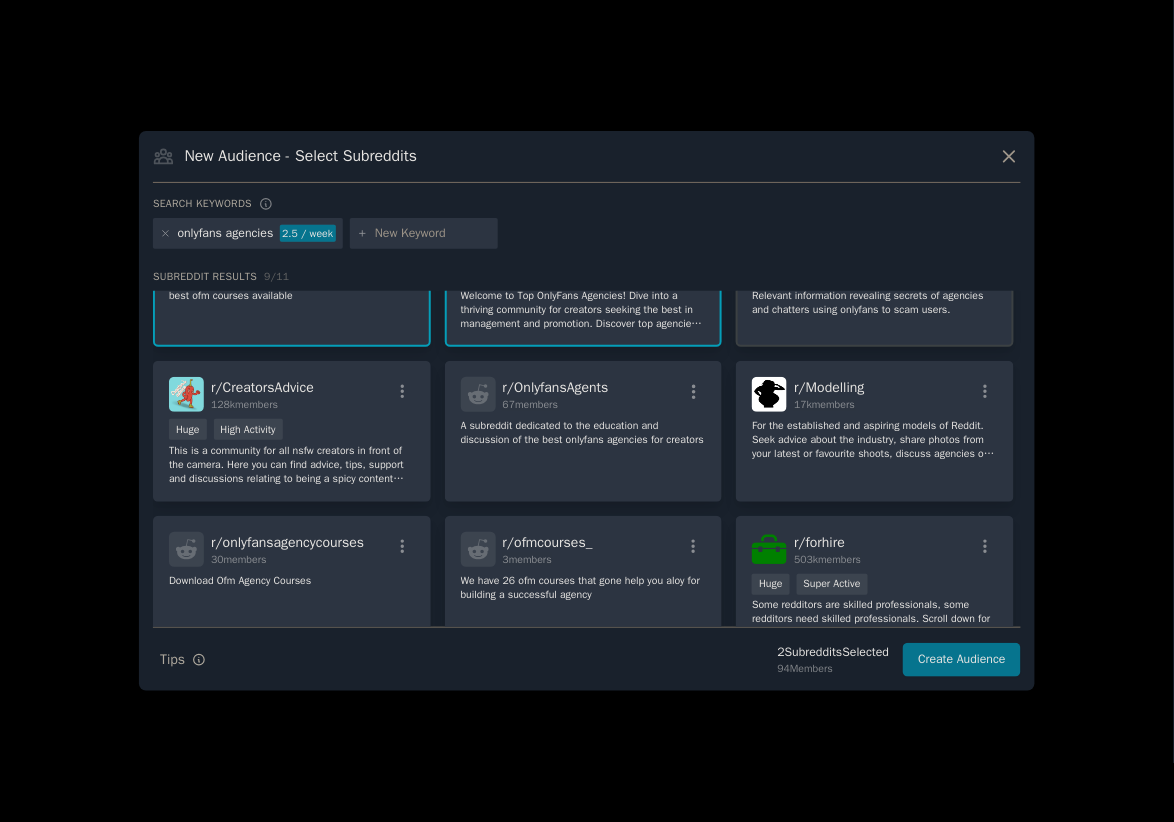 scroll, scrollTop: 62, scrollLeft: 0, axis: vertical 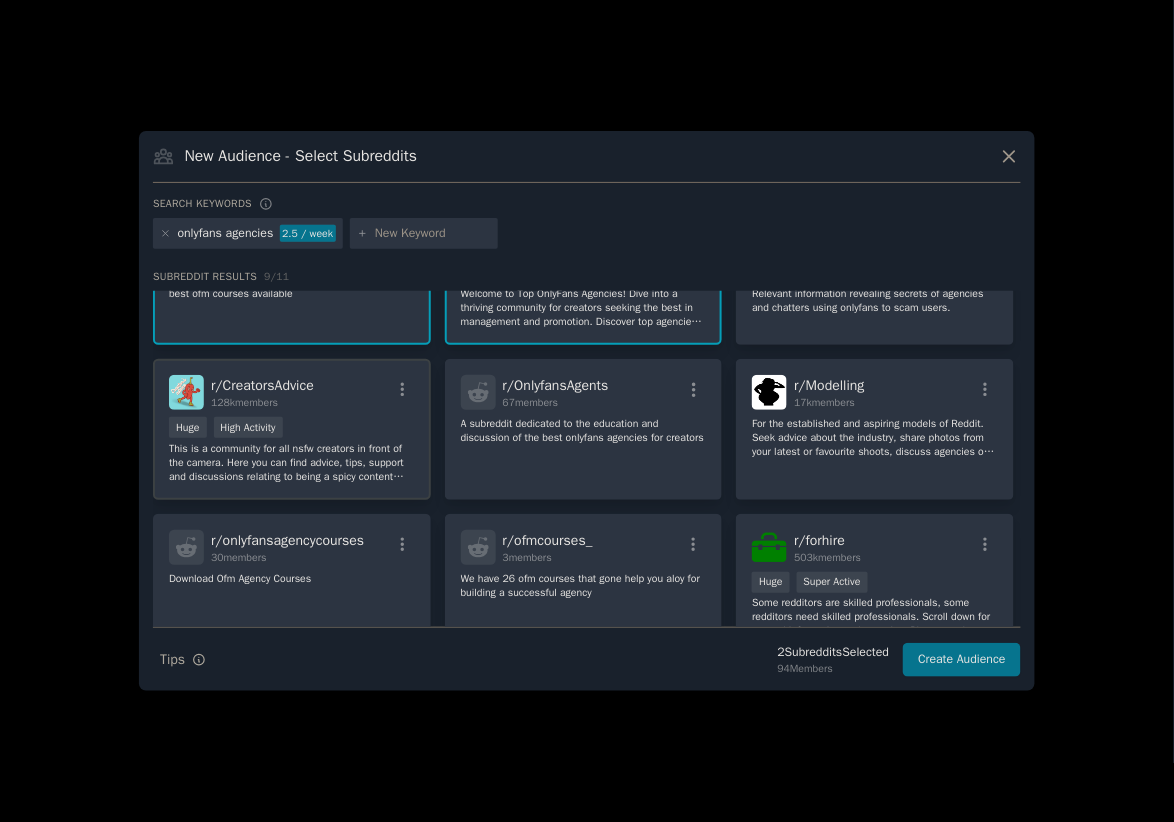 click on "Huge High Activity" at bounding box center [292, 429] 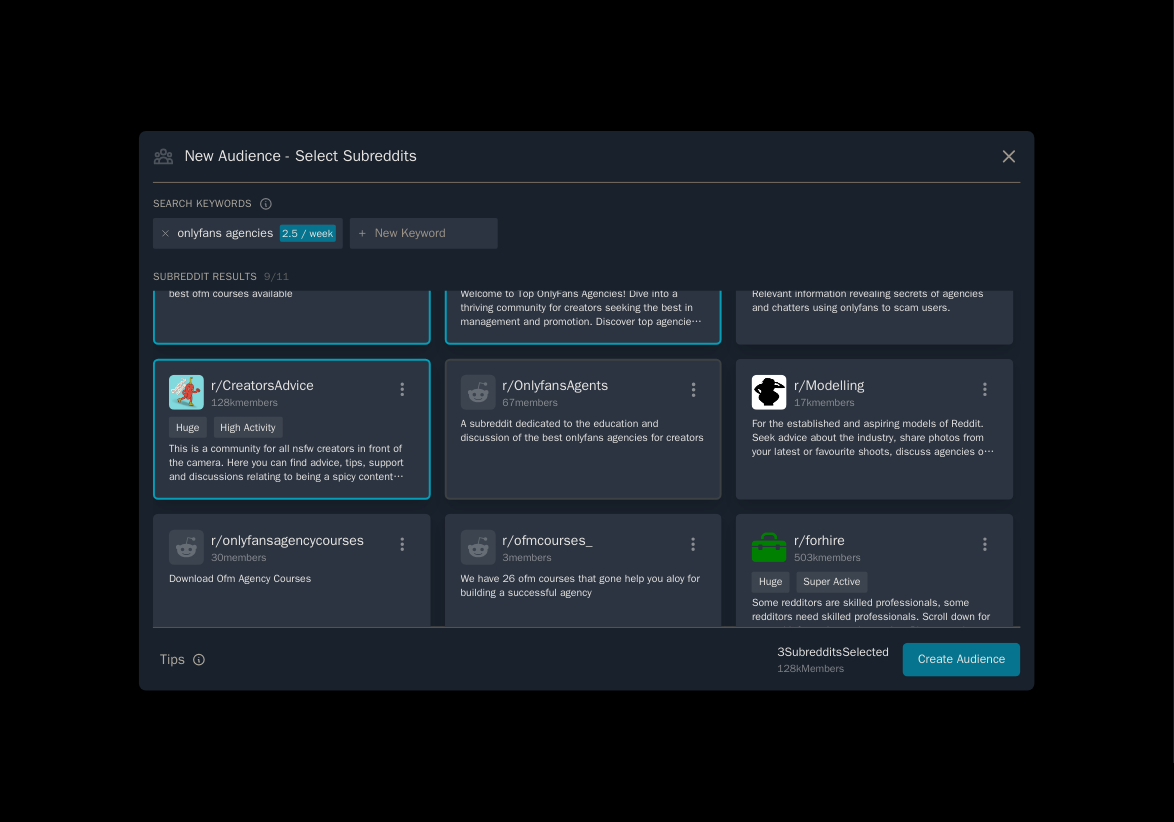 click on "A subreddit dedicated to the education and discussion of the best onlyfans agencies for creators" 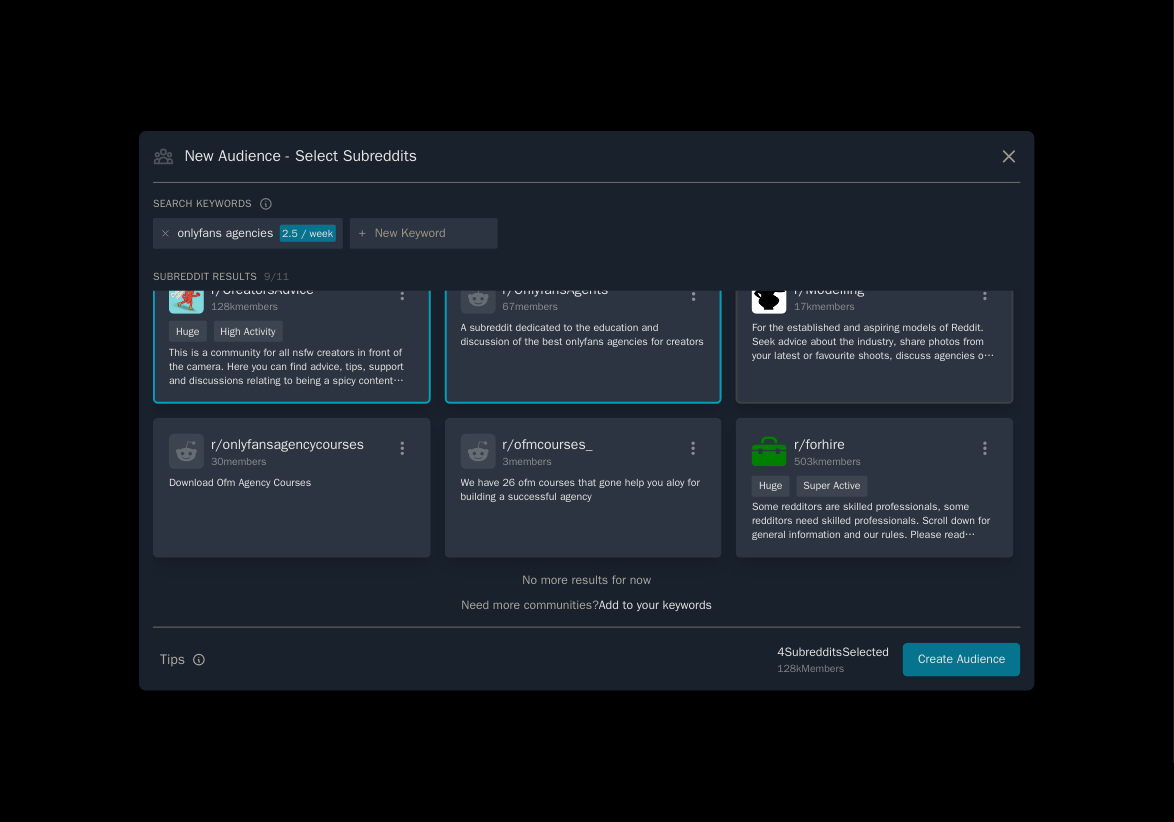 scroll, scrollTop: 158, scrollLeft: 0, axis: vertical 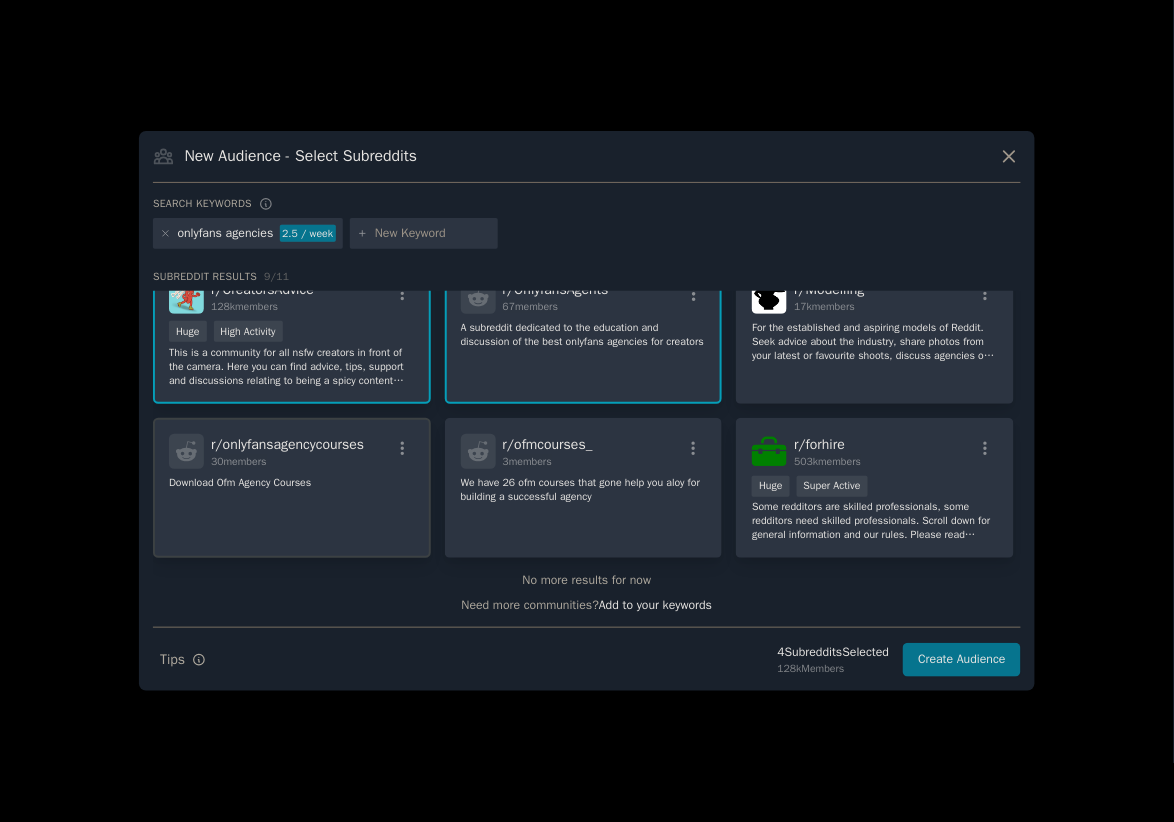 click on "30  members" at bounding box center [287, 462] 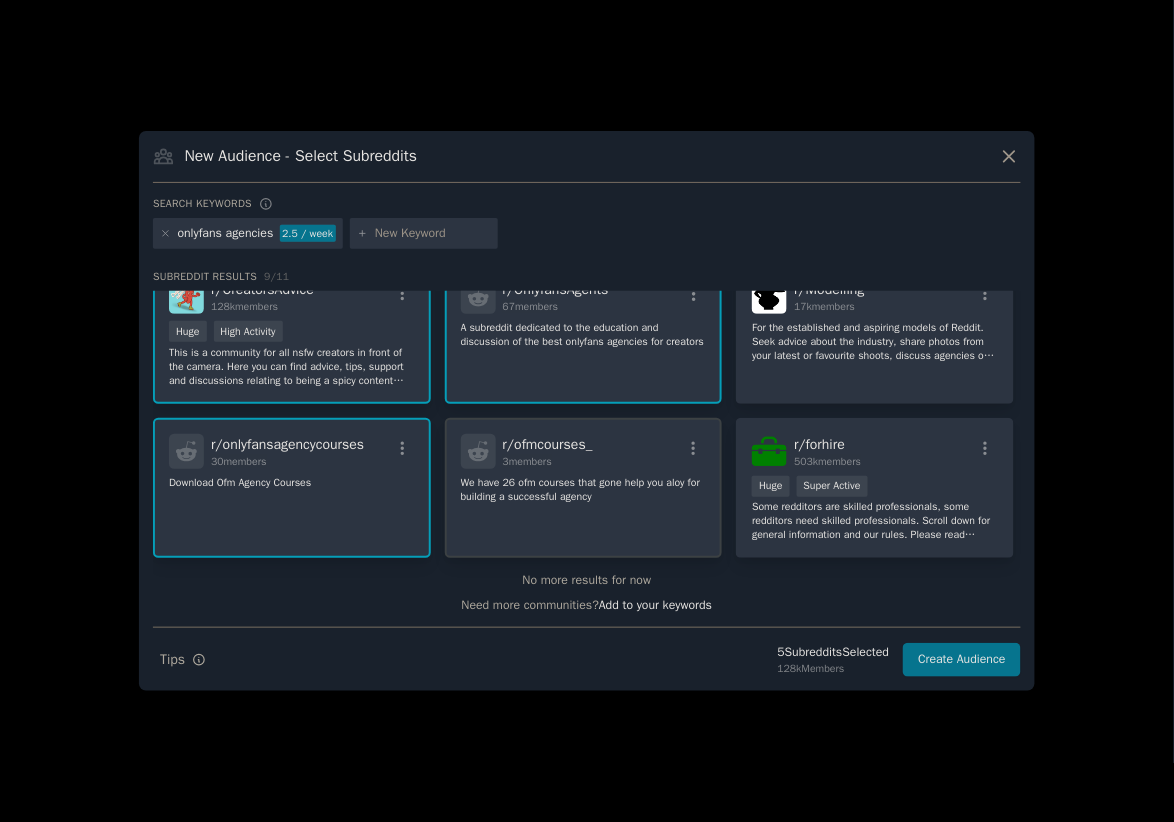 click on "We have 26 ofm courses that gone help you aloy for building a successful agency" 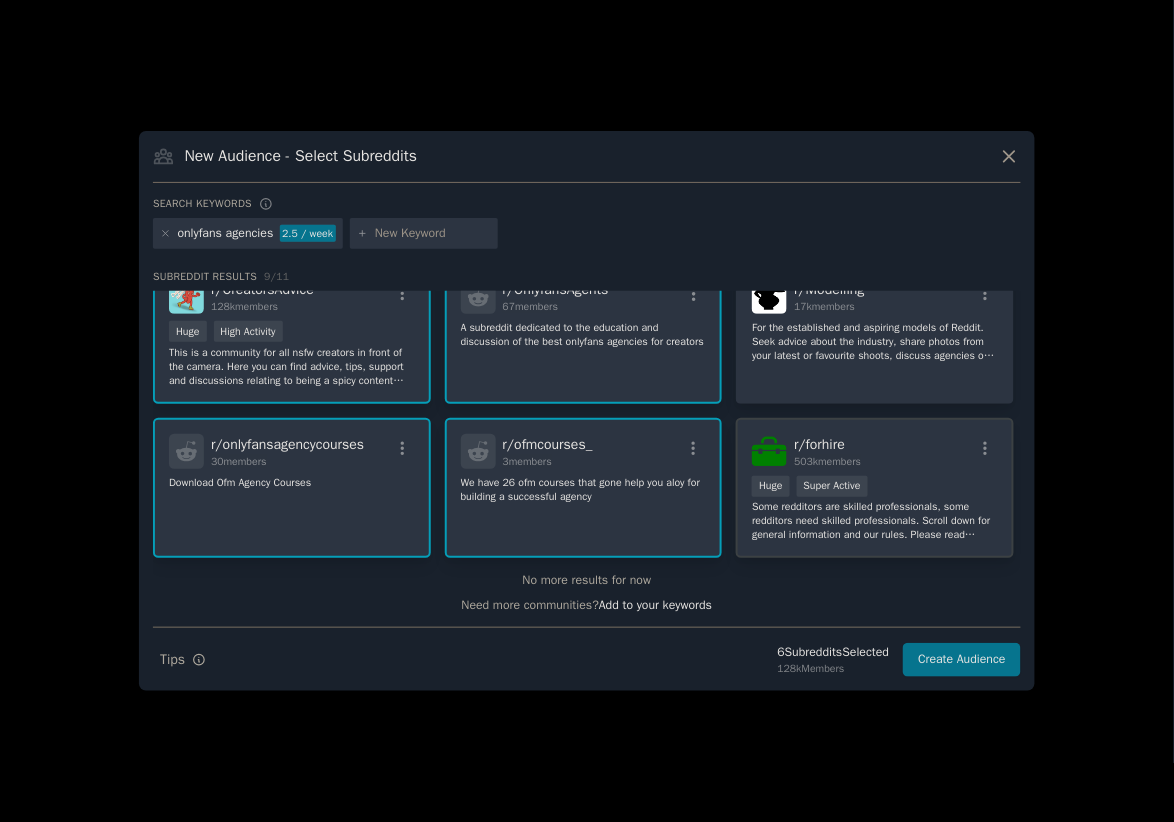 scroll, scrollTop: 159, scrollLeft: 0, axis: vertical 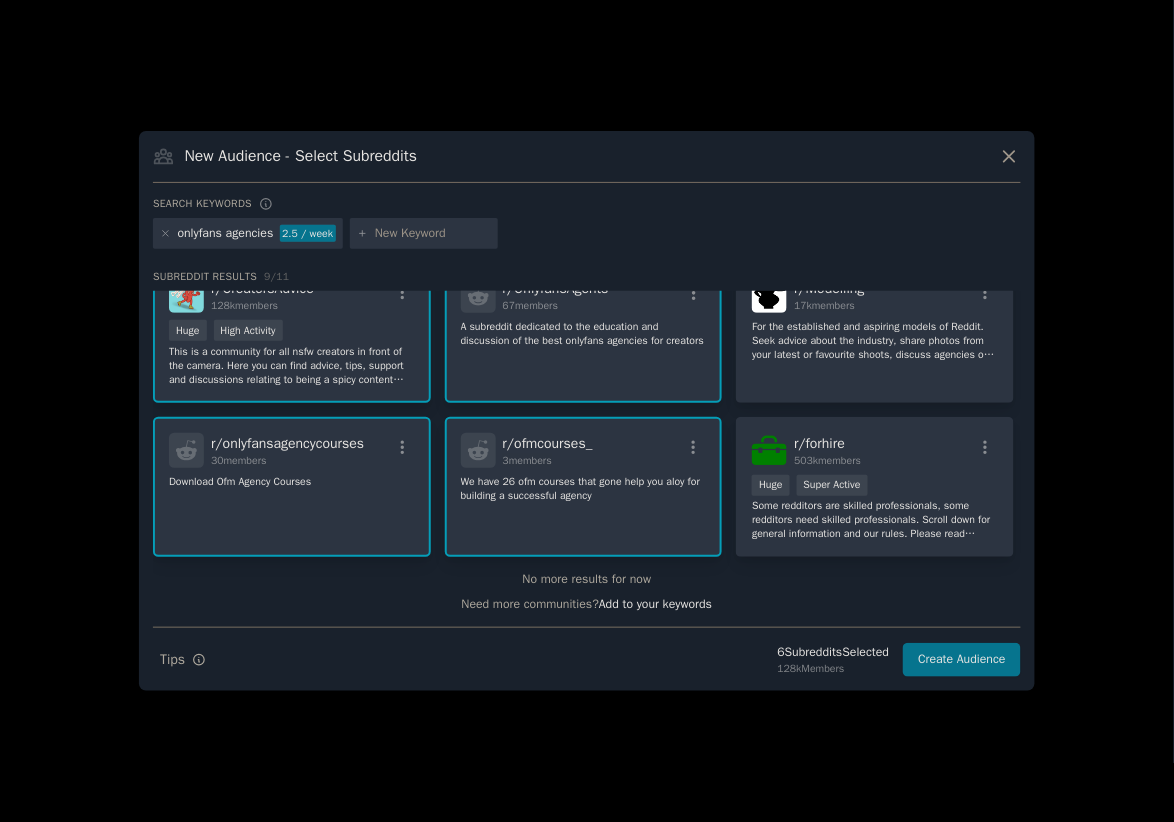 click at bounding box center (433, 234) 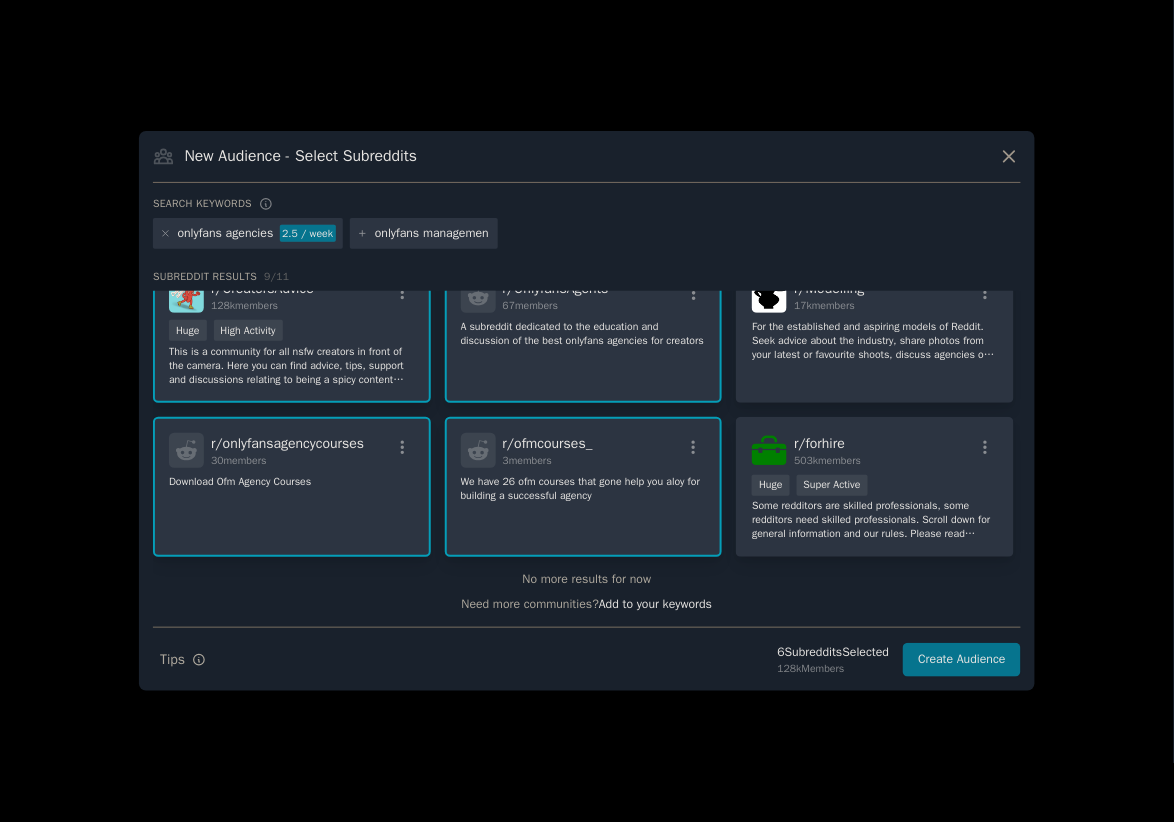 type on "onlyfans management" 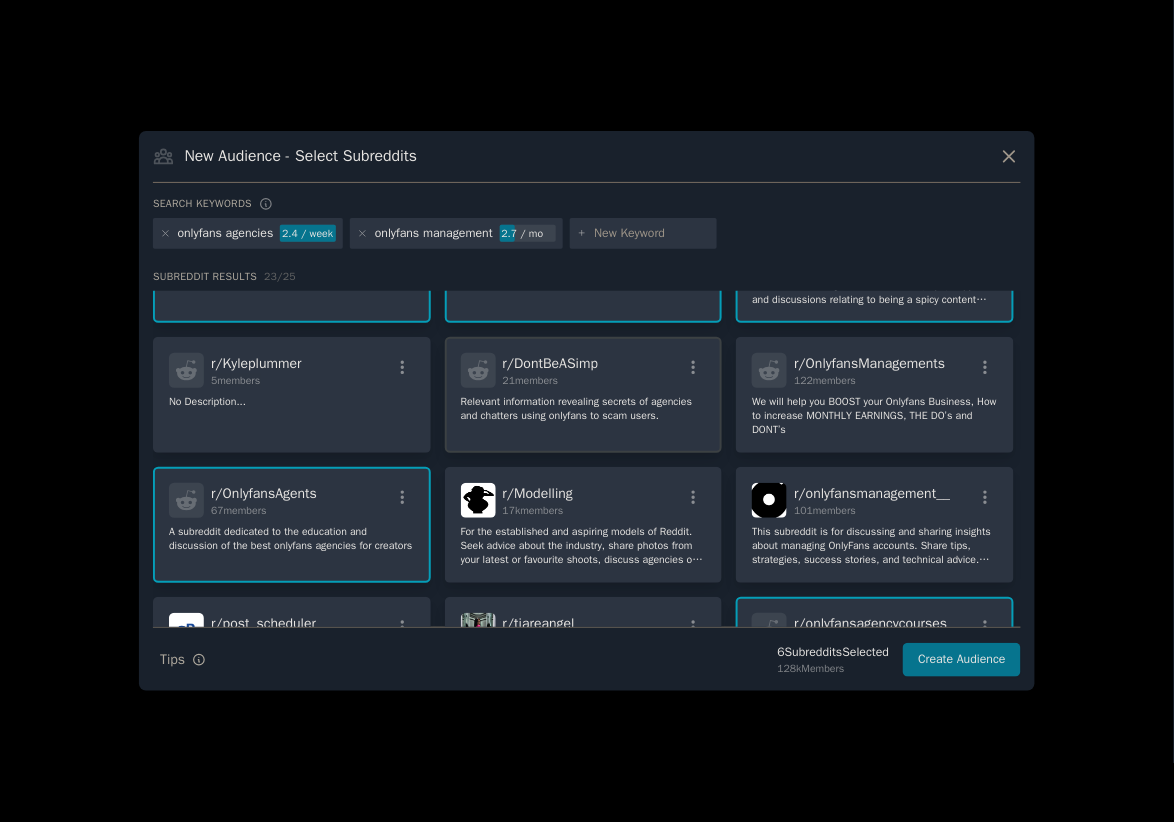 scroll, scrollTop: 112, scrollLeft: 0, axis: vertical 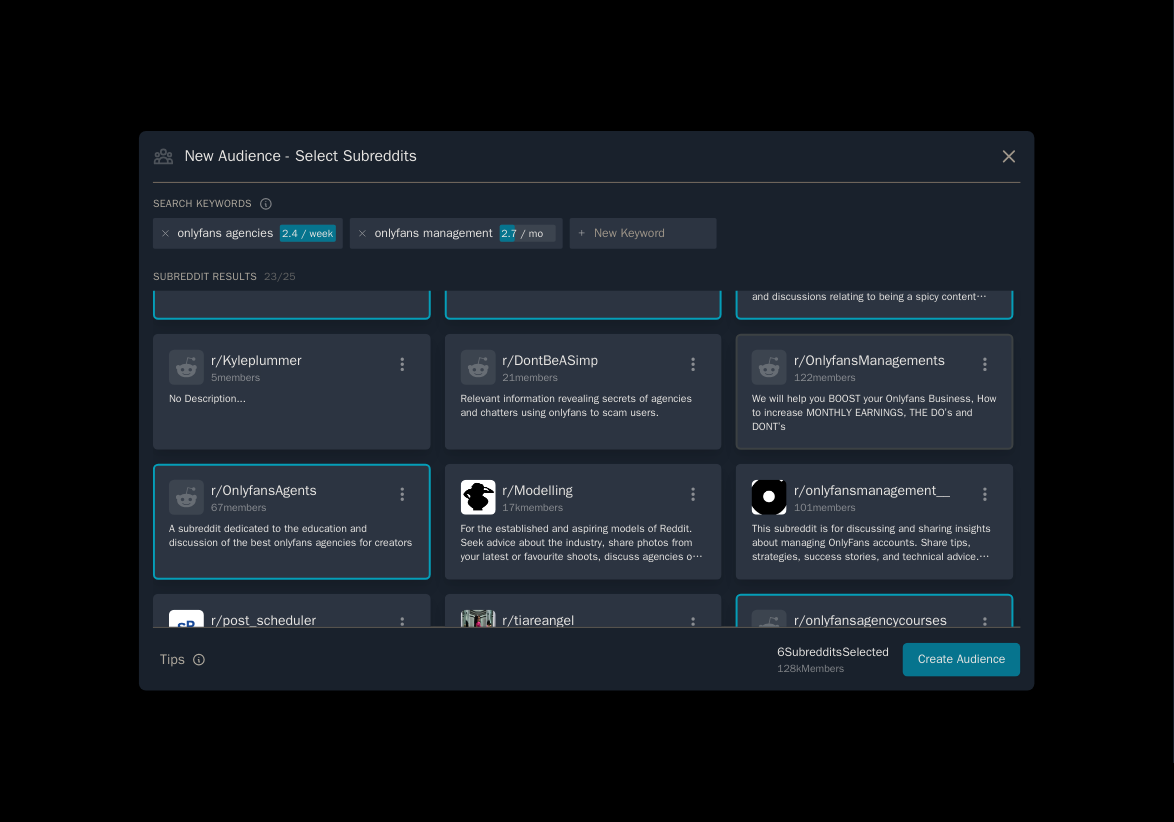 click on "r/ OnlyfansManagements" at bounding box center (869, 360) 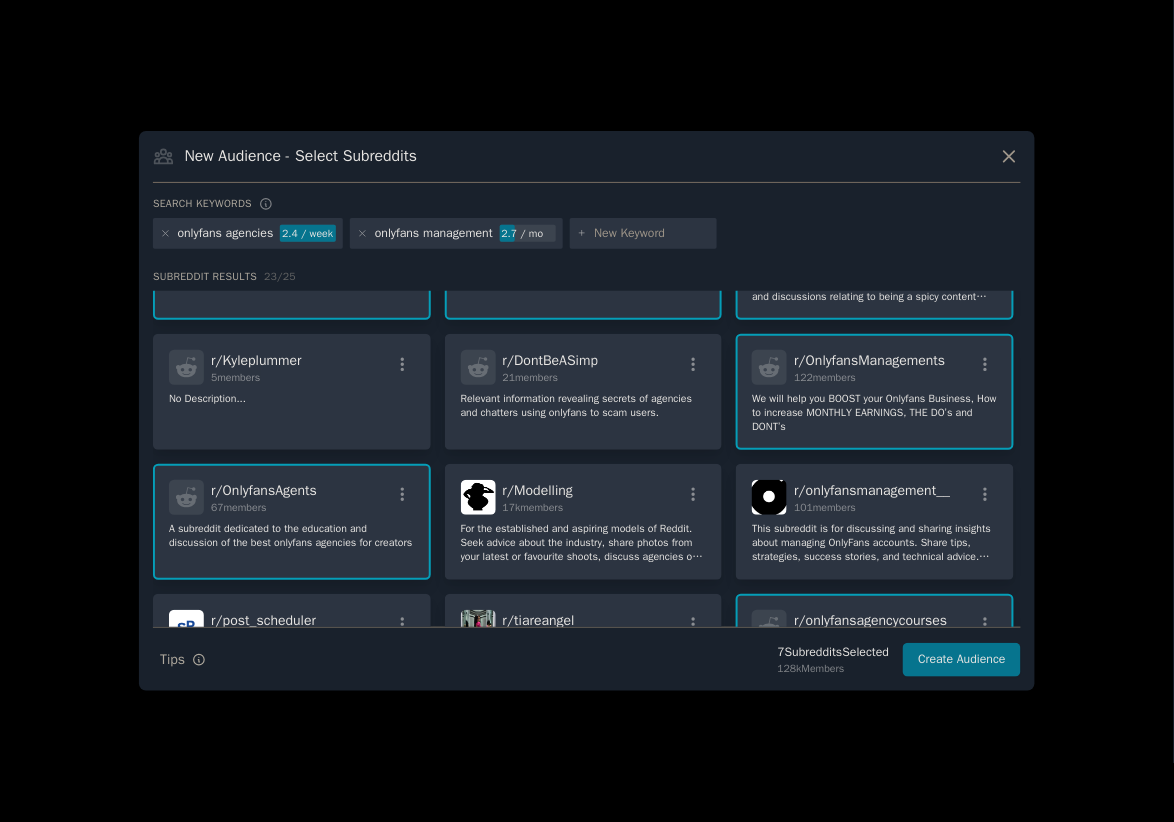 click on "A subreddit dedicated to the education and discussion of the best onlyfans agencies for creators" 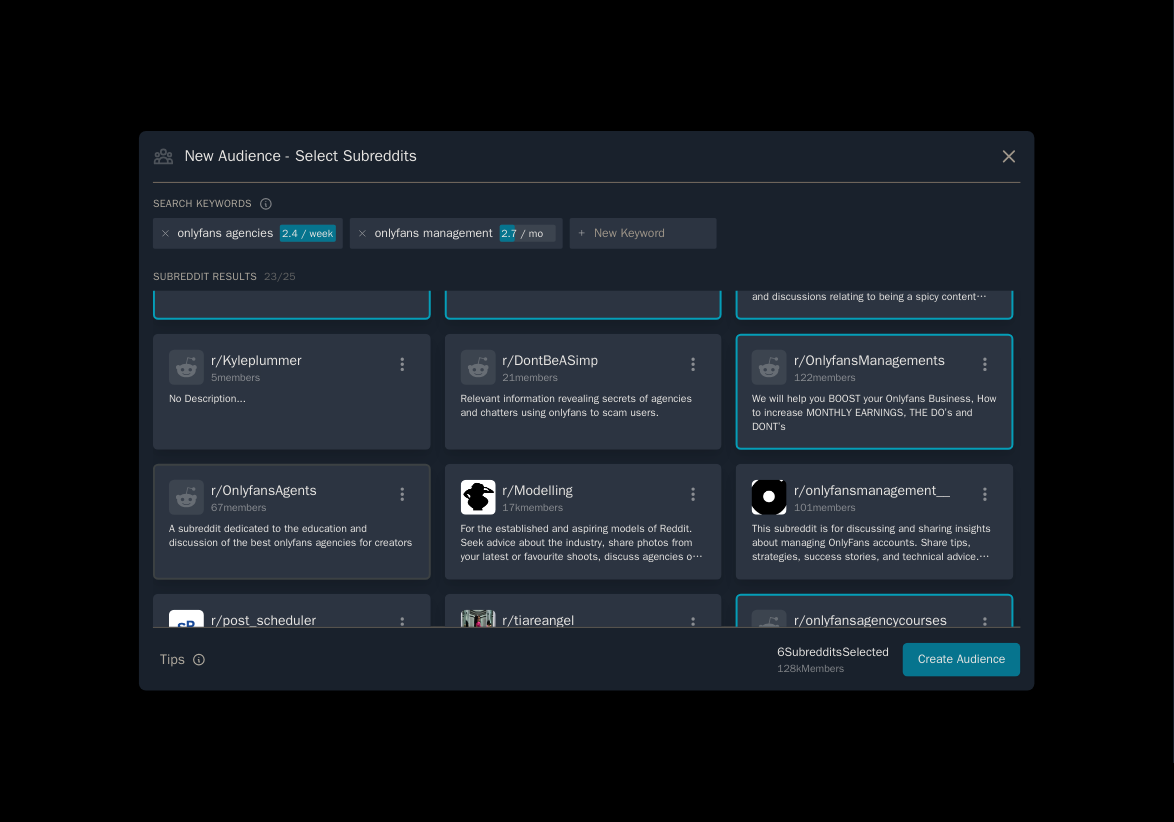 click on "A subreddit dedicated to the education and discussion of the best onlyfans agencies for creators" 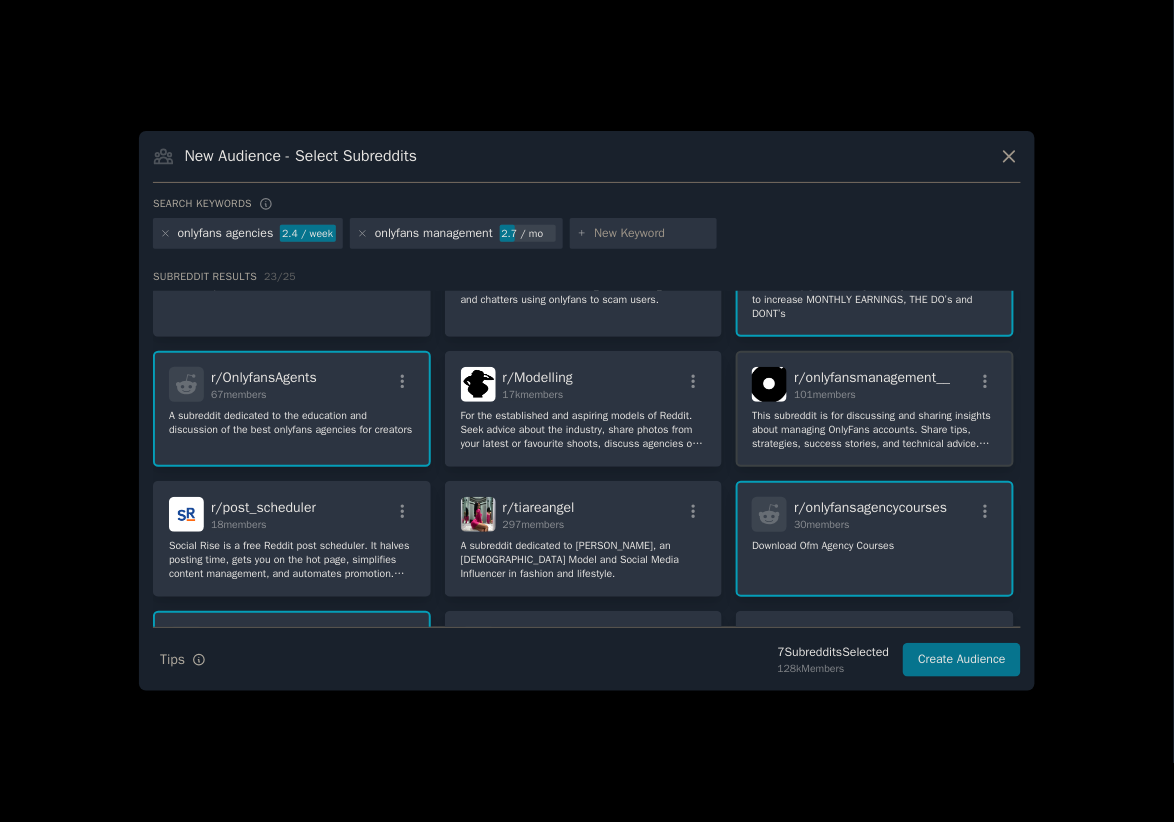 scroll, scrollTop: 226, scrollLeft: 0, axis: vertical 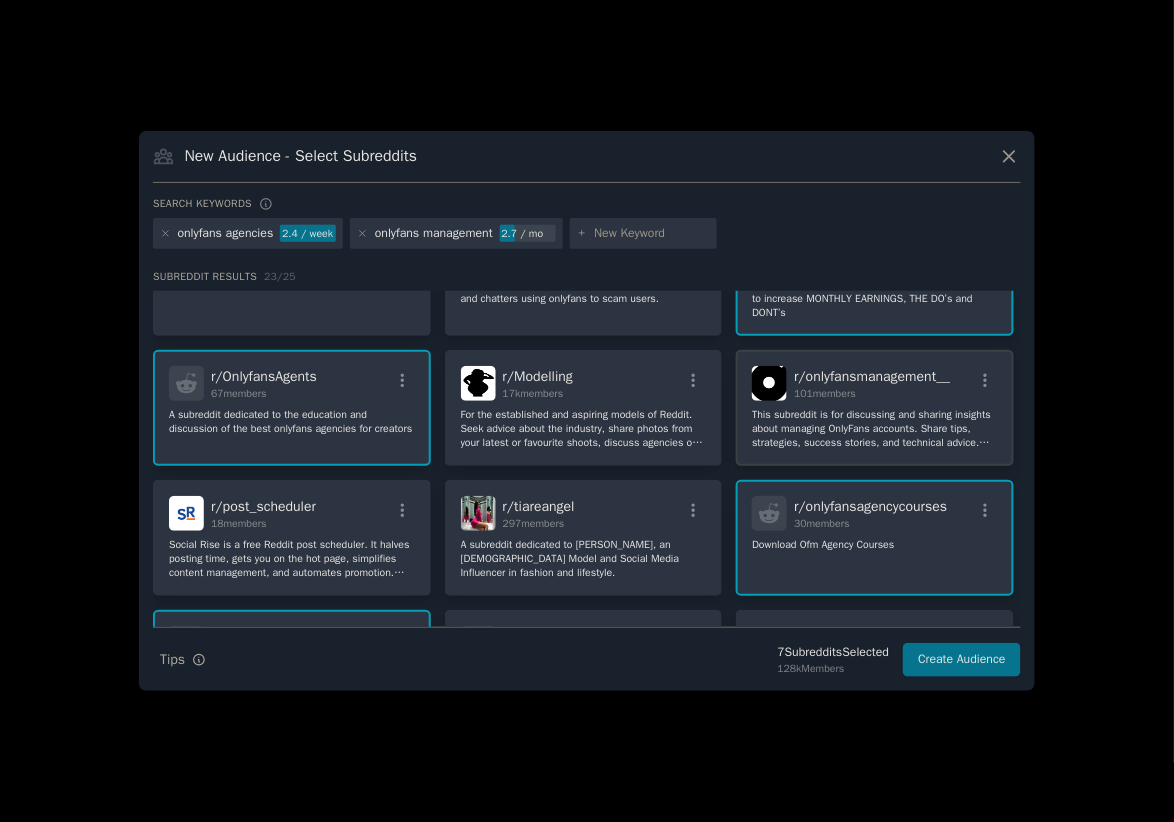 click on "101  members" at bounding box center (872, 394) 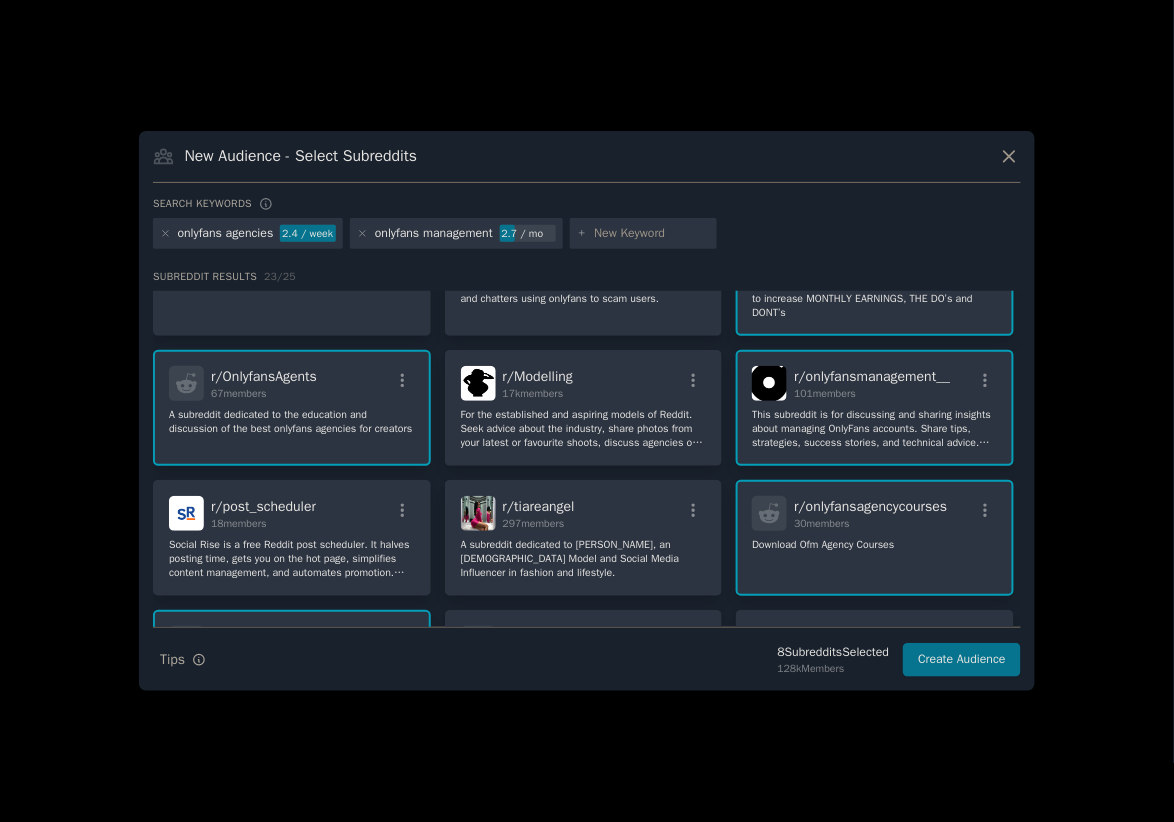 click on "r/ onlyfansagencycourses 30  members Download Ofm Agency Courses" at bounding box center (875, 538) 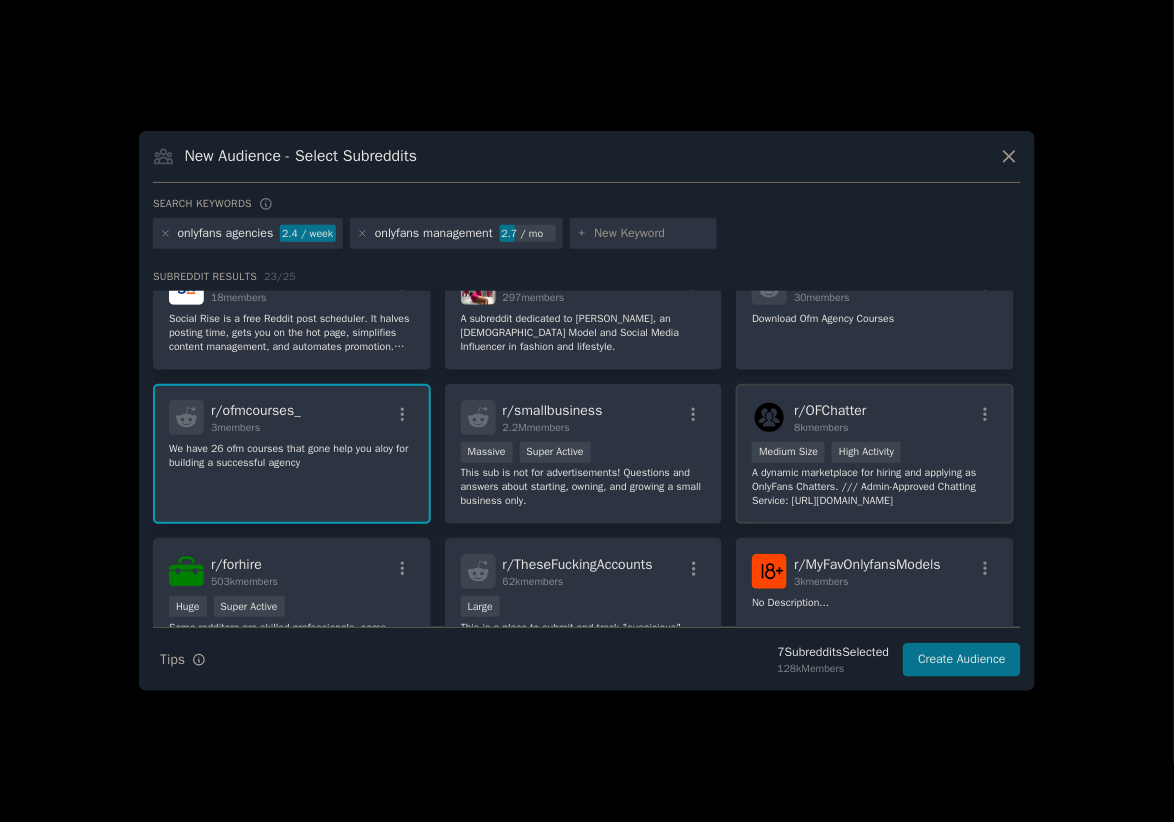 scroll, scrollTop: 484, scrollLeft: 0, axis: vertical 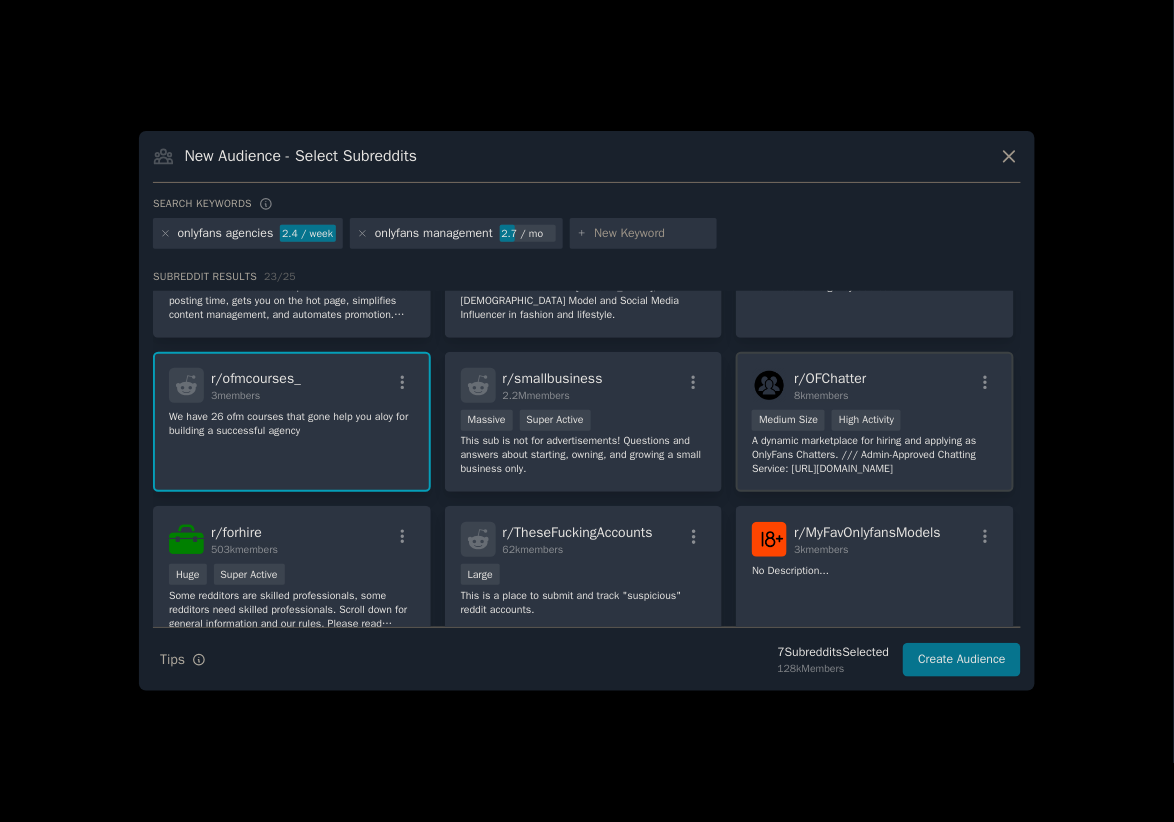 click on "A dynamic marketplace for hiring and applying as OnlyFans Chatters. /// Admin-Approved Chatting Service: https://FVAChatting.com" at bounding box center [875, 455] 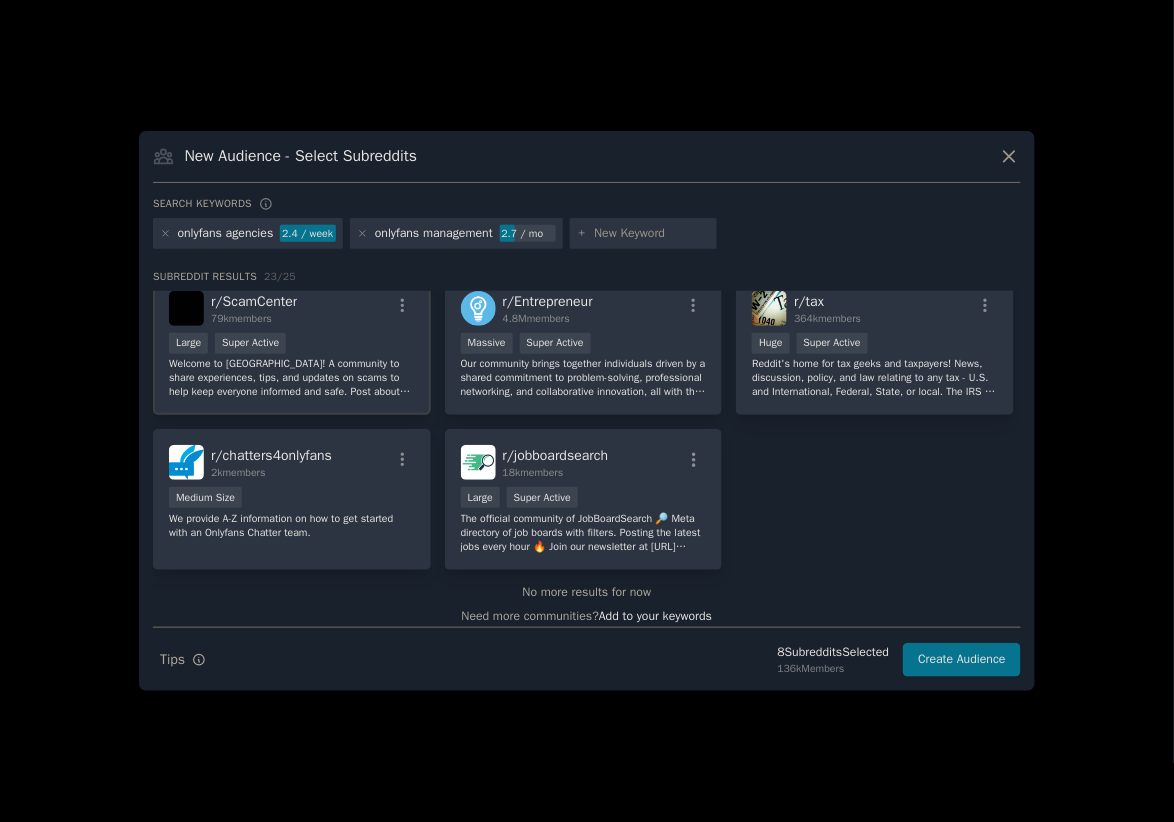 scroll, scrollTop: 870, scrollLeft: 0, axis: vertical 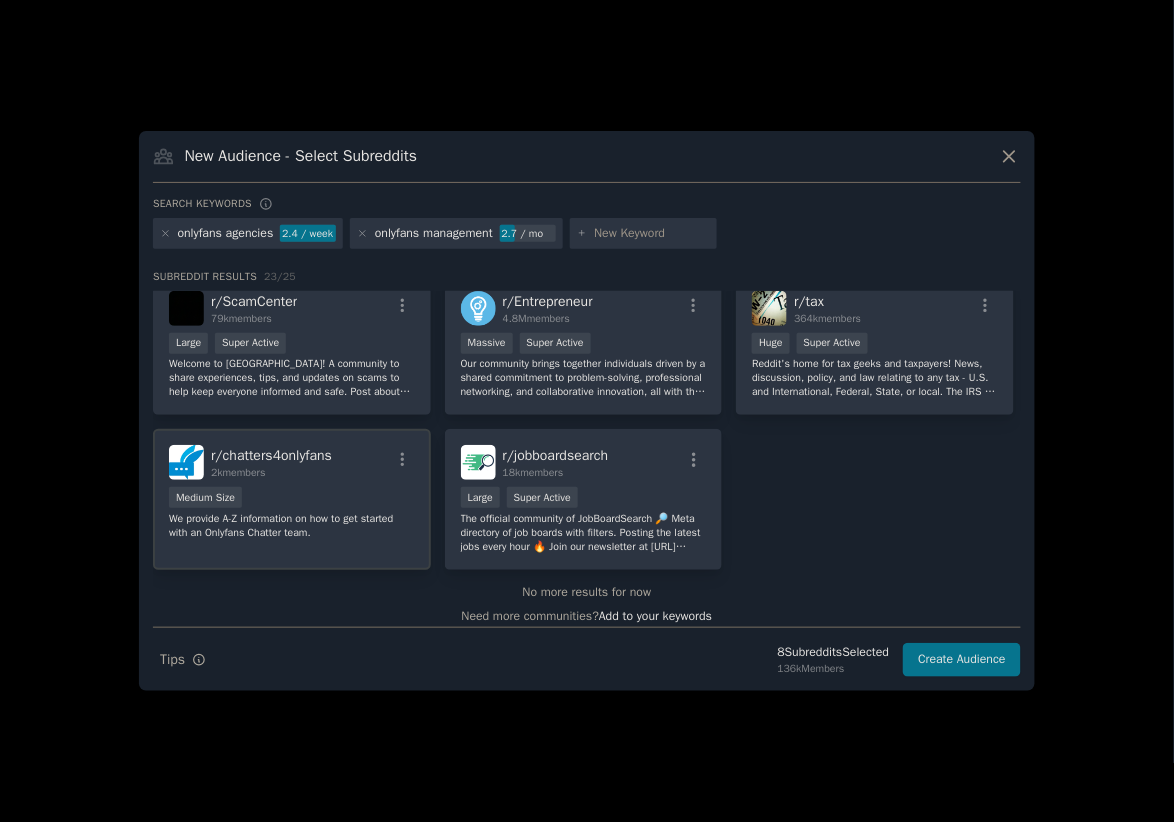 click on "We provide A-Z information on how to get started with an Onlyfans Chatter team." at bounding box center [292, 526] 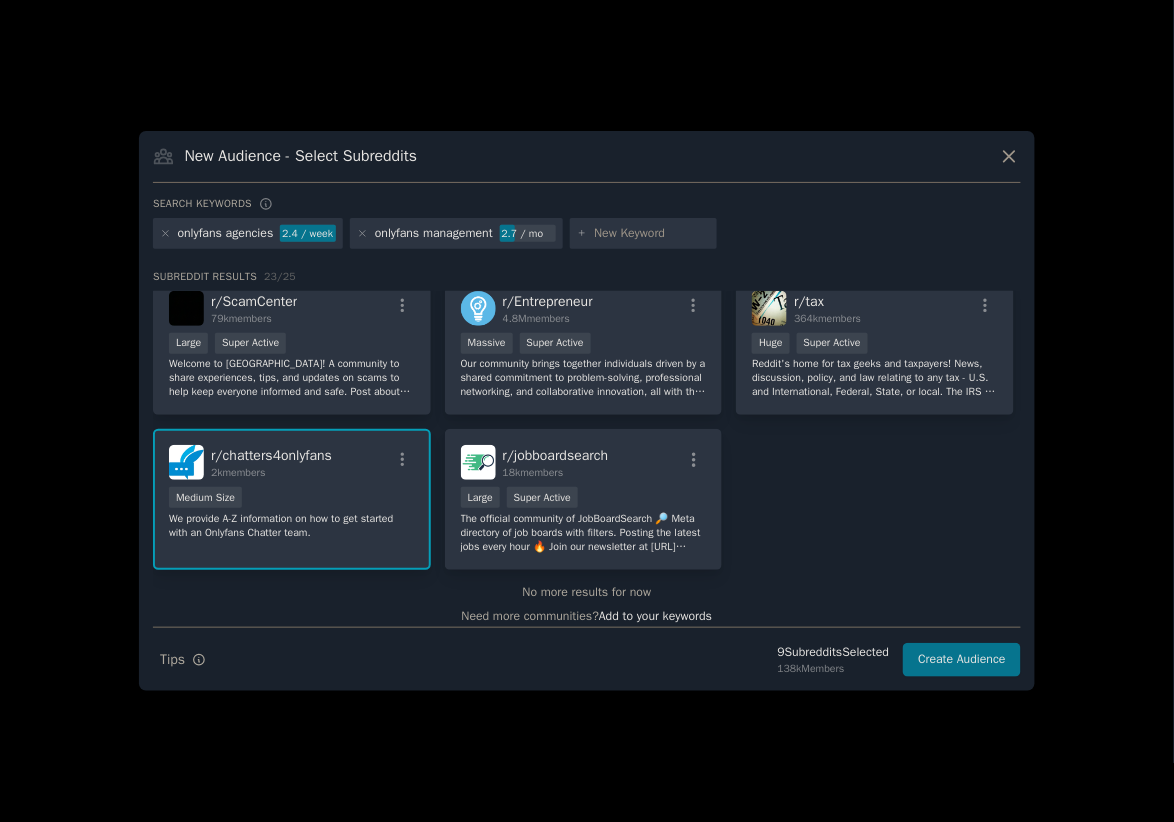 click at bounding box center (652, 234) 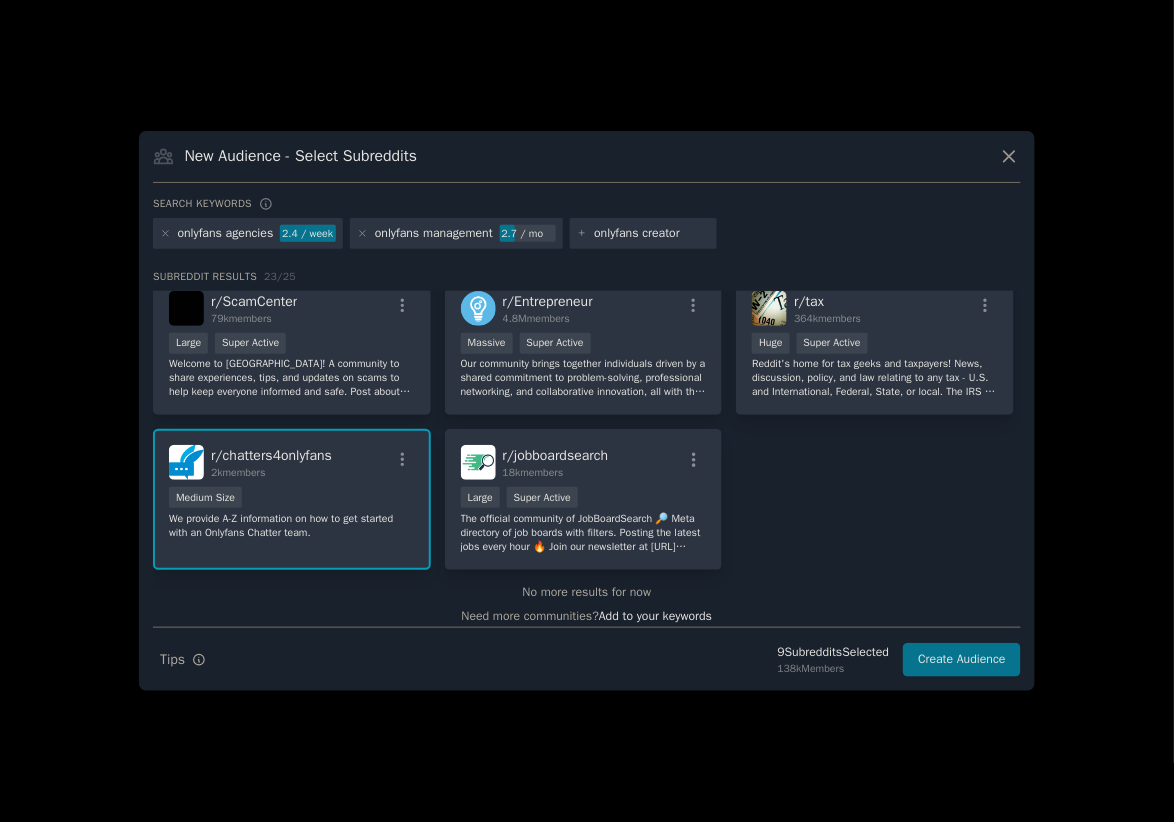 type on "onlyfans creators" 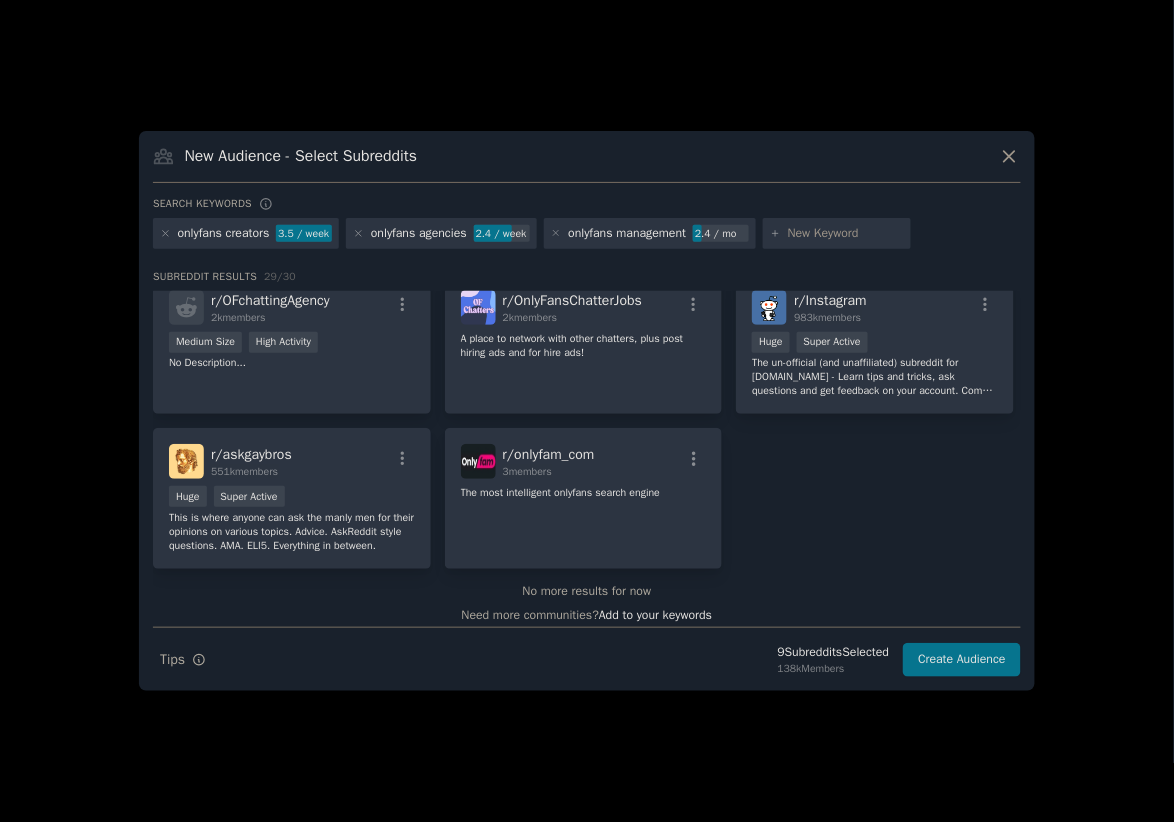 scroll, scrollTop: 1226, scrollLeft: 0, axis: vertical 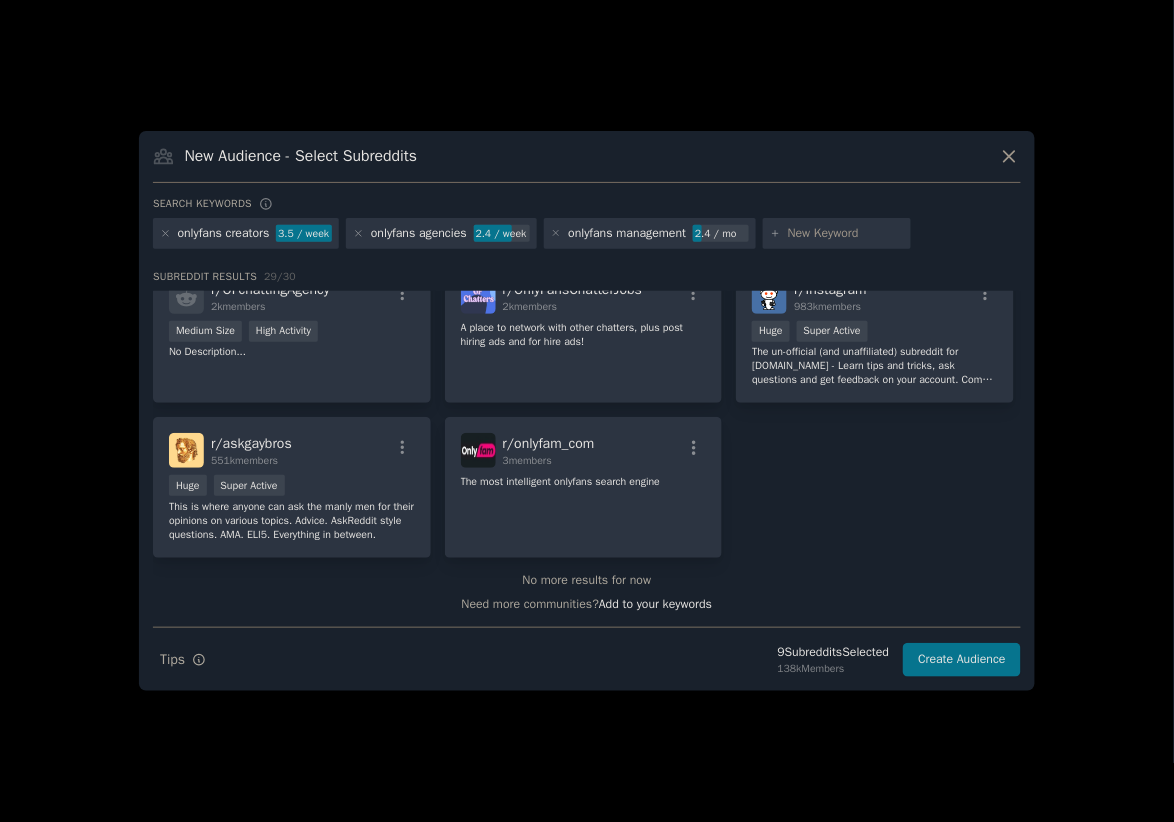 click at bounding box center (846, 234) 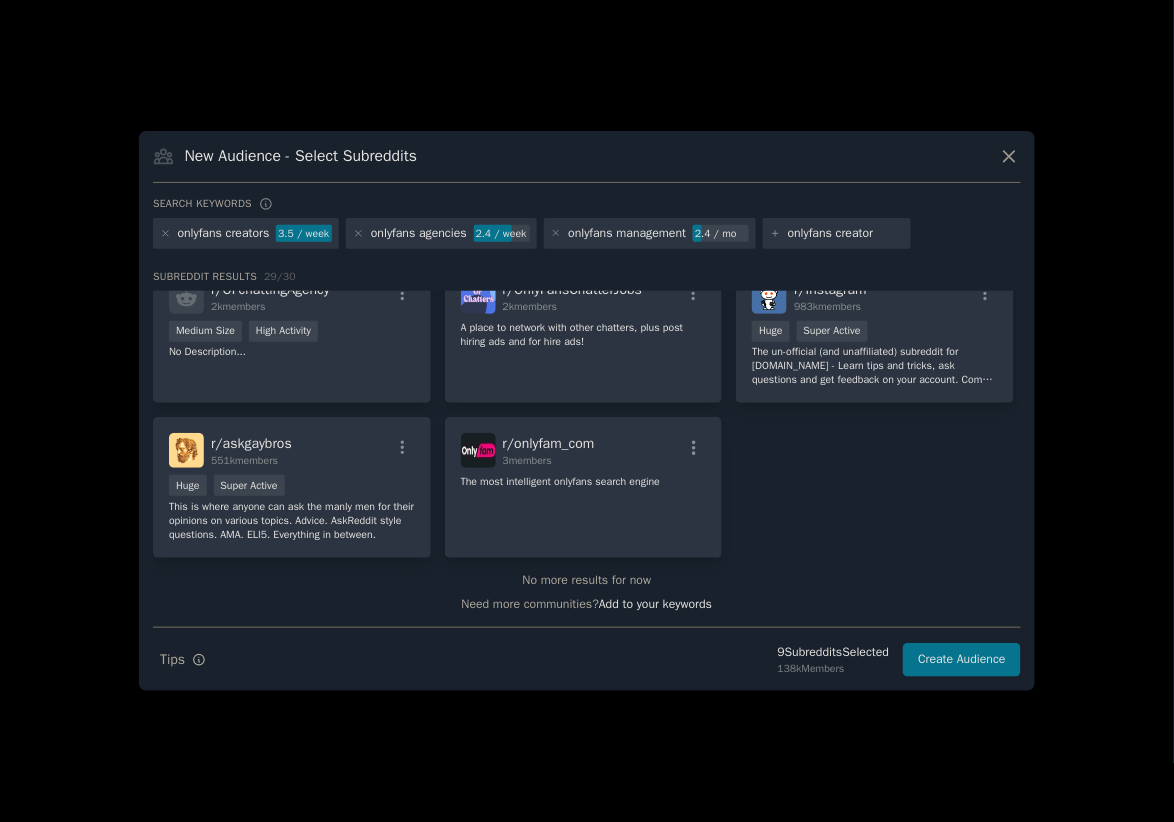 type on "onlyfans creators" 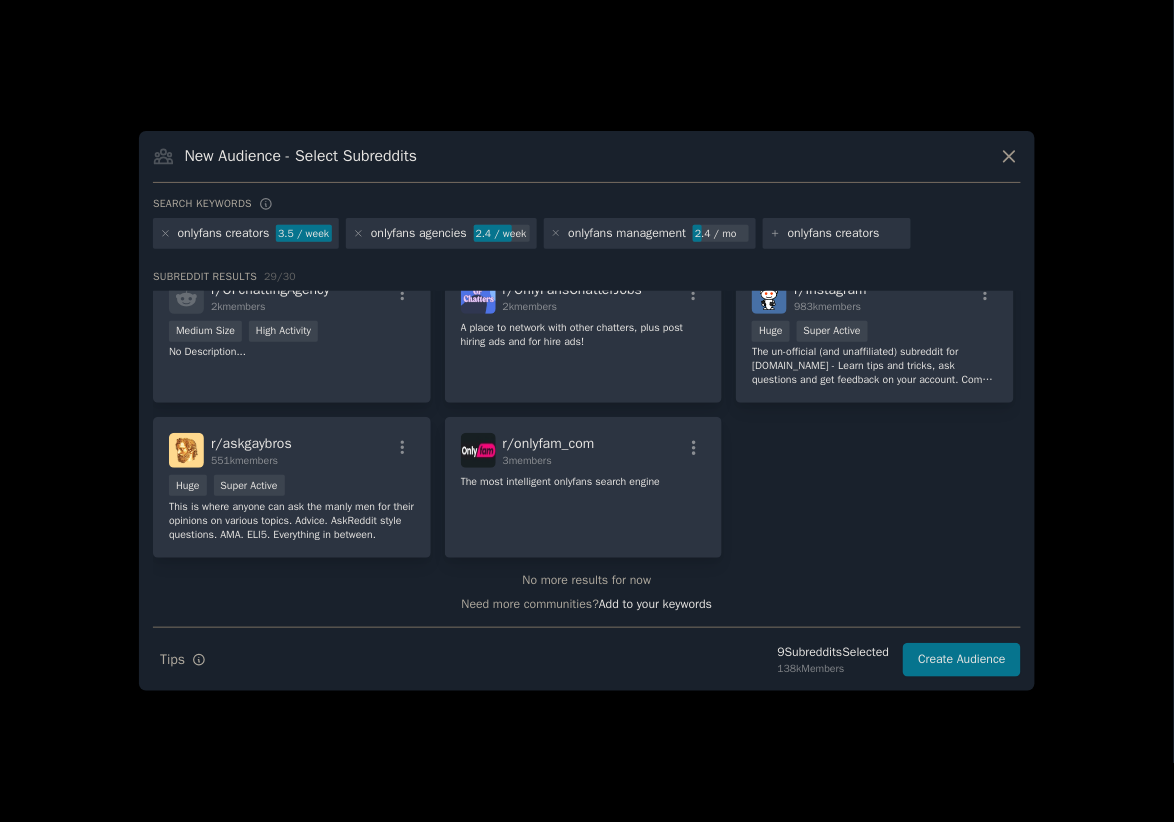 type 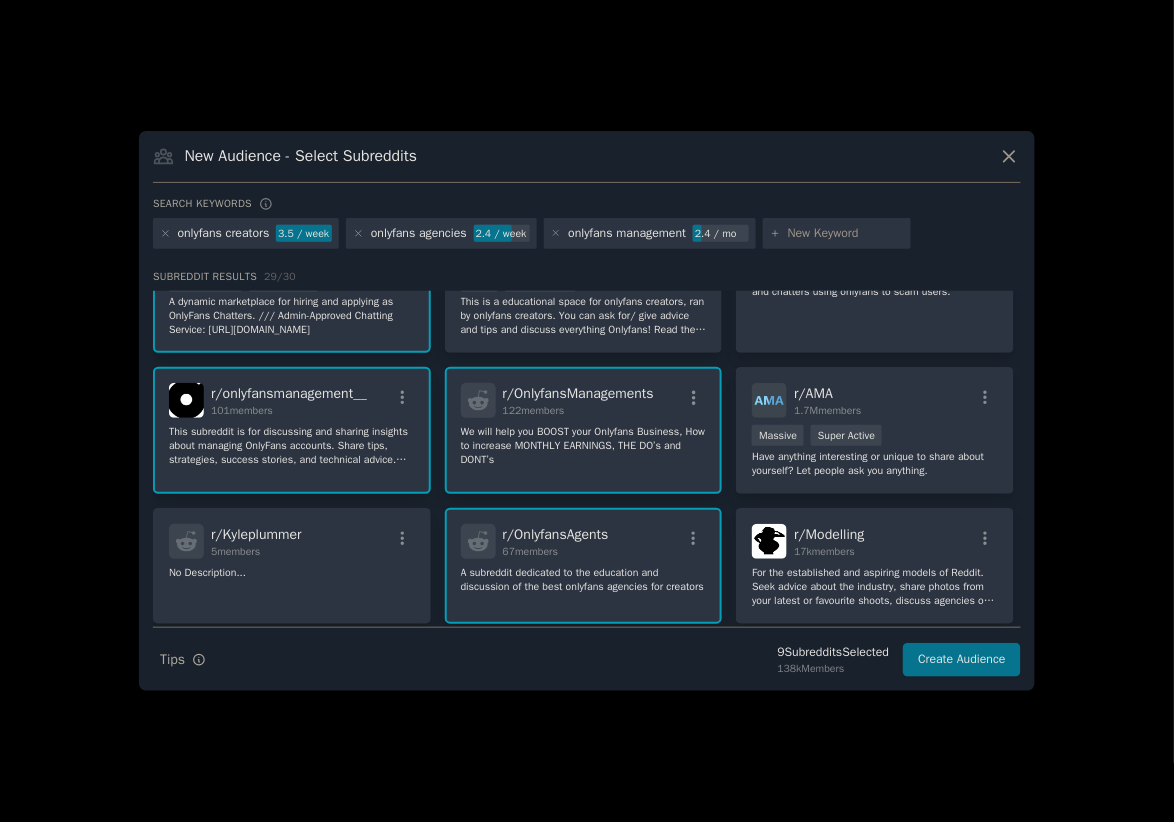 scroll, scrollTop: 0, scrollLeft: 0, axis: both 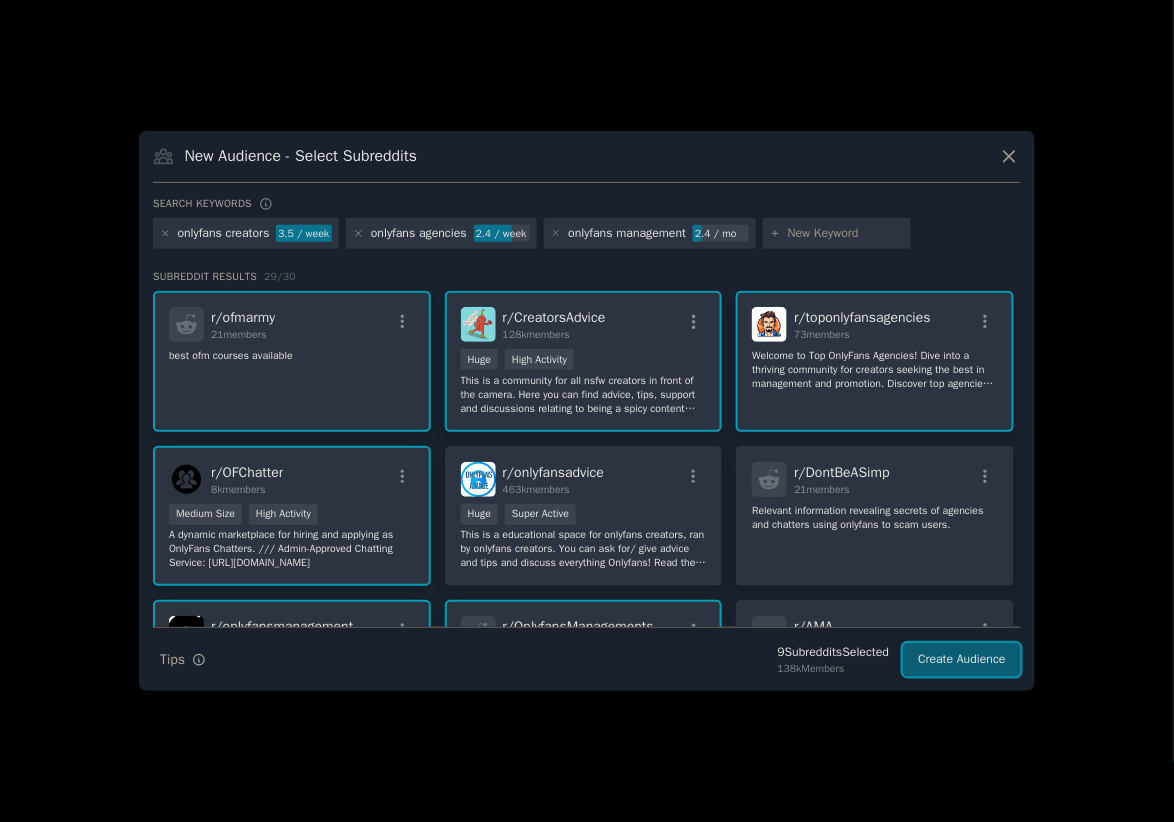 click on "Create Audience" at bounding box center [962, 660] 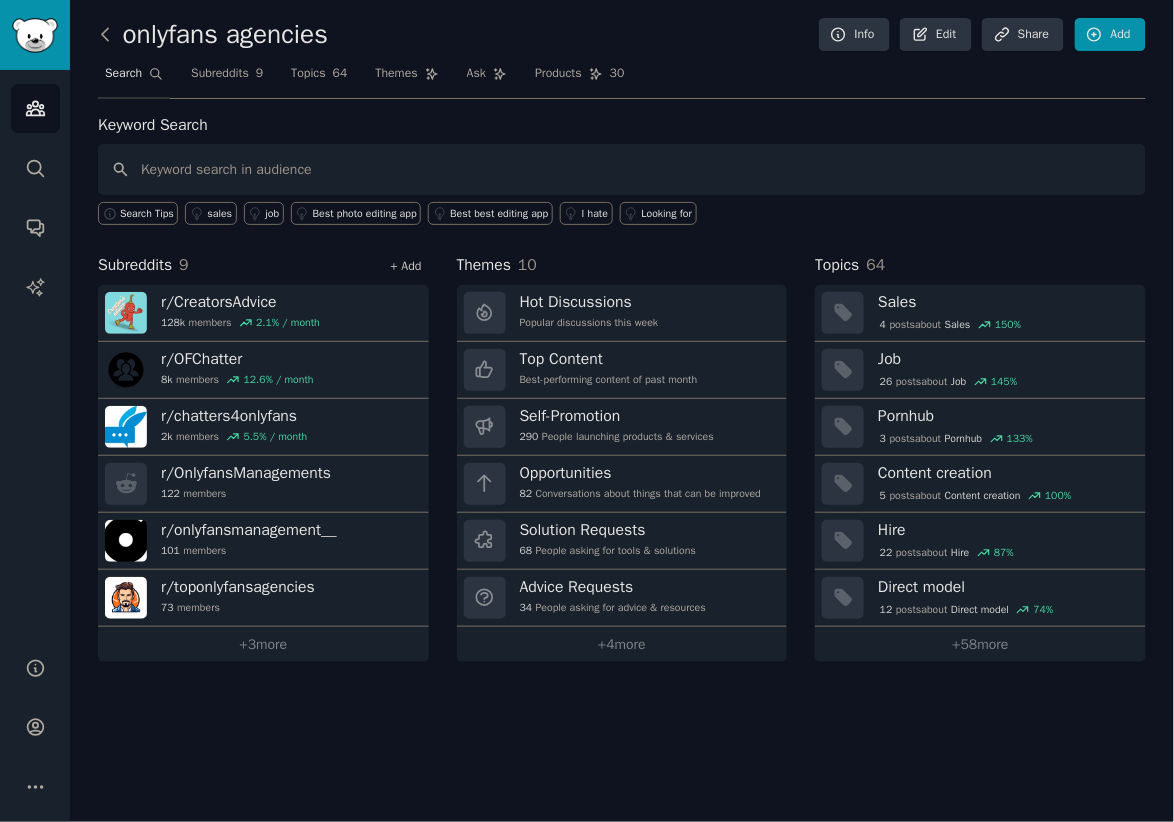 click on "+ Add" at bounding box center (406, 266) 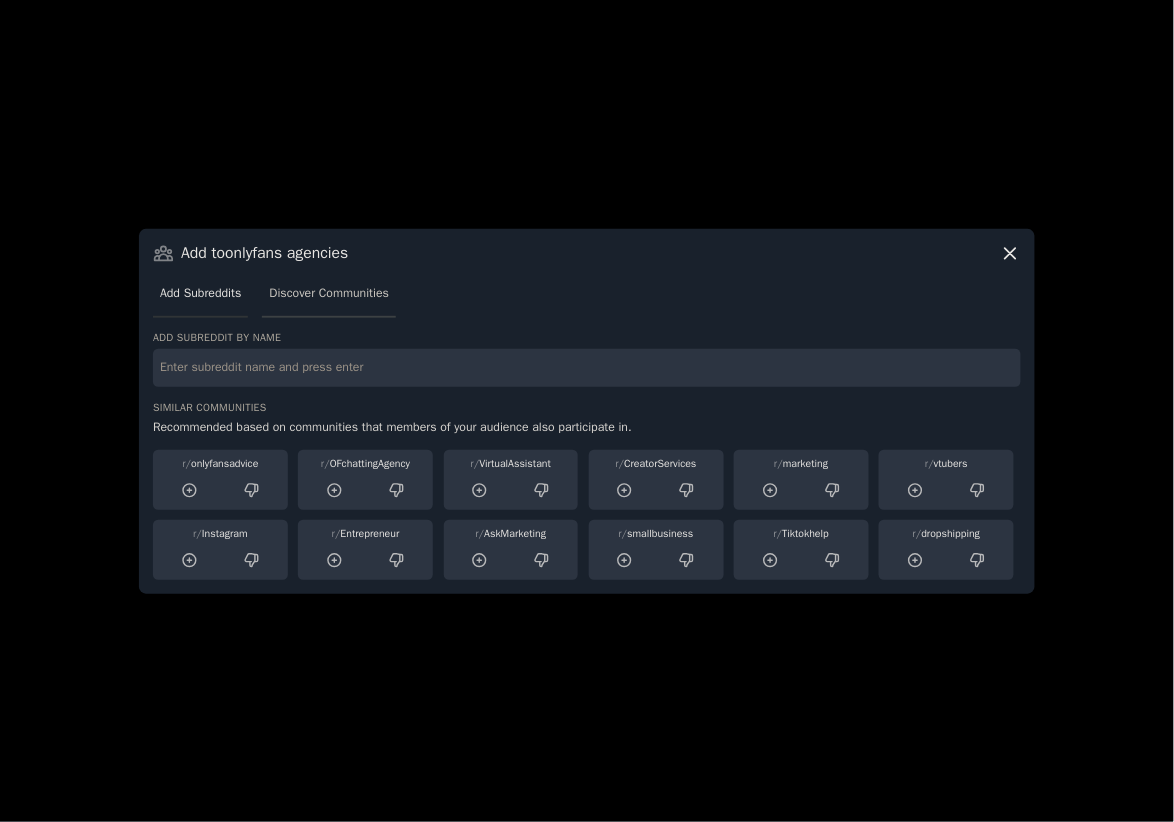 click on "Discover Communities" at bounding box center [329, 294] 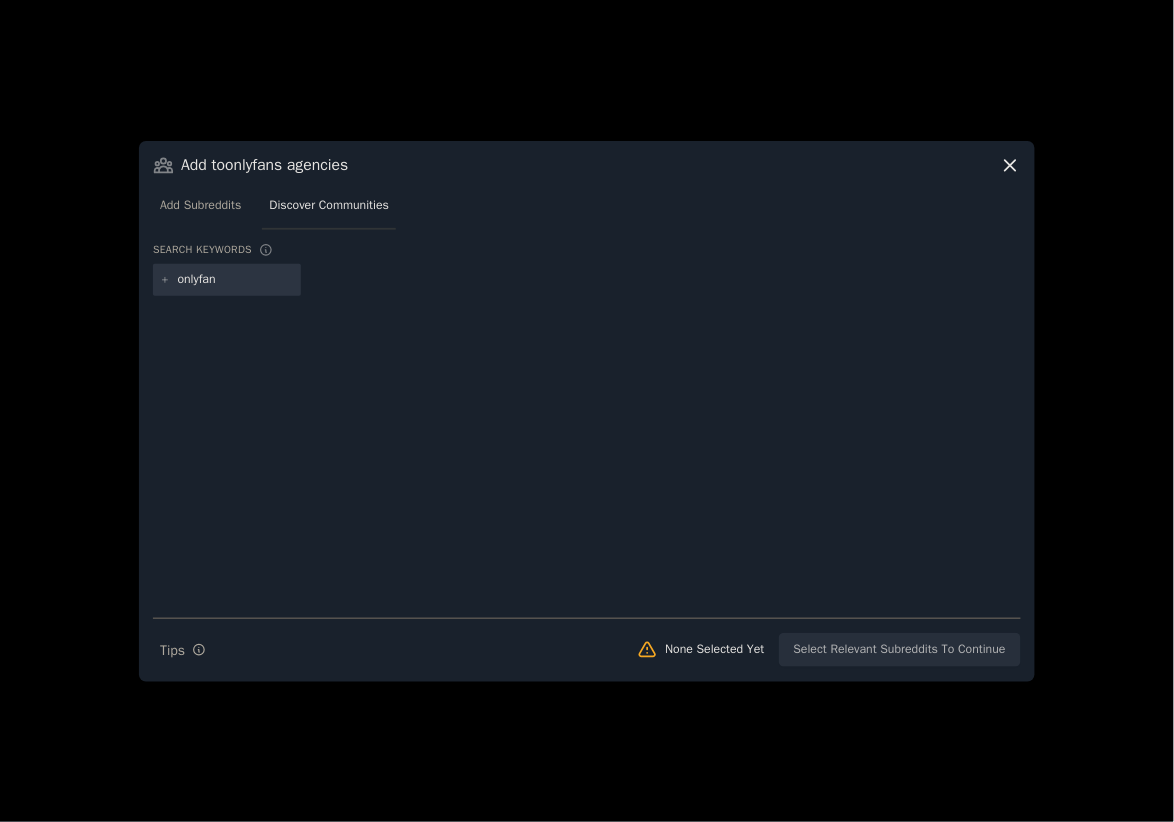 type on "onlyfans" 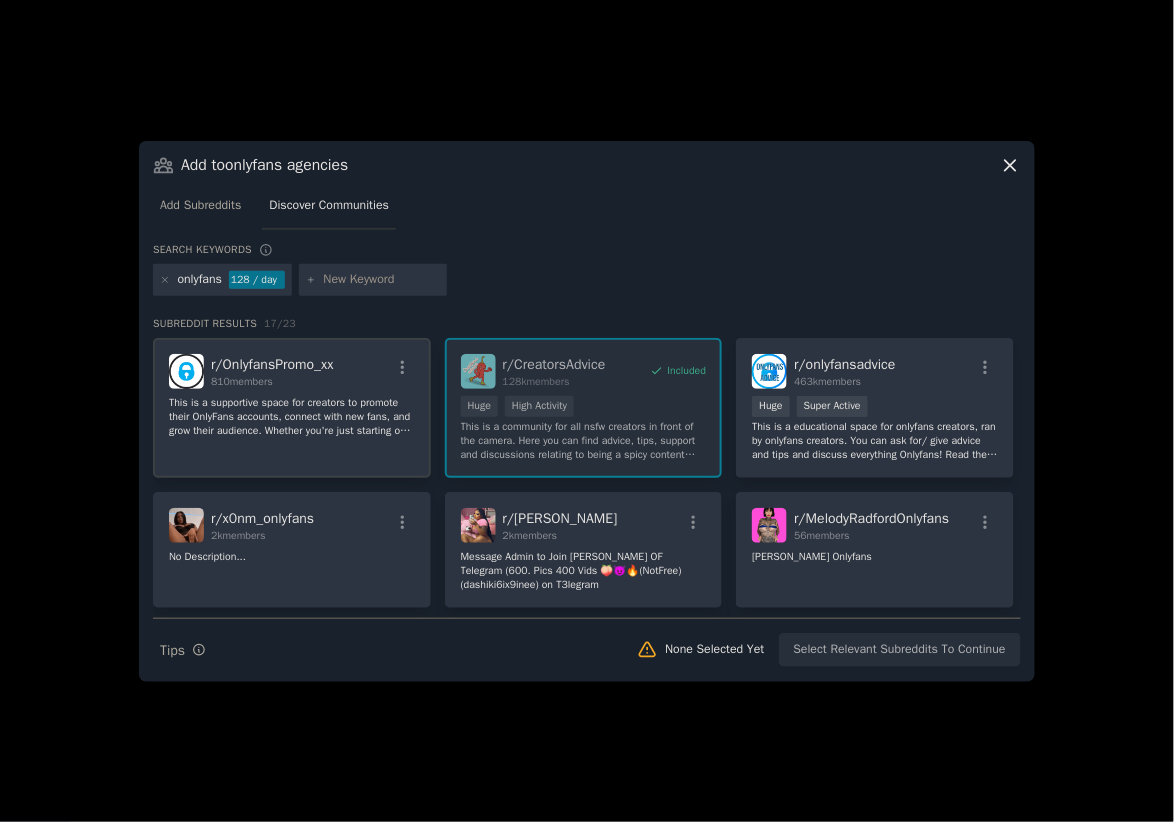 click on "This is a supportive space for creators to promote their OnlyFans accounts, connect with new fans, and grow their audience. Whether you're just starting out or already established, you're welcome here!
🔹 Post your links
🔹 Share teasers or previews
🔹 Offer discounts, free trials, or special content
🔹 Network with other creators
🔹 Engage to get seen!
💡 Tip: The more you interact with others, the more likely they are to support your posts. Don't just post and ghost!" 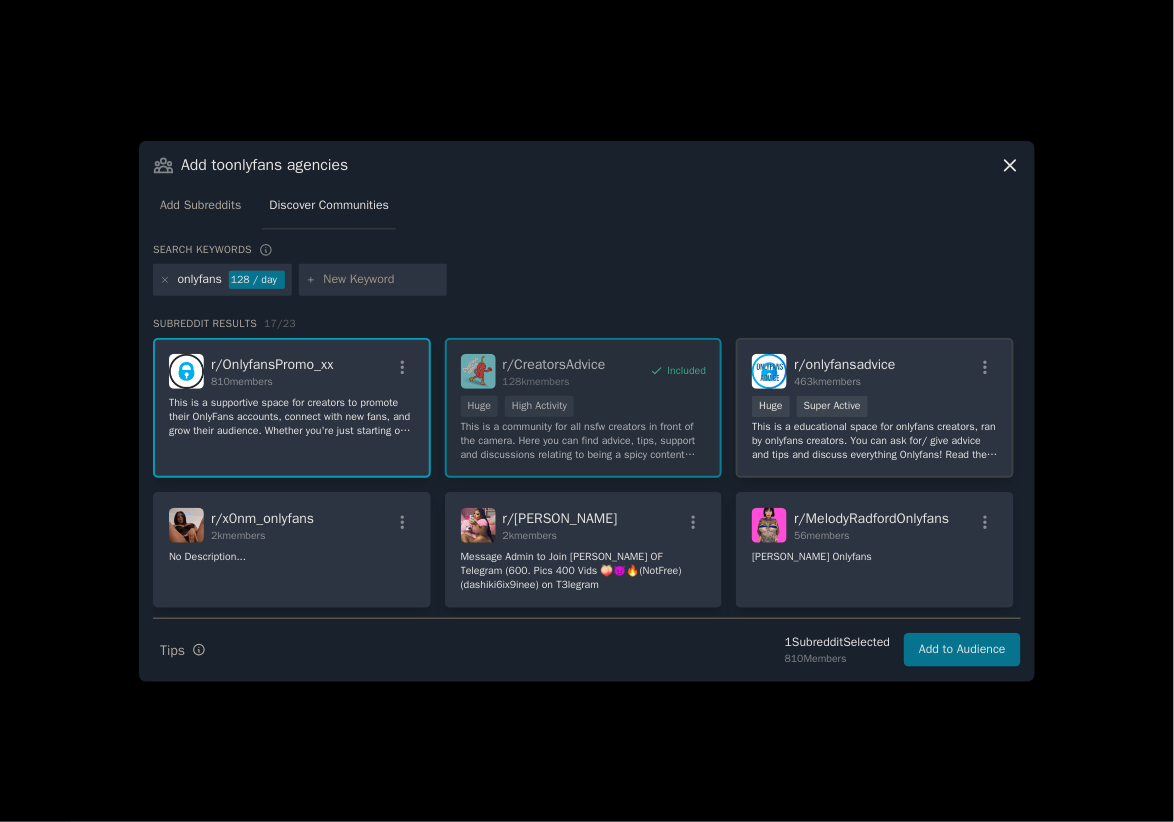 click on "Huge Super Active" at bounding box center [875, 408] 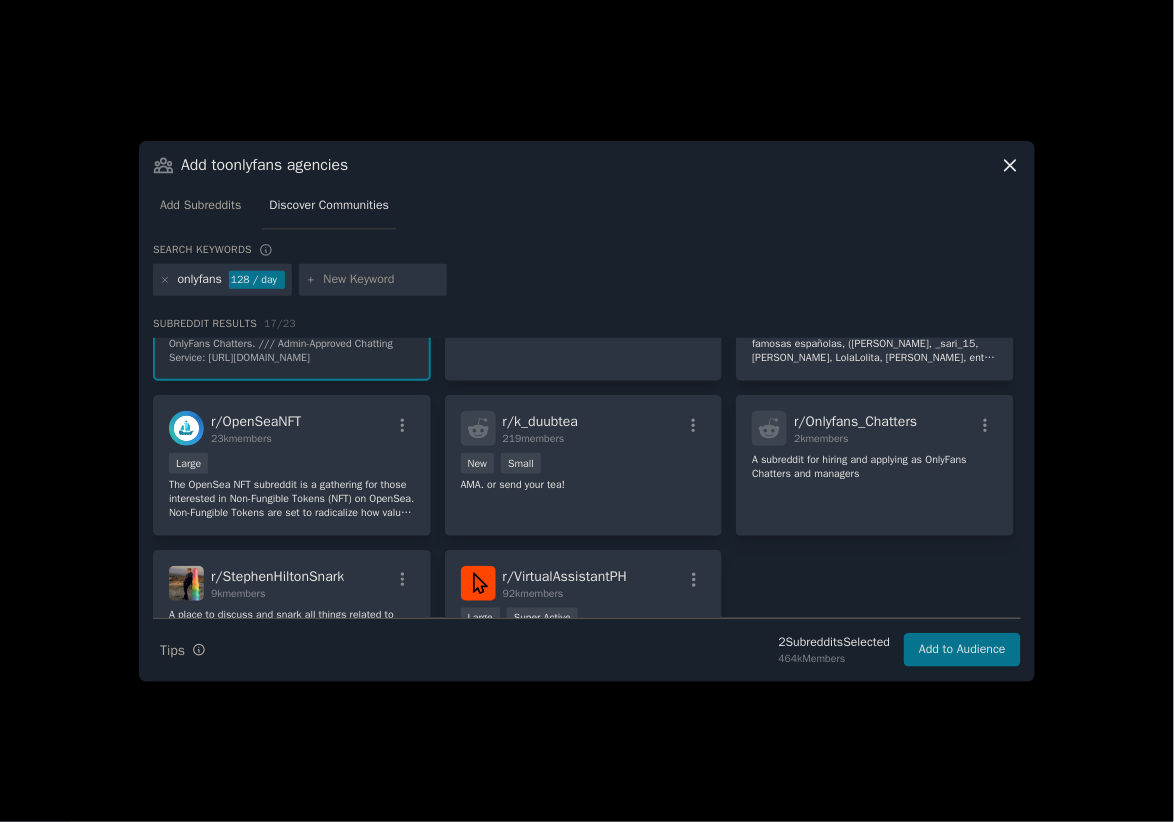 scroll, scrollTop: 516, scrollLeft: 0, axis: vertical 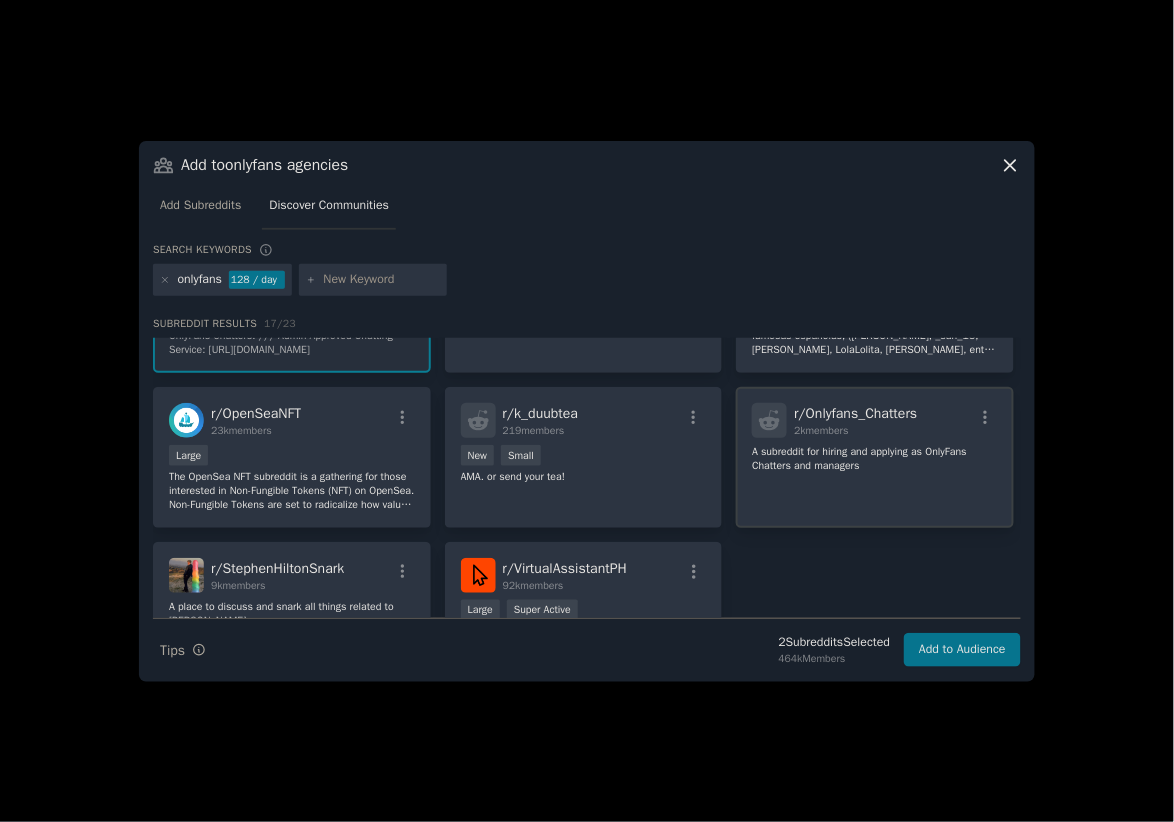 click on "A subreddit for hiring and applying as OnlyFans Chatters and managers" 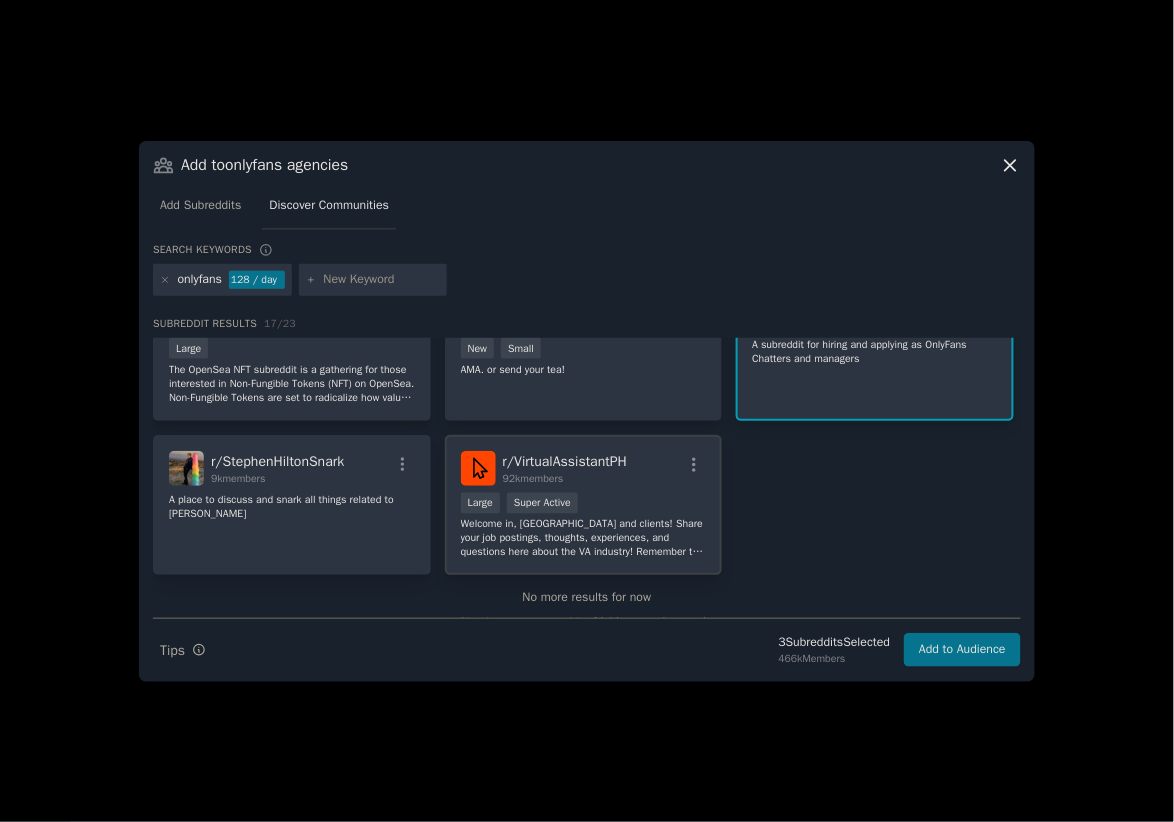 scroll, scrollTop: 650, scrollLeft: 0, axis: vertical 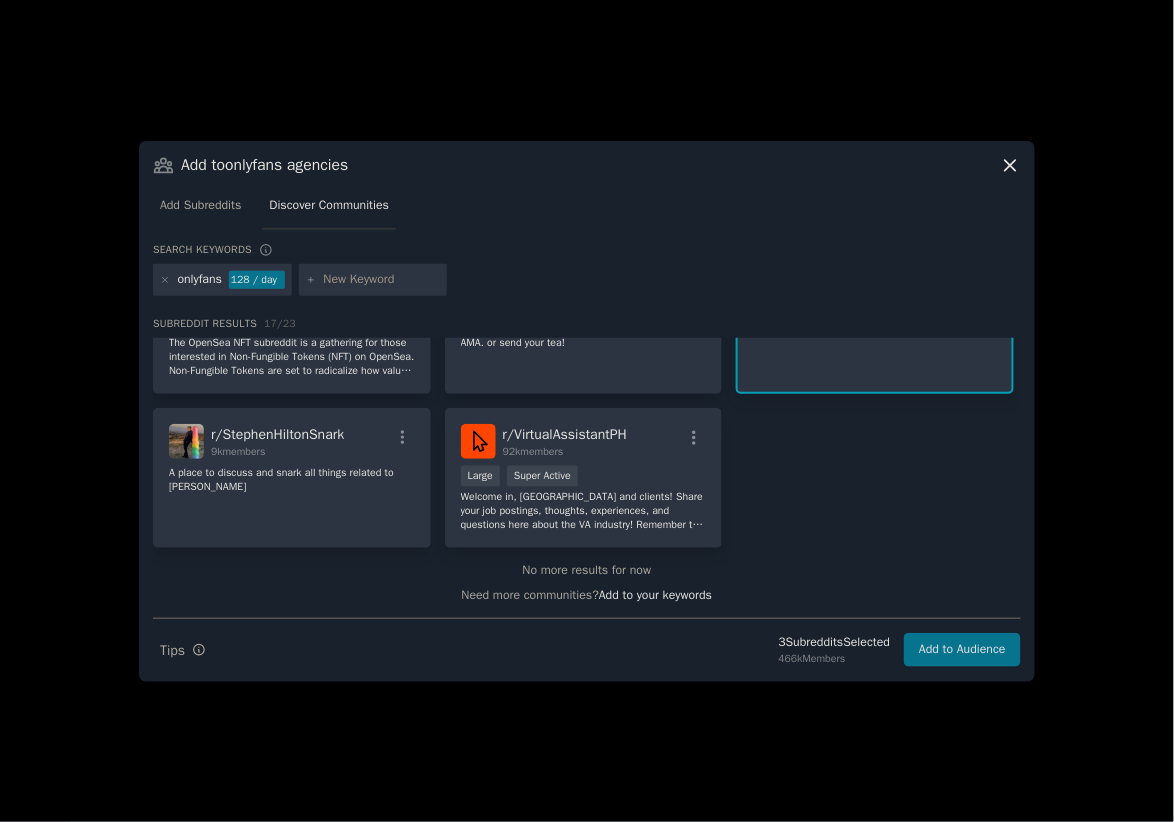 click at bounding box center [382, 280] 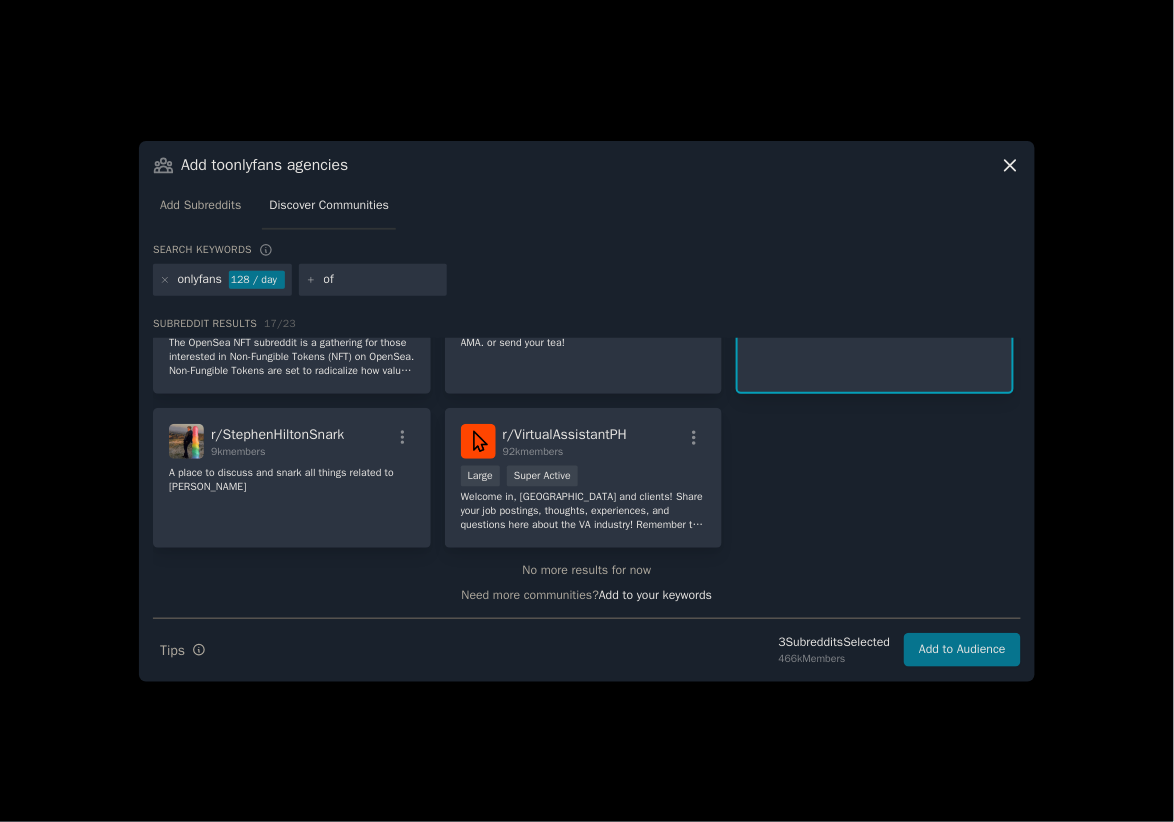 type on "ofc" 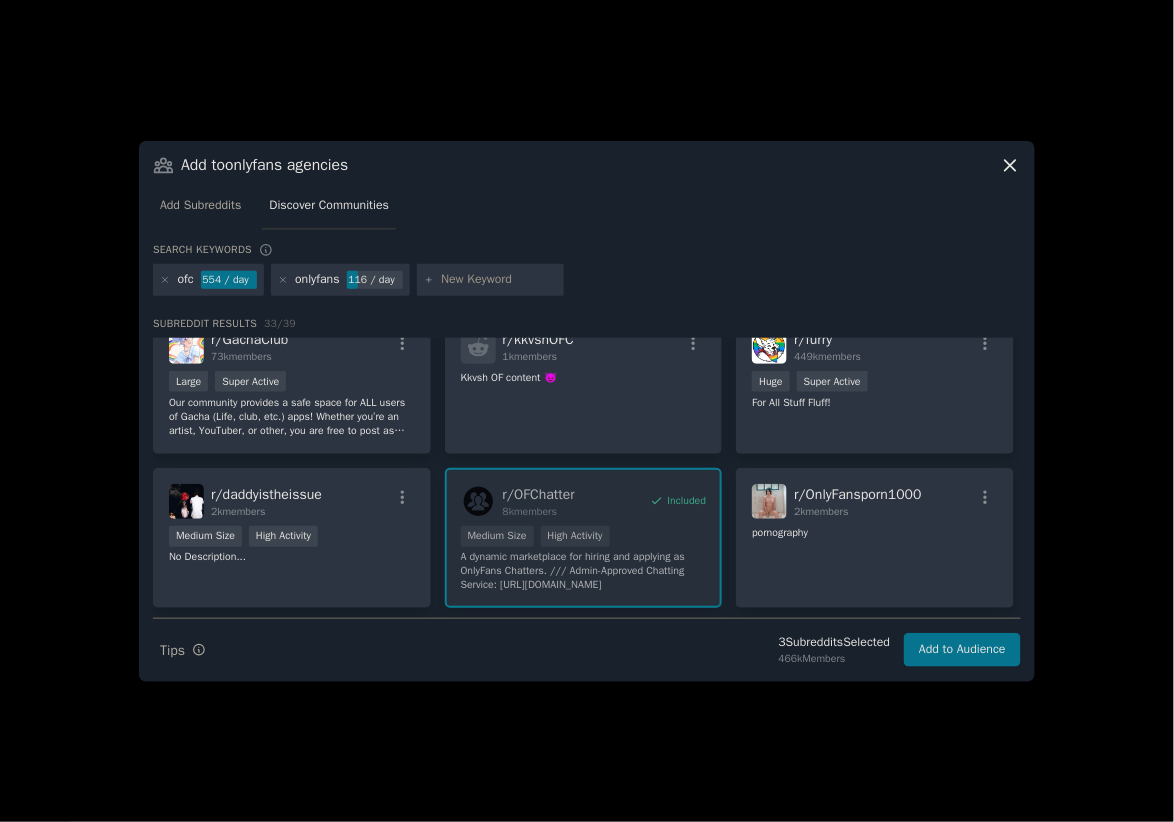 scroll, scrollTop: 750, scrollLeft: 0, axis: vertical 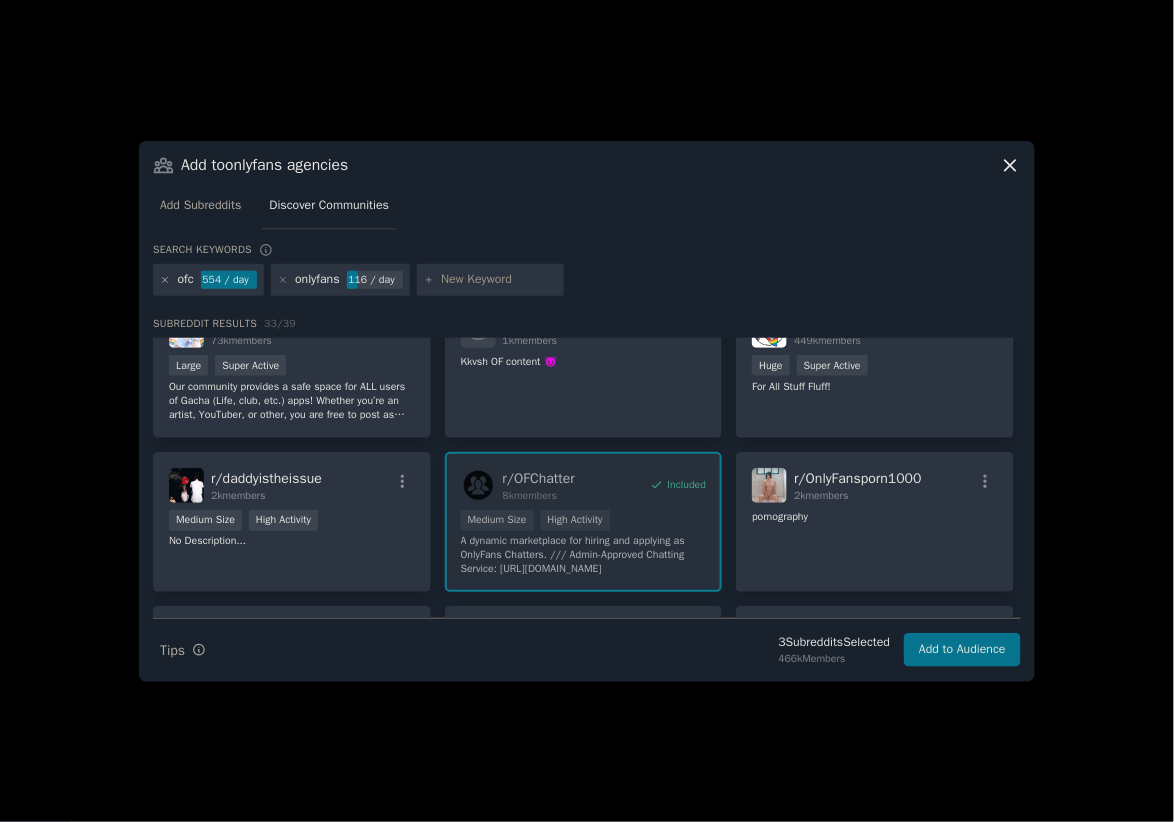 click 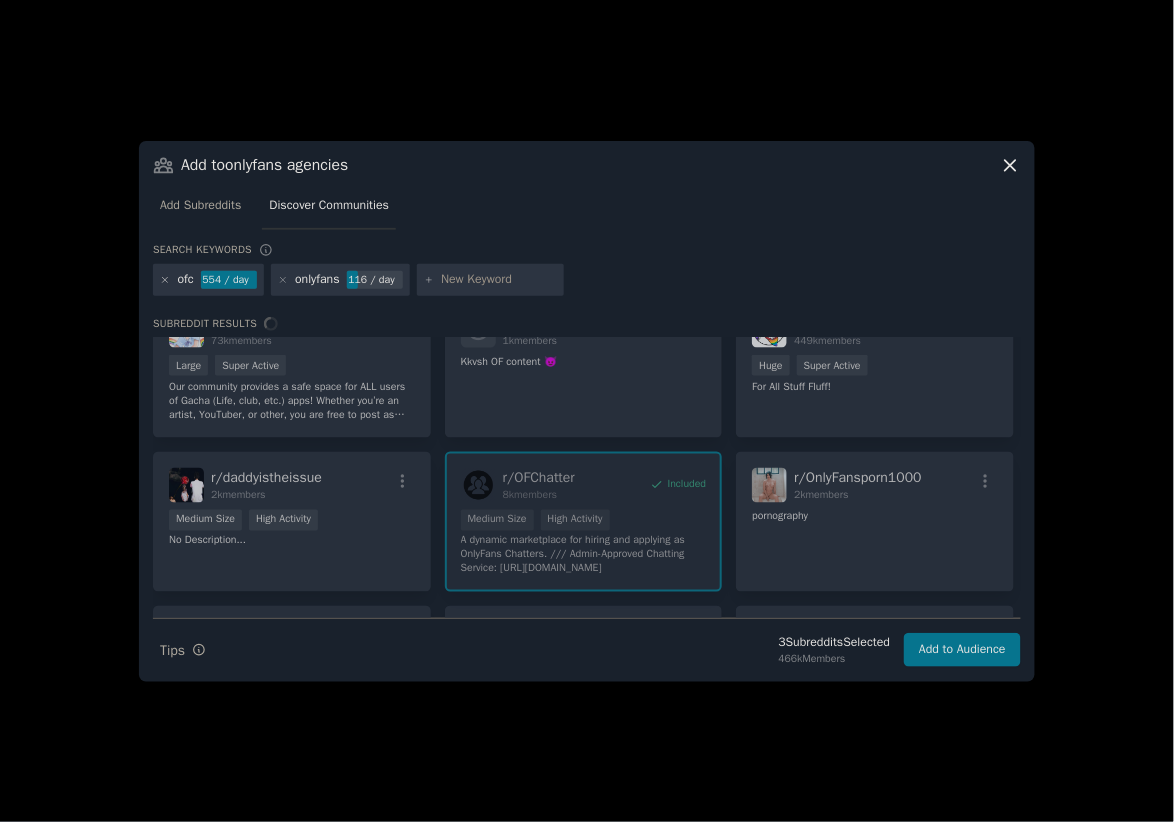 scroll, scrollTop: 0, scrollLeft: 0, axis: both 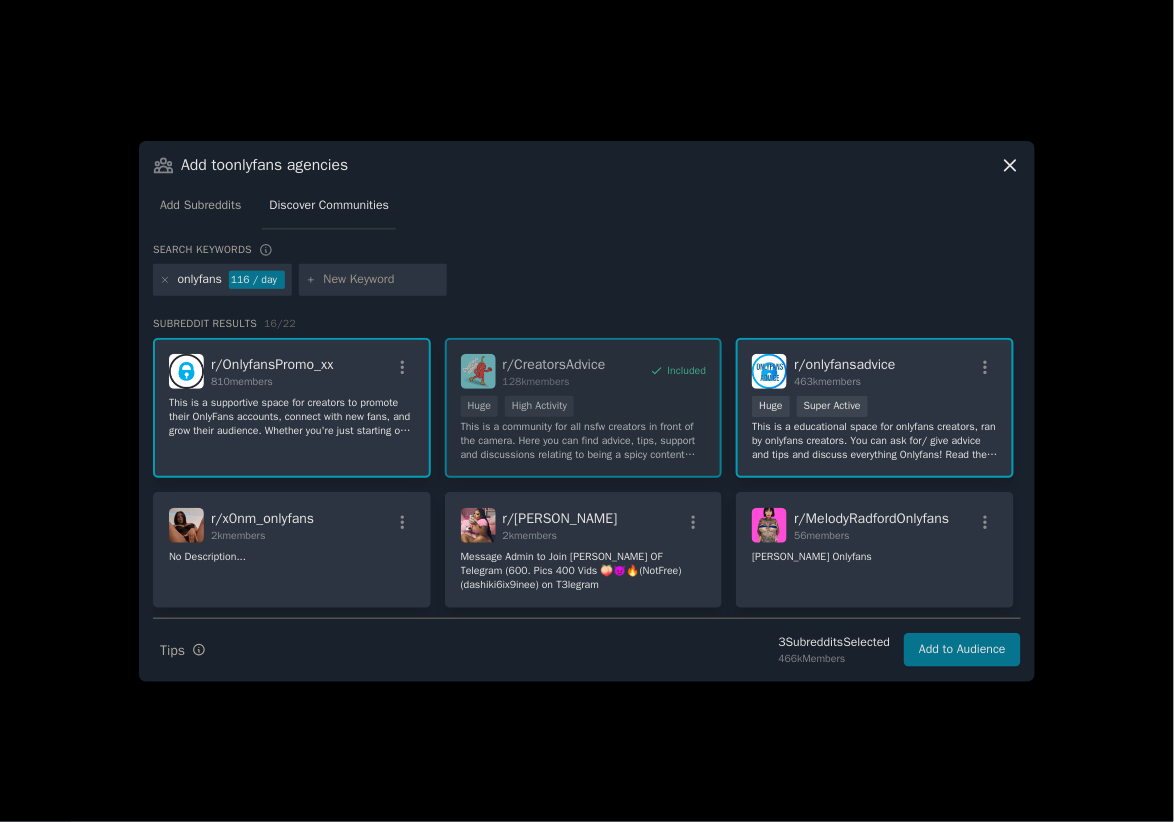 click at bounding box center (382, 280) 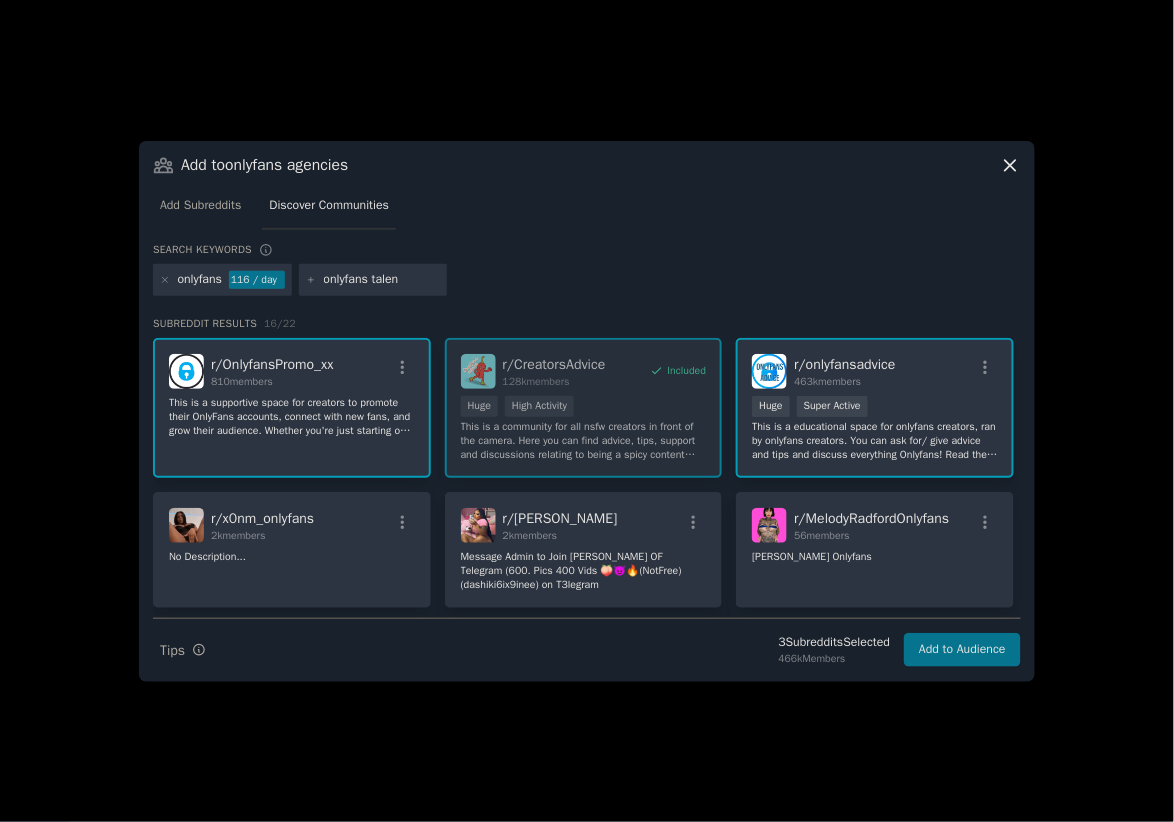 type on "onlyfans talent" 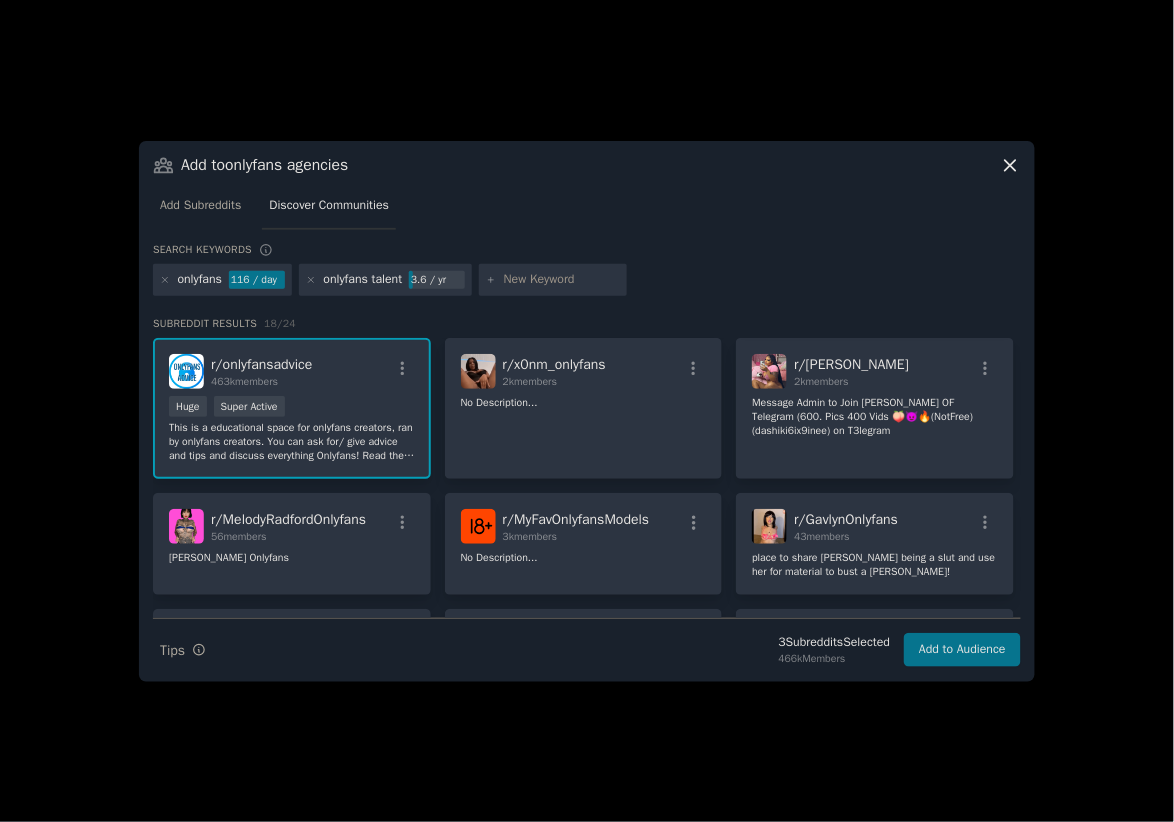 scroll, scrollTop: 160, scrollLeft: 0, axis: vertical 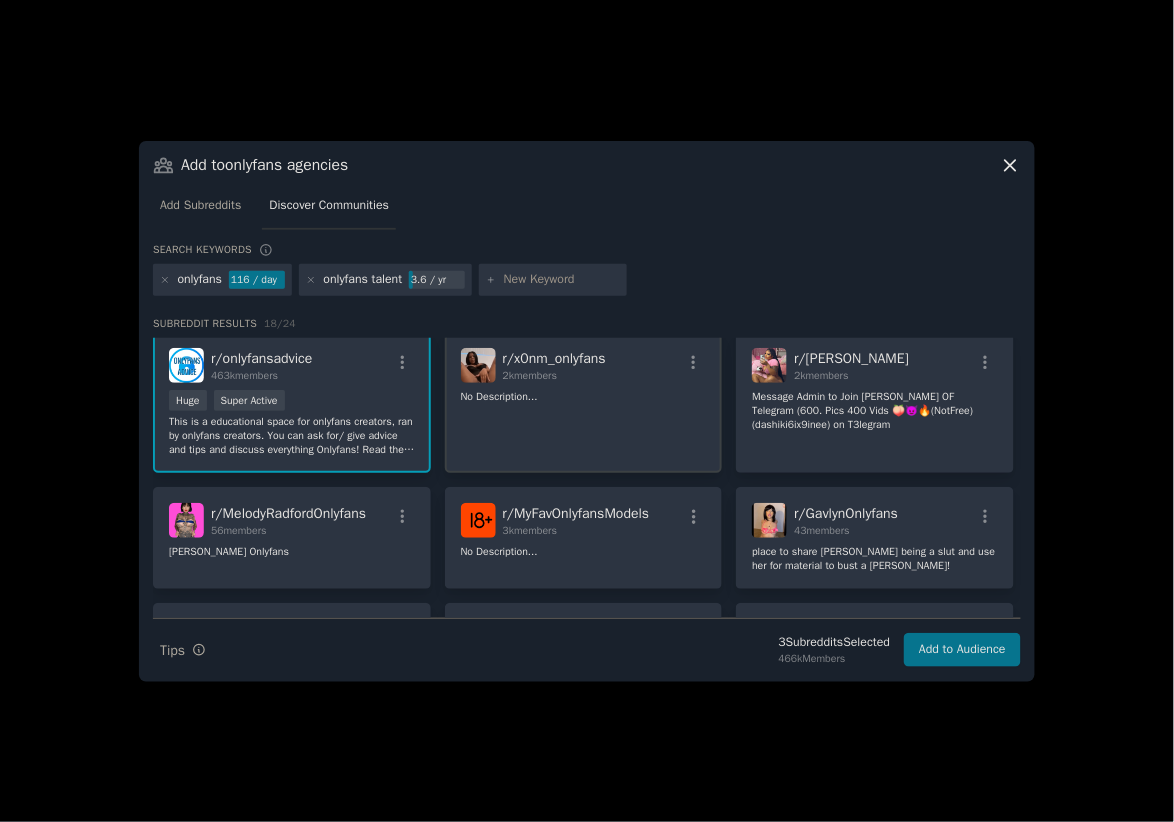 click on "r/ x0nm_onlyfans" at bounding box center [554, 358] 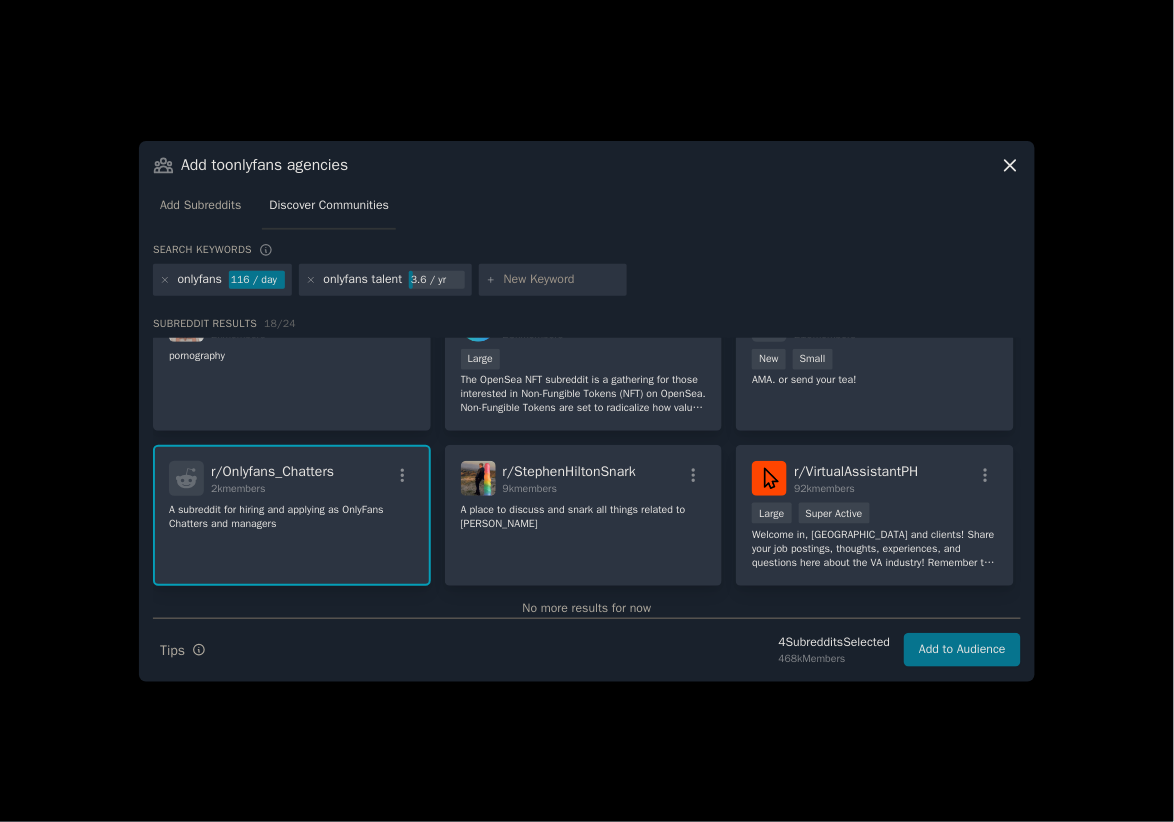 scroll, scrollTop: 640, scrollLeft: 0, axis: vertical 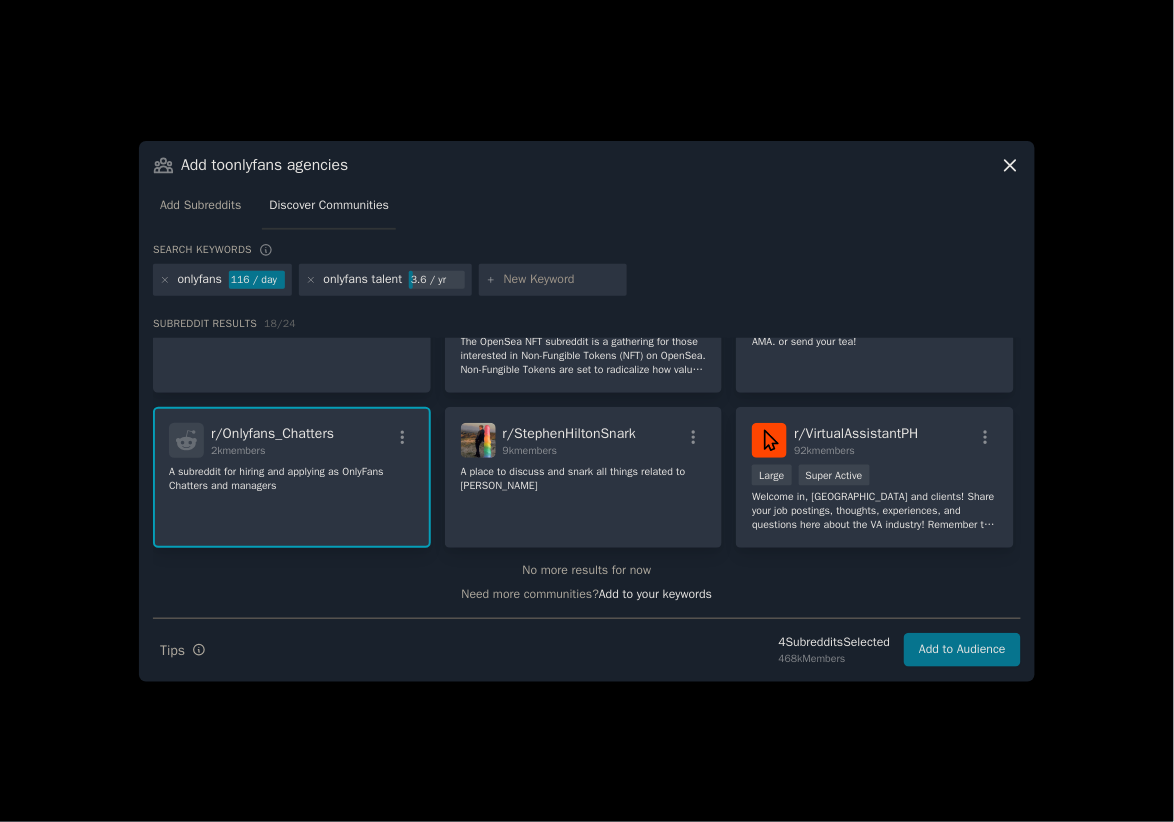 click at bounding box center (562, 280) 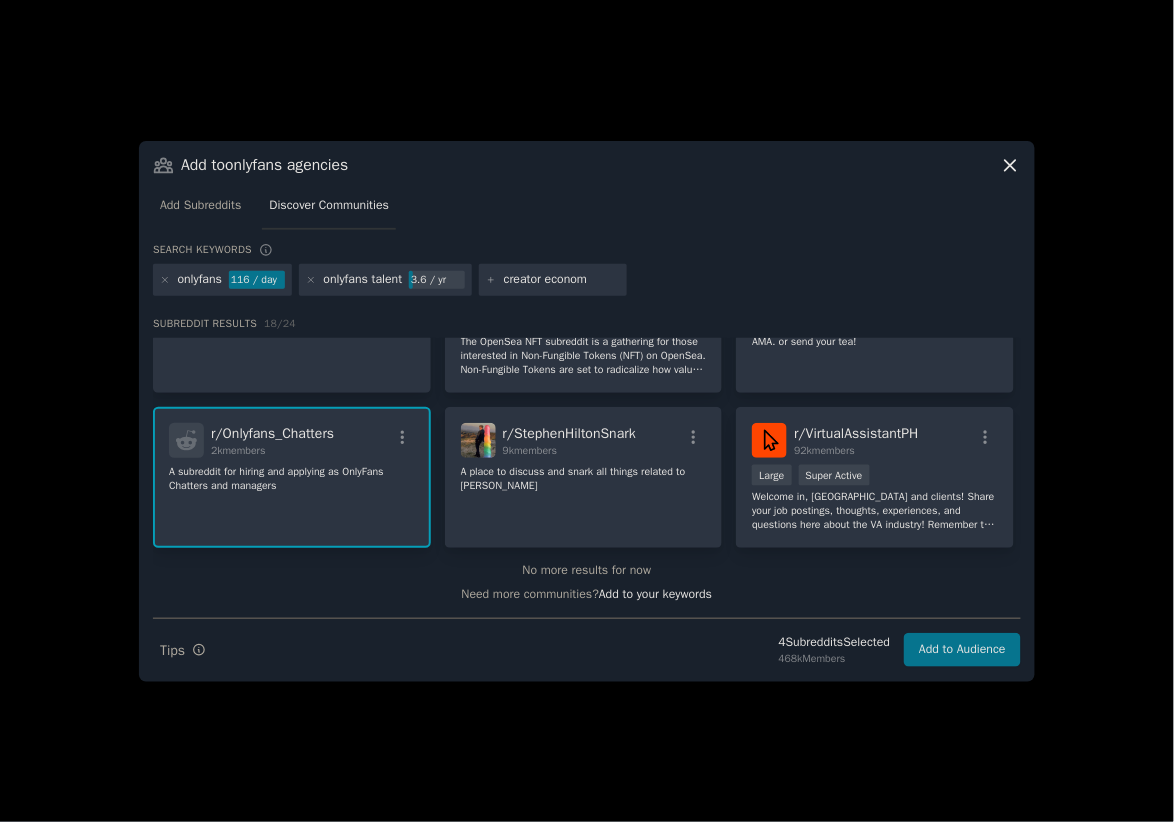 type on "creator economy" 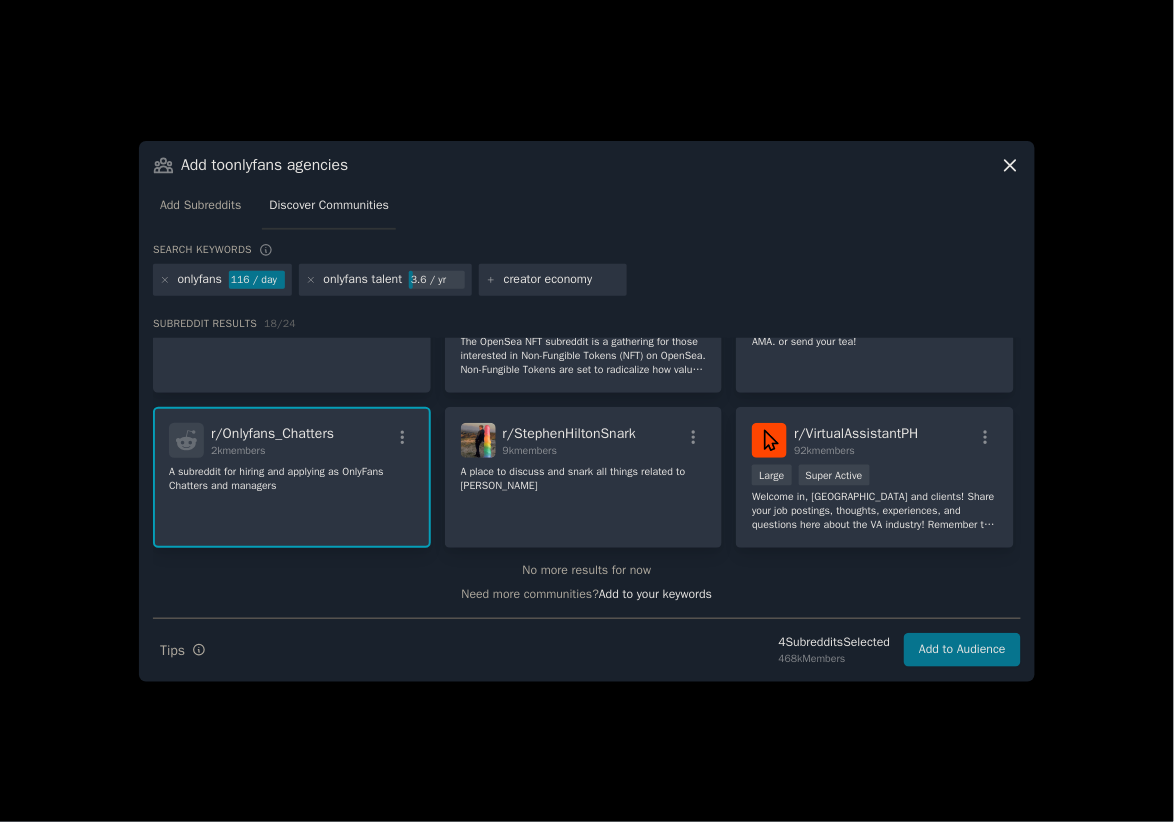 type 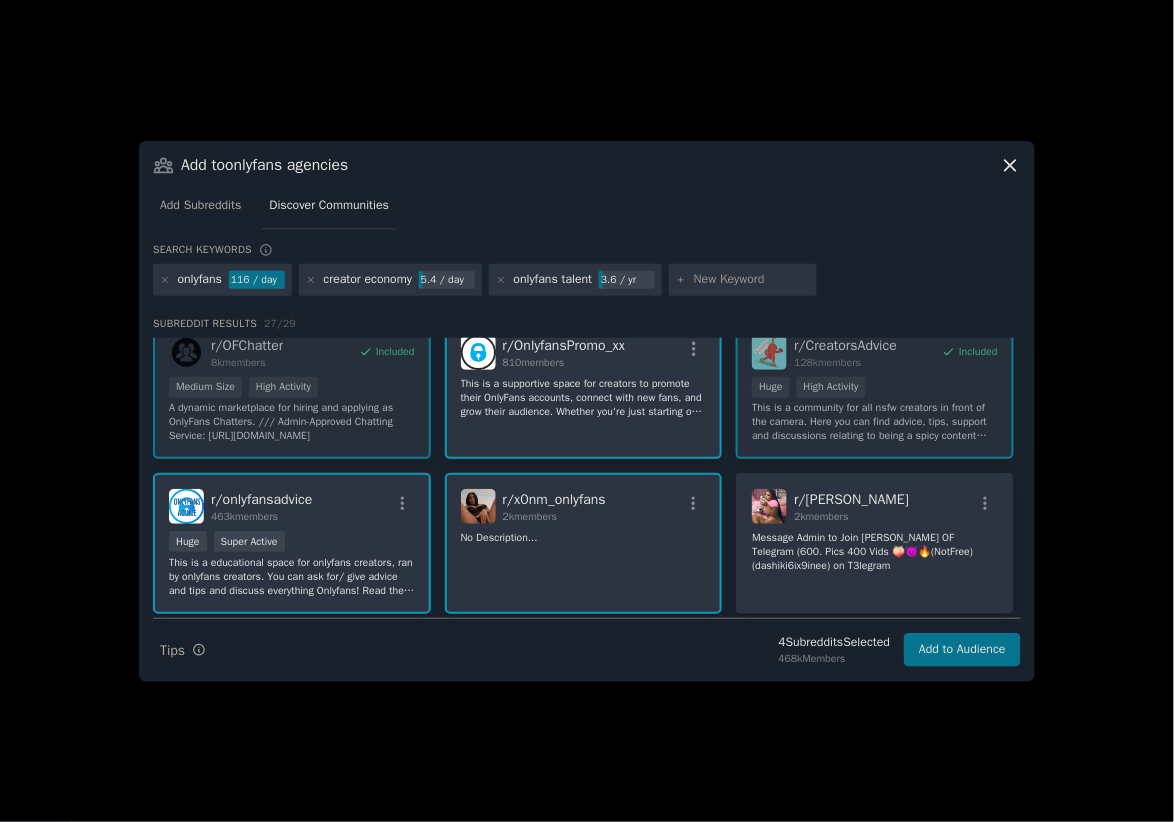 scroll, scrollTop: 20, scrollLeft: 0, axis: vertical 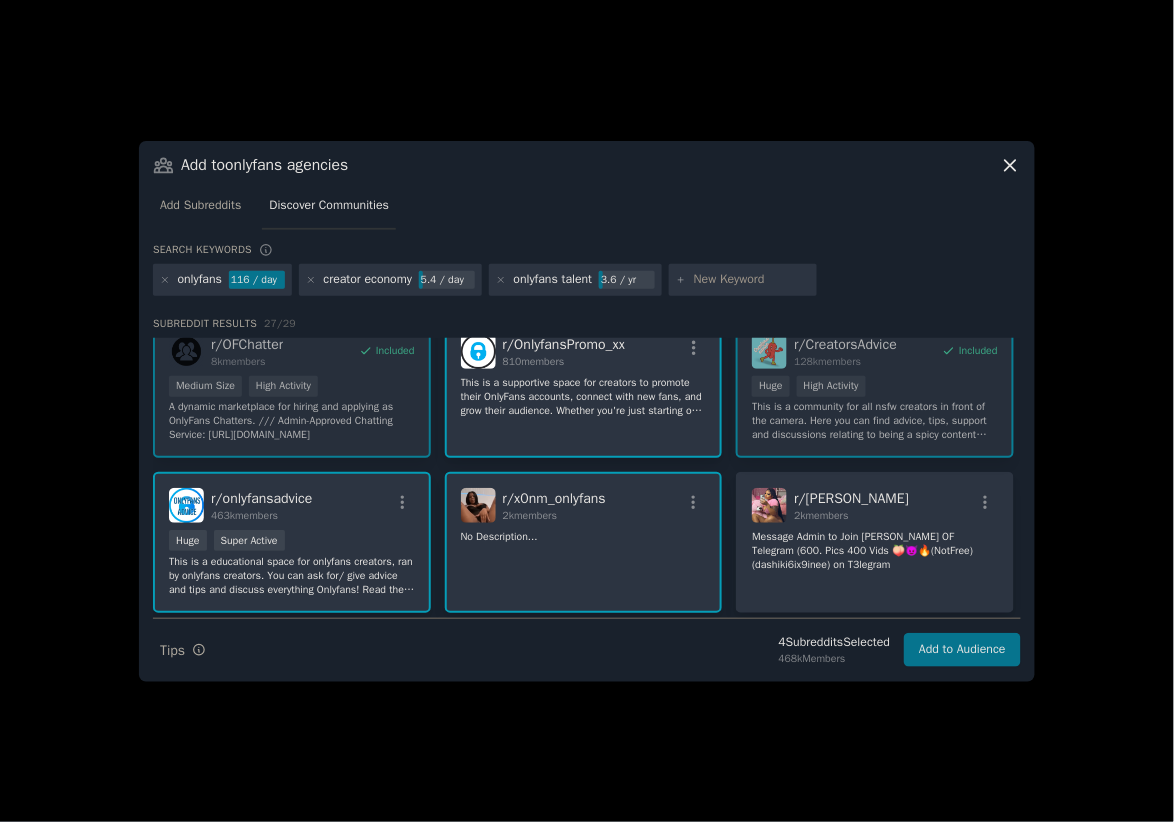 click on "creator economy" at bounding box center [368, 280] 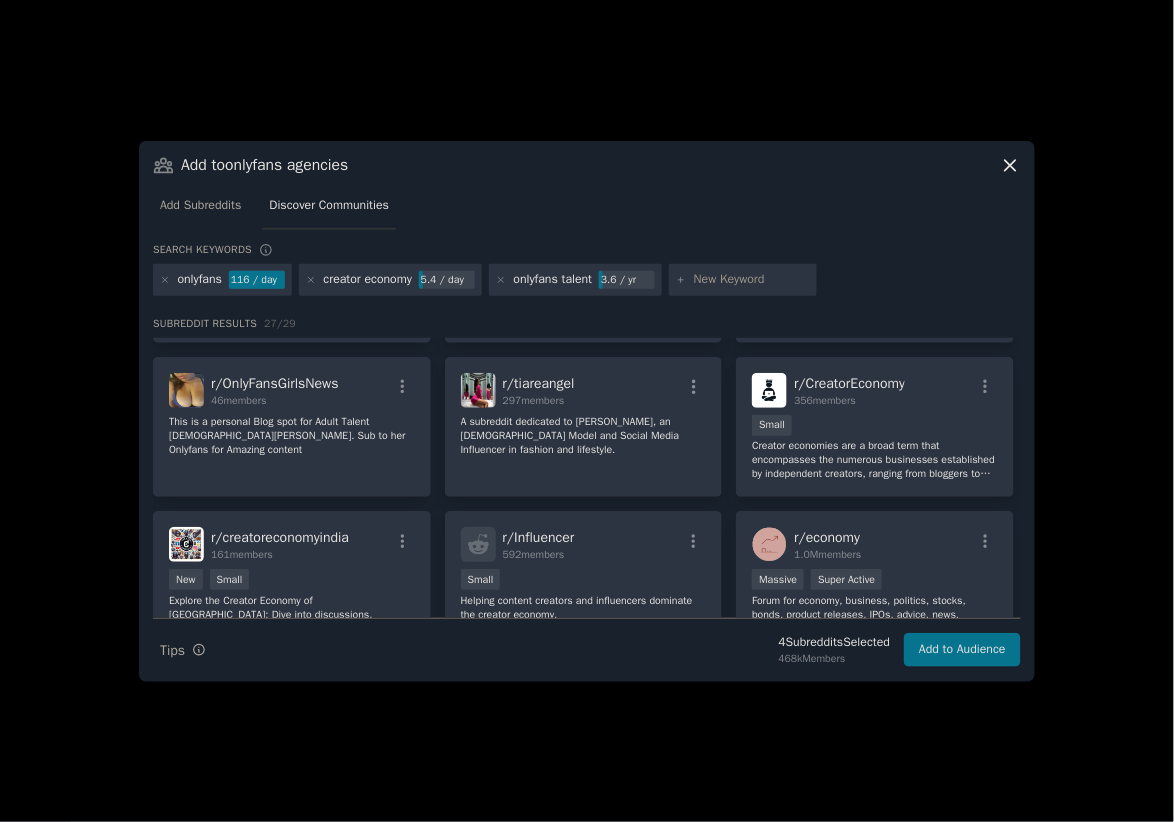 scroll, scrollTop: 404, scrollLeft: 0, axis: vertical 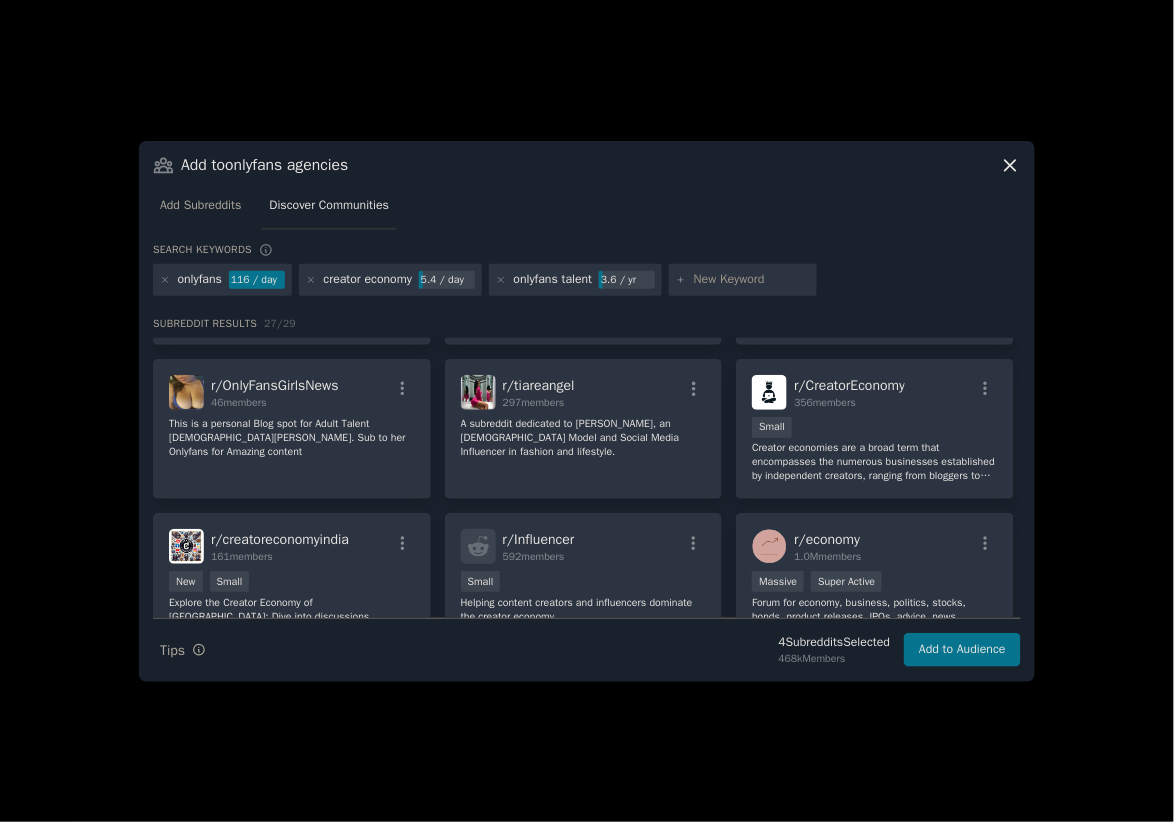 click at bounding box center [752, 280] 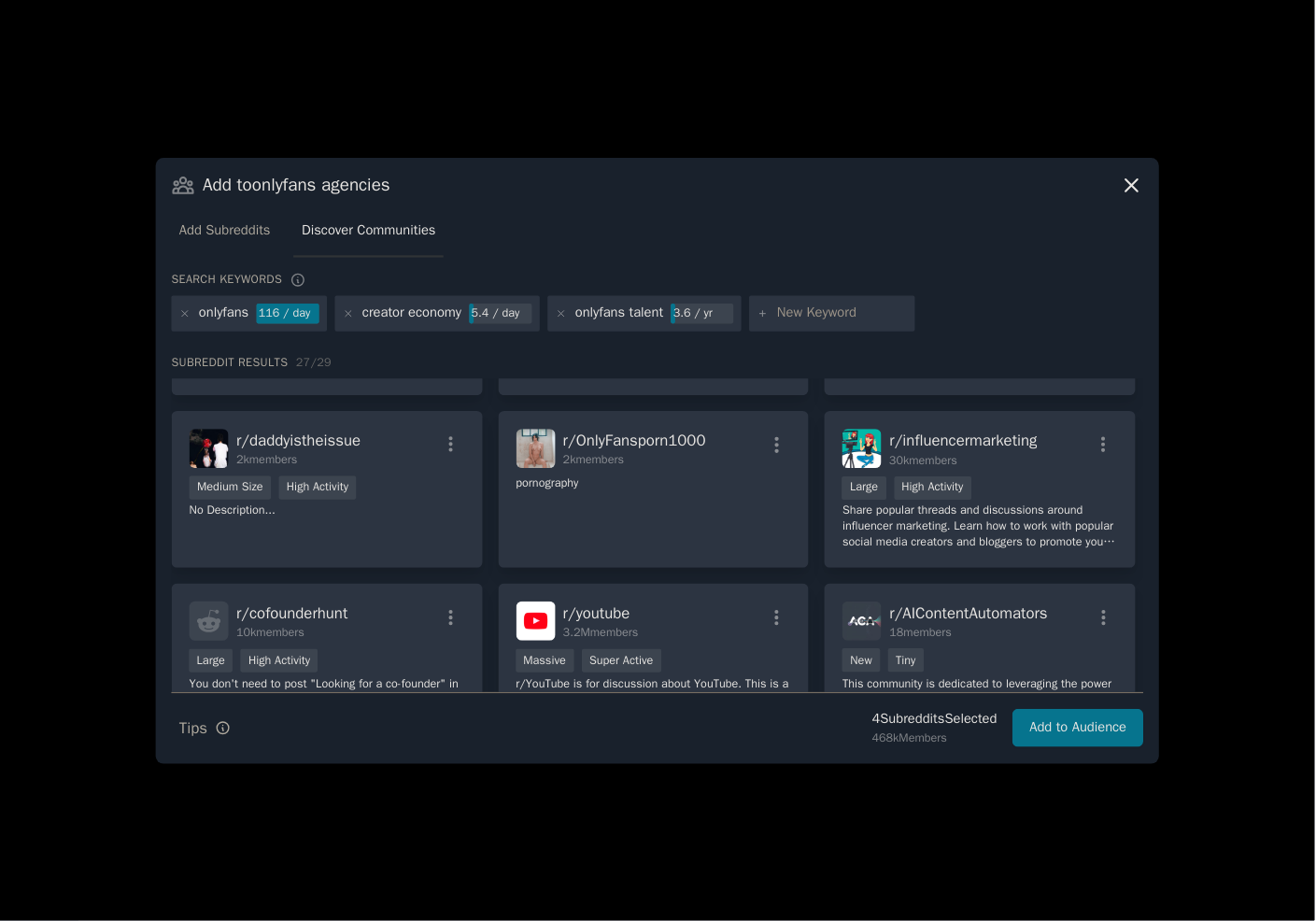 scroll, scrollTop: 1054, scrollLeft: 0, axis: vertical 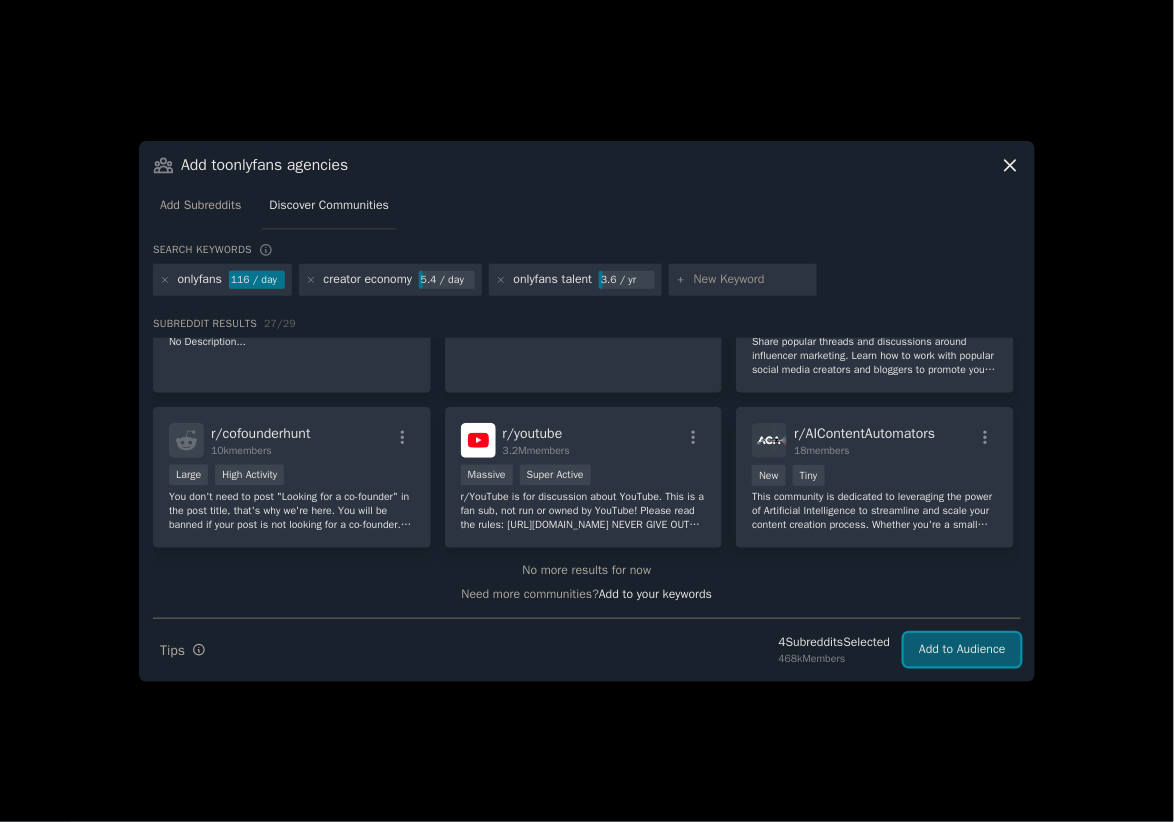 click on "Add to Audience" at bounding box center (962, 650) 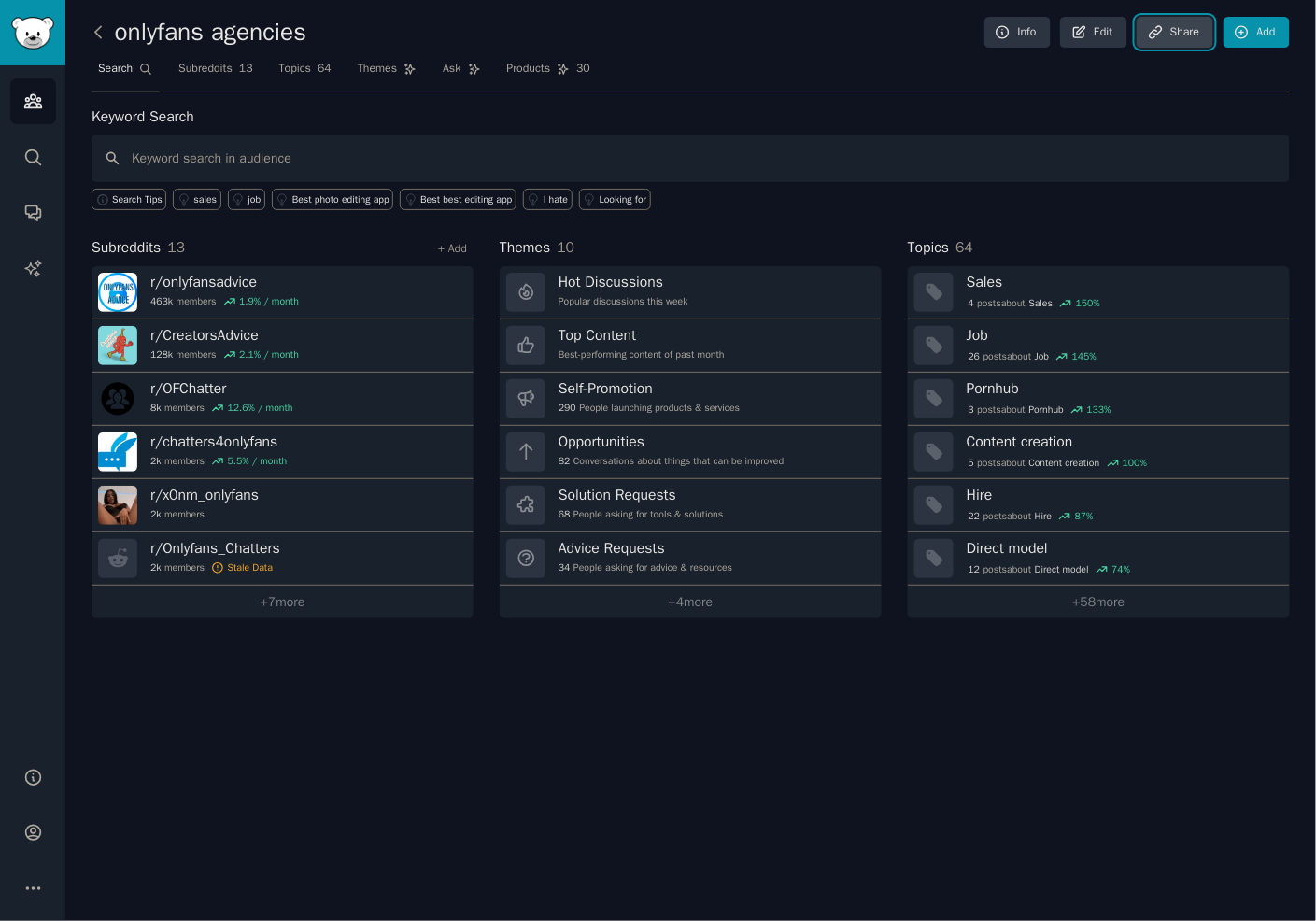 click on "Share" at bounding box center (1175, 33) 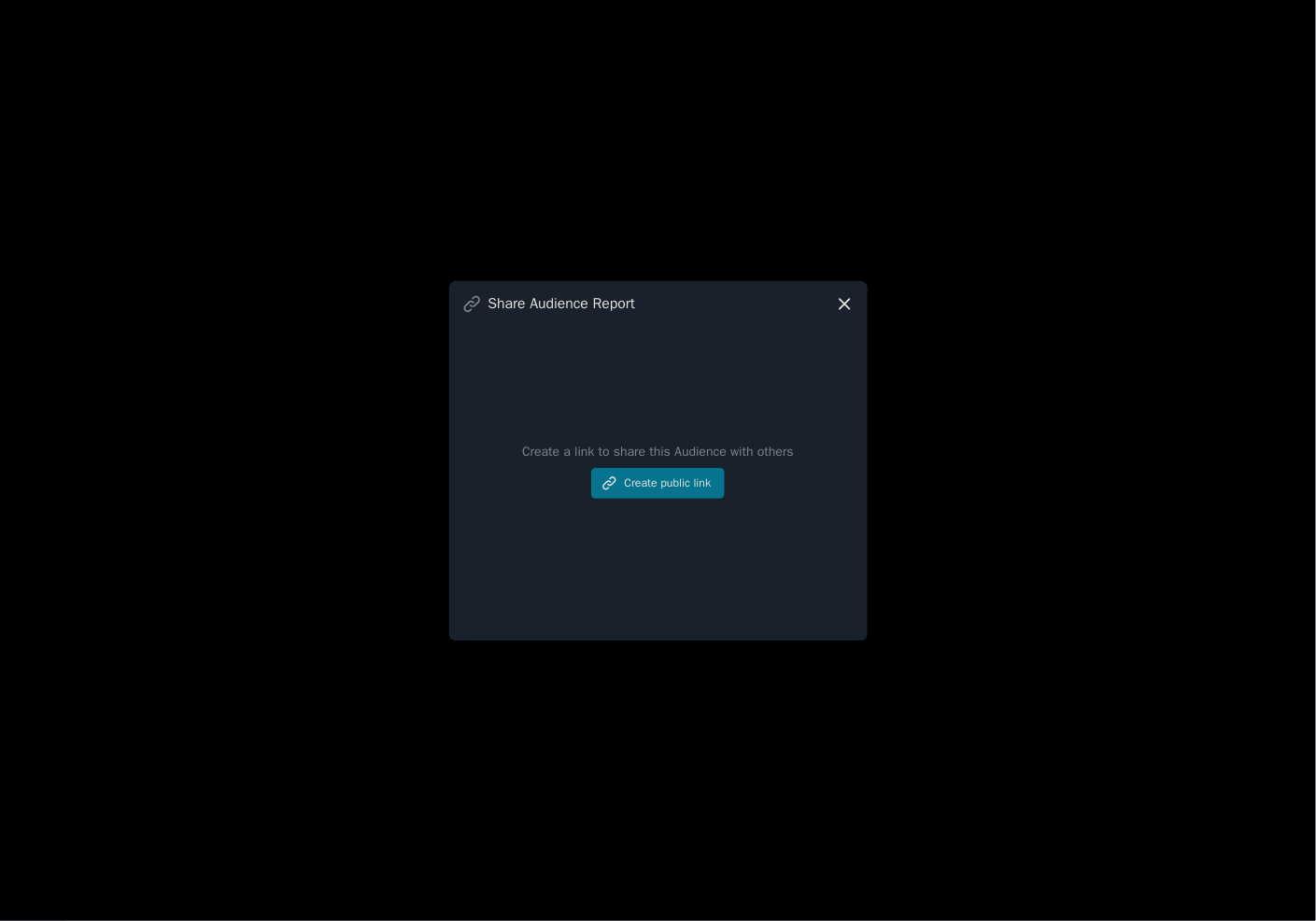 click 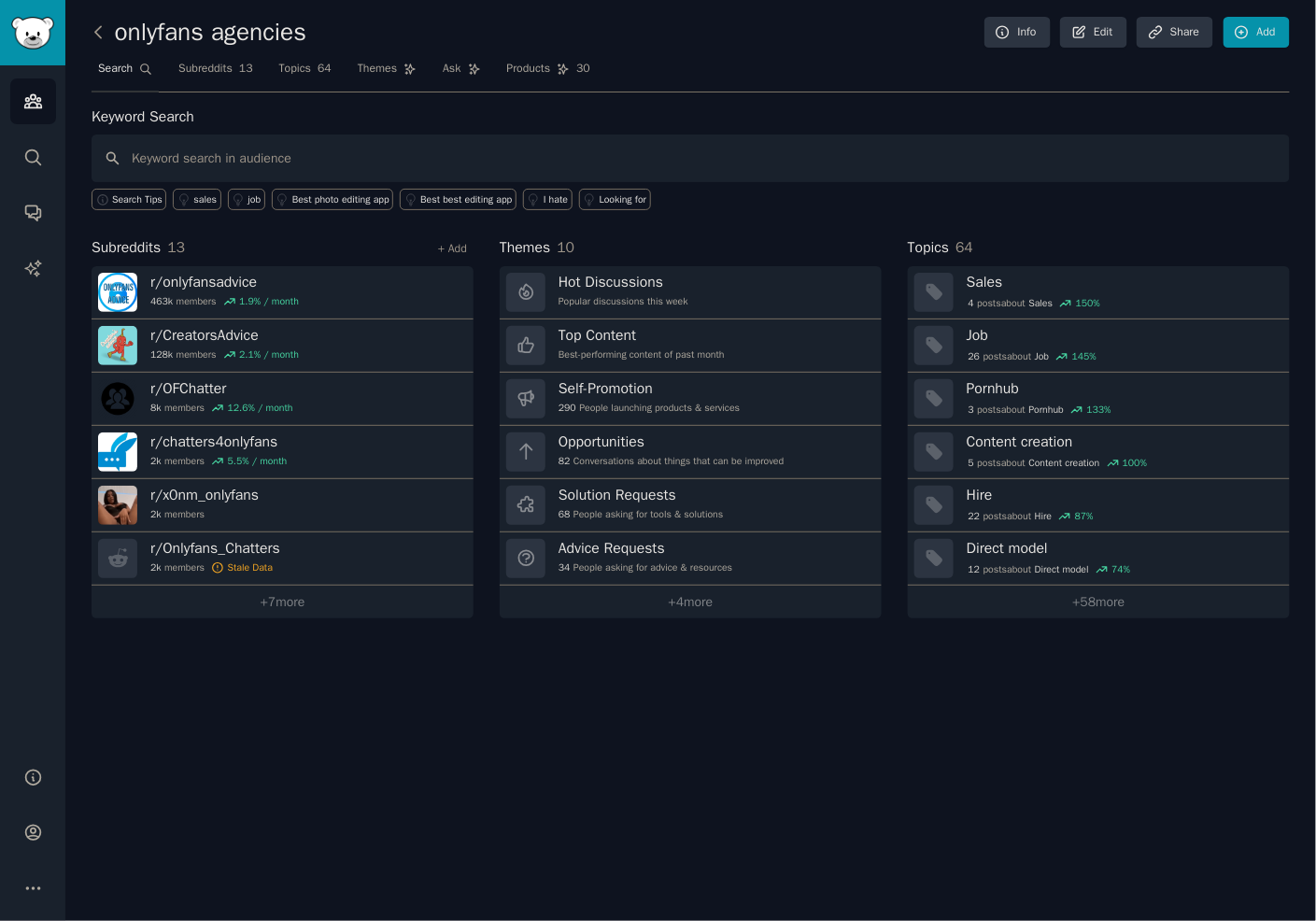 click on "onlyfans agencies Info Edit Share Add Search Subreddits 13 Topics 64 Themes Ask Products 30 Keyword Search Search Tips sales job Best photo editing app Best best editing app I hate Looking for Subreddits 13 + Add r/ onlyfansadvice 463k  members 1.9 % / month r/ CreatorsAdvice 128k  members 2.1 % / month r/ OFChatter 8k  members 12.6 % / month r/ chatters4onlyfans 2k  members 5.5 % / month r/ x0nm_onlyfans 2k  members r/ Onlyfans_Chatters 2k  members Stale Data +  7  more Themes 10 Hot Discussions Popular discussions this week Top Content Best-performing content of past month Self-Promotion 290 People launching products & services Opportunities 82 Conversations about things that can be improved Solution Requests 68 People asking for tools & solutions Advice Requests 34 People asking for advice & resources +  4  more Topics 64 Sales 4  post s  about  Sales 150 % Job 26  post s  about  Job 145 % Pornhub 3  post s  about  Pornhub 133 % Content creation 5  post s  about  Content creation 100 % Hire 22  post s Hire" 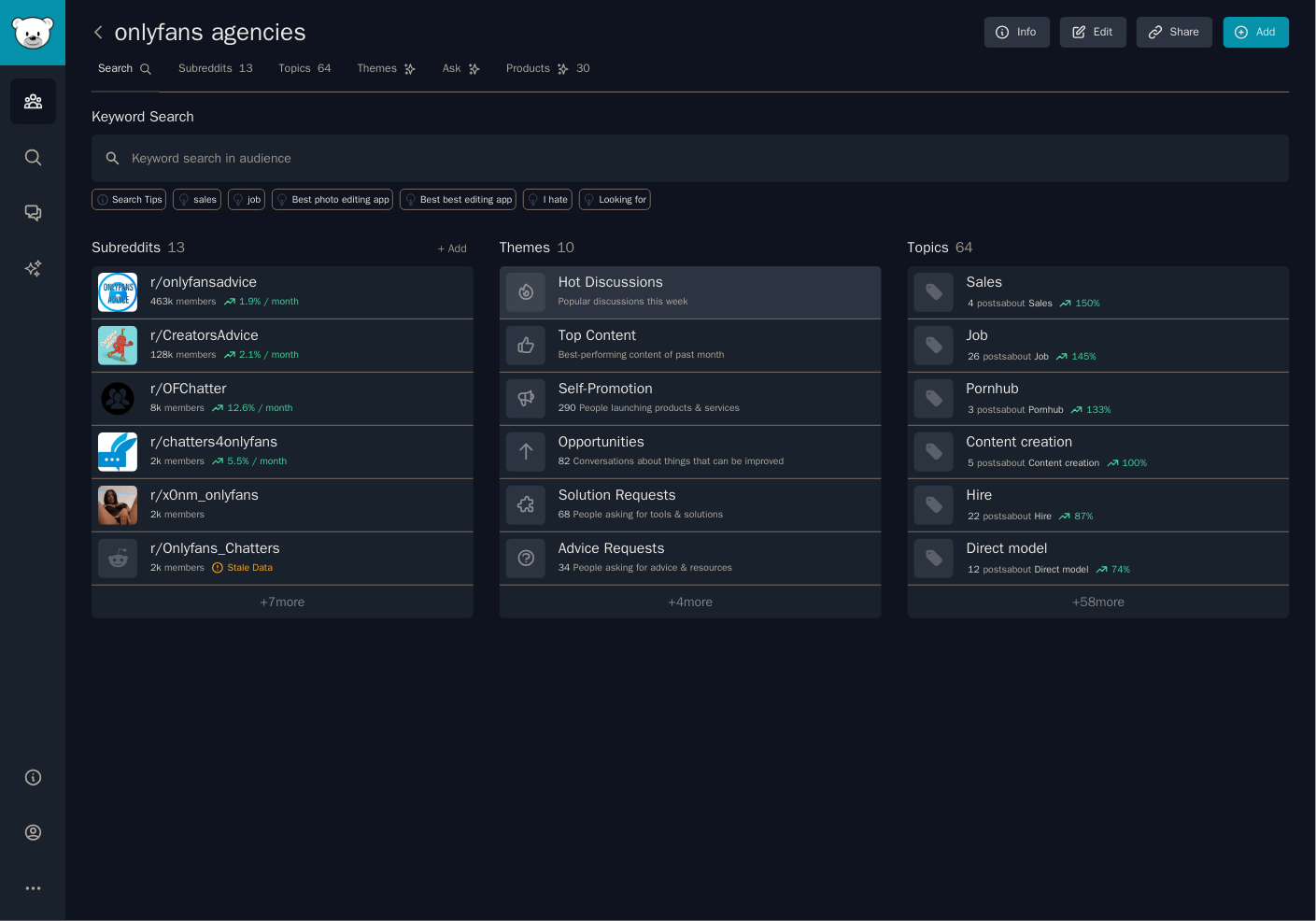 click on "Popular discussions this week" at bounding box center (623, 302) 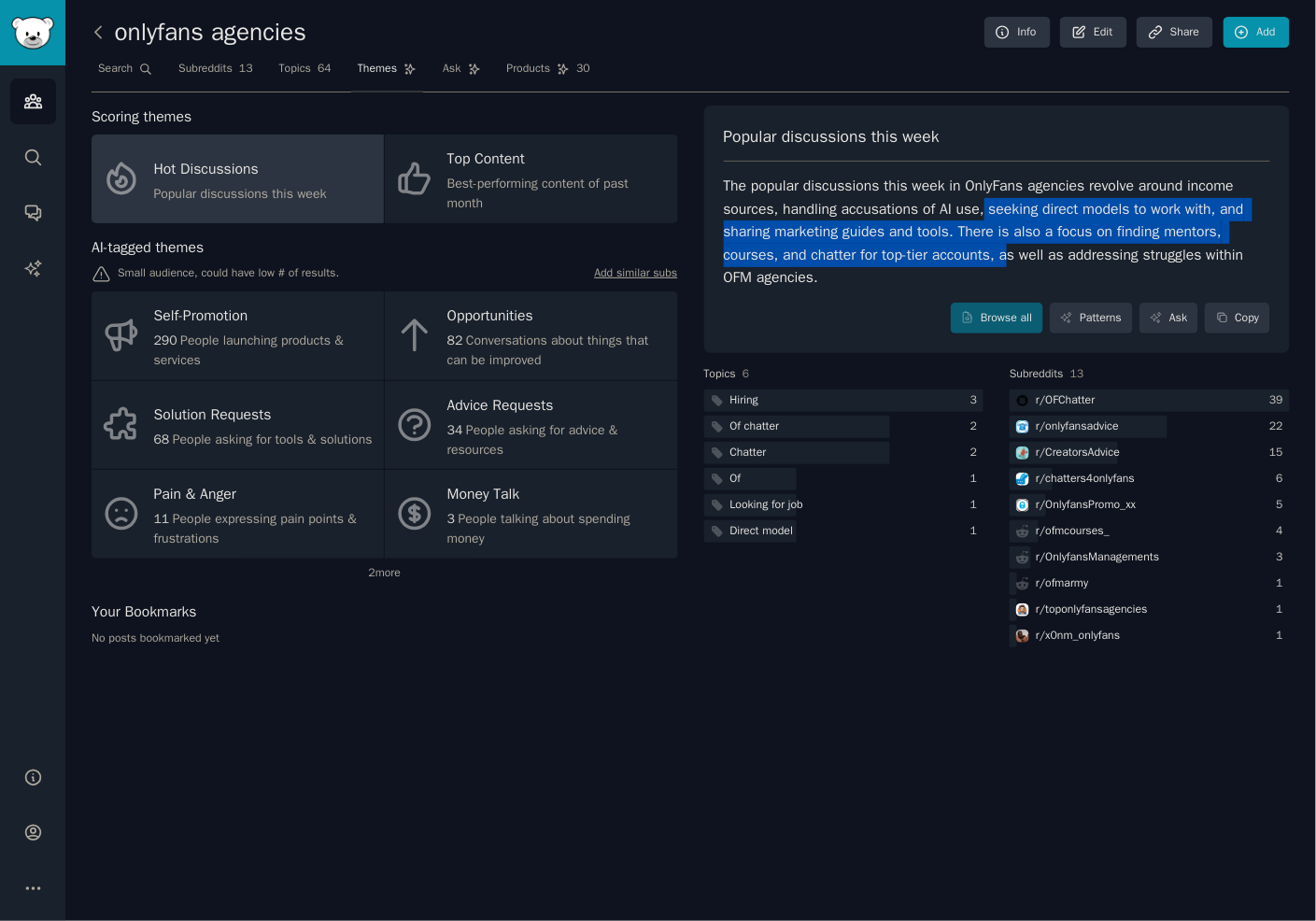 drag, startPoint x: 993, startPoint y: 213, endPoint x: 1021, endPoint y: 263, distance: 57.3062 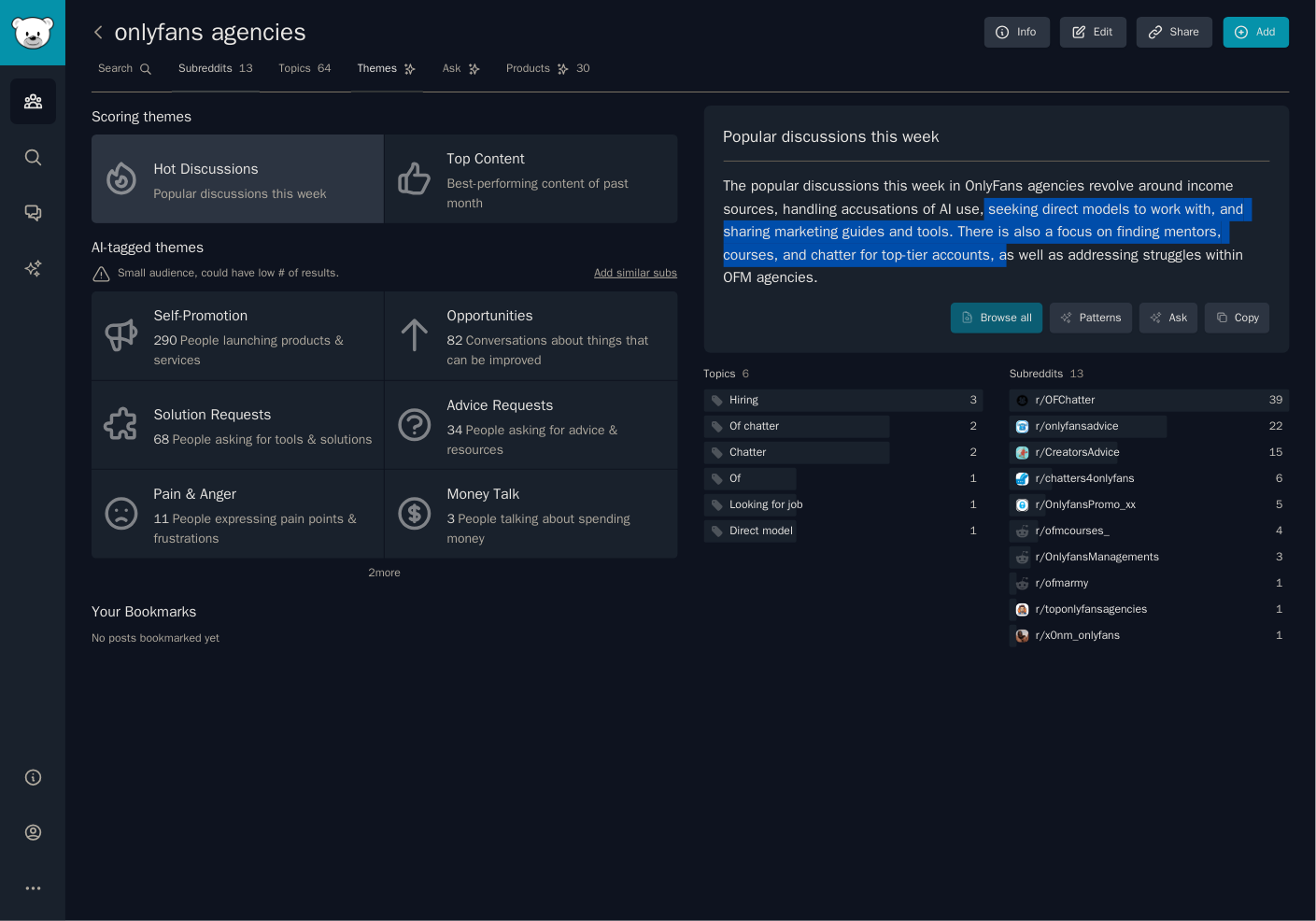 click on "Subreddits" at bounding box center (205, 69) 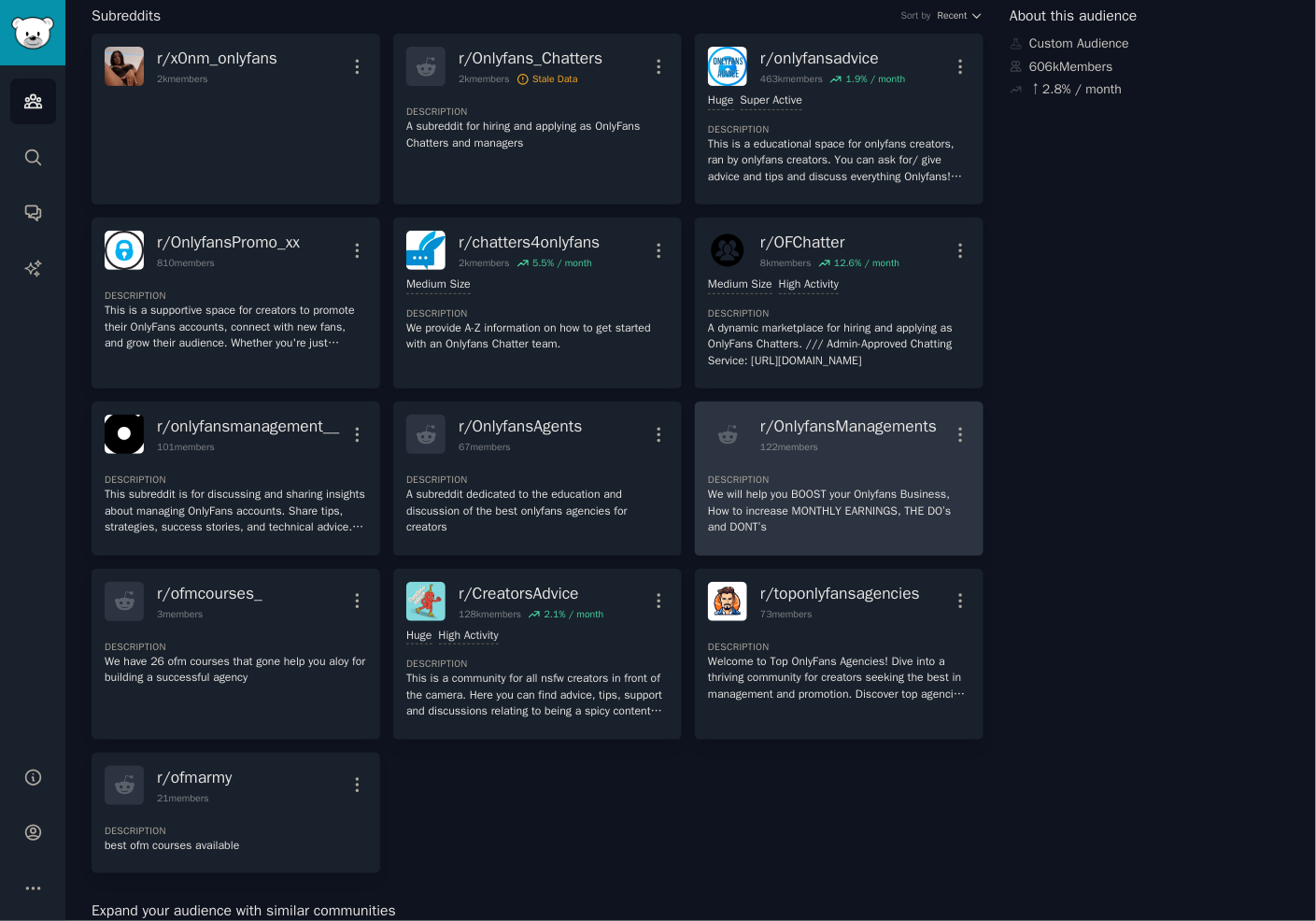scroll, scrollTop: 105, scrollLeft: 0, axis: vertical 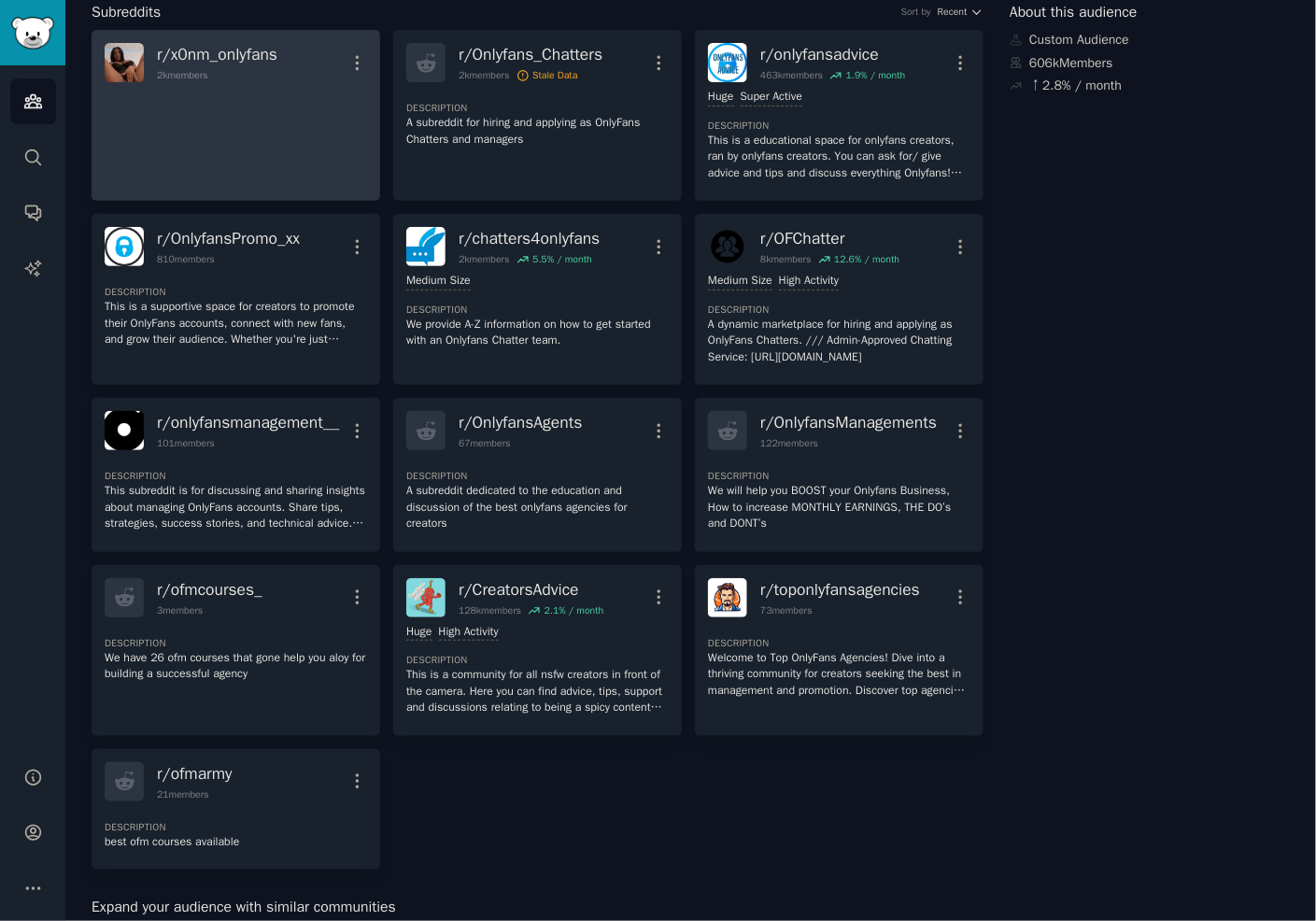 click on "r/ x0nm_onlyfans" at bounding box center [217, 54] 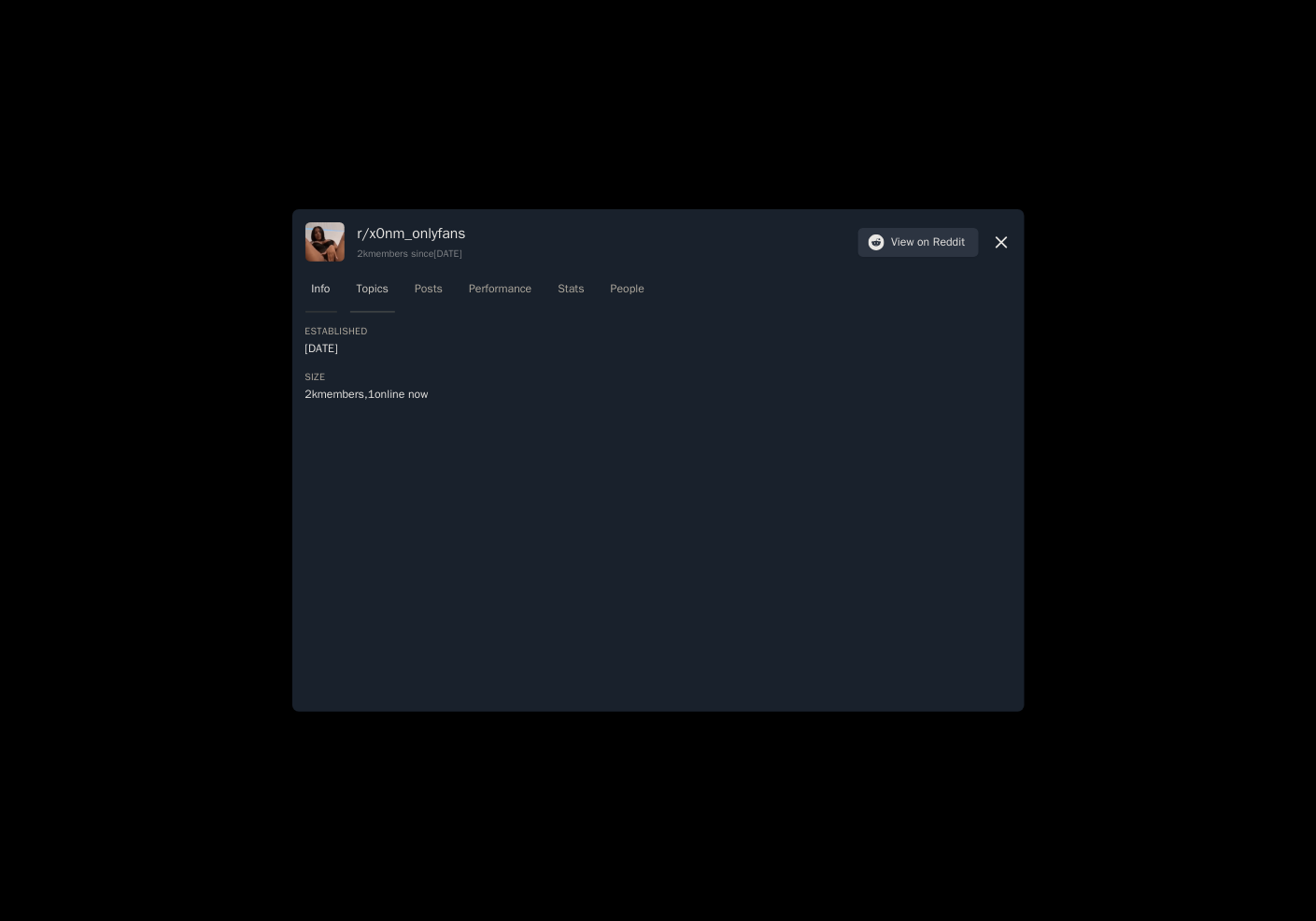 click on "Topics" at bounding box center [373, 290] 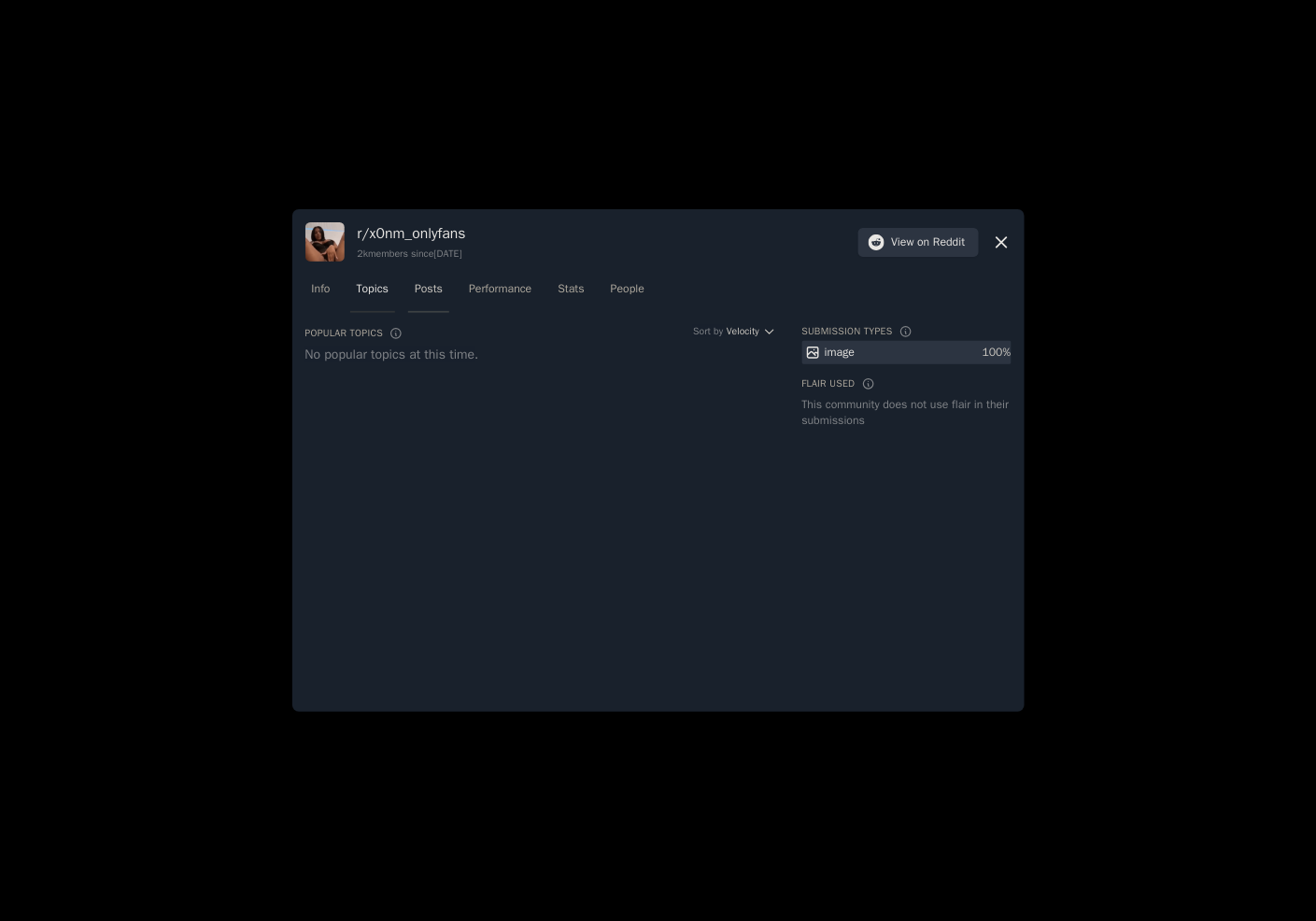 click on "Posts" at bounding box center [429, 290] 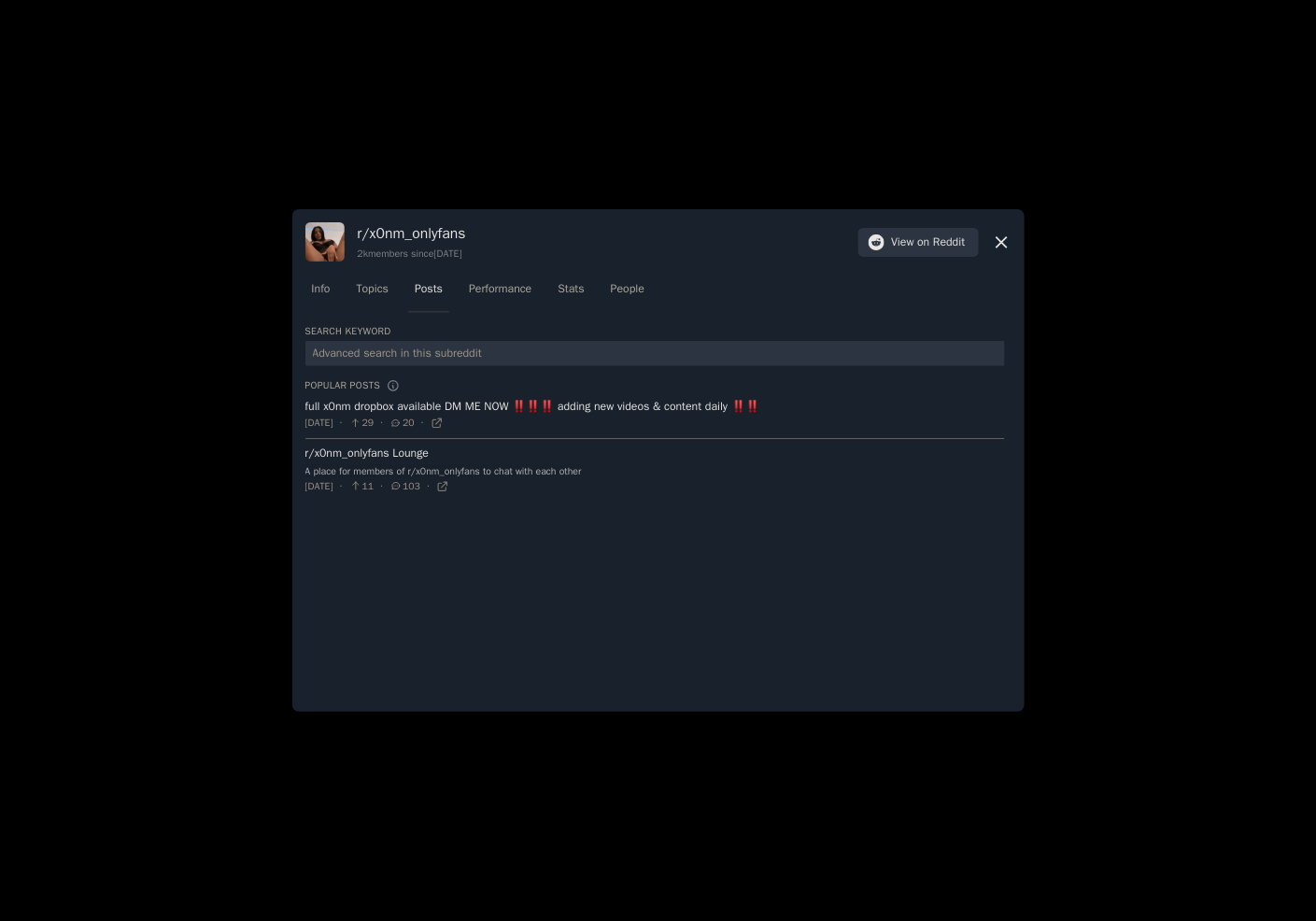 click at bounding box center (658, 460) 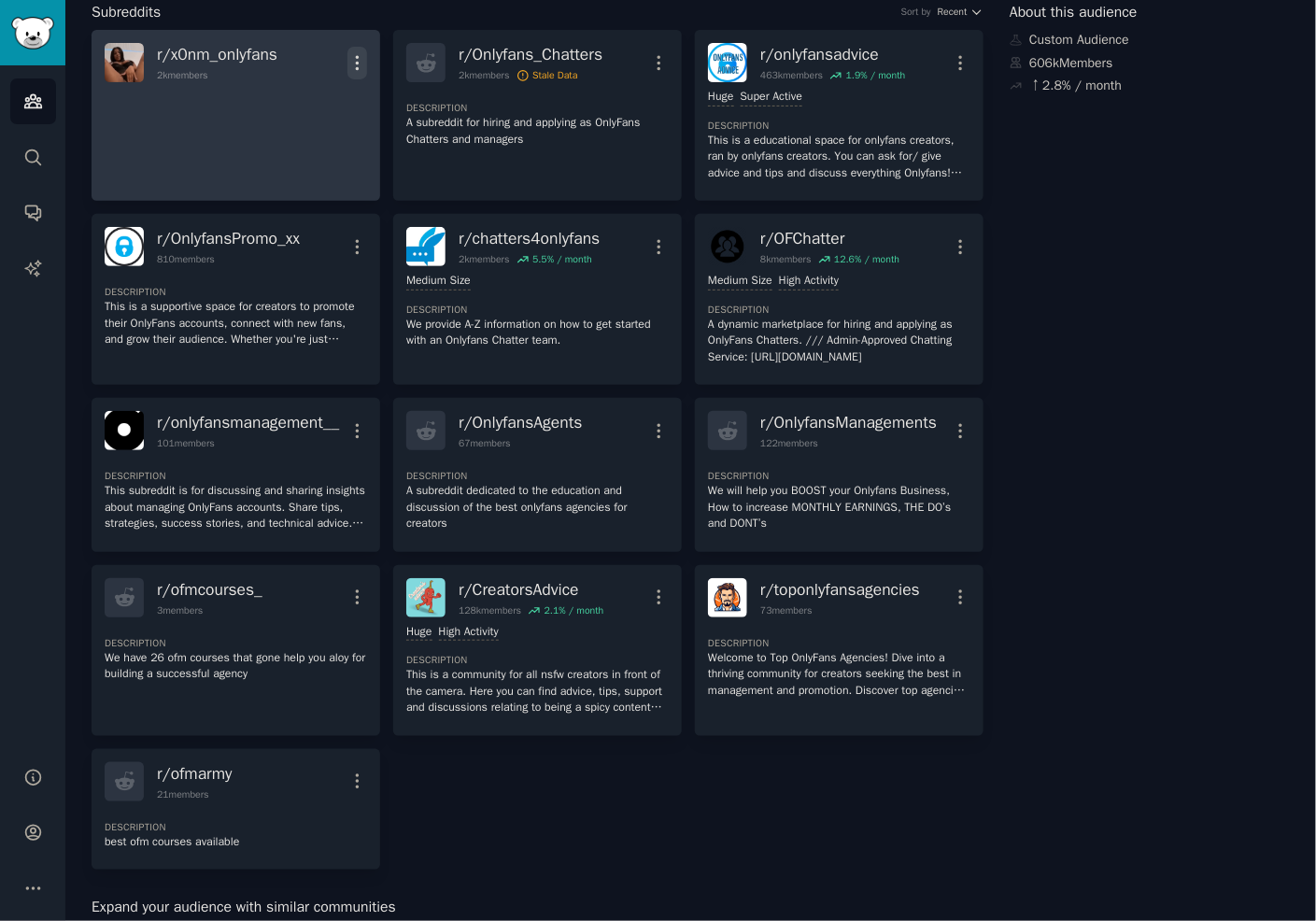 click 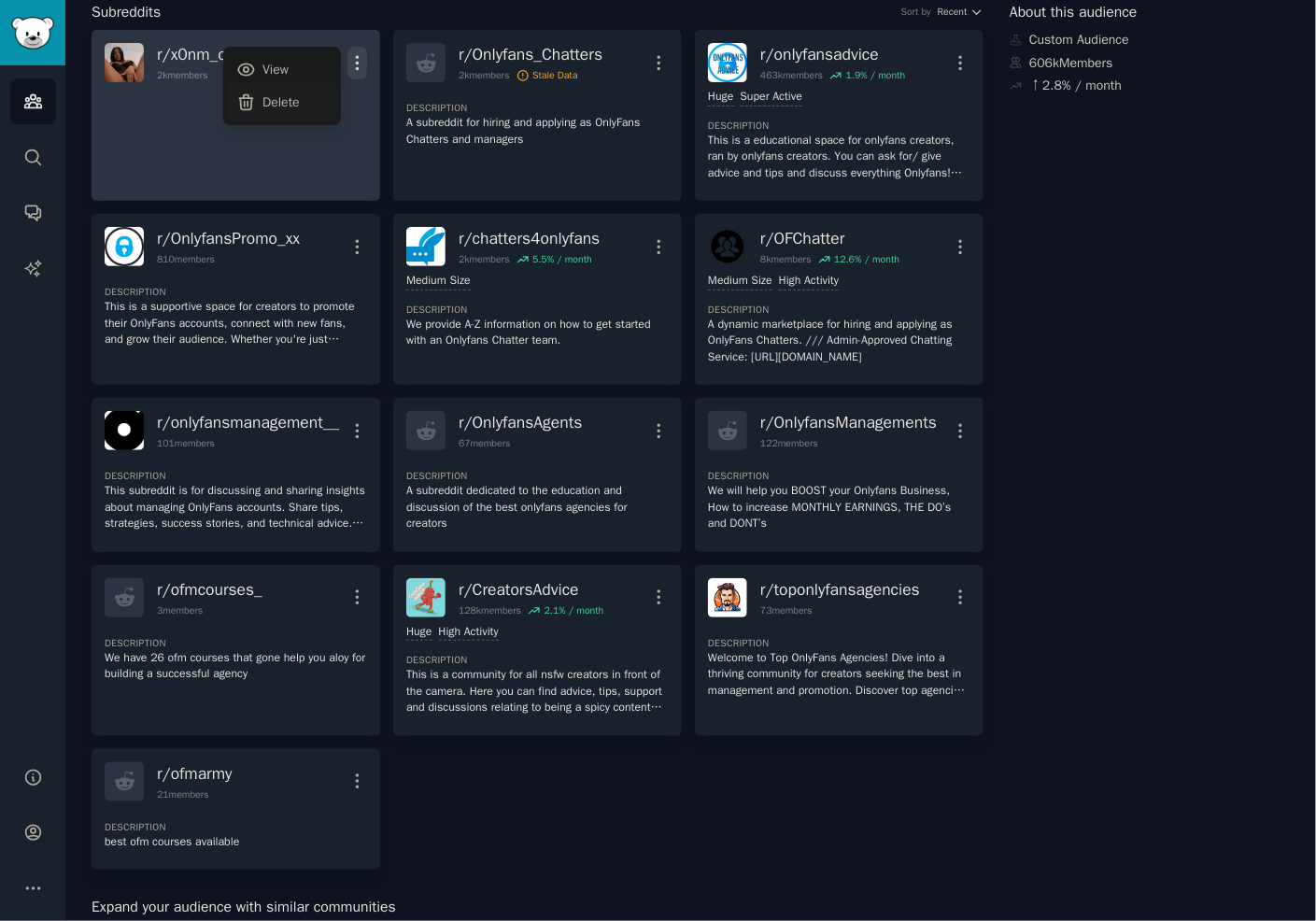 click on "Delete" at bounding box center (281, 102) 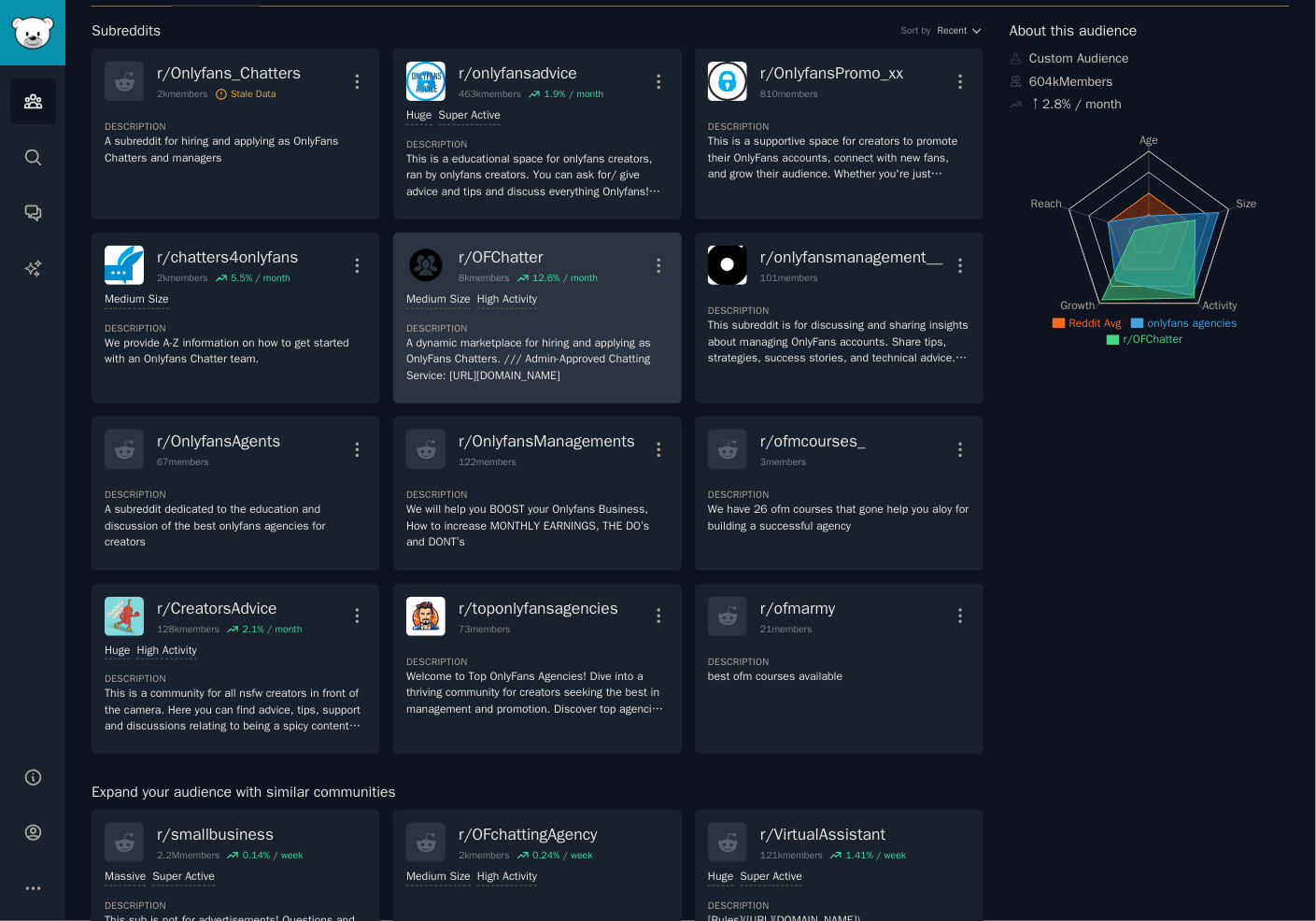 scroll, scrollTop: 0, scrollLeft: 0, axis: both 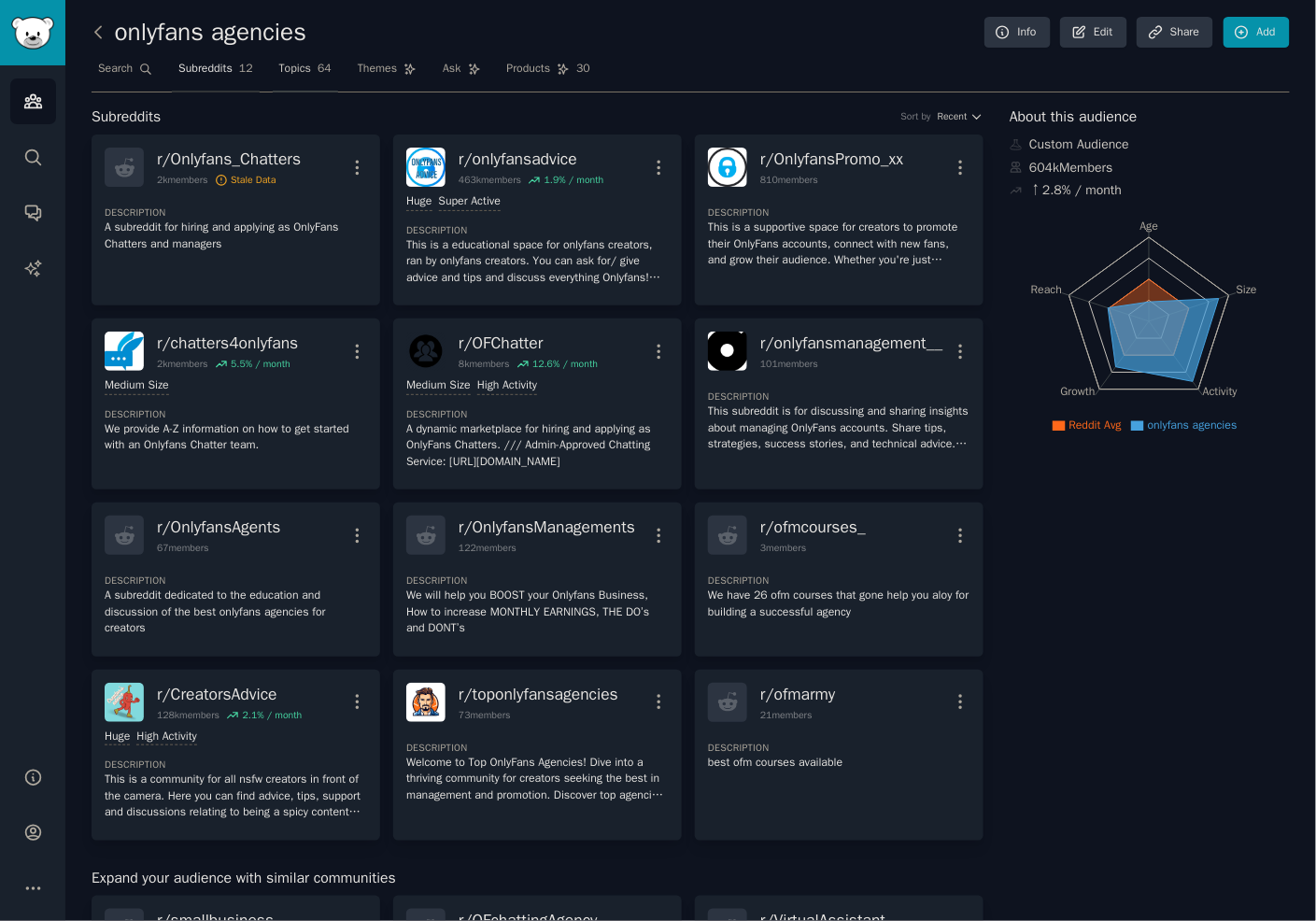 click on "Topics" at bounding box center [295, 69] 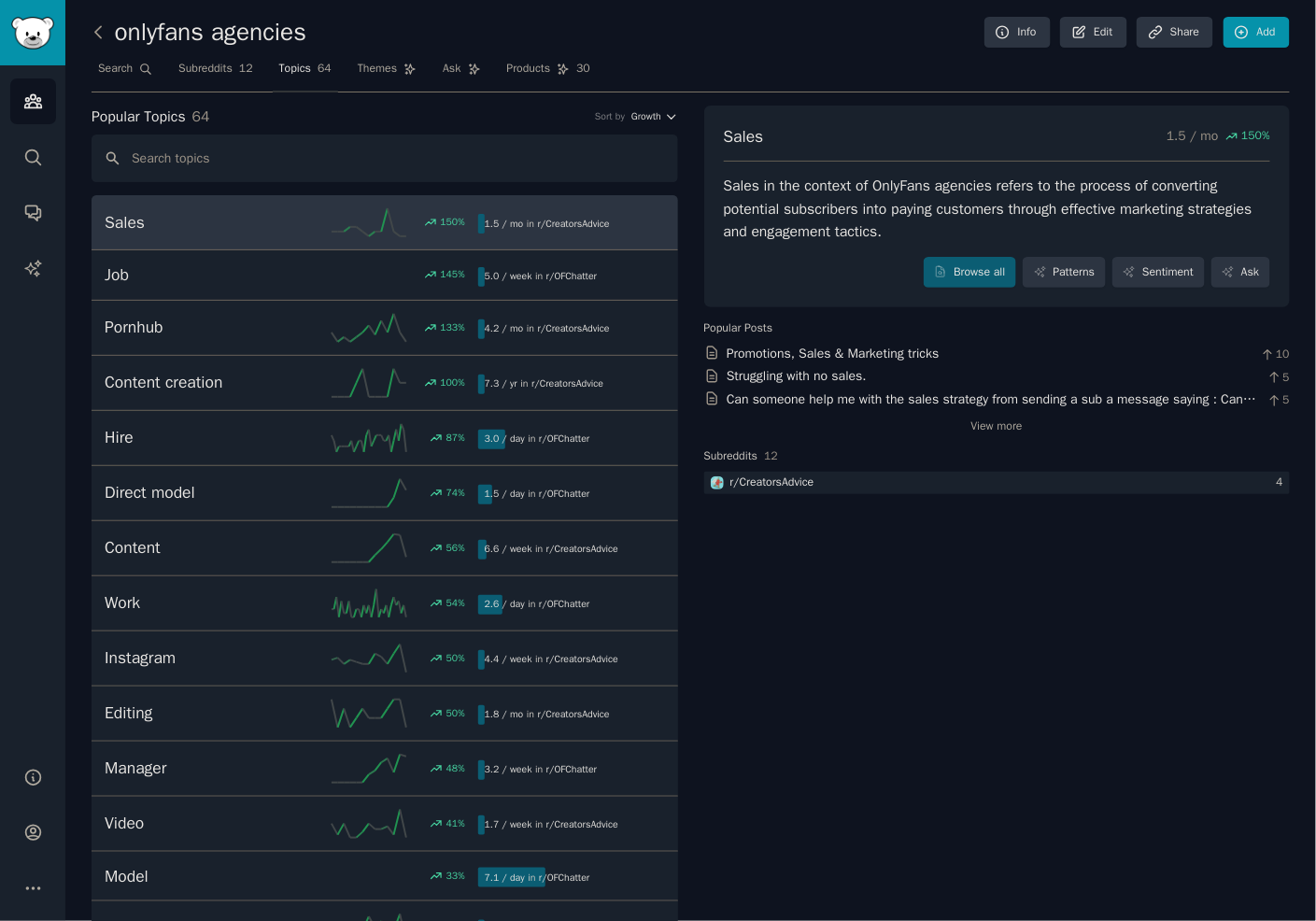 click on "Growth" at bounding box center [646, 117] 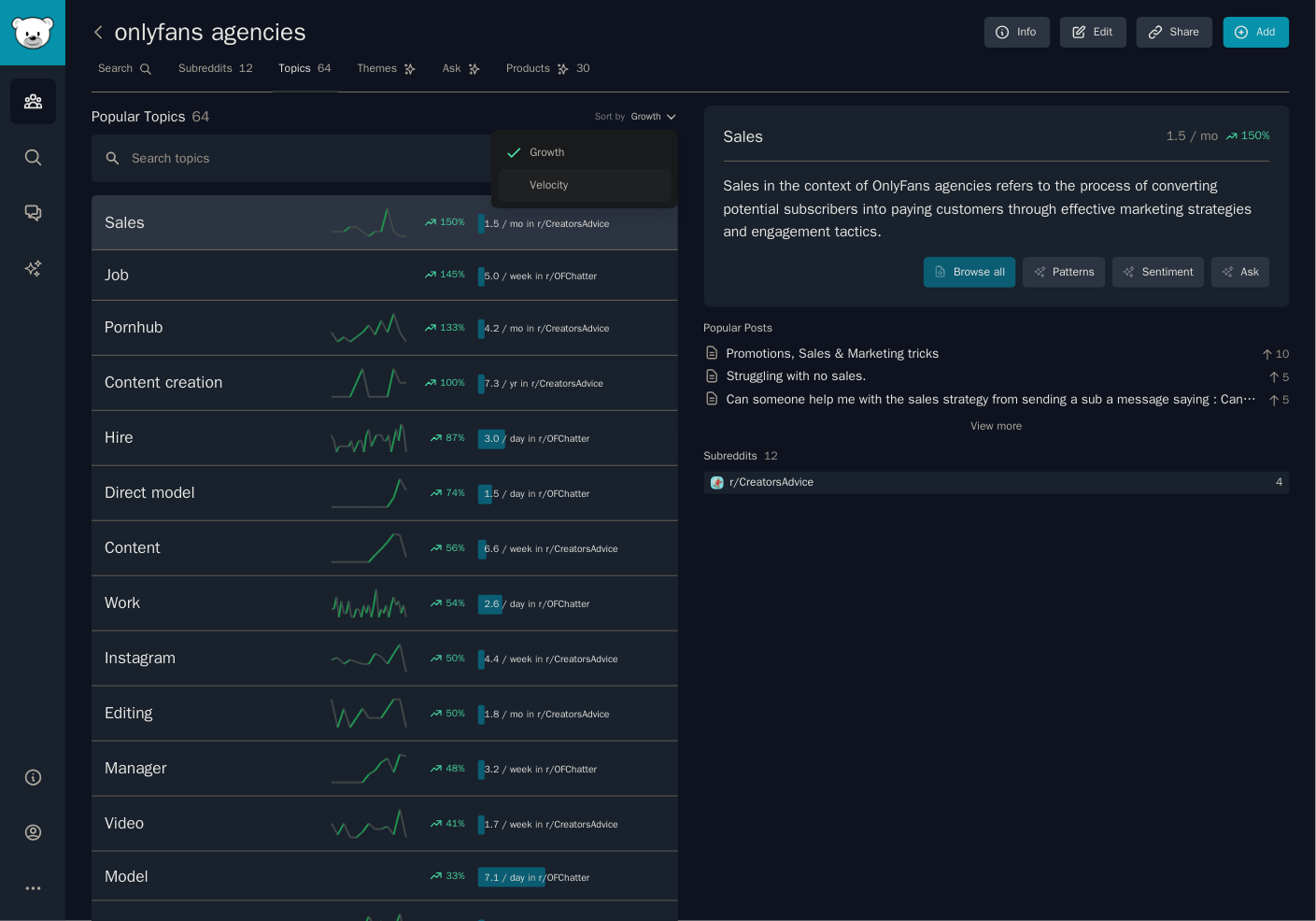 click on "Velocity" at bounding box center [585, 185] 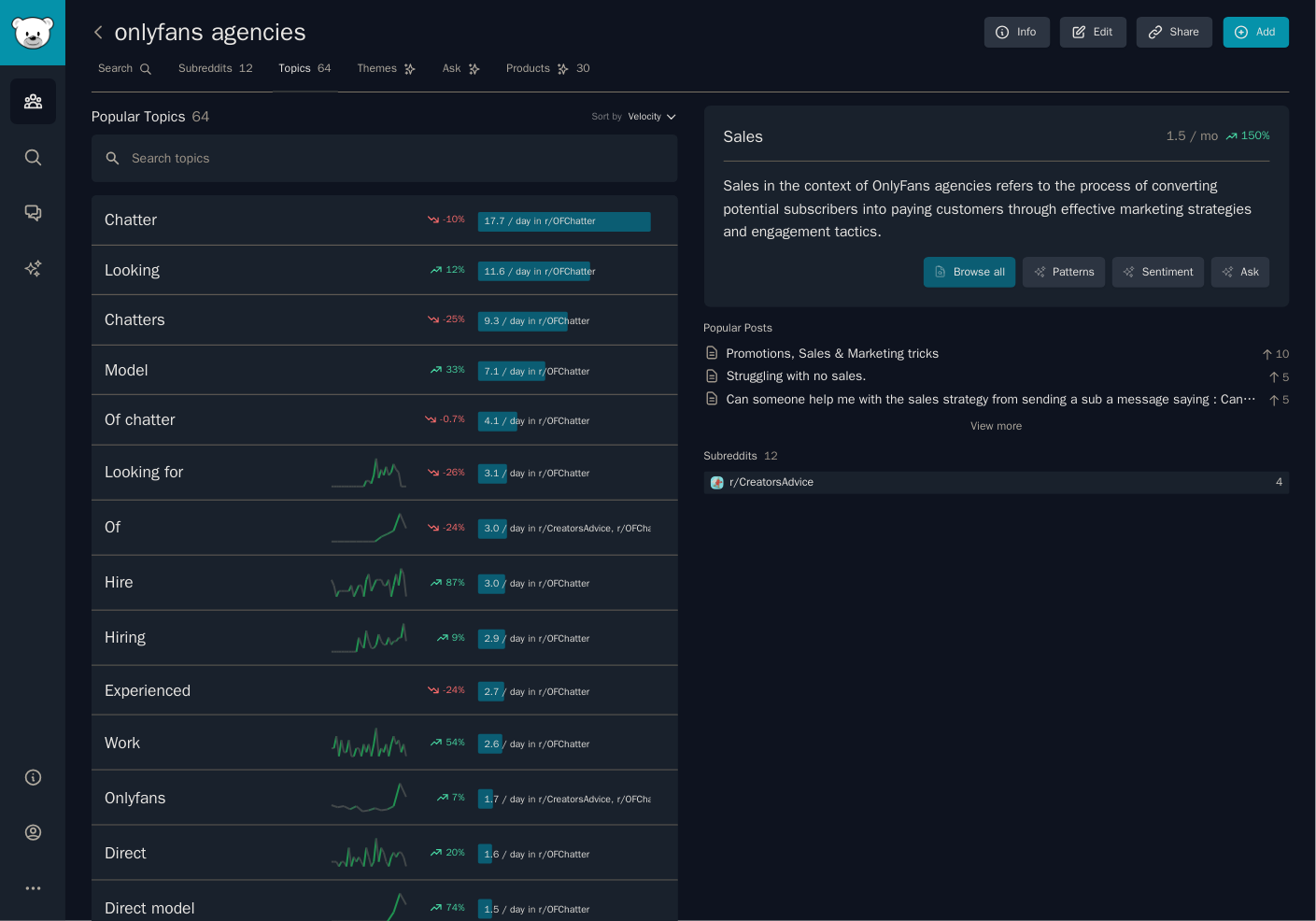 click on "Velocity" at bounding box center [653, 117] 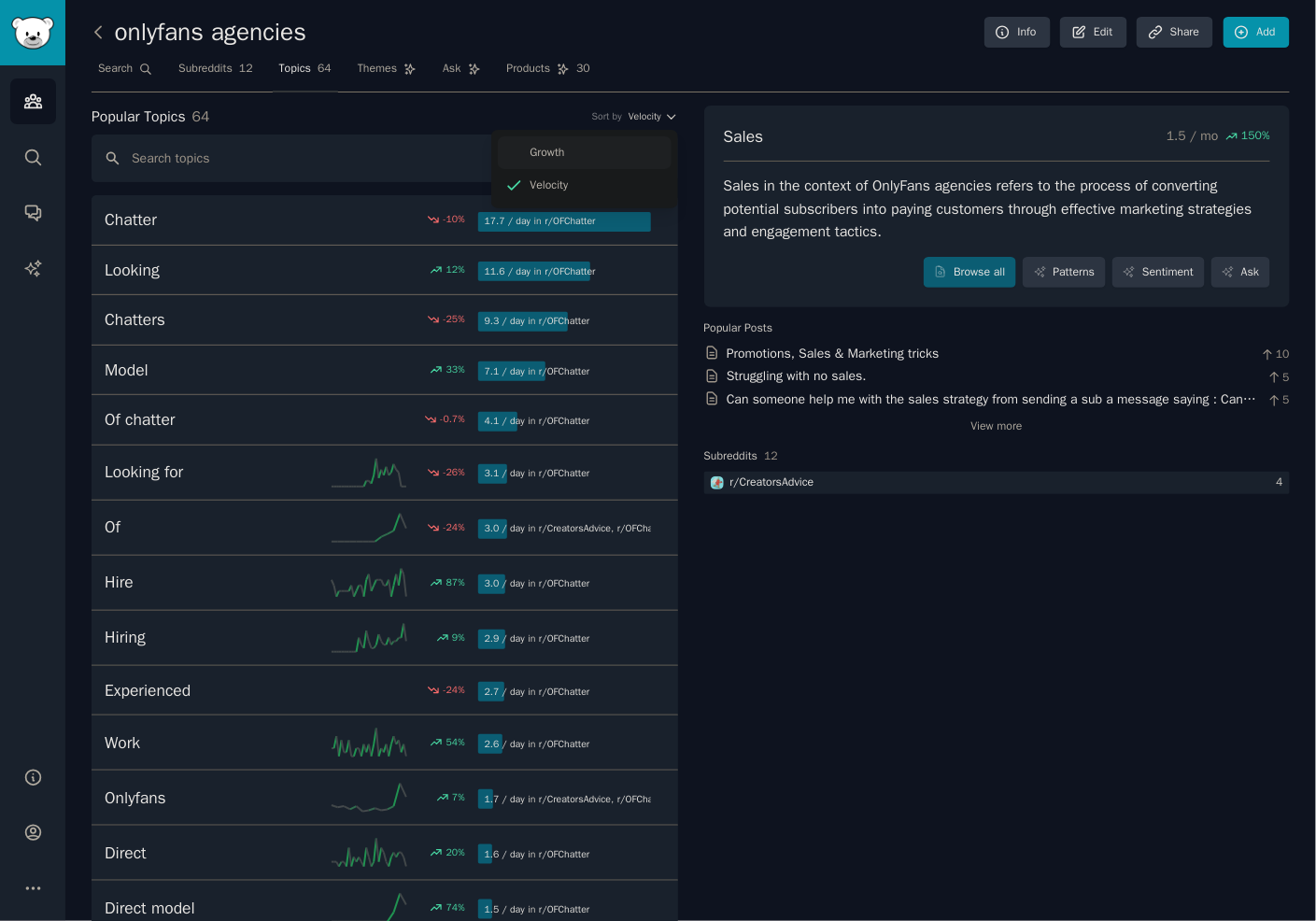 click on "Growth" at bounding box center (585, 152) 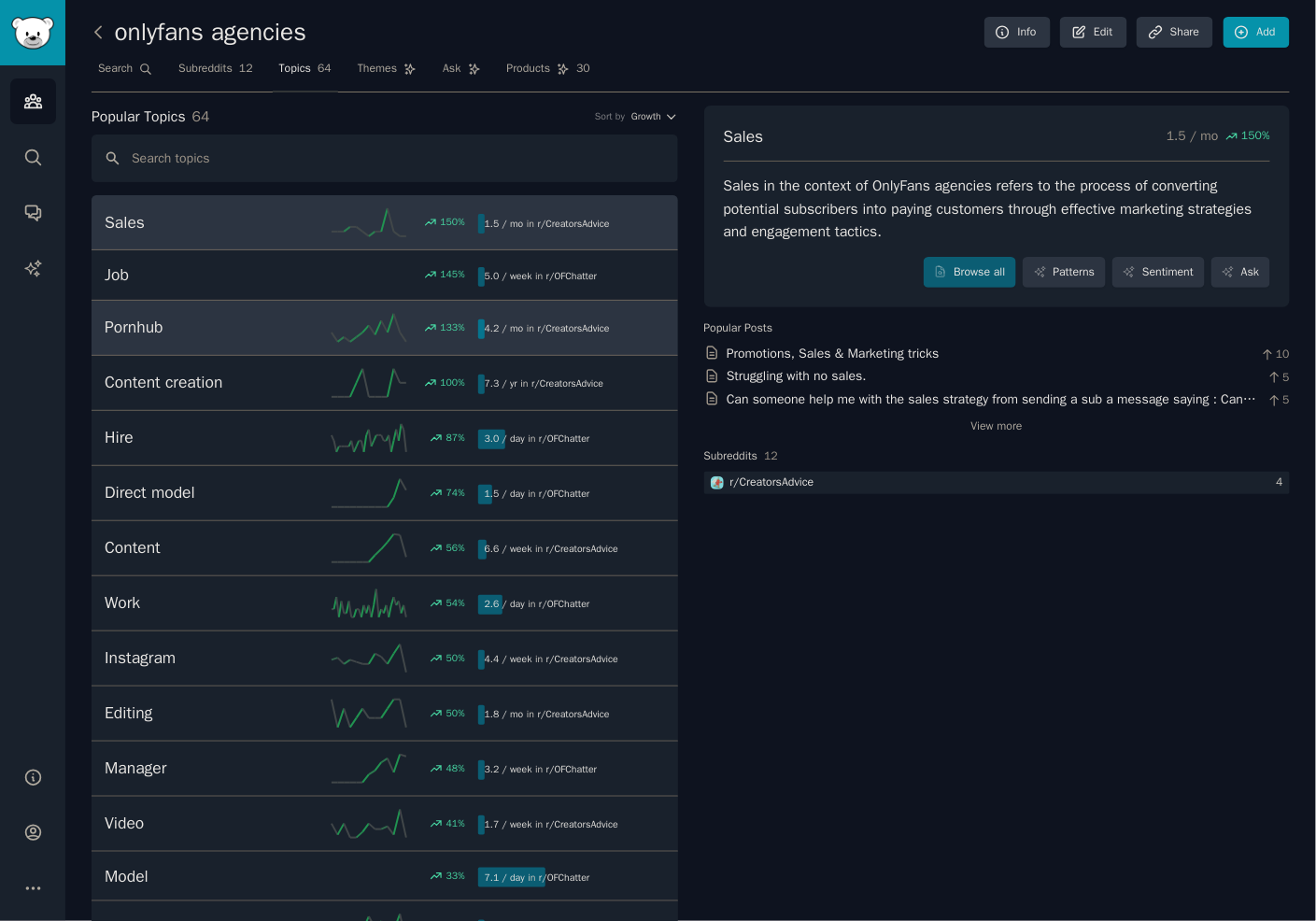 click 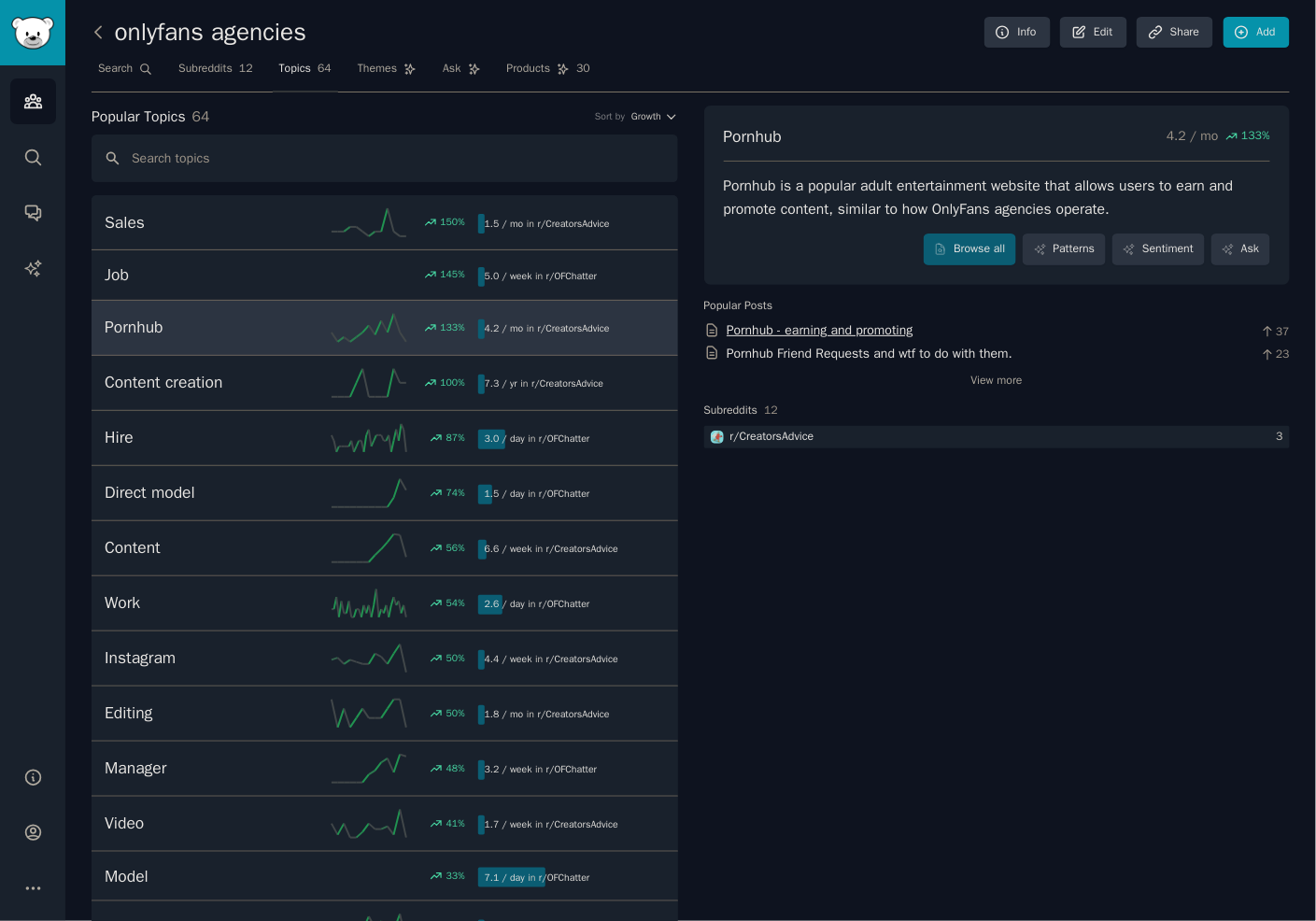 click on "Pornhub - earning and promoting" at bounding box center (820, 330) 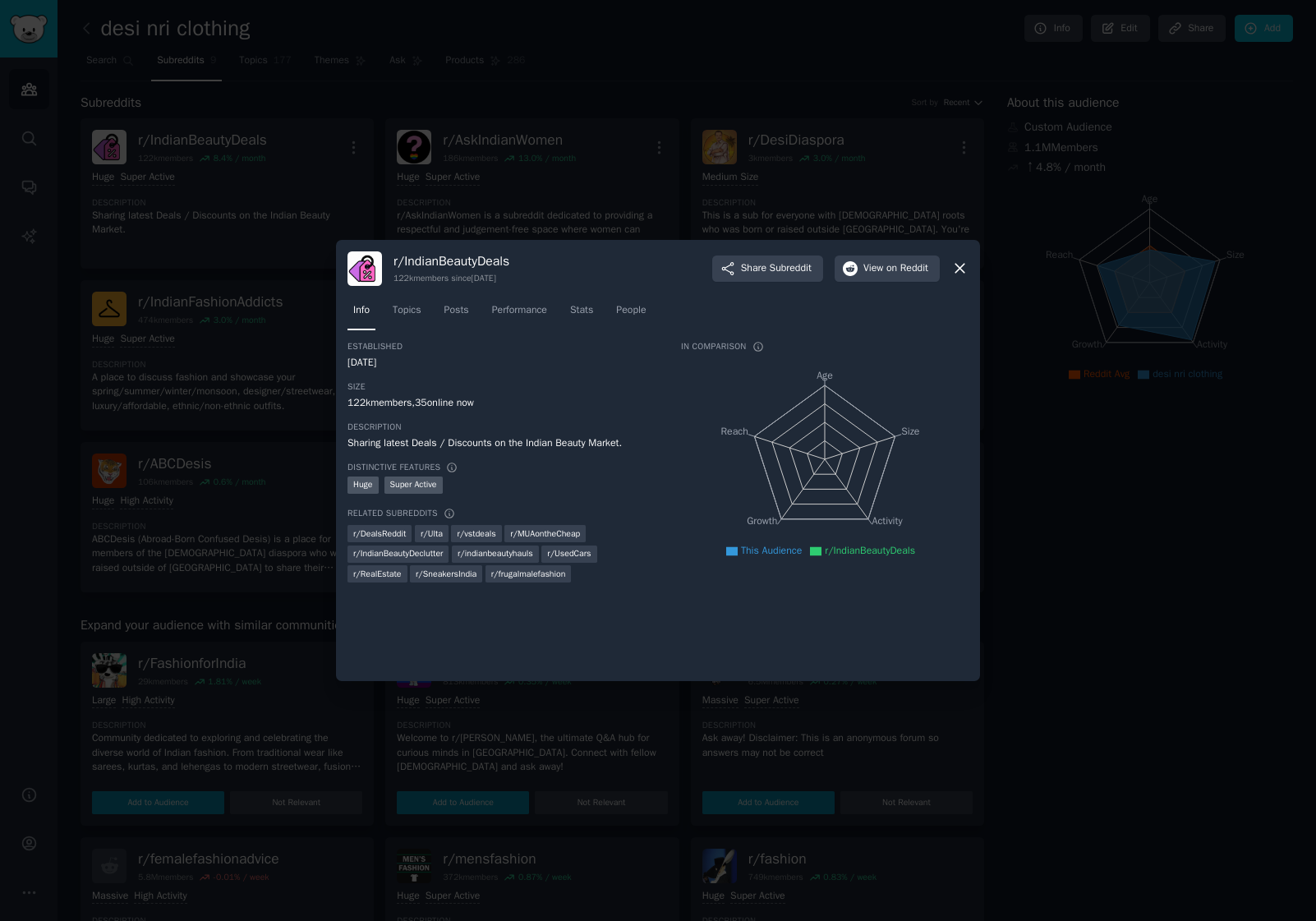 scroll, scrollTop: 0, scrollLeft: 0, axis: both 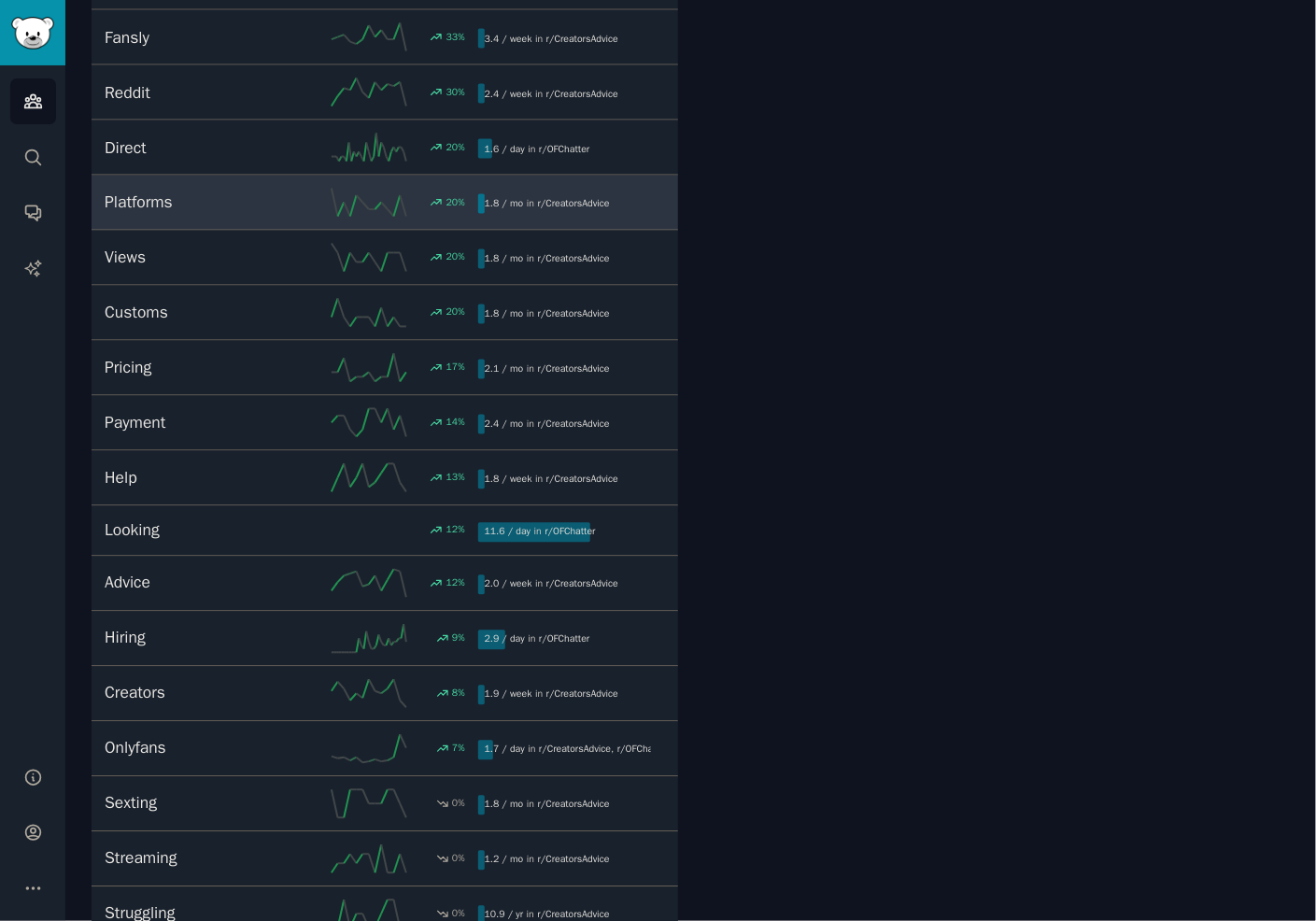 click on "Platforms" at bounding box center [198, 203] 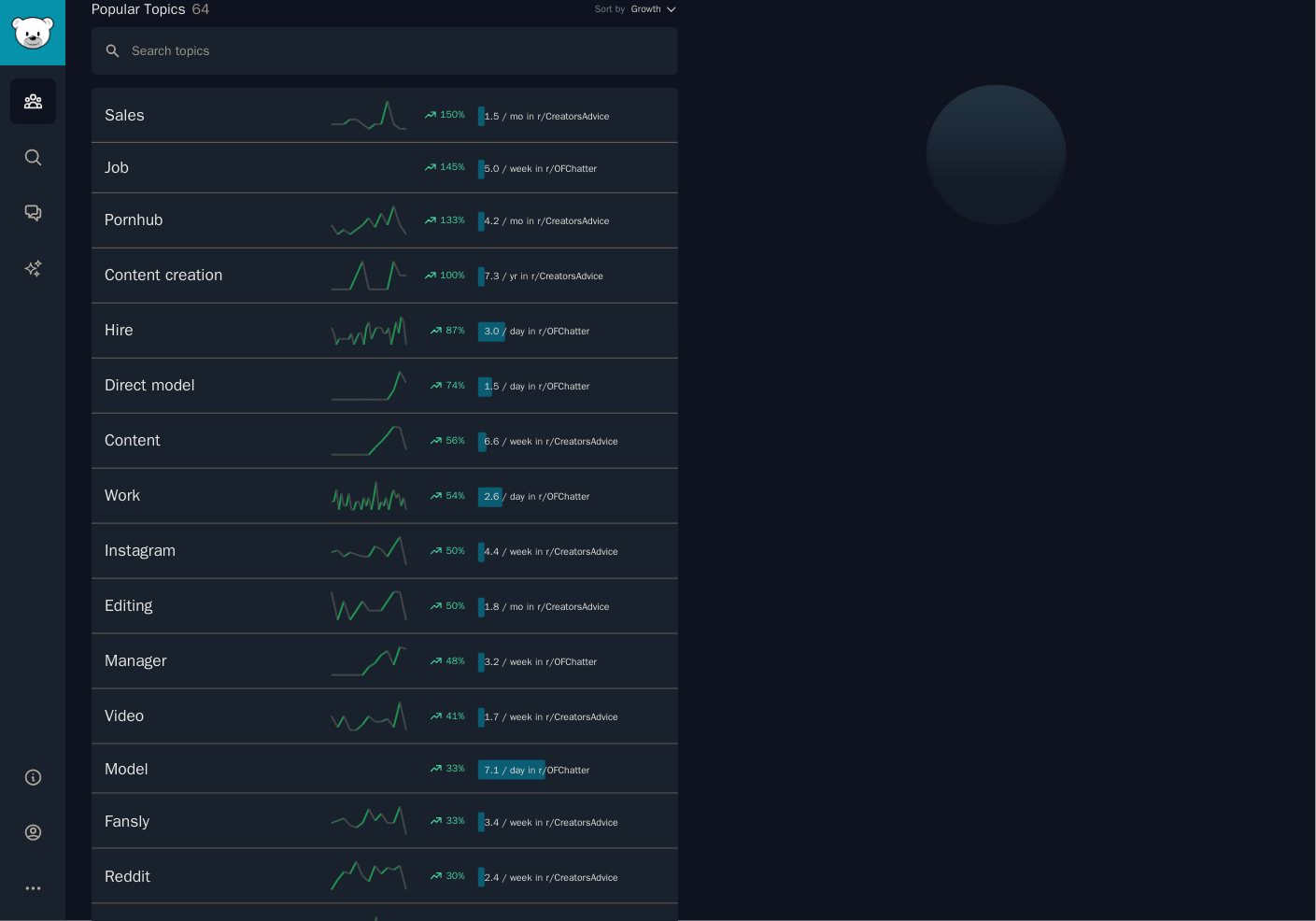 scroll, scrollTop: 105, scrollLeft: 0, axis: vertical 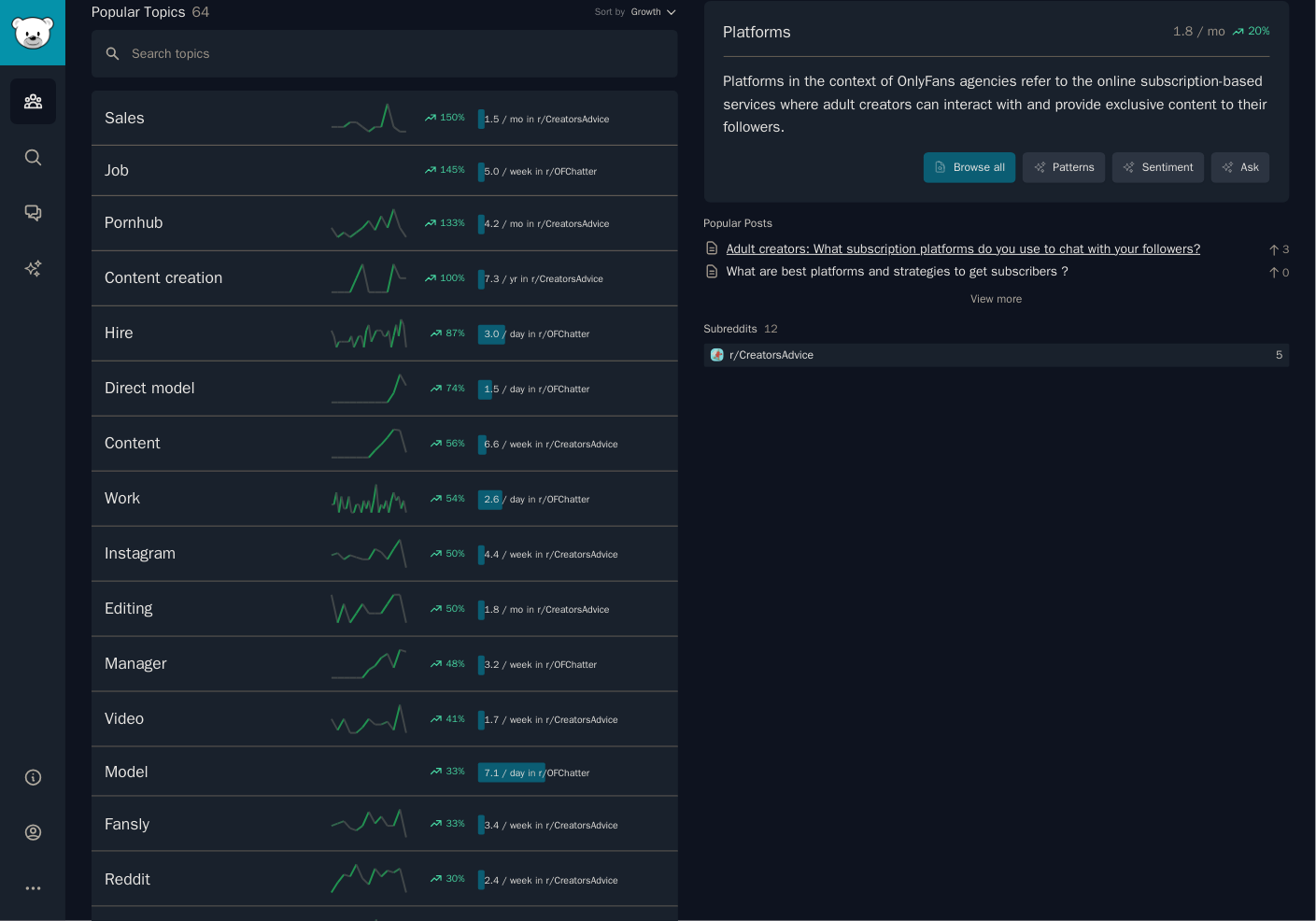 click on "Adult creators: What subscription platforms do you use to chat with your followers?" at bounding box center [964, 248] 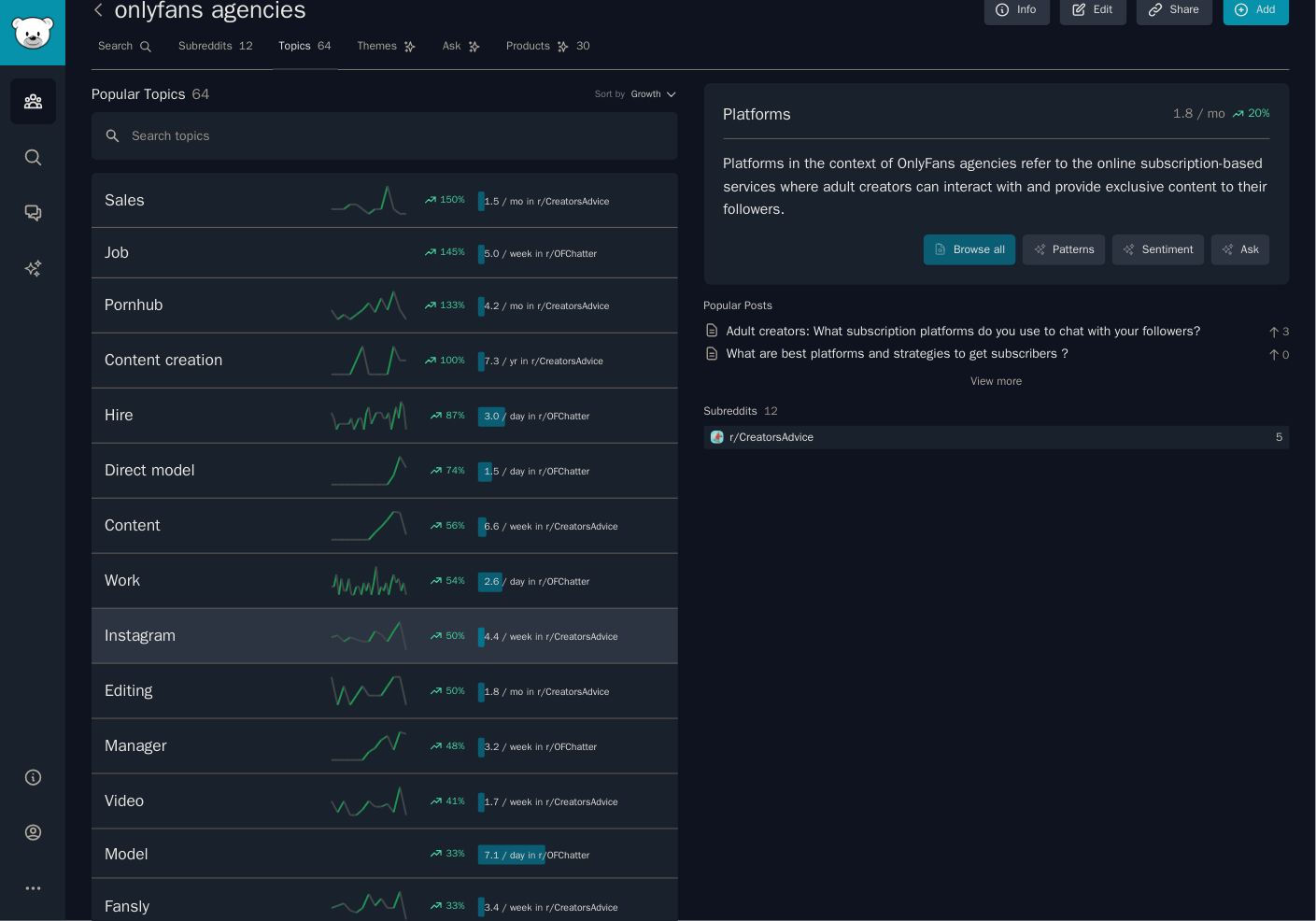 scroll, scrollTop: 0, scrollLeft: 0, axis: both 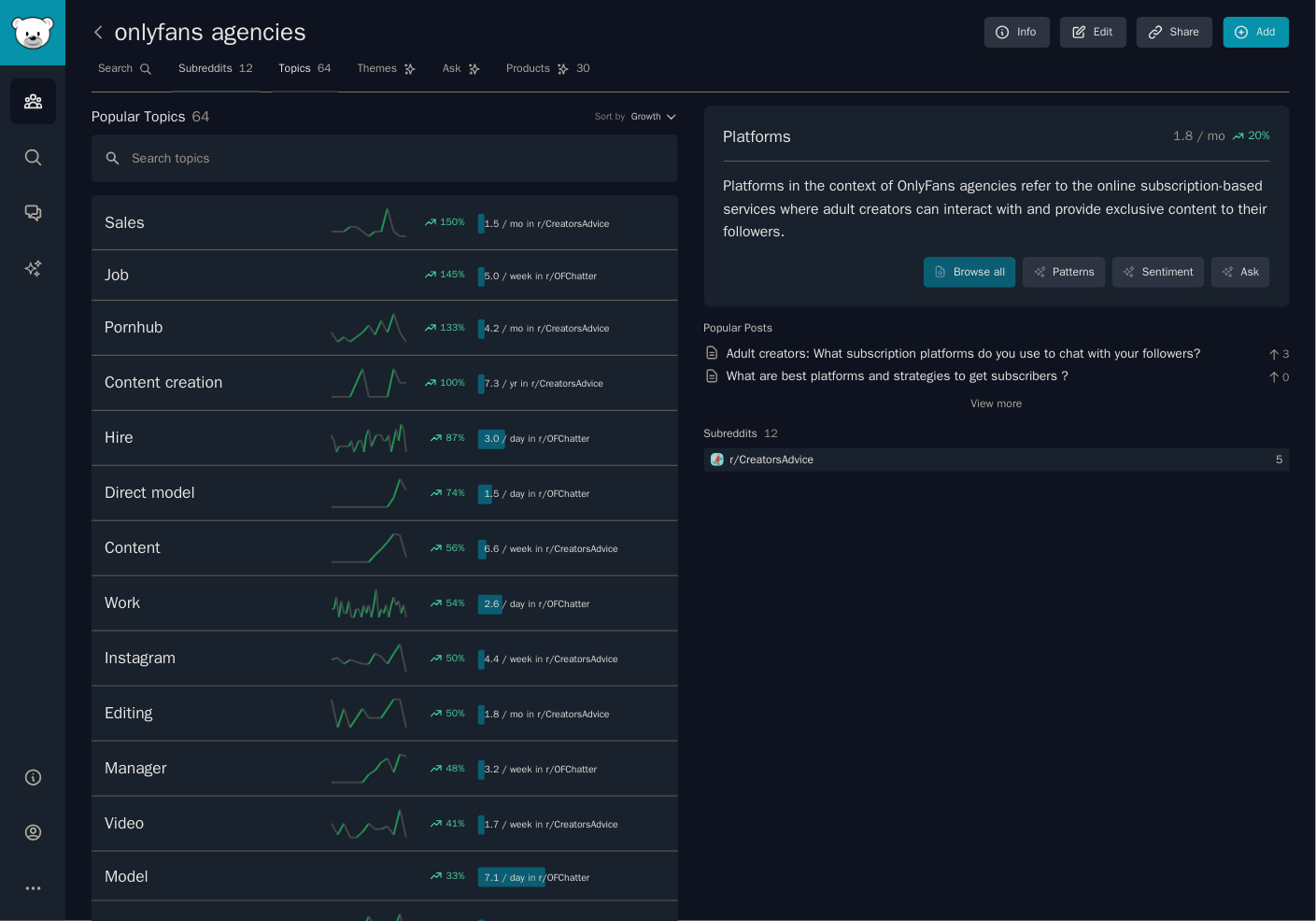 click on "Subreddits" at bounding box center (205, 69) 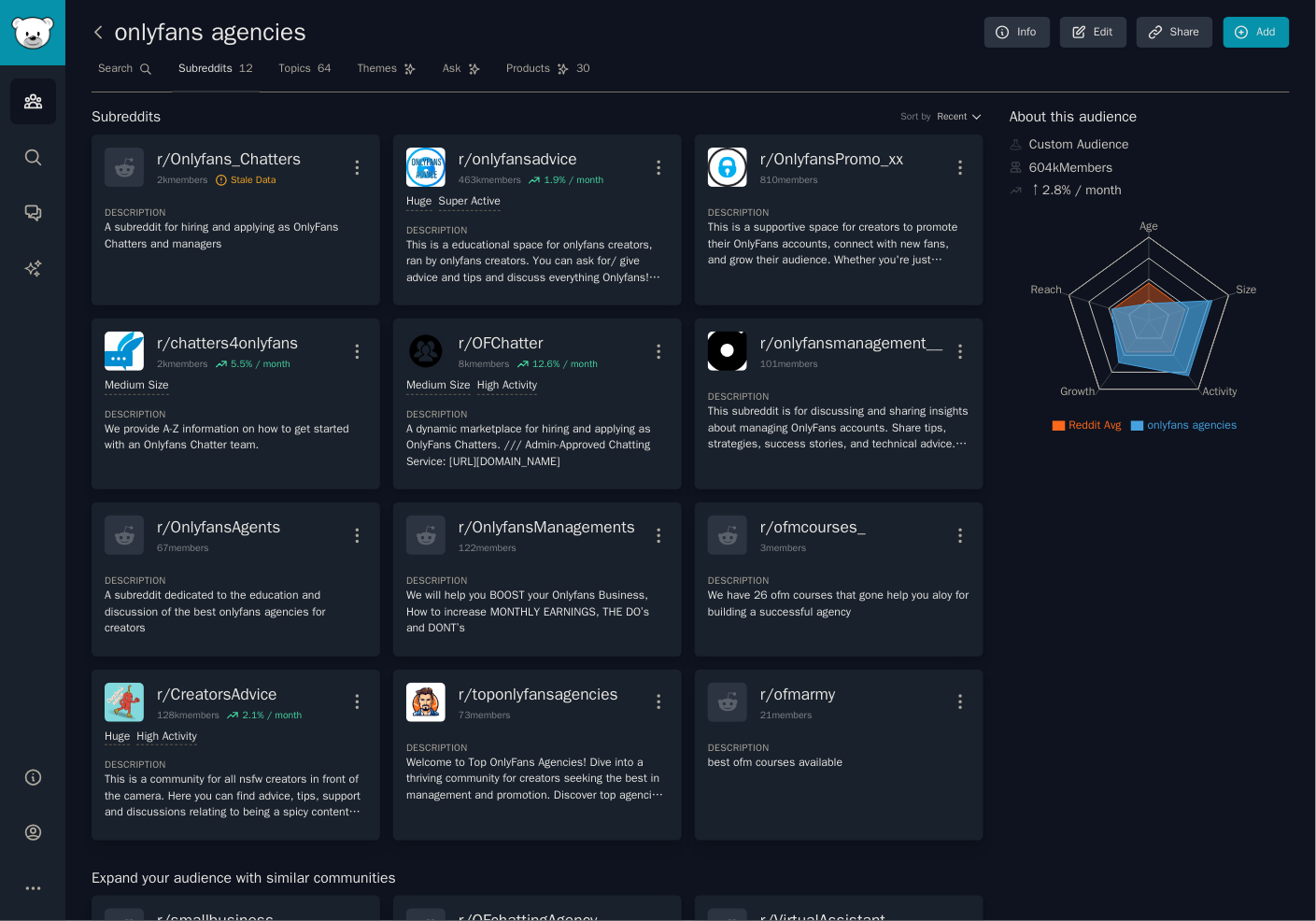 click 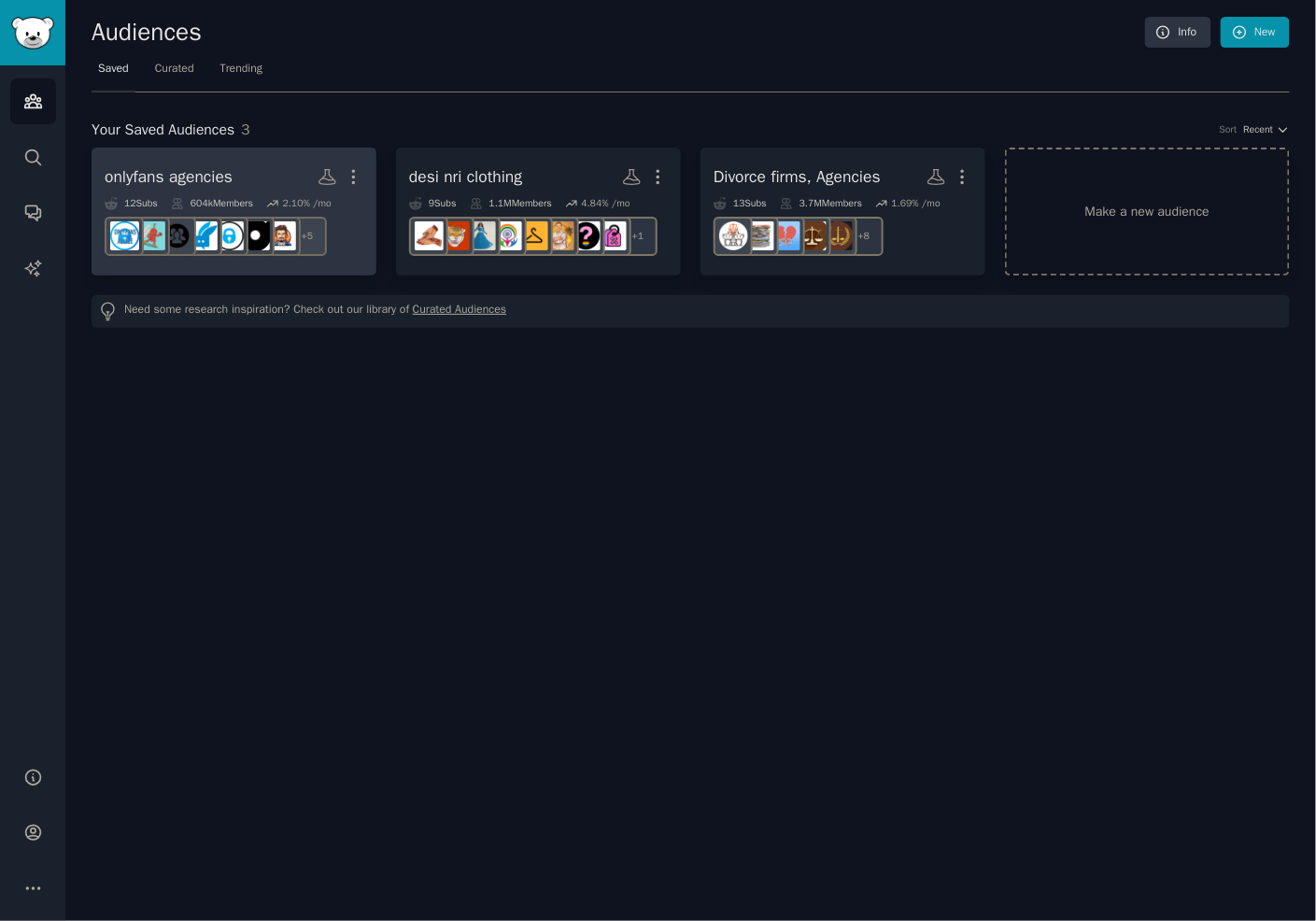 click on "onlyfans agencies" at bounding box center [168, 177] 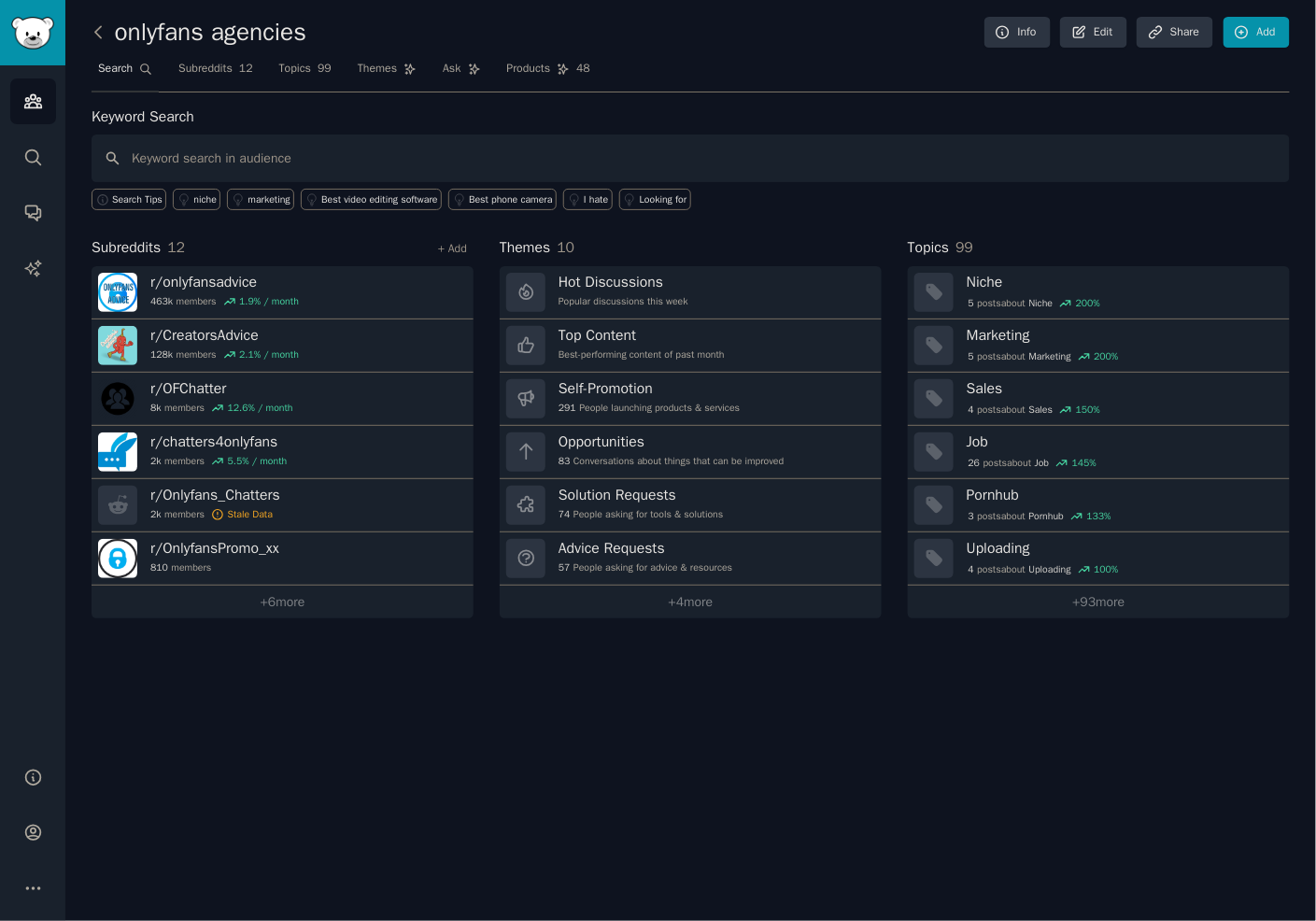 click on "+ Add" at bounding box center (452, 248) 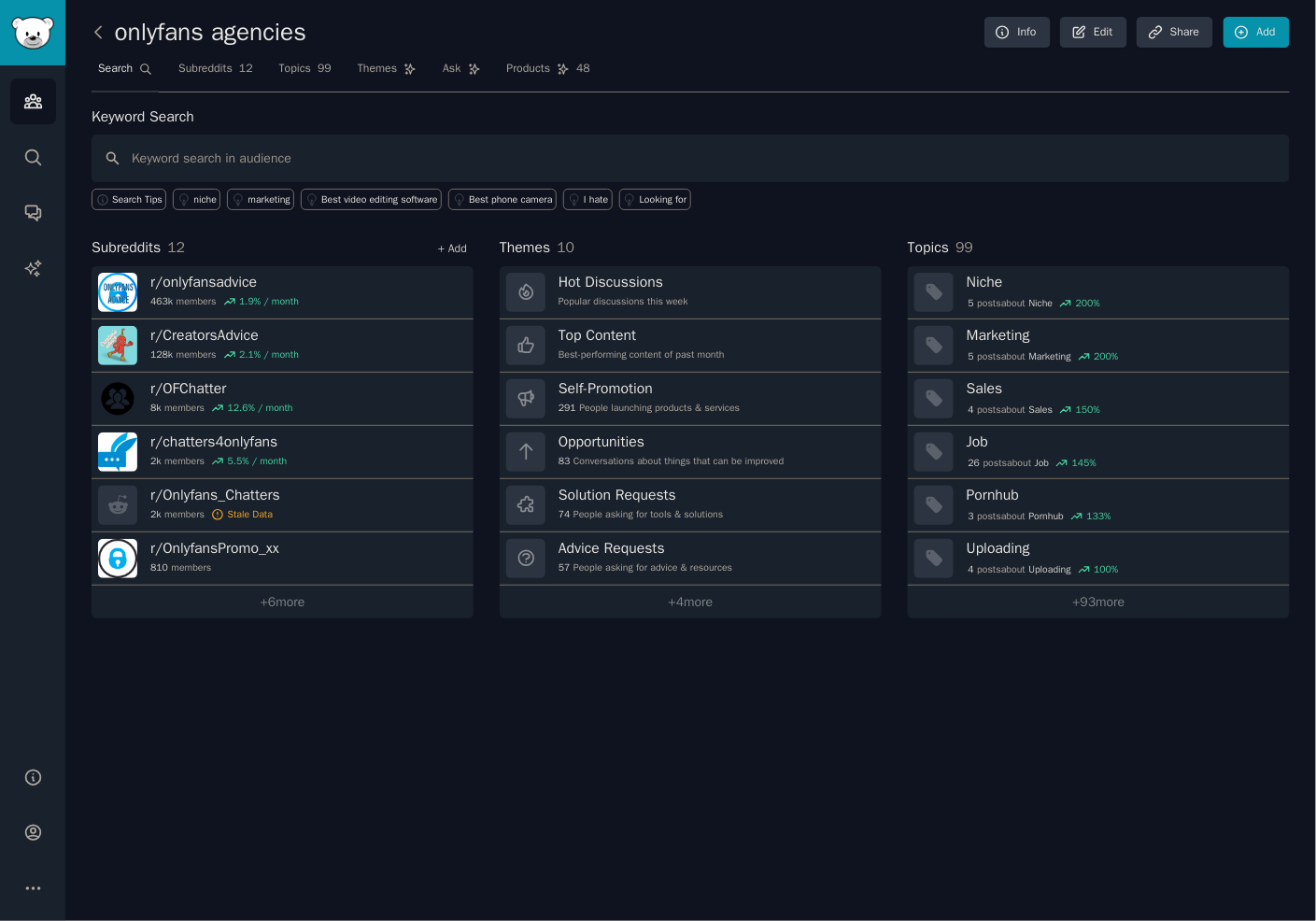 click on "+ Add" at bounding box center [452, 248] 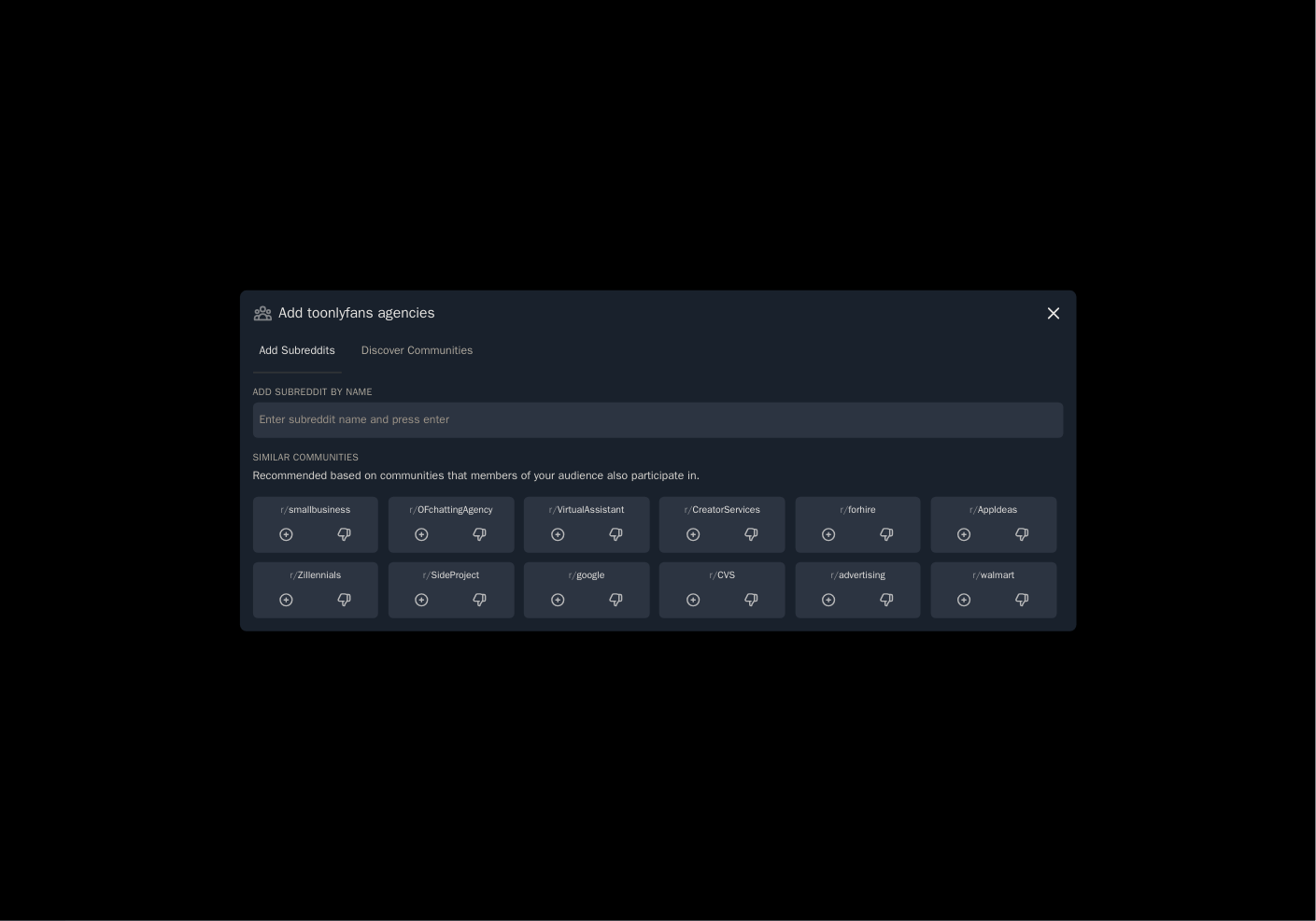 click at bounding box center [658, 420] 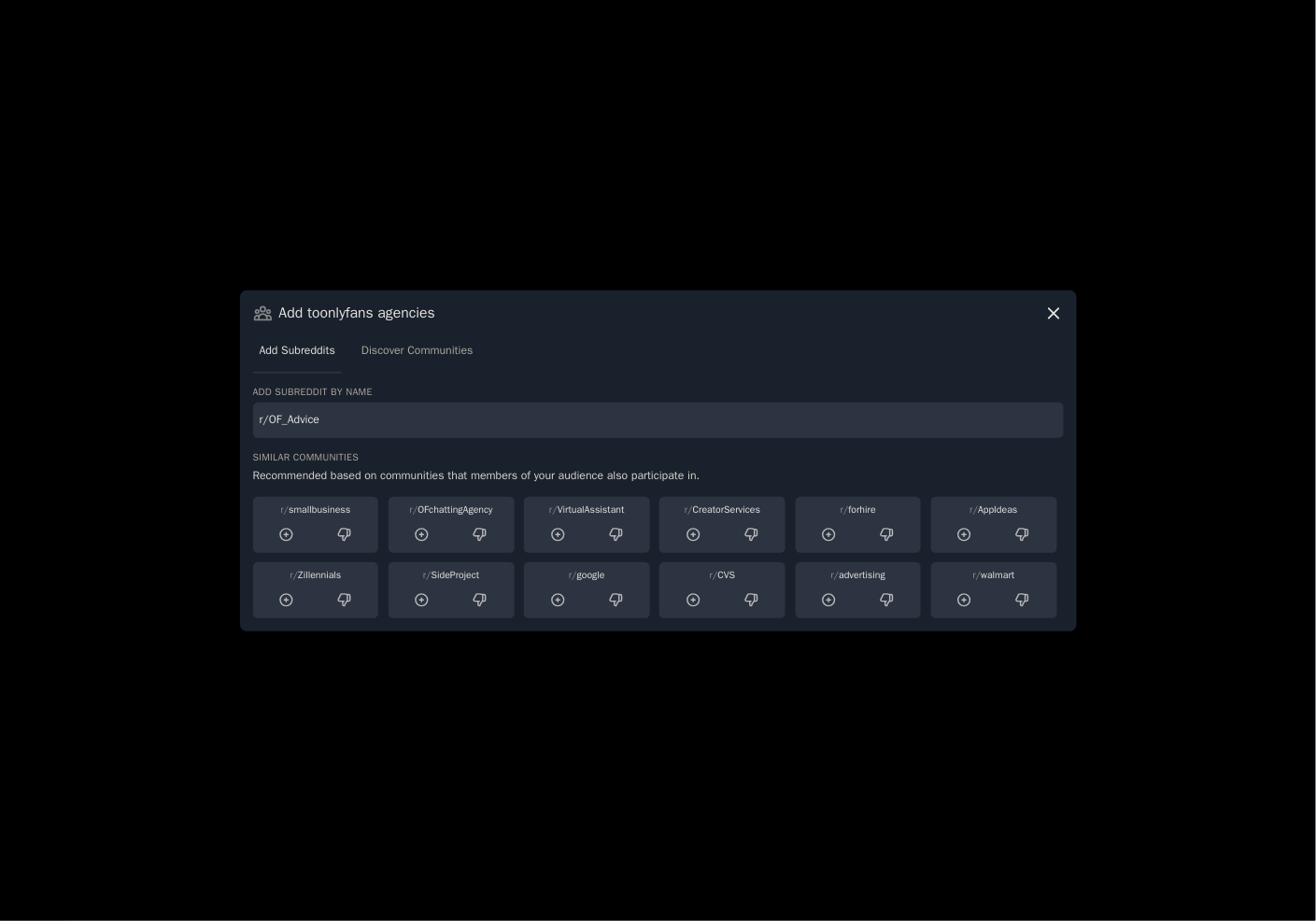 type on "r/OF_Advice" 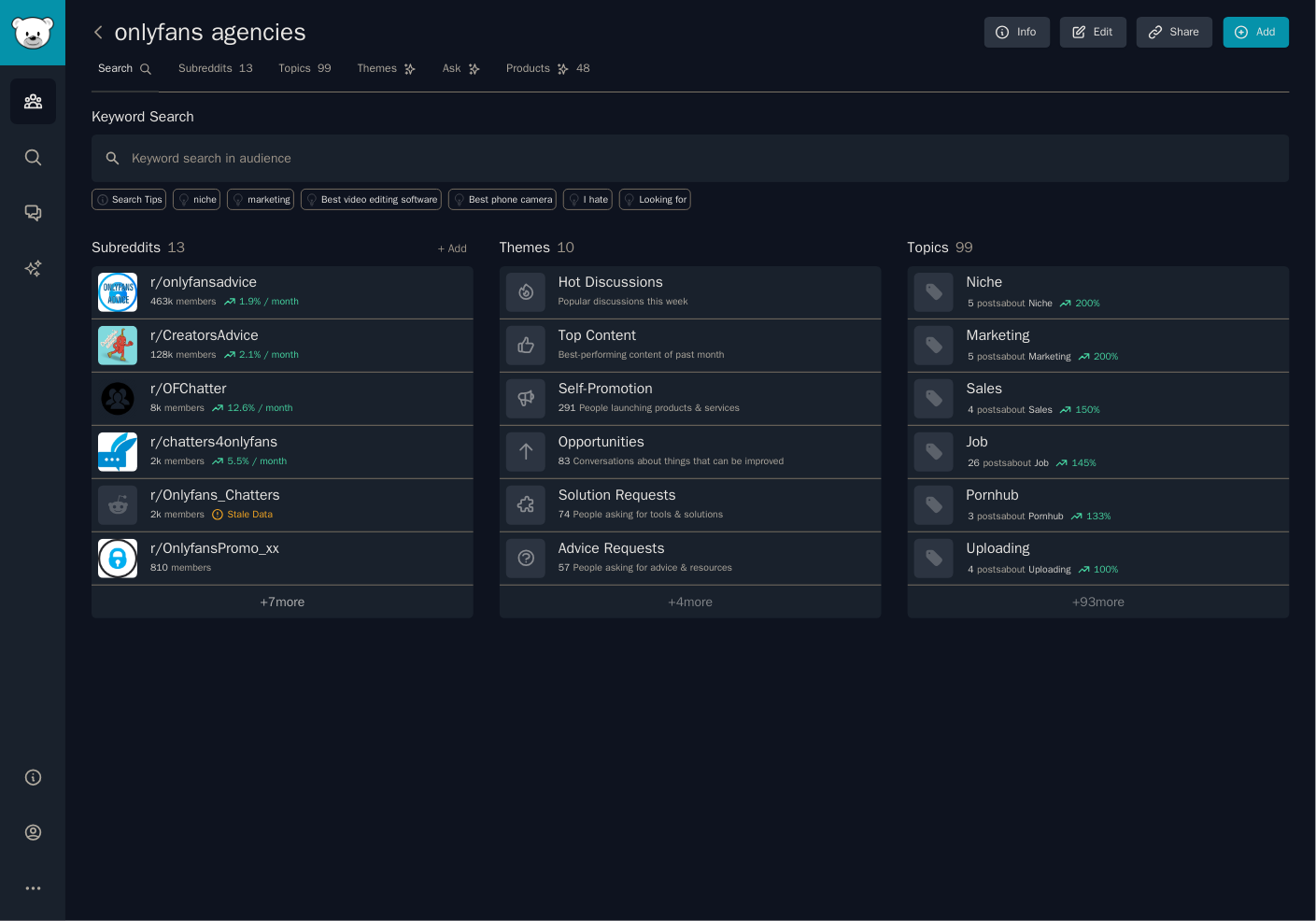 click on "+  7  more" at bounding box center (282, 602) 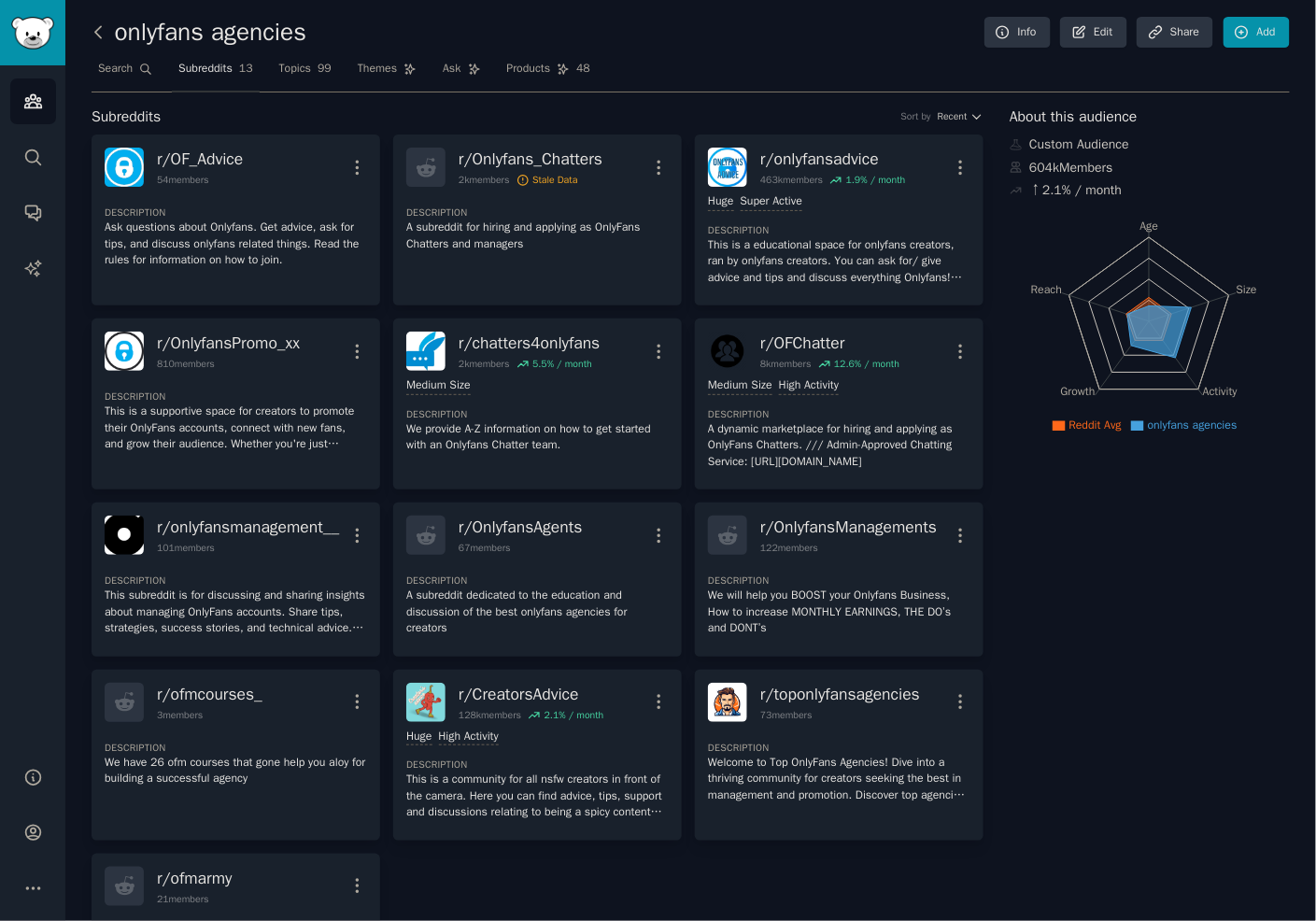 click 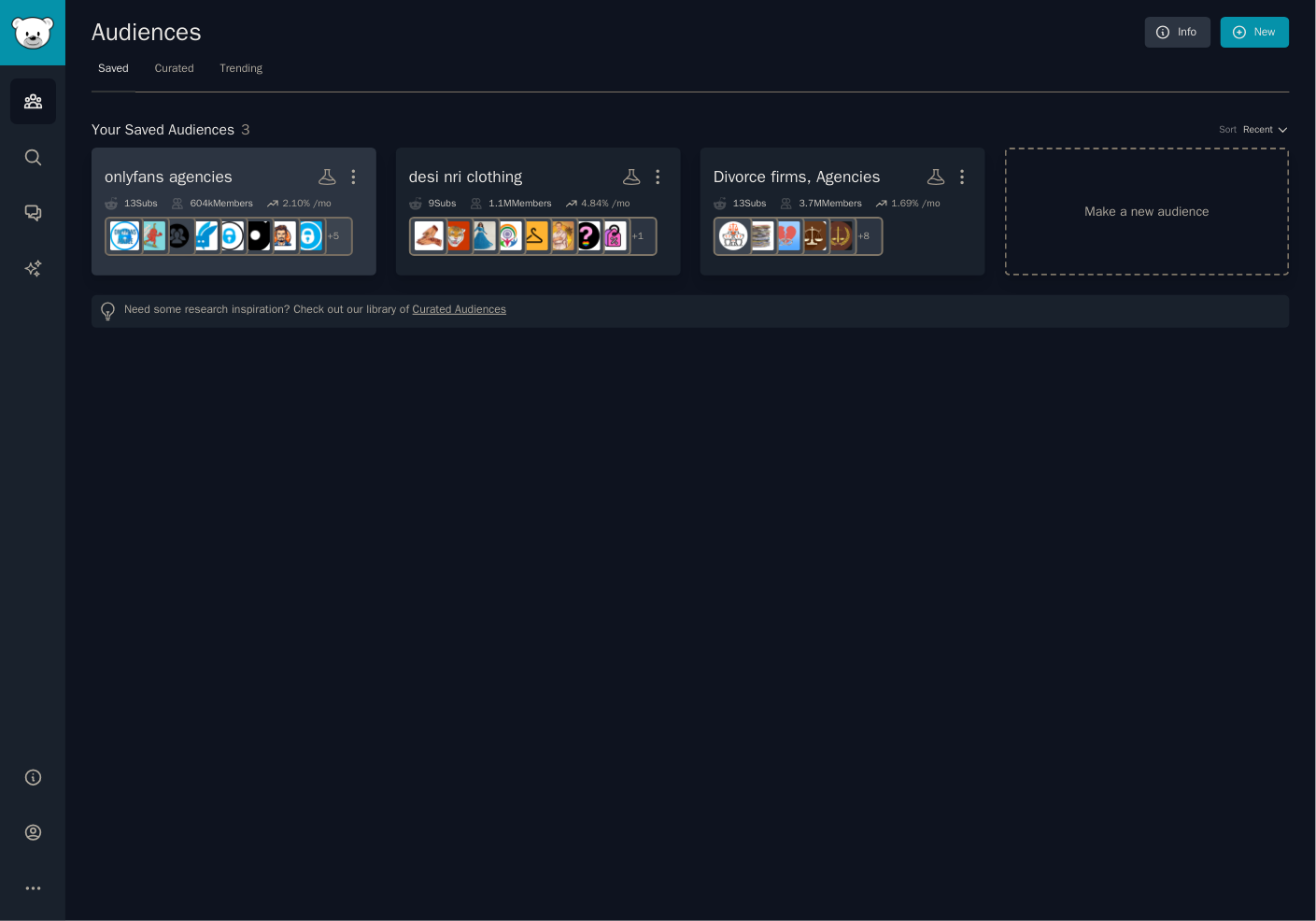 click on "onlyfans agencies Custom Audience More" at bounding box center [233, 177] 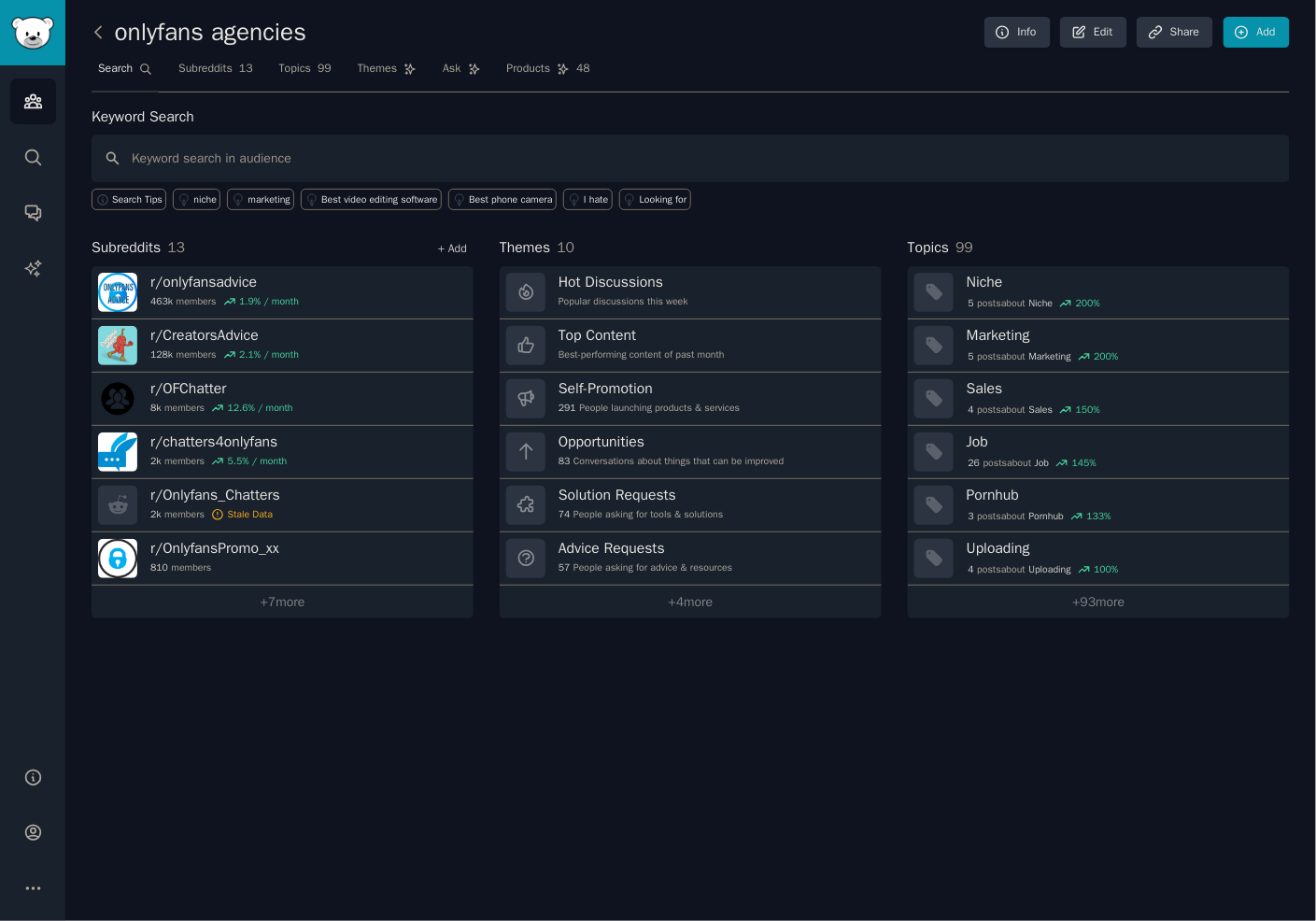 click on "+ Add" at bounding box center (452, 248) 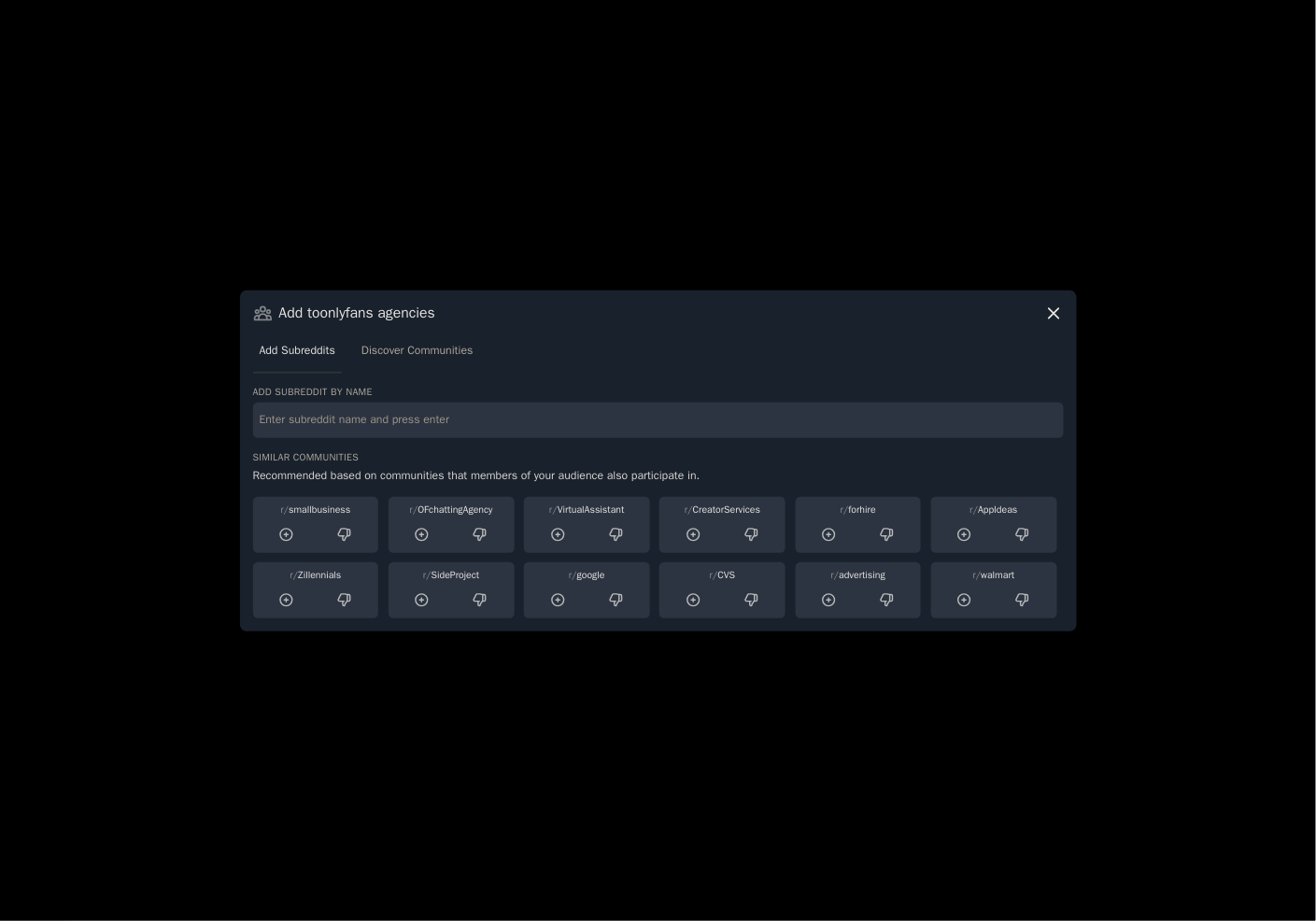 click at bounding box center [658, 420] 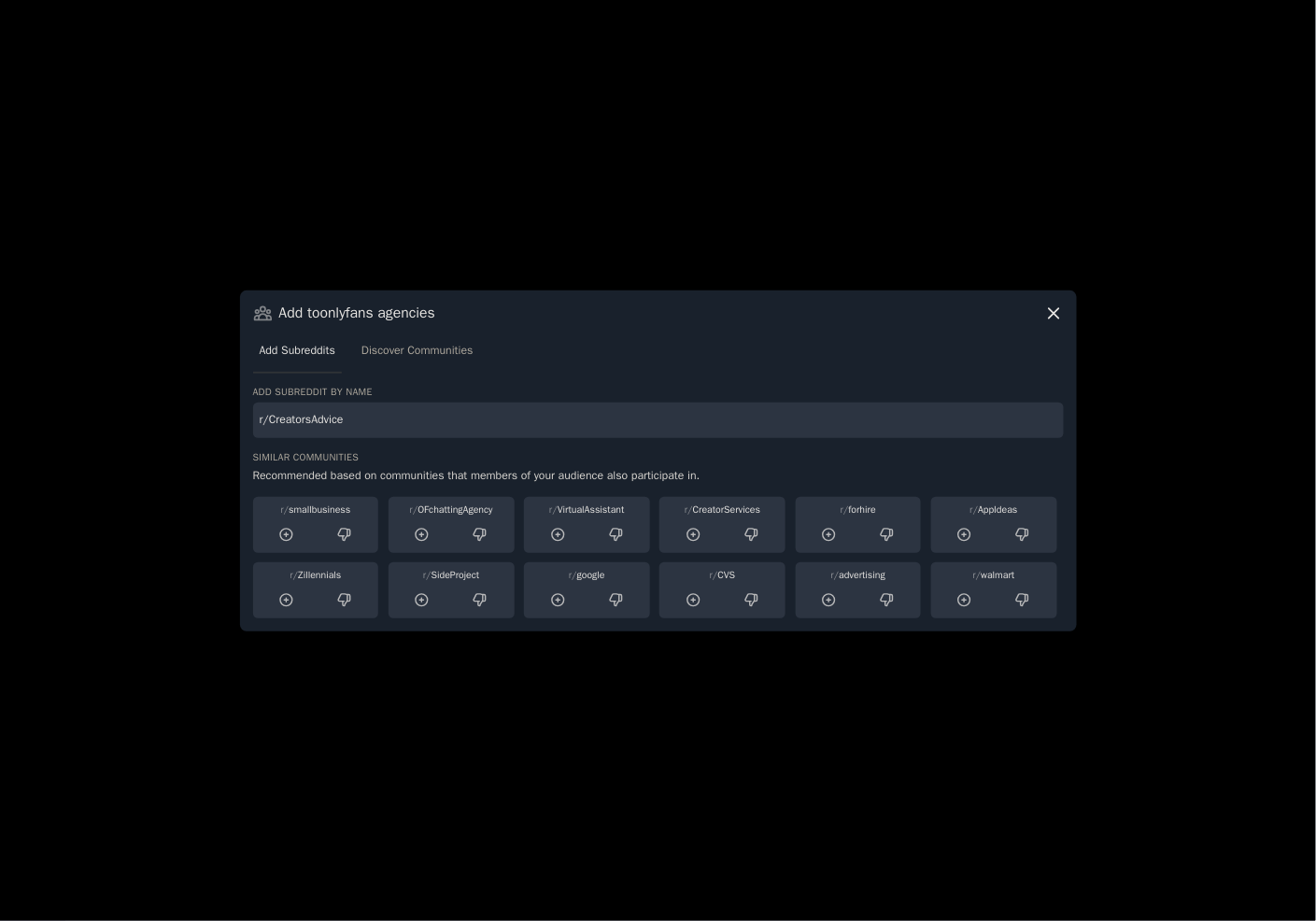 click on "r/CreatorsAdvice" at bounding box center (658, 420) 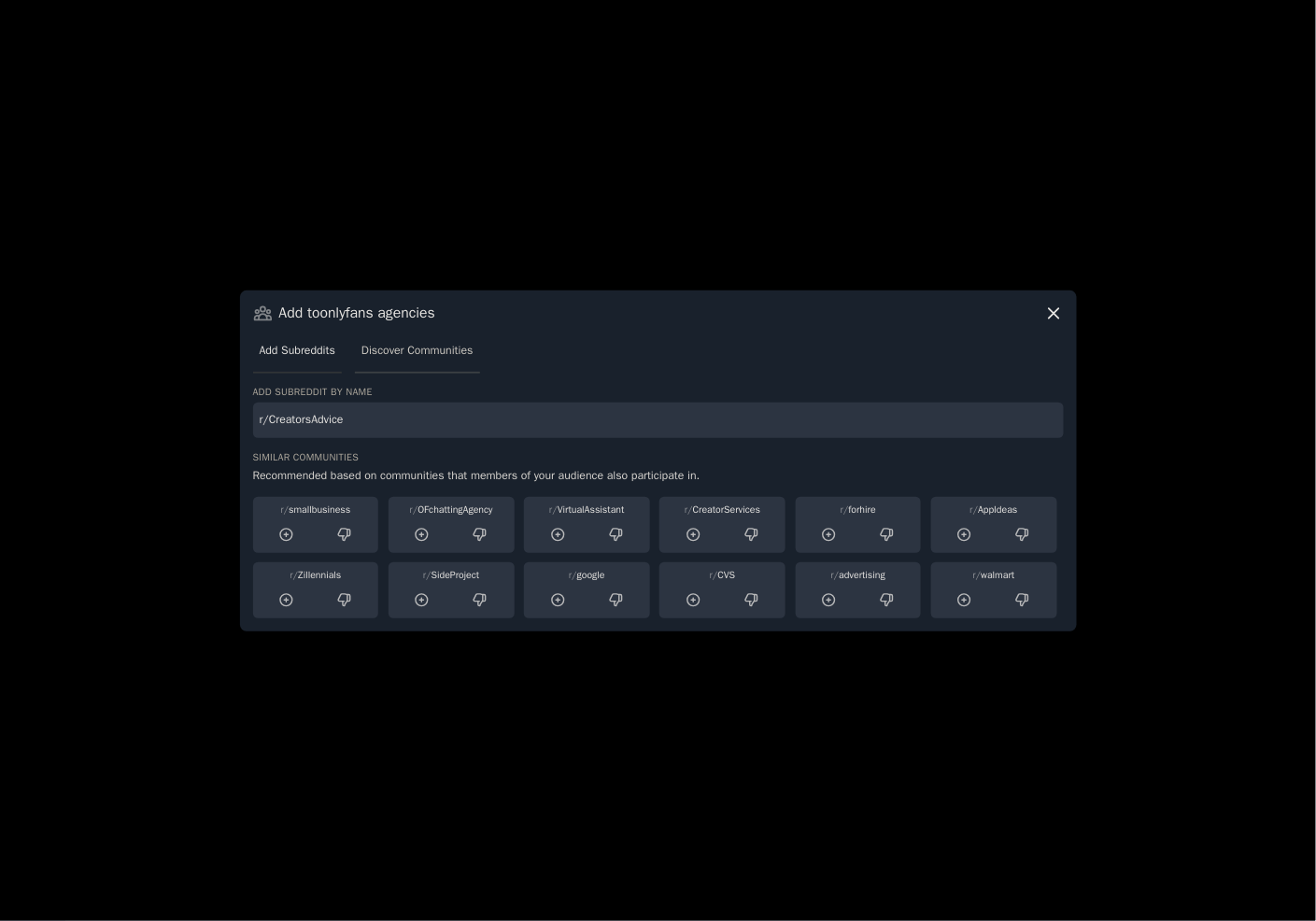 type on "r/CreatorsAdvice" 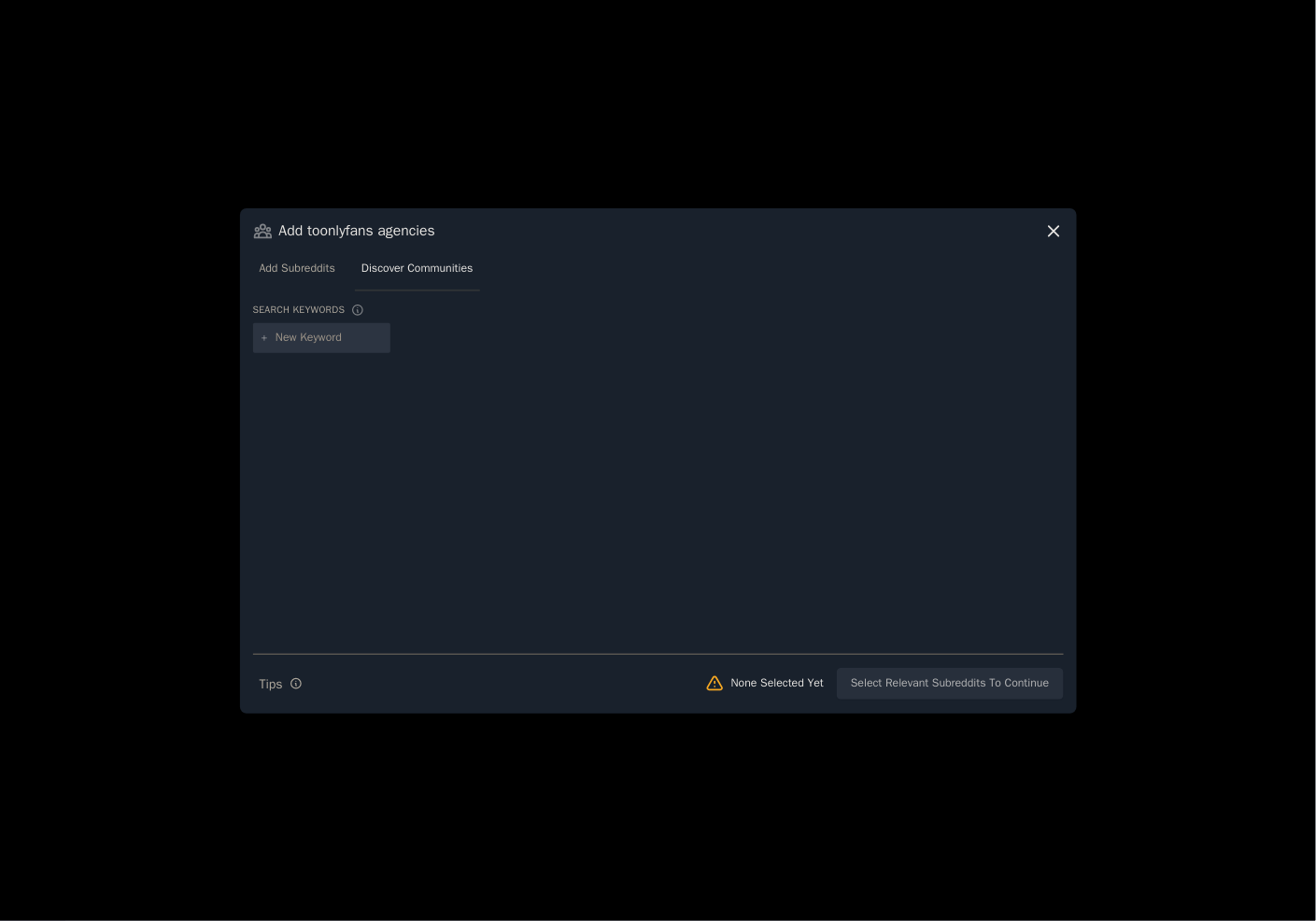 type on "r/CreatorsAdvice" 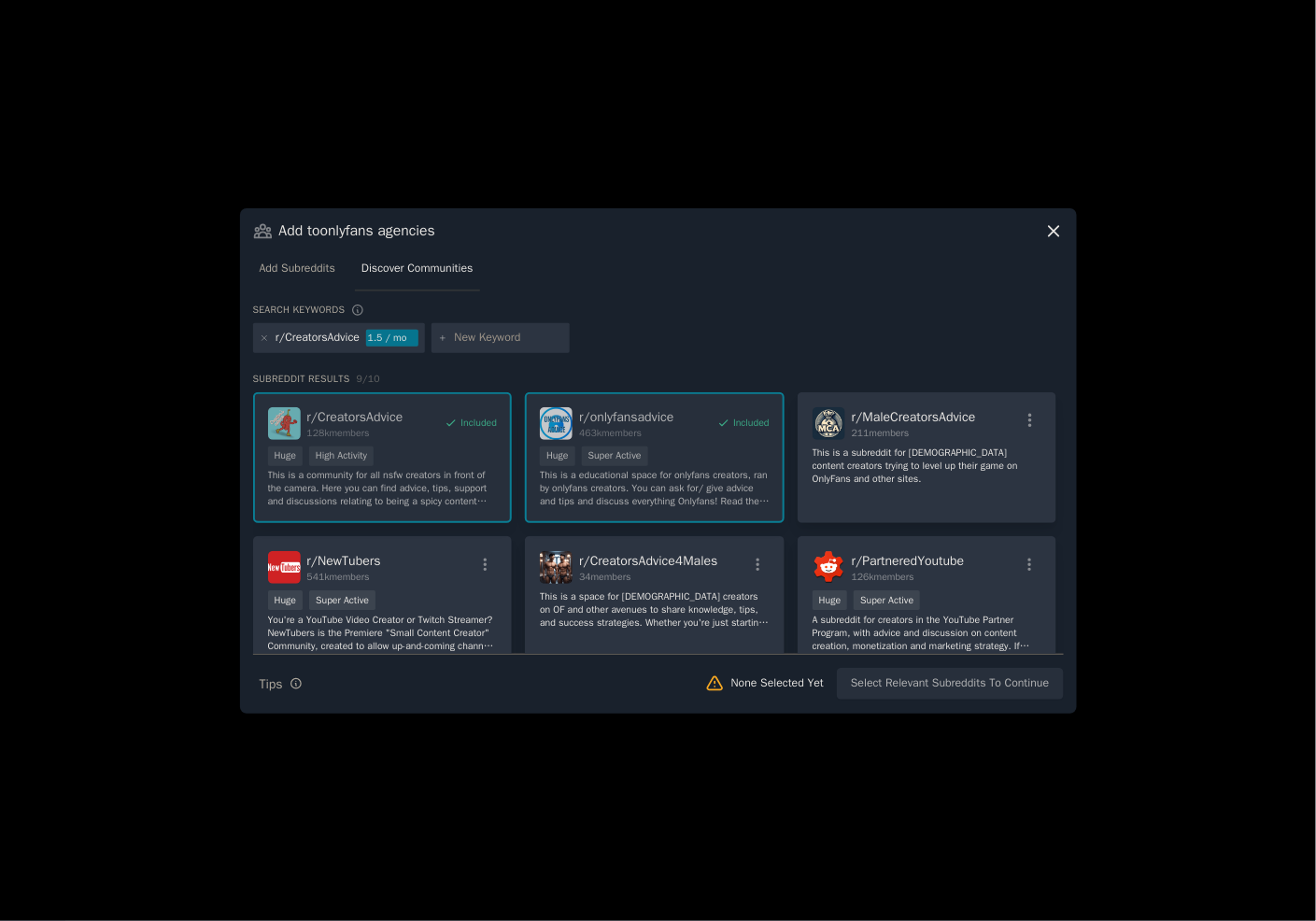 click at bounding box center [509, 338] 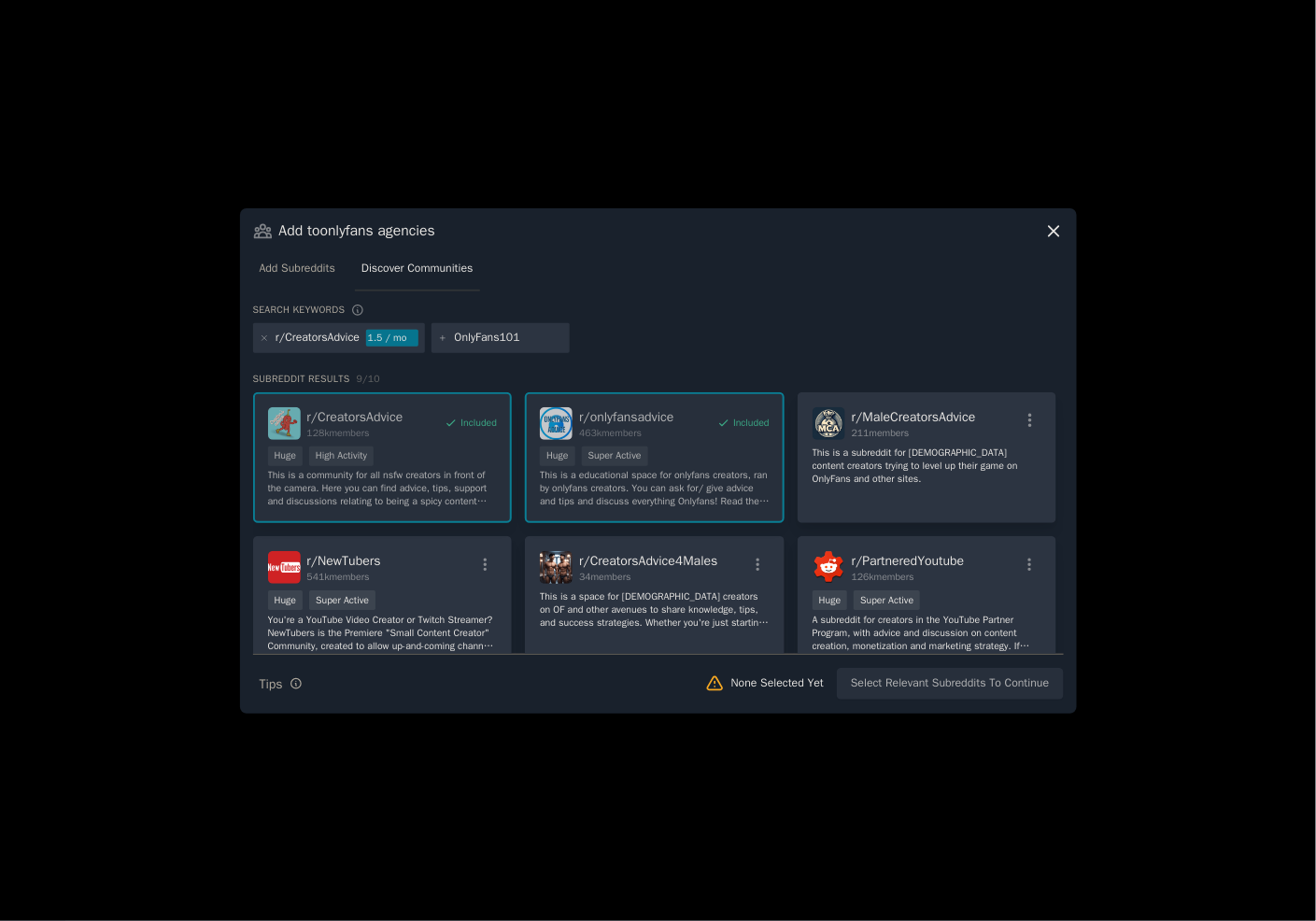 type 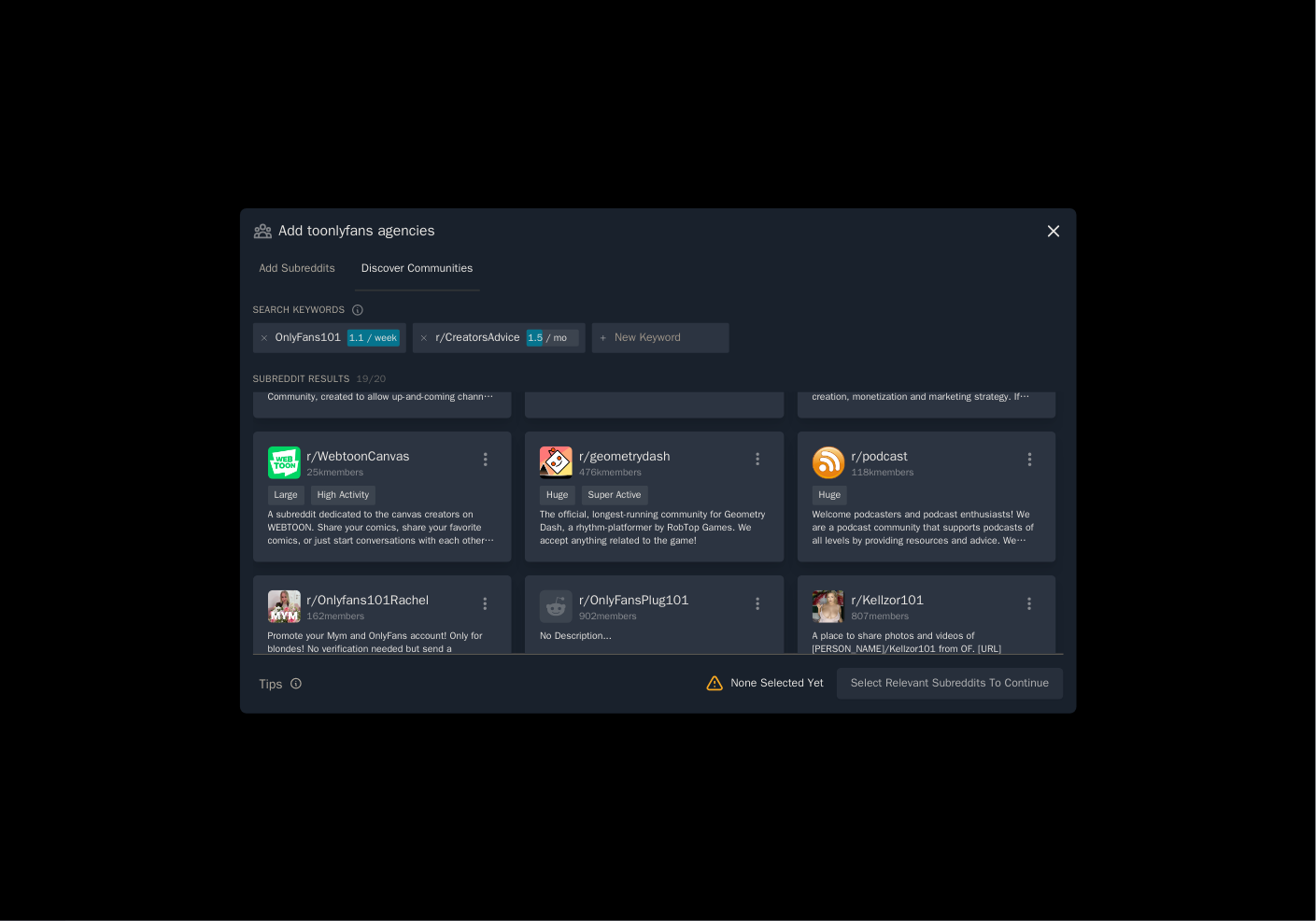 scroll, scrollTop: 0, scrollLeft: 0, axis: both 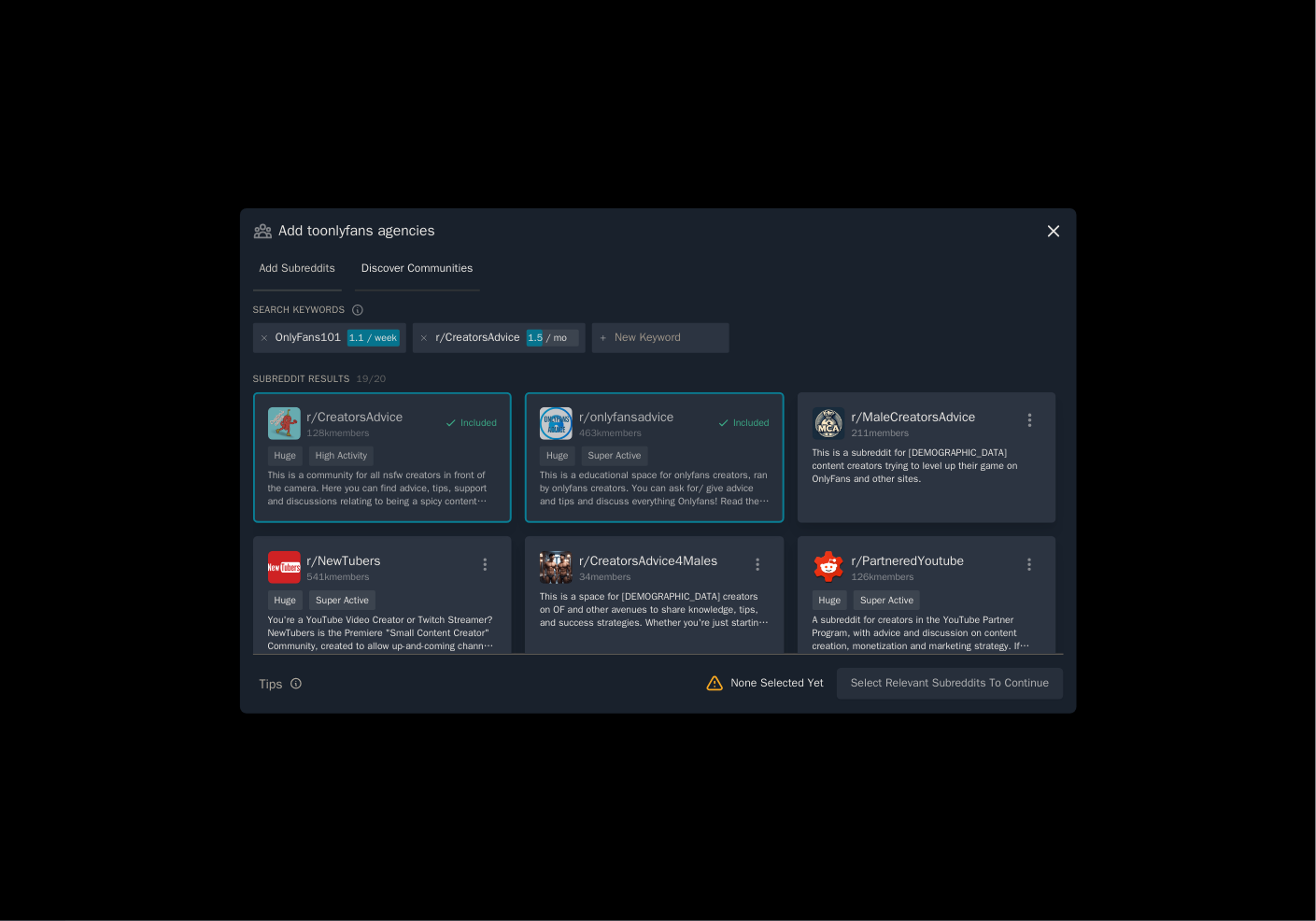 click on "Add Subreddits" at bounding box center [297, 269] 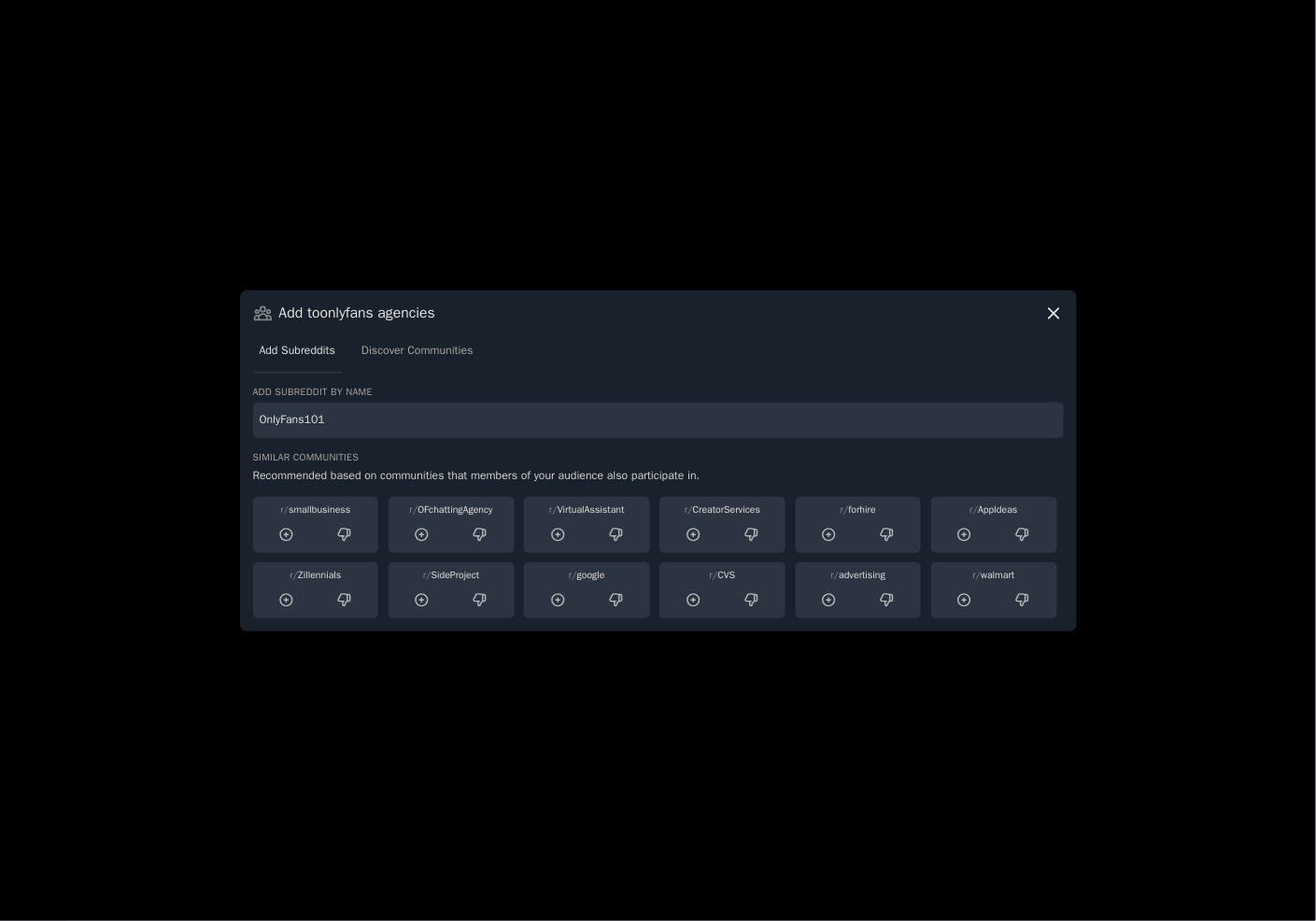 type on "OnlyFans101" 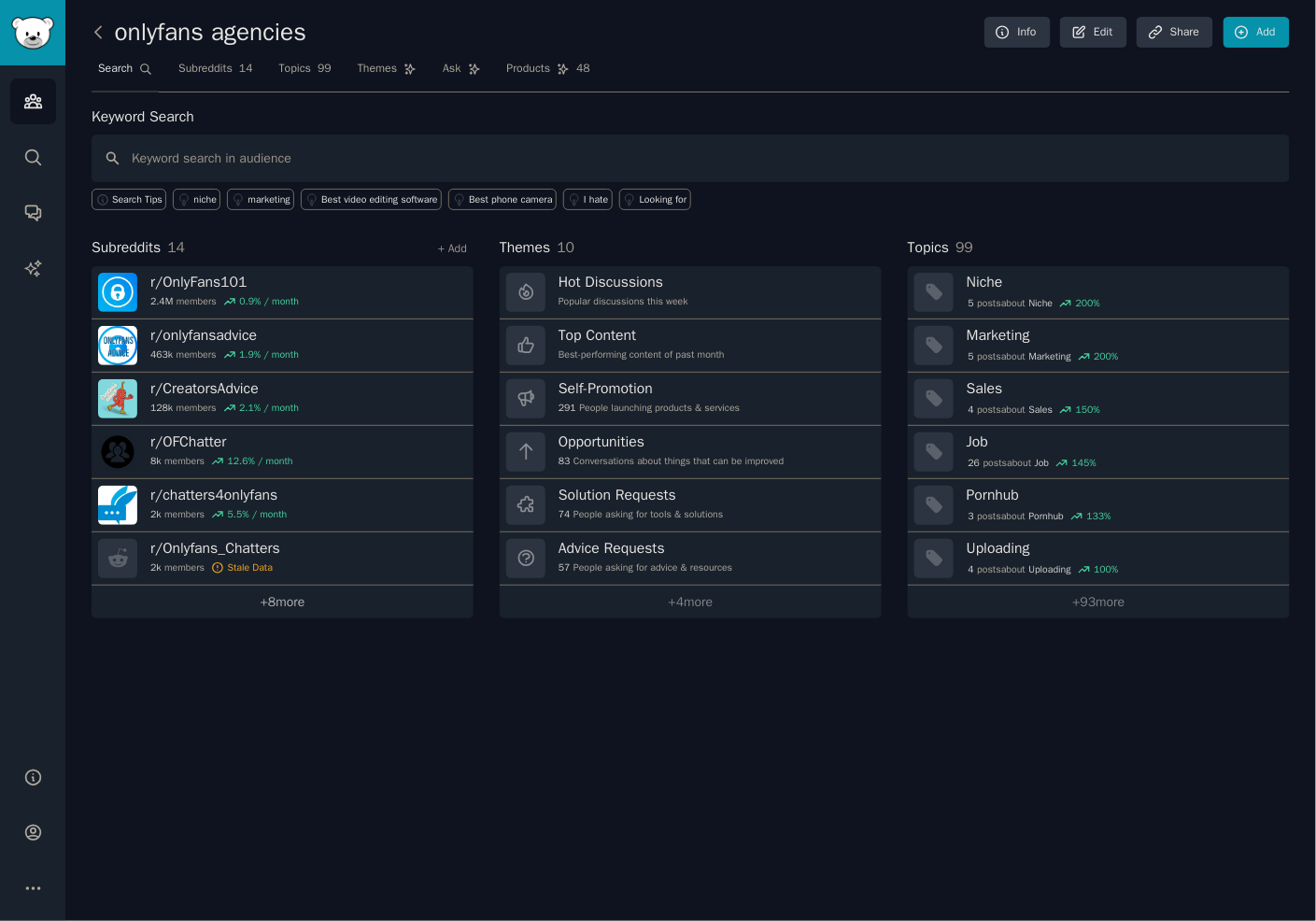 click on "+  8  more" at bounding box center [282, 602] 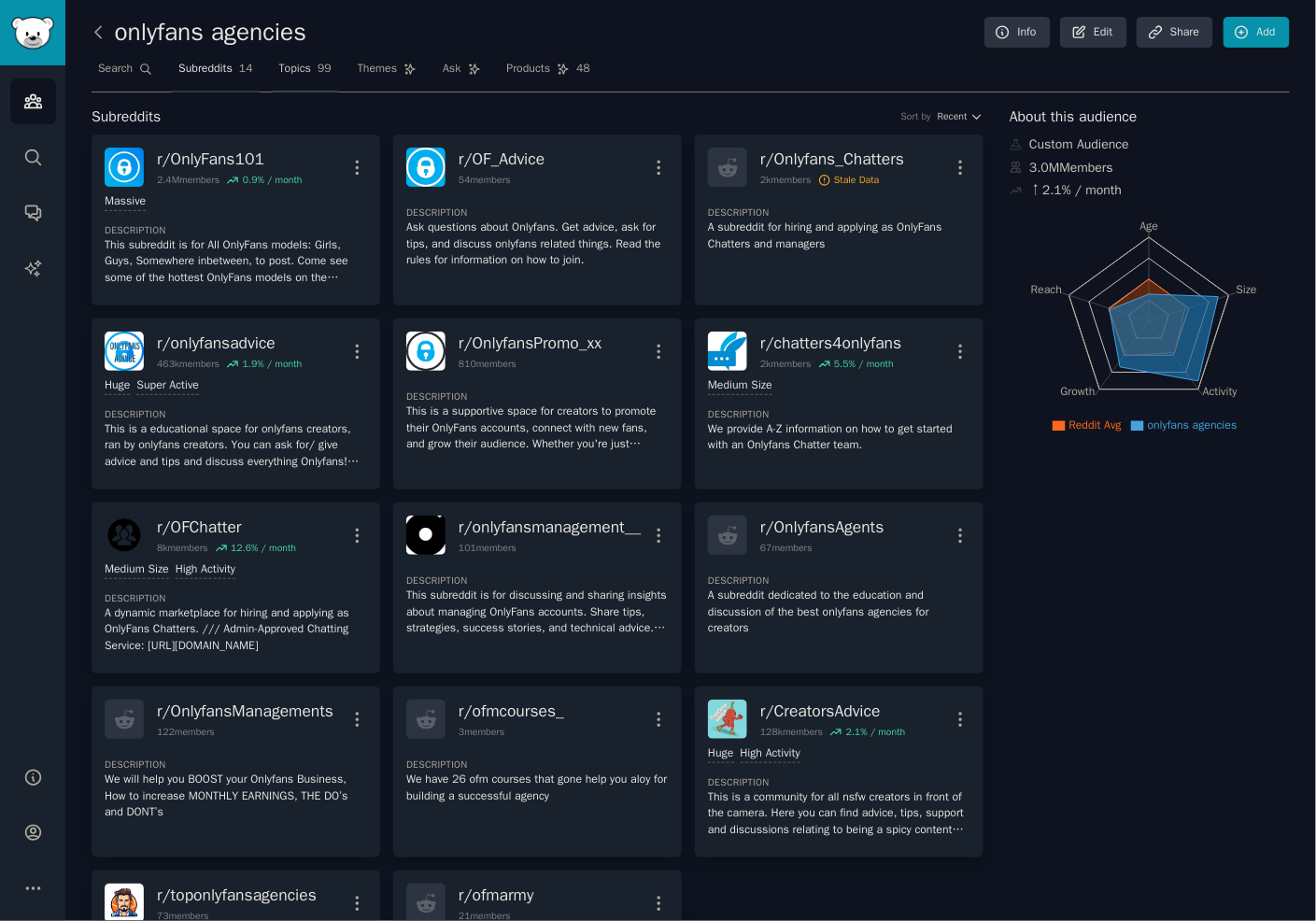 click on "Topics 99" at bounding box center (305, 73) 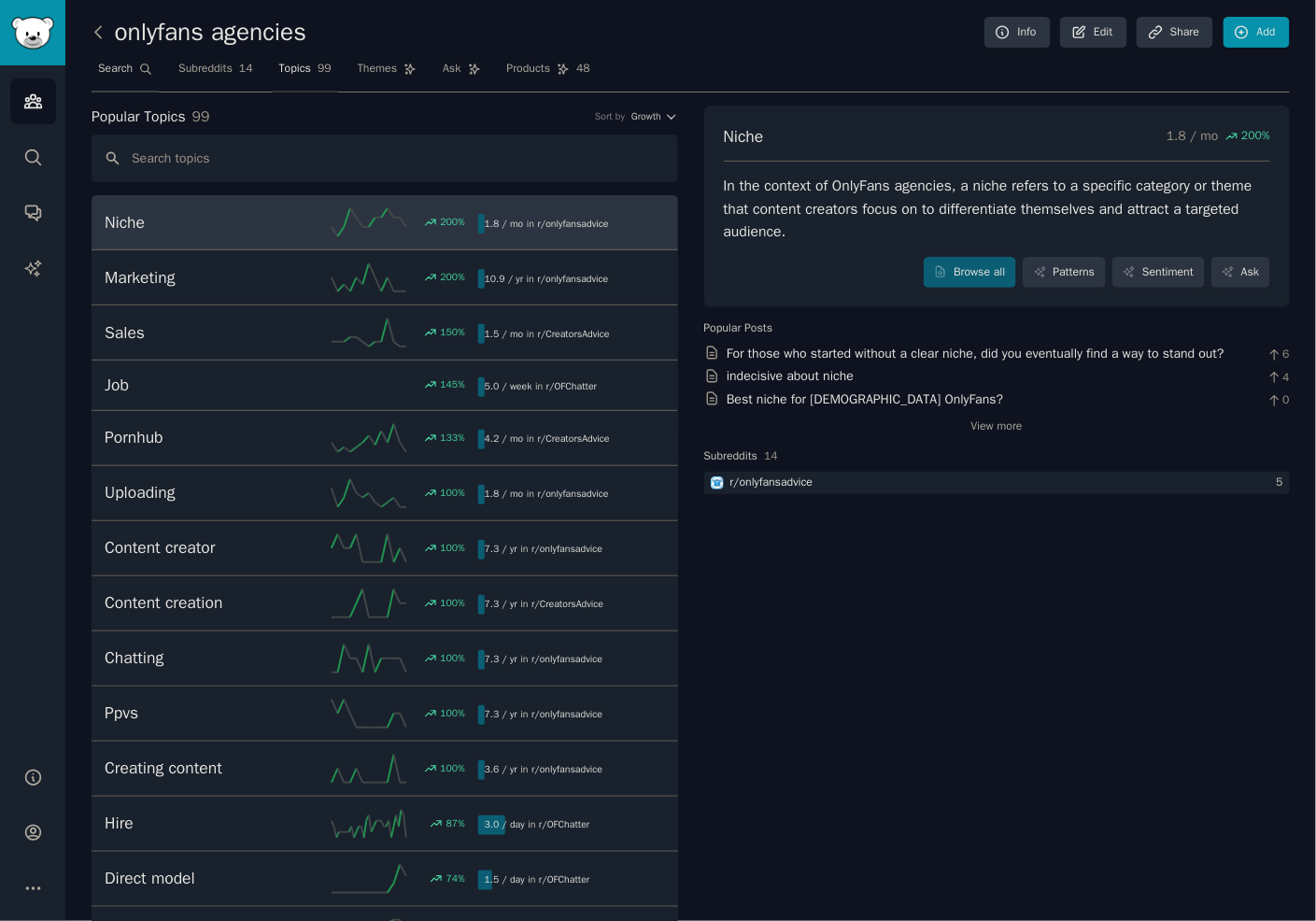 click on "Search" at bounding box center [115, 69] 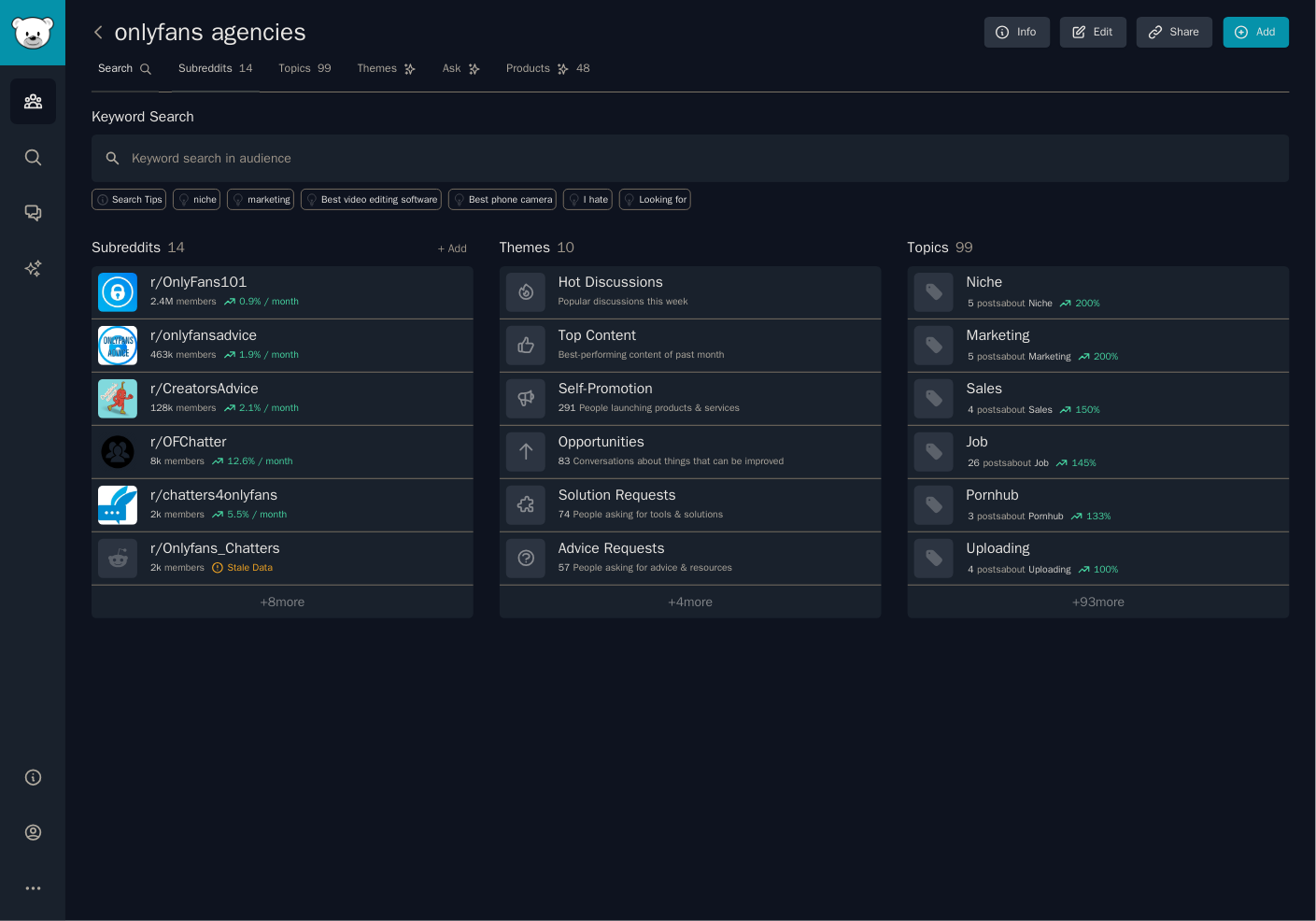 click on "Subreddits" at bounding box center [205, 69] 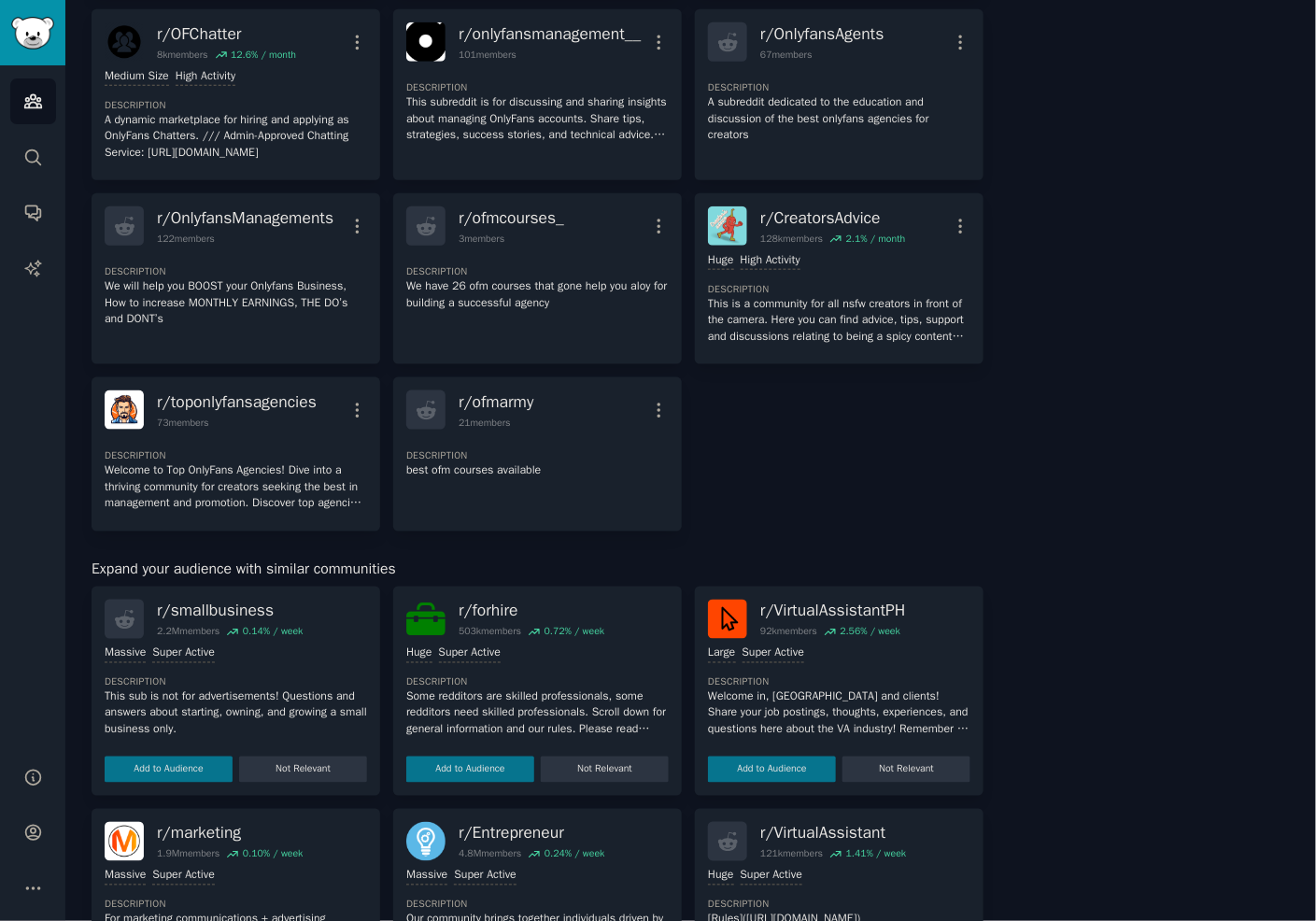 scroll, scrollTop: 496, scrollLeft: 0, axis: vertical 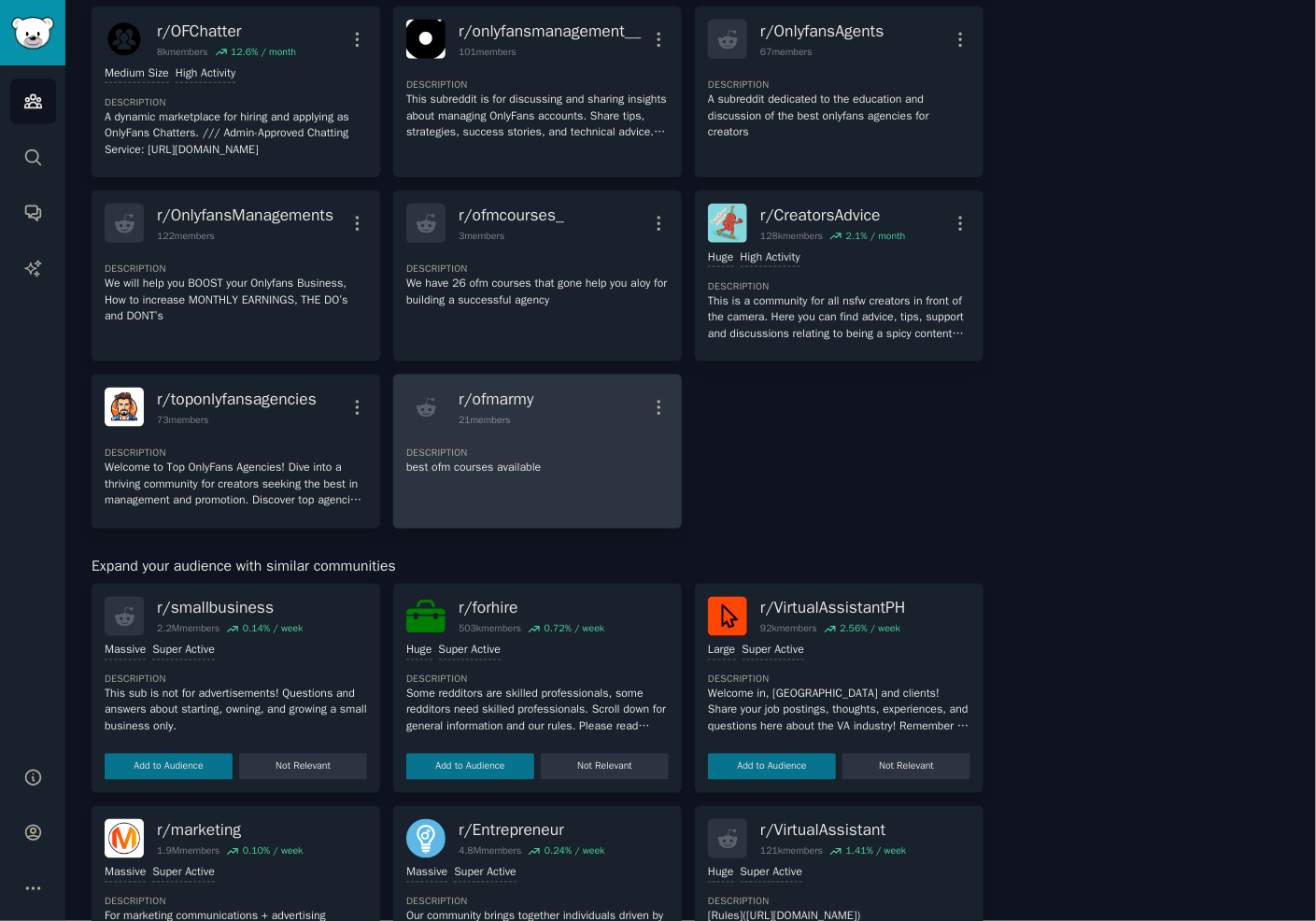 click on "Description best ofm courses available" at bounding box center [537, 455] 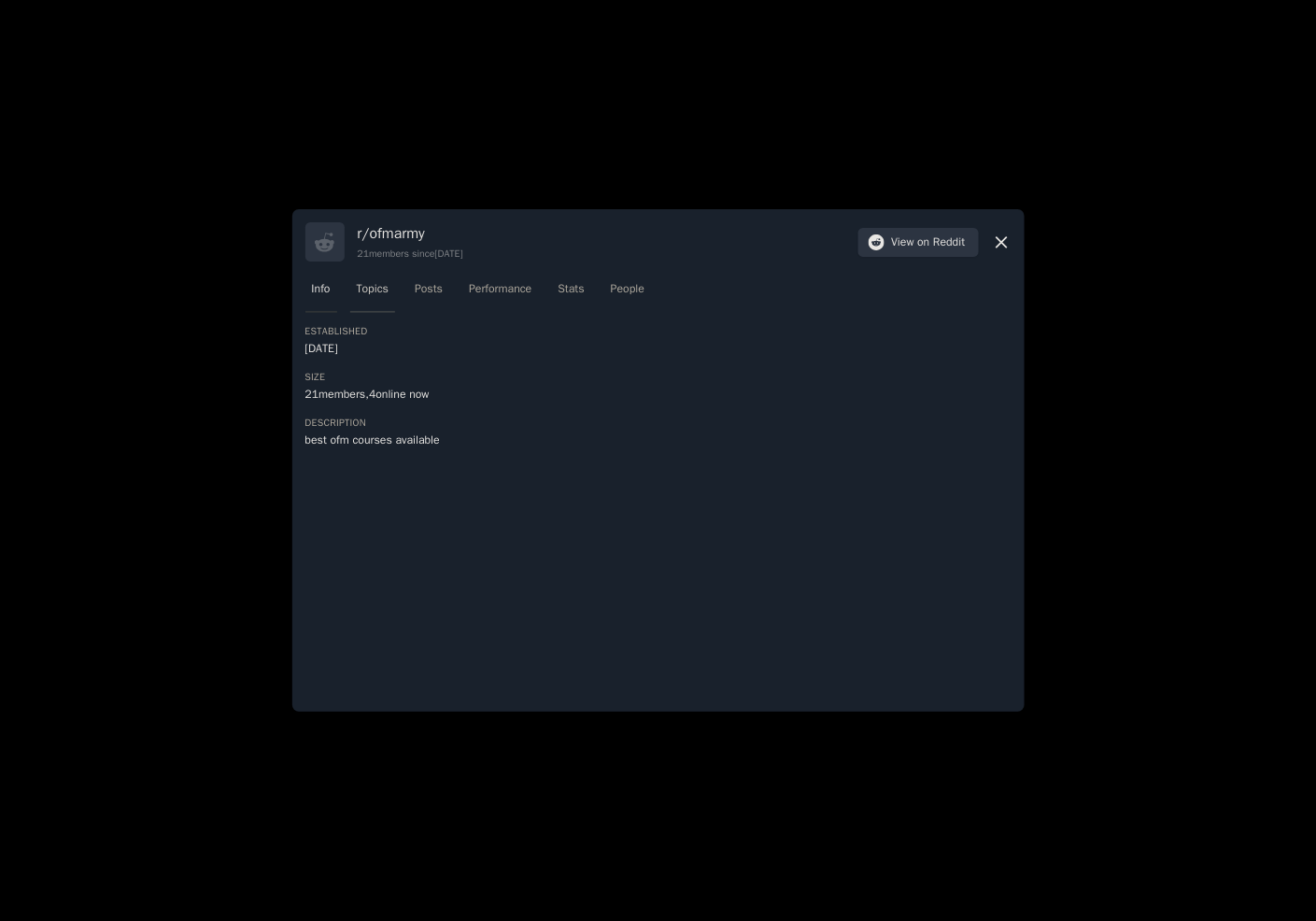 click on "Topics" at bounding box center [373, 290] 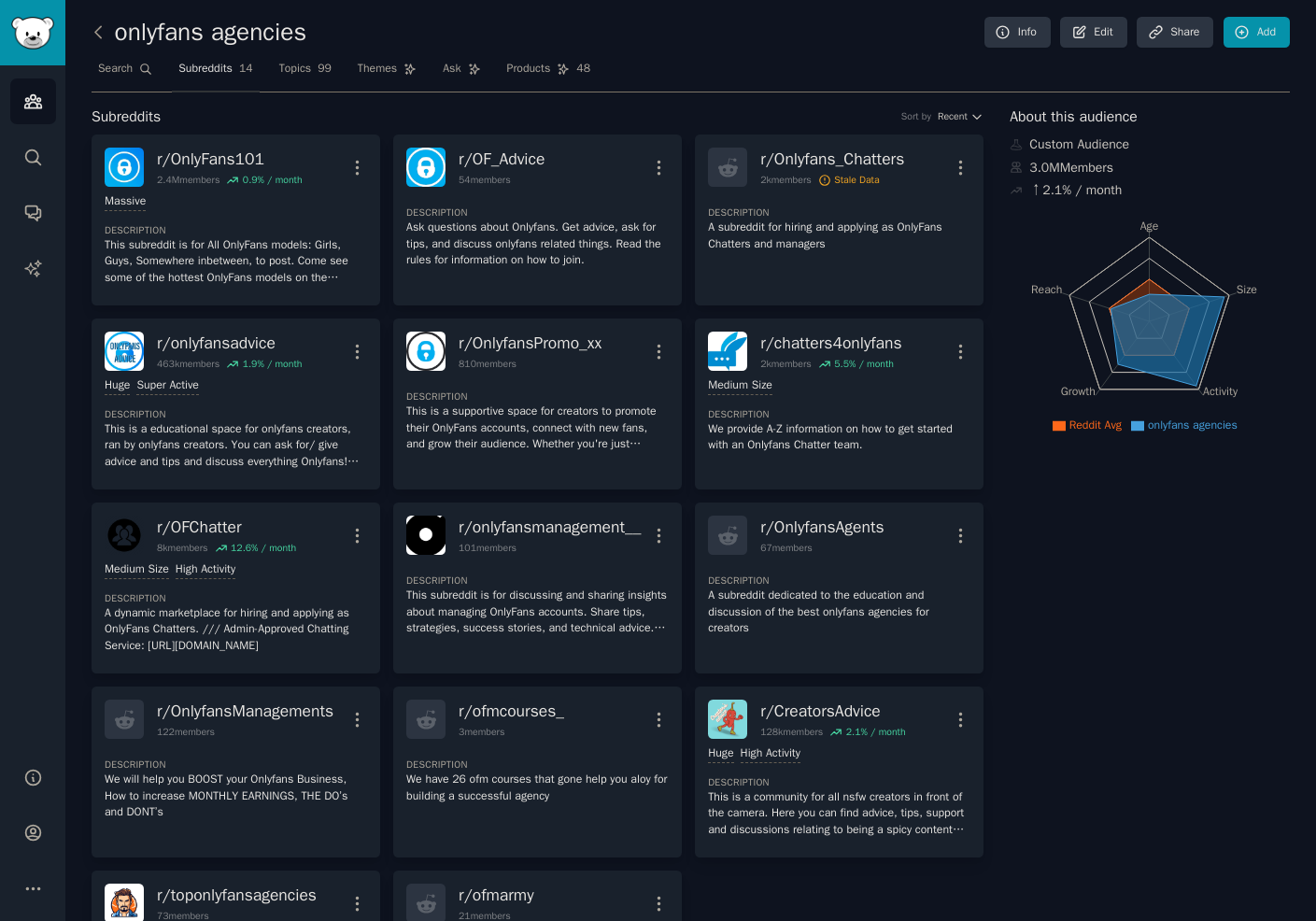 scroll, scrollTop: 0, scrollLeft: 0, axis: both 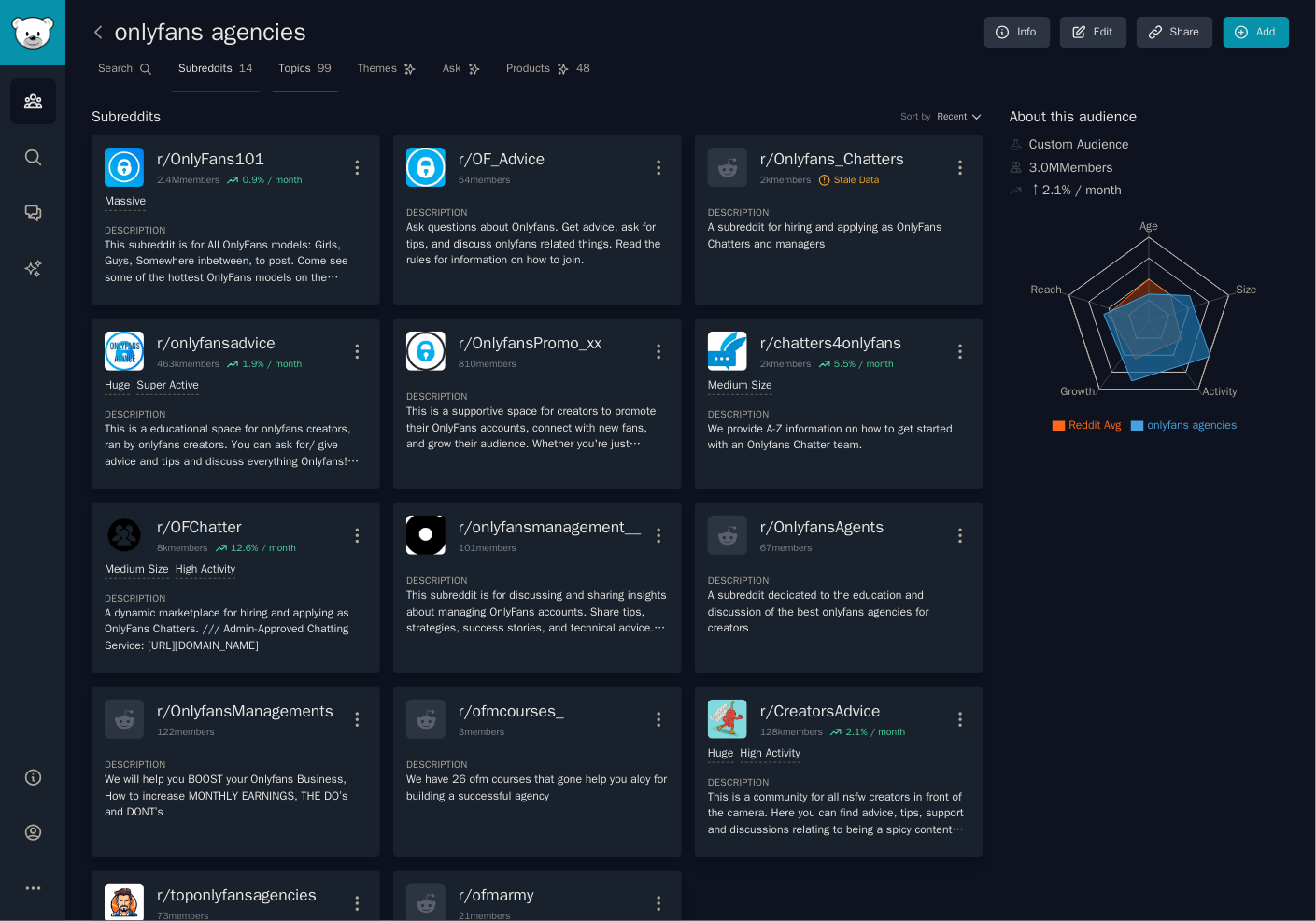 click on "Topics 99" at bounding box center [305, 73] 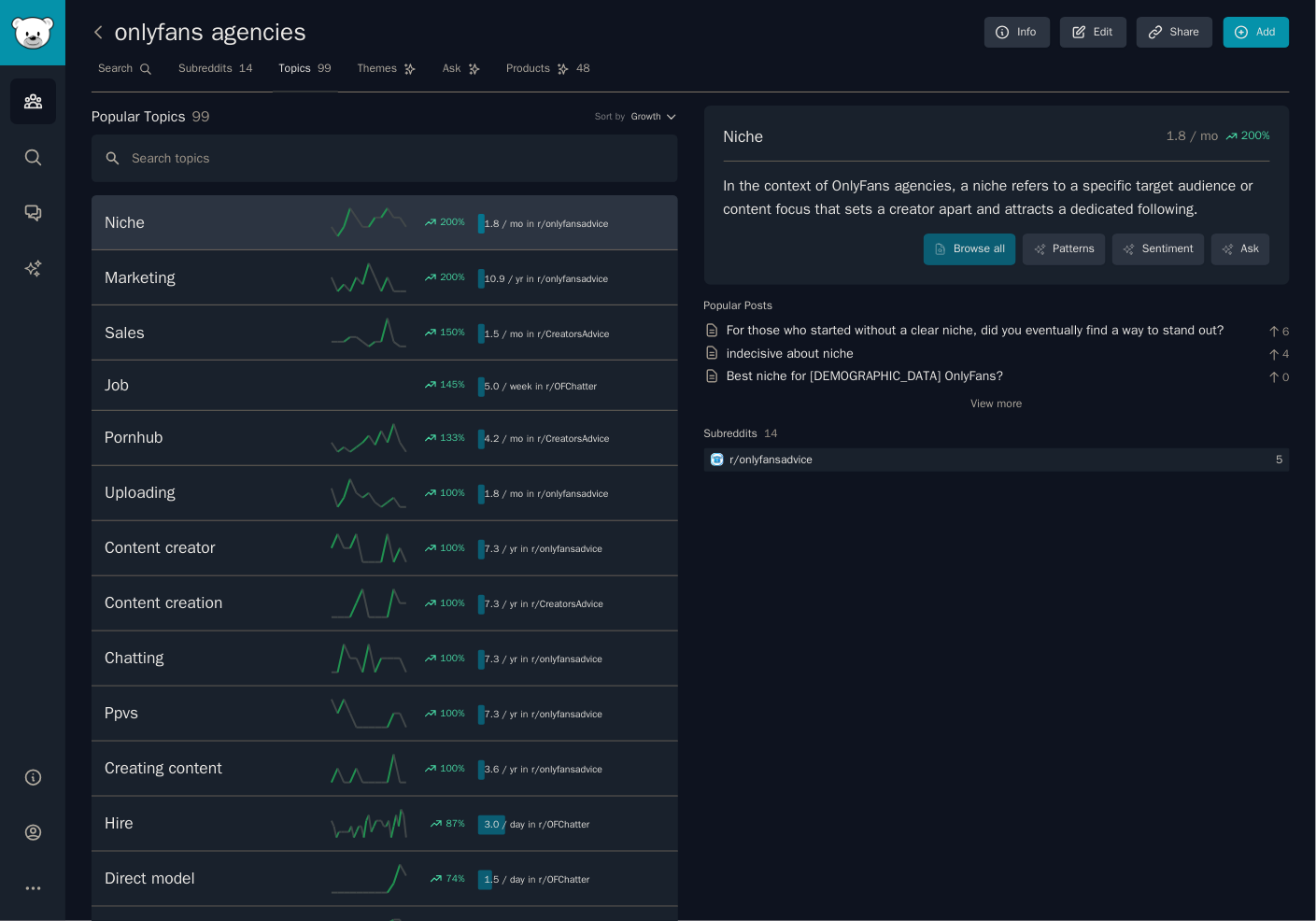 click on "Niche 200 % 1.8 / mo  in    r/ onlyfansadvice" at bounding box center [385, 222] 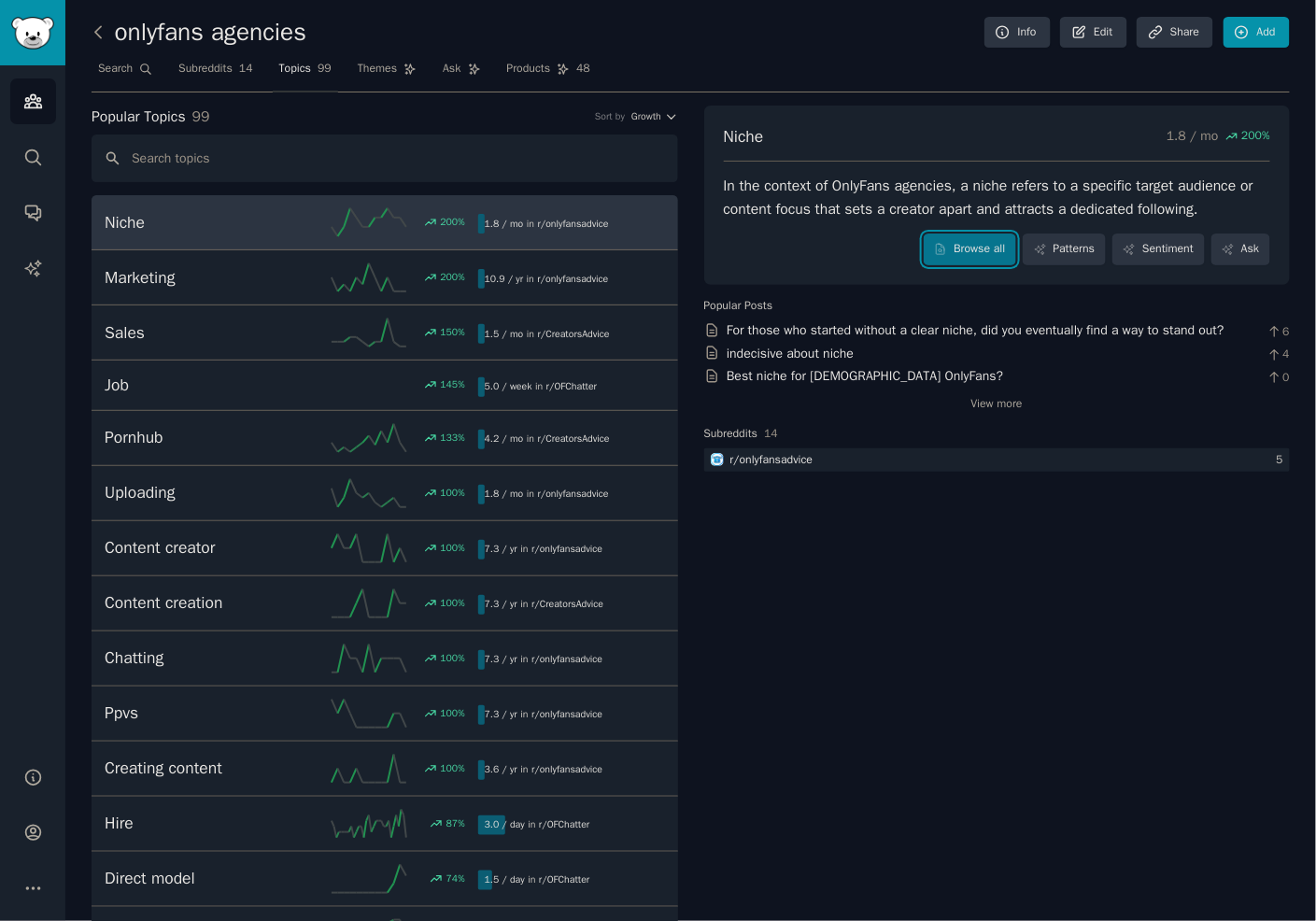 click on "Browse all" at bounding box center (969, 249) 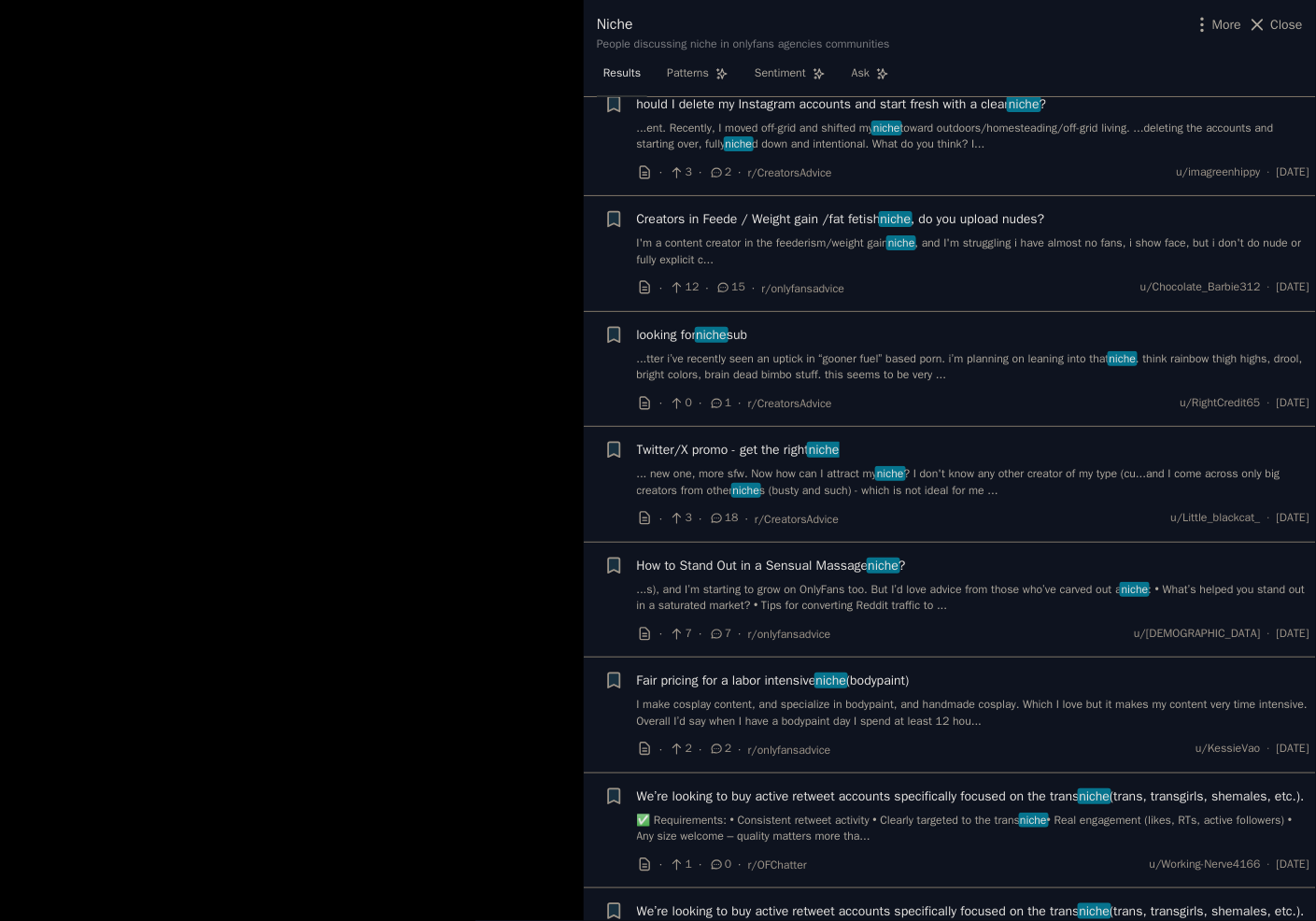 scroll, scrollTop: 162, scrollLeft: 0, axis: vertical 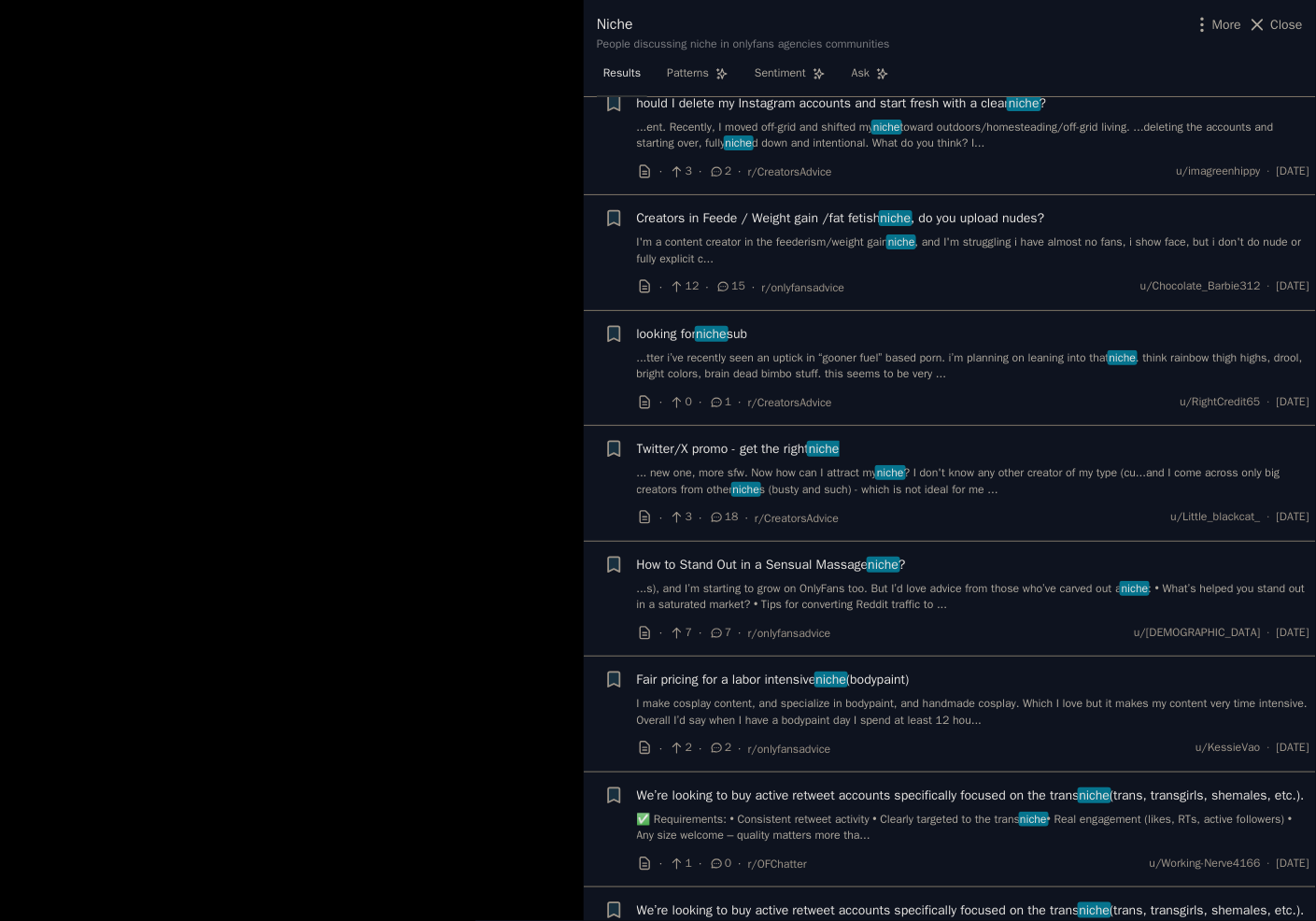 click on "looking for  niche  sub" at bounding box center (692, 333) 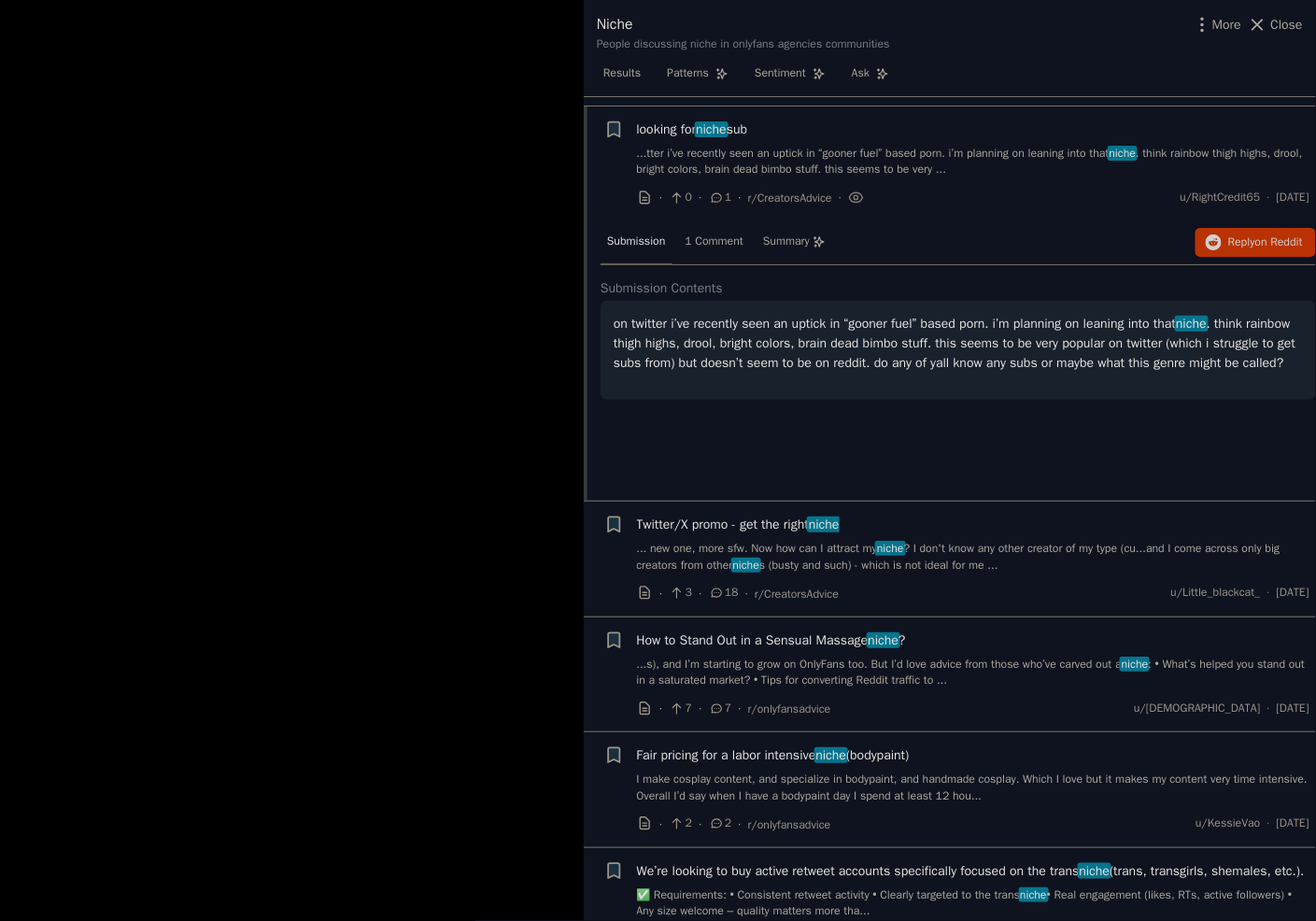 scroll, scrollTop: 375, scrollLeft: 0, axis: vertical 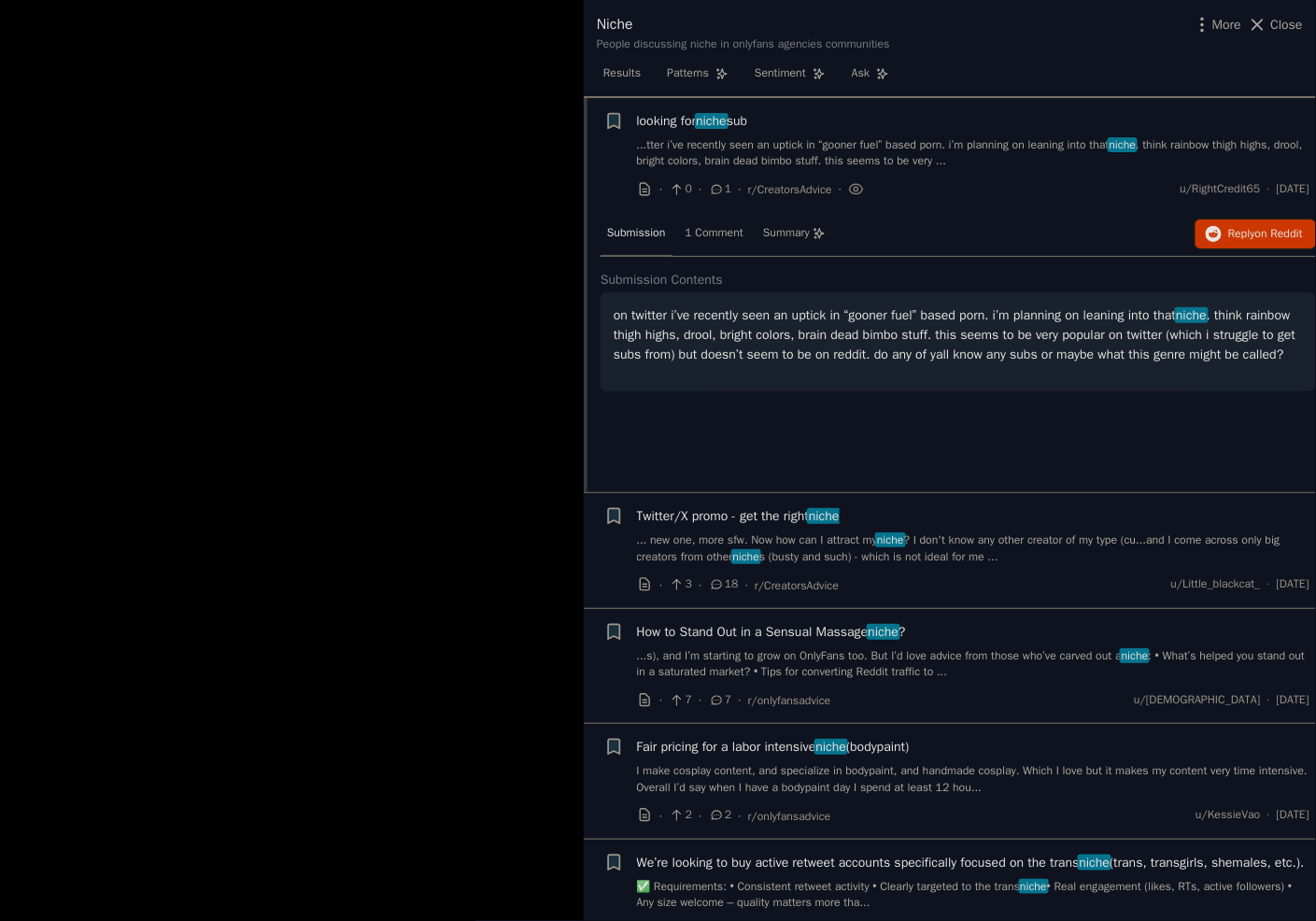 click on "Reply  on Reddit" at bounding box center (1255, 234) 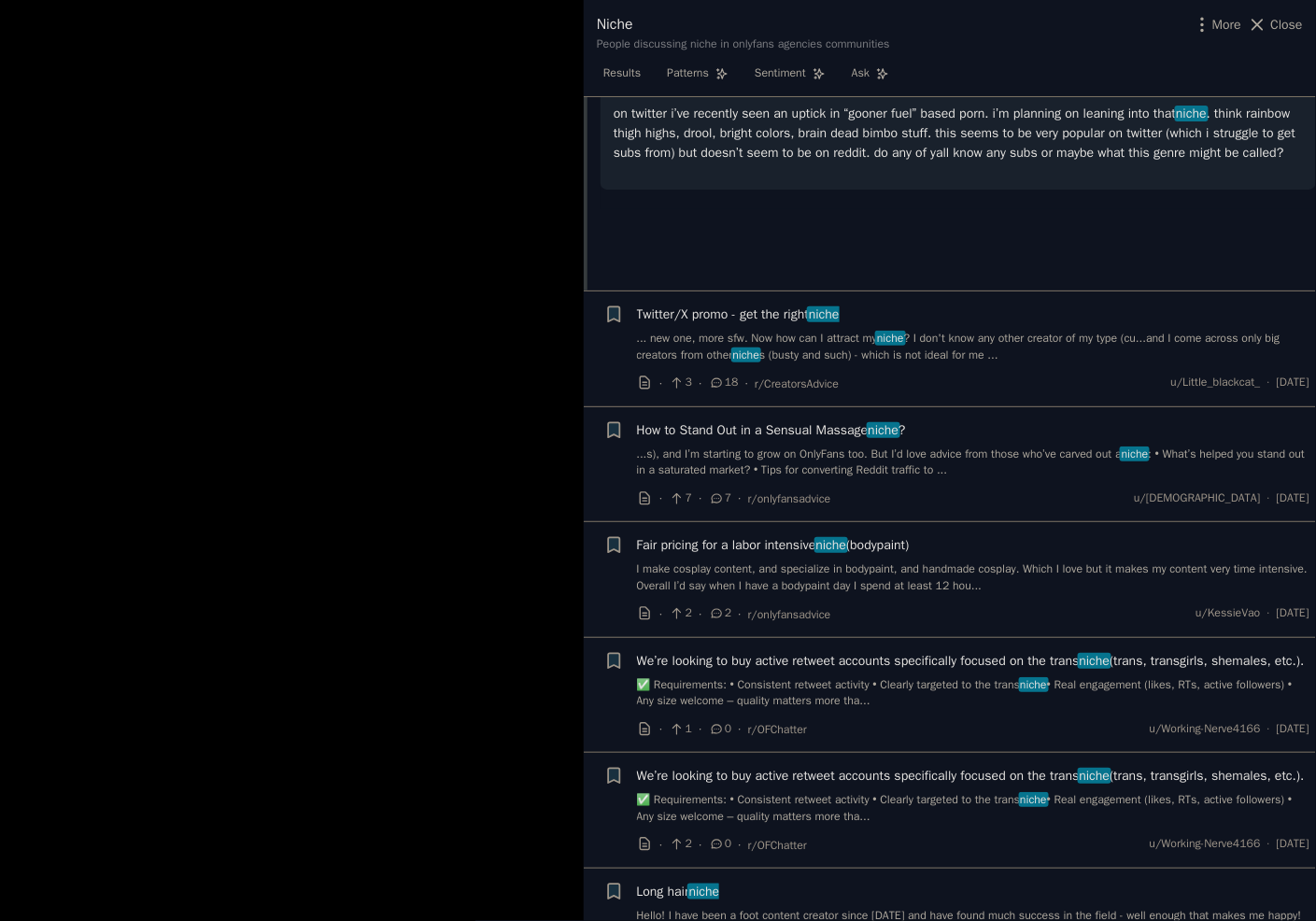 scroll, scrollTop: 608, scrollLeft: 0, axis: vertical 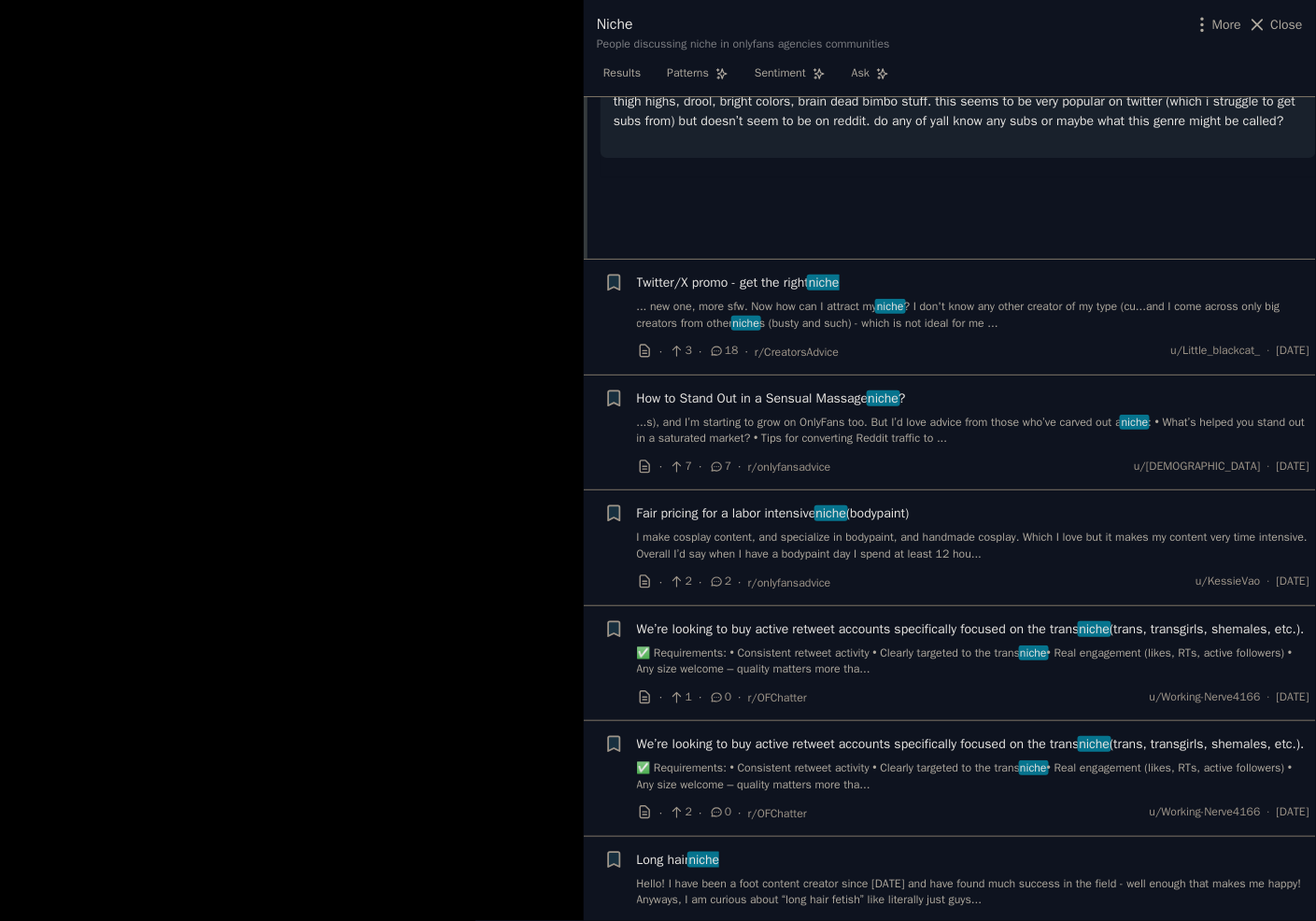 click at bounding box center (658, 460) 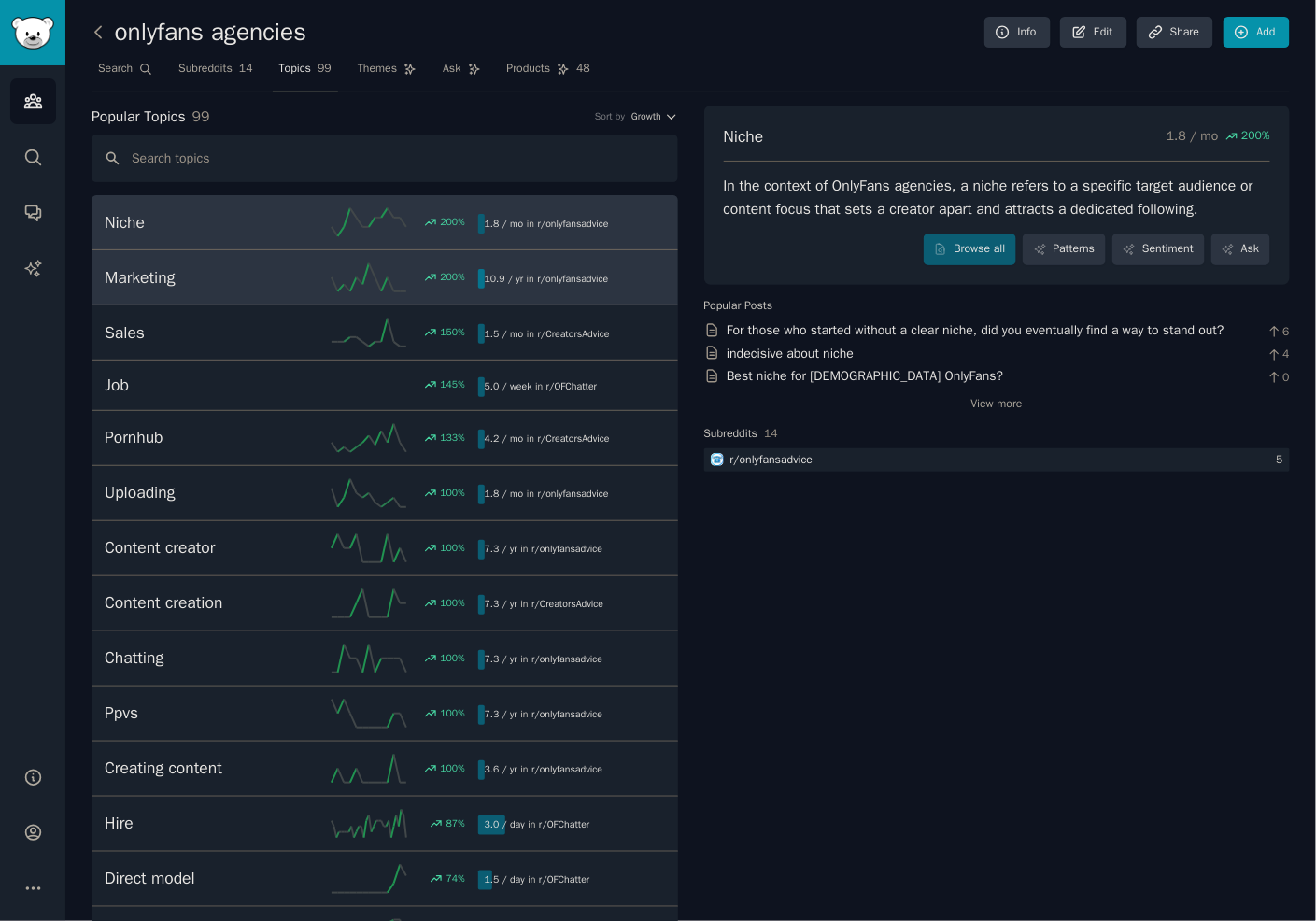 click on "Marketing" at bounding box center [198, 277] 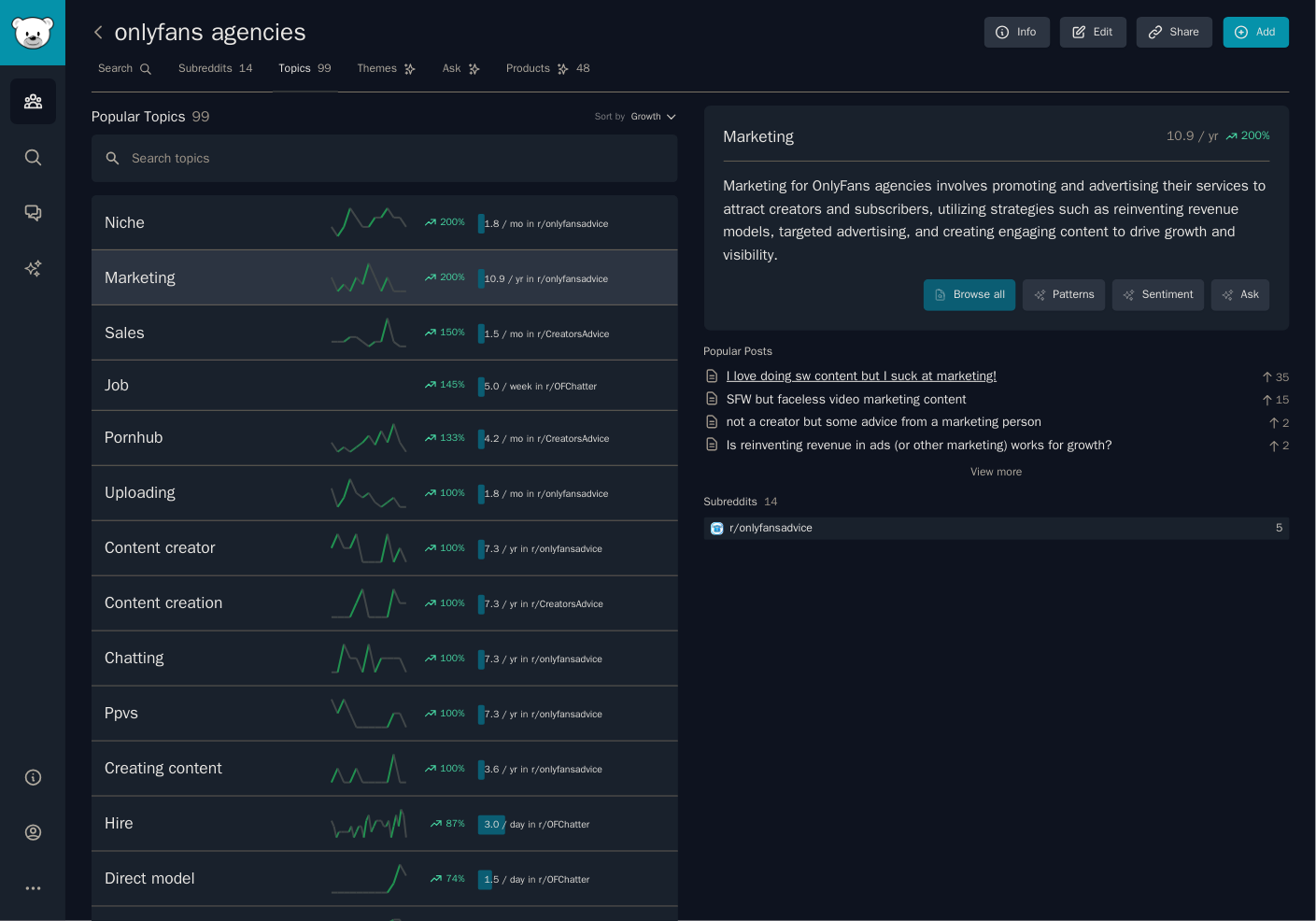 click on "I love doing sw content but I suck at marketing!" at bounding box center (862, 375) 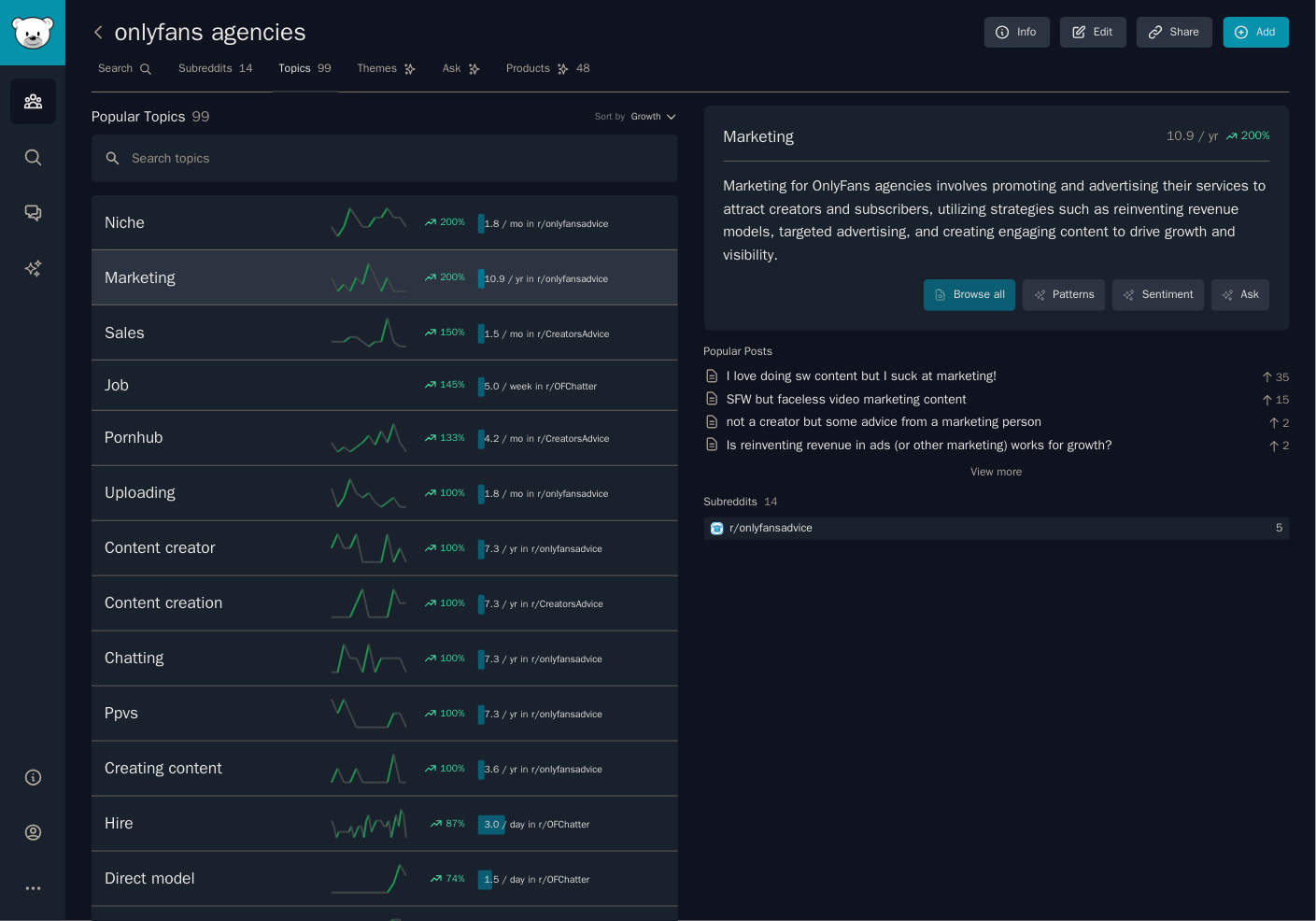 click 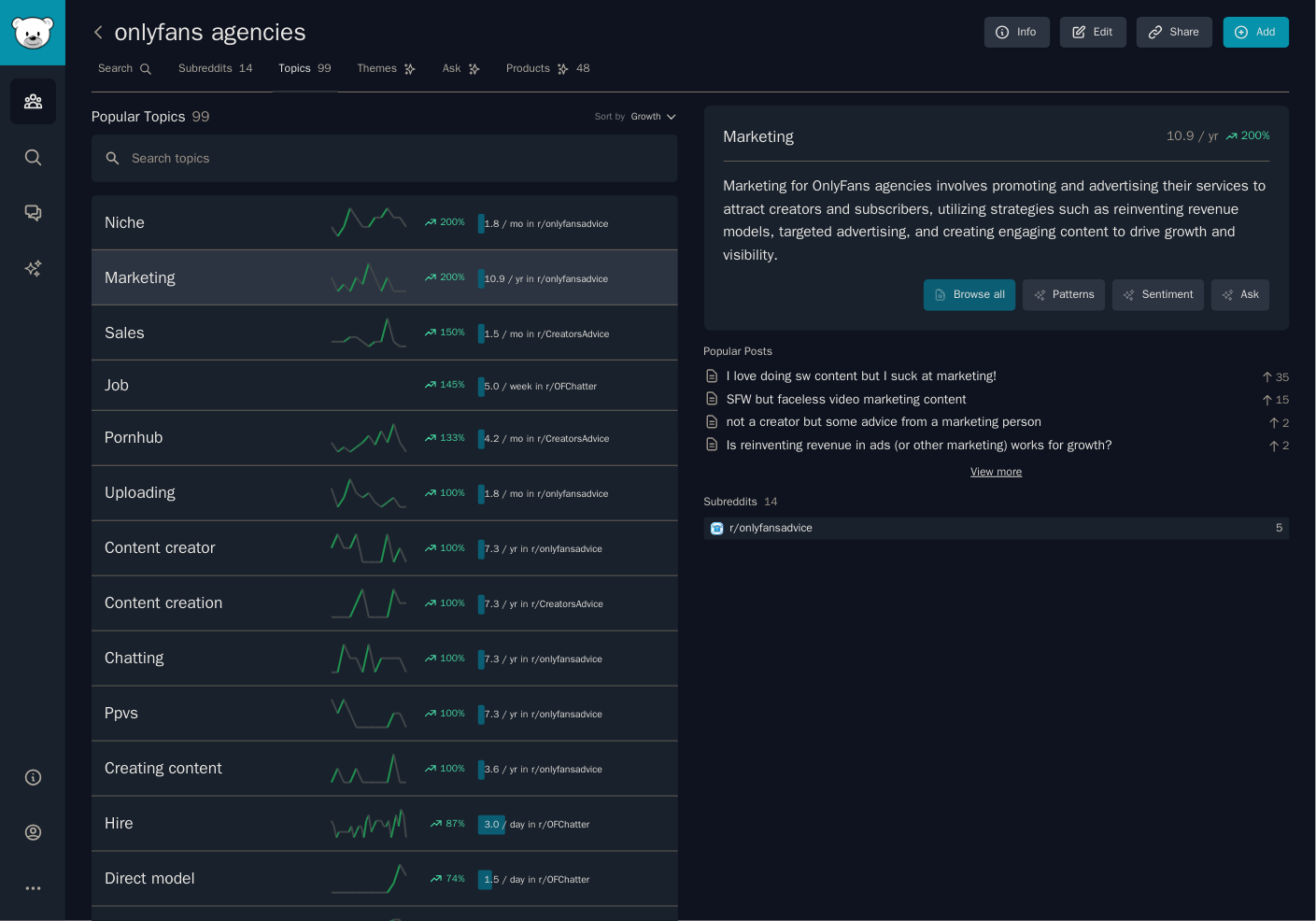 click on "View more" at bounding box center (997, 473) 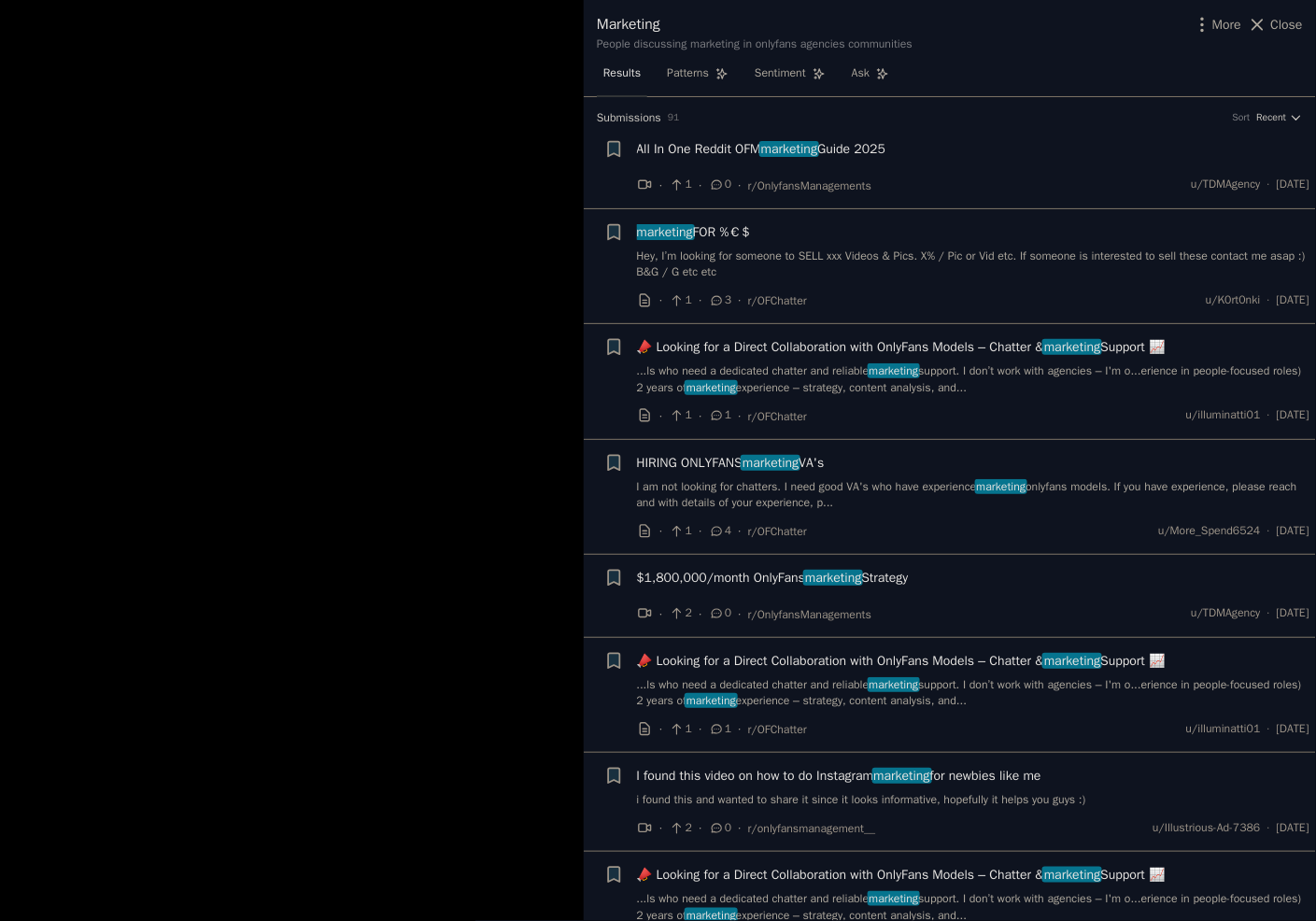 click on "marketing" at bounding box center (789, 149) 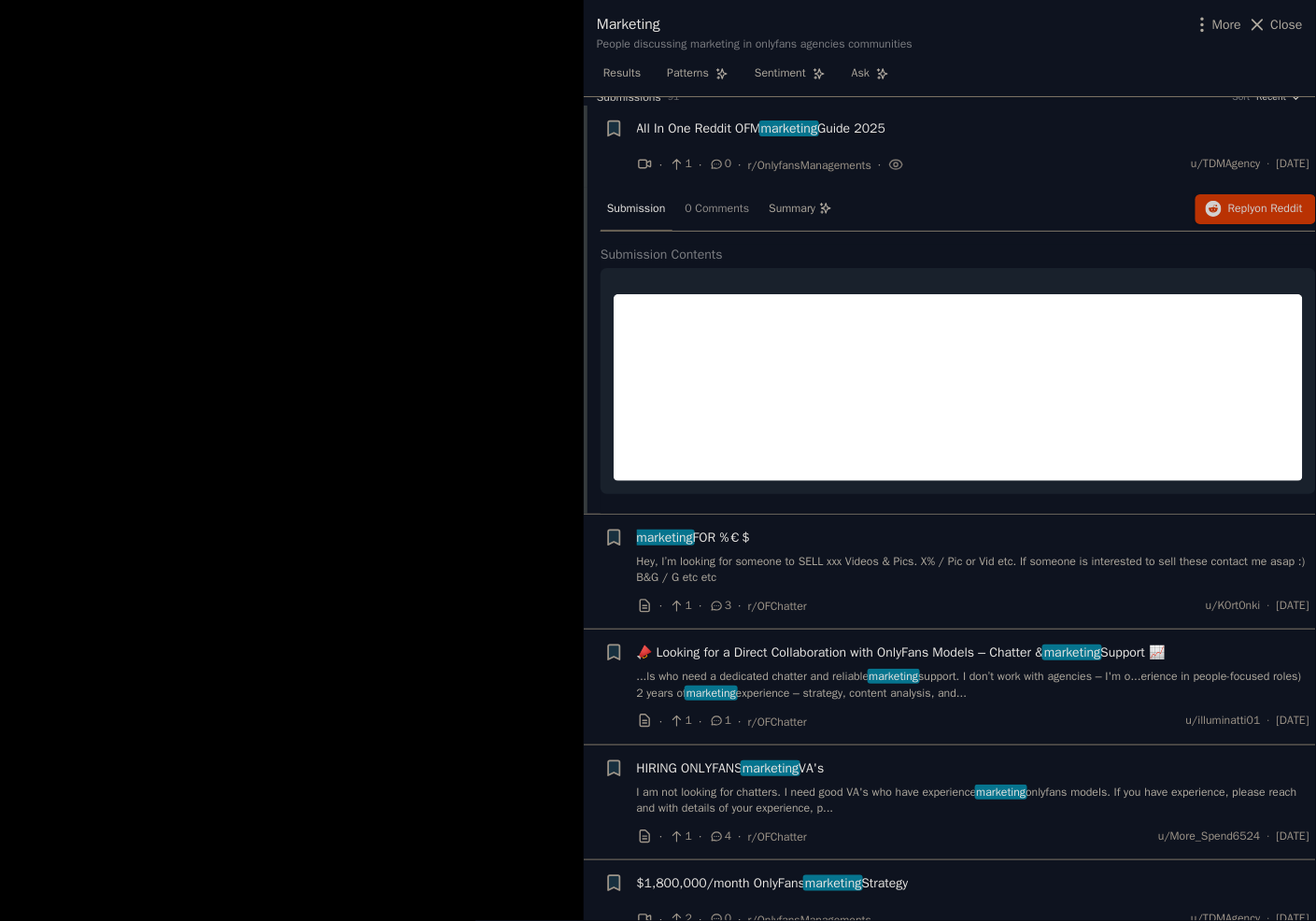 scroll, scrollTop: 29, scrollLeft: 0, axis: vertical 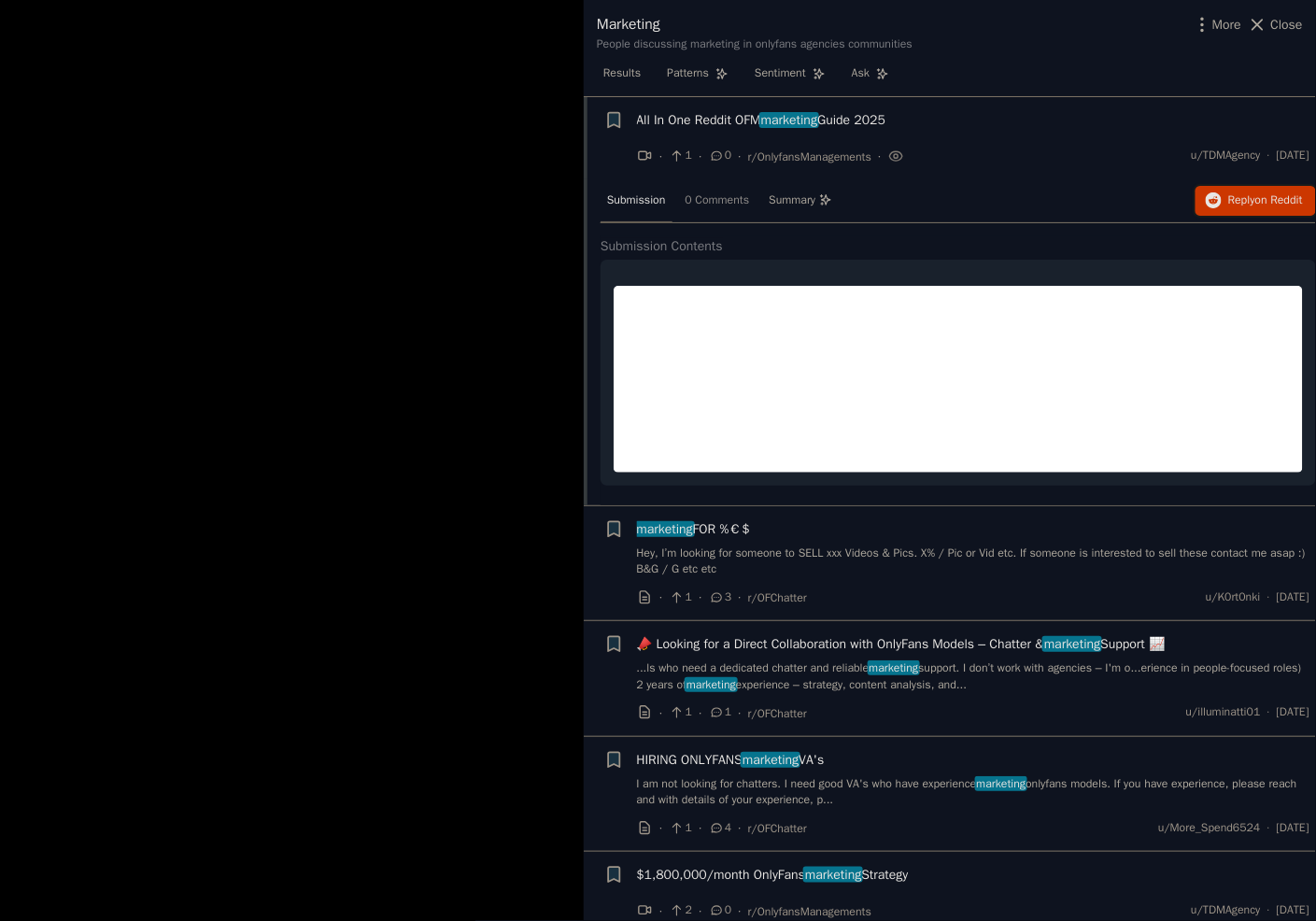 click on "Reply  on Reddit" at bounding box center [1266, 201] 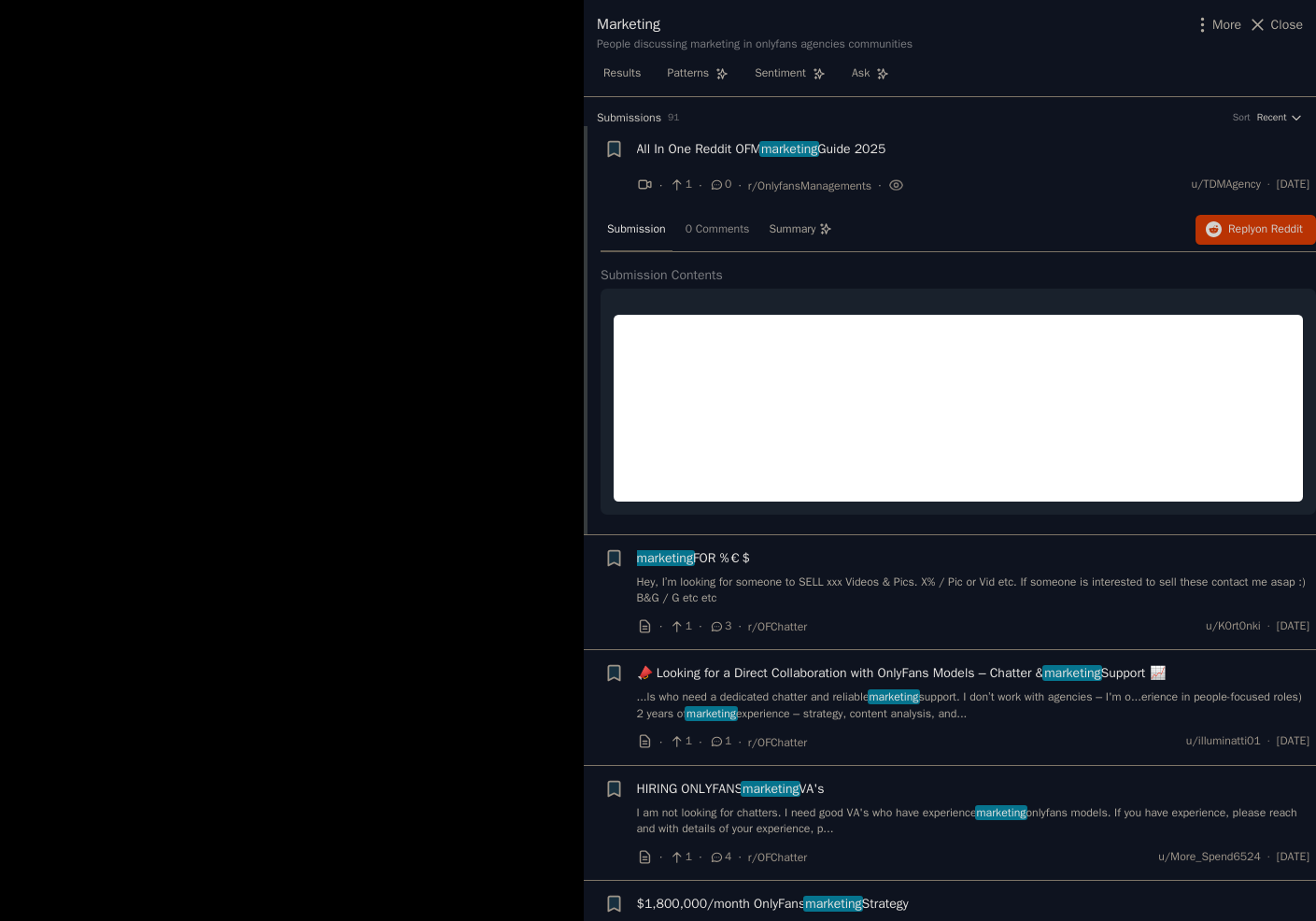 scroll, scrollTop: 0, scrollLeft: 0, axis: both 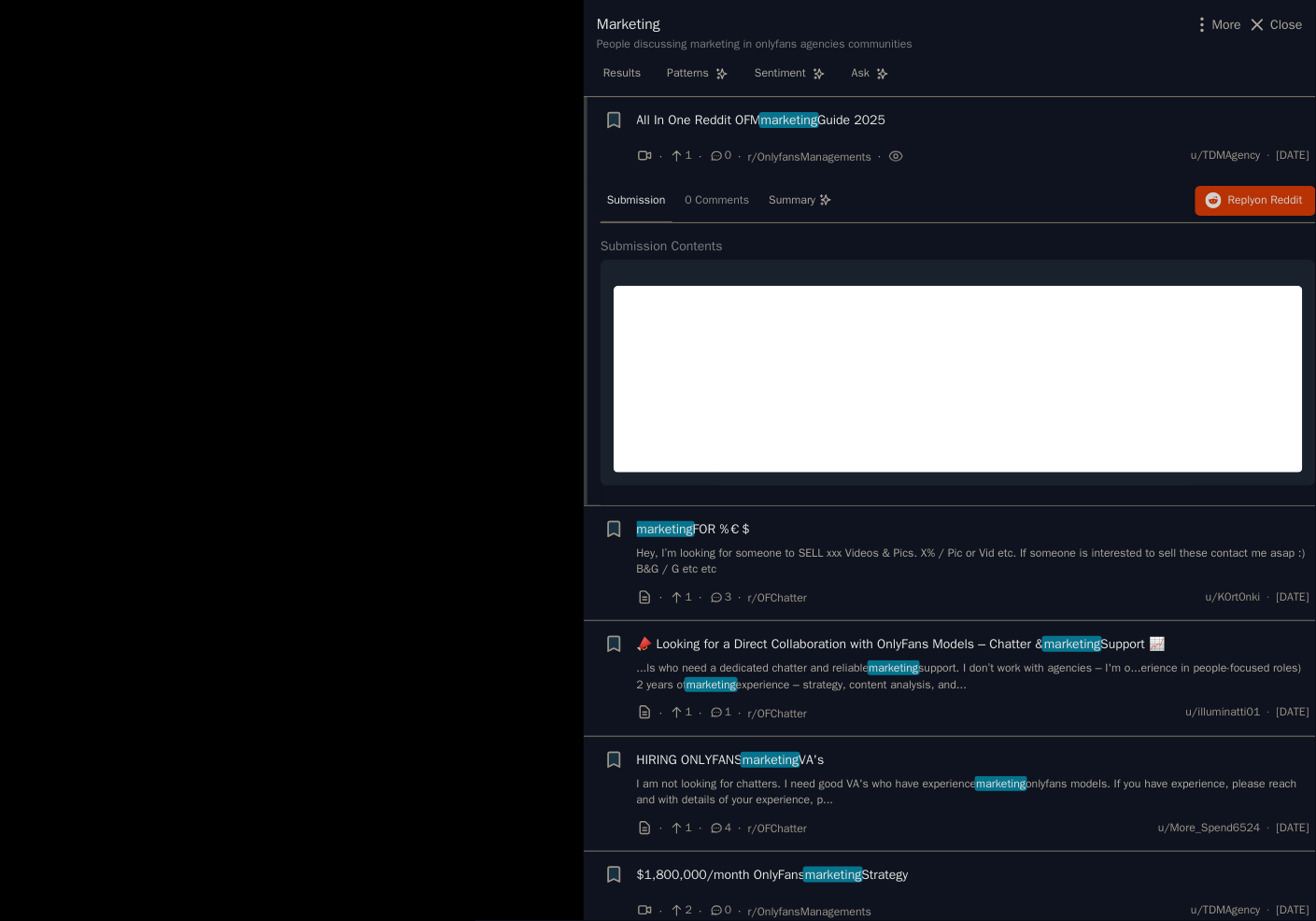 click on "All In One Reddit OFM  marketing  Guide 2025" at bounding box center [761, 120] 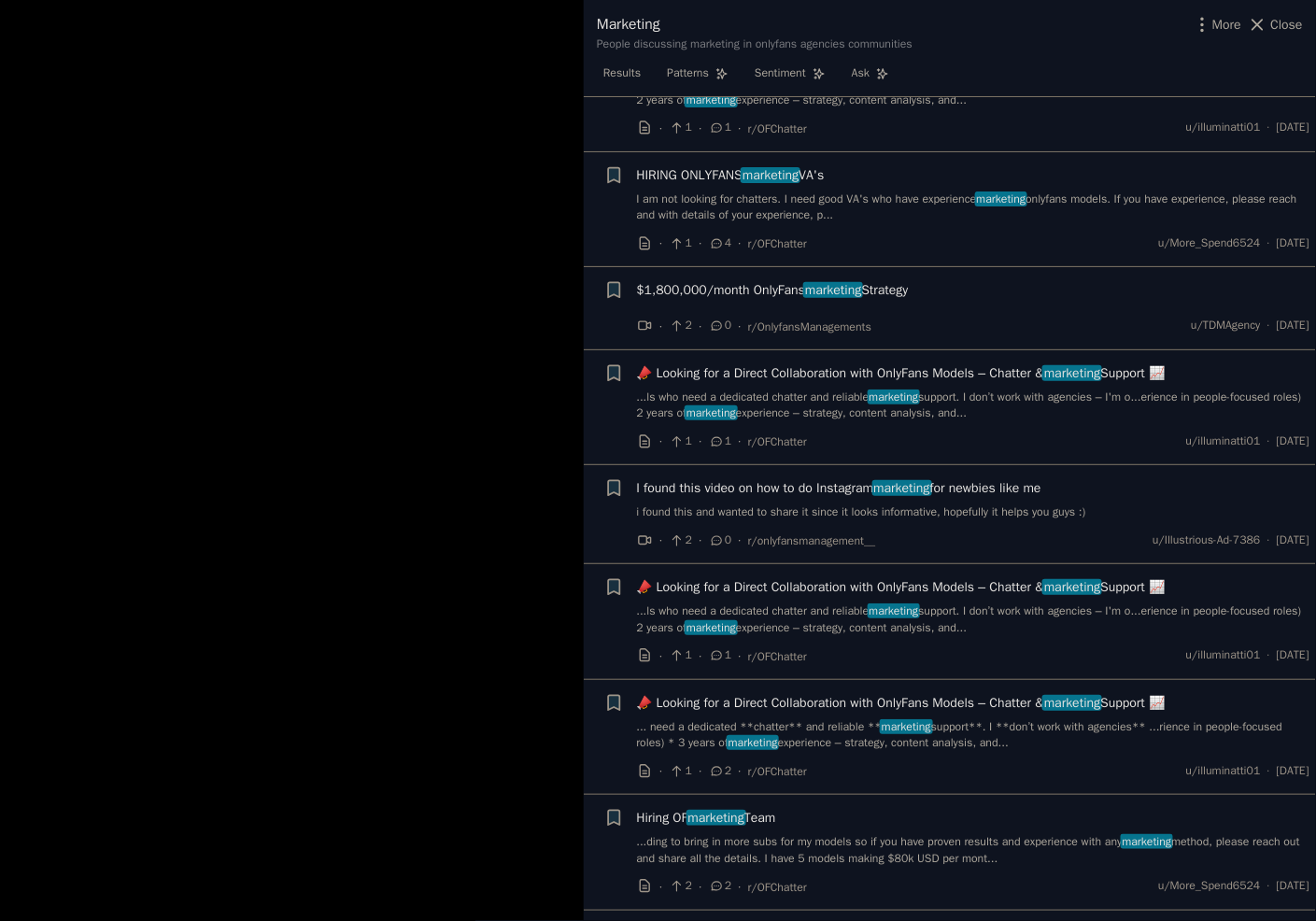 scroll, scrollTop: 290, scrollLeft: 0, axis: vertical 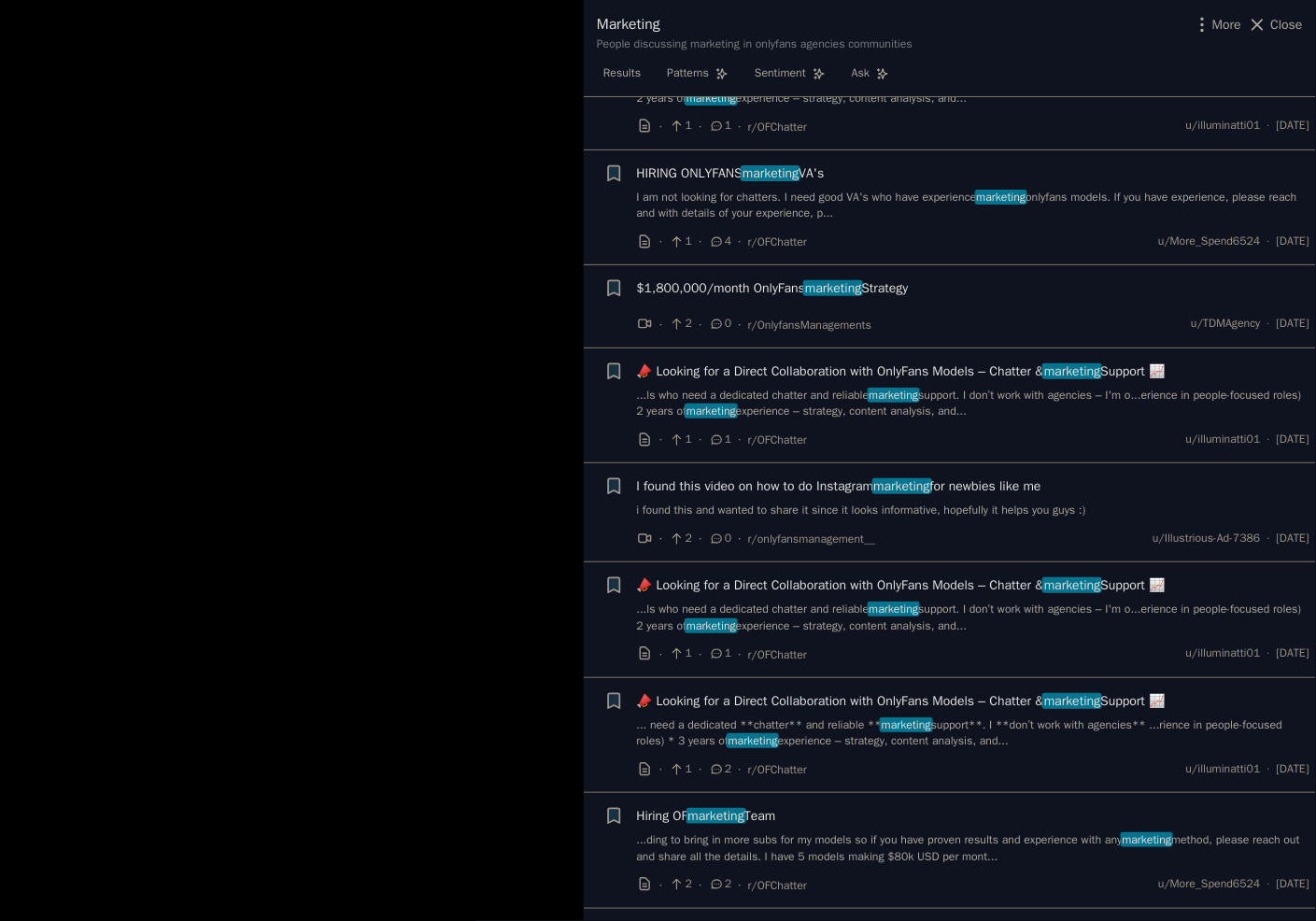 click at bounding box center (658, 460) 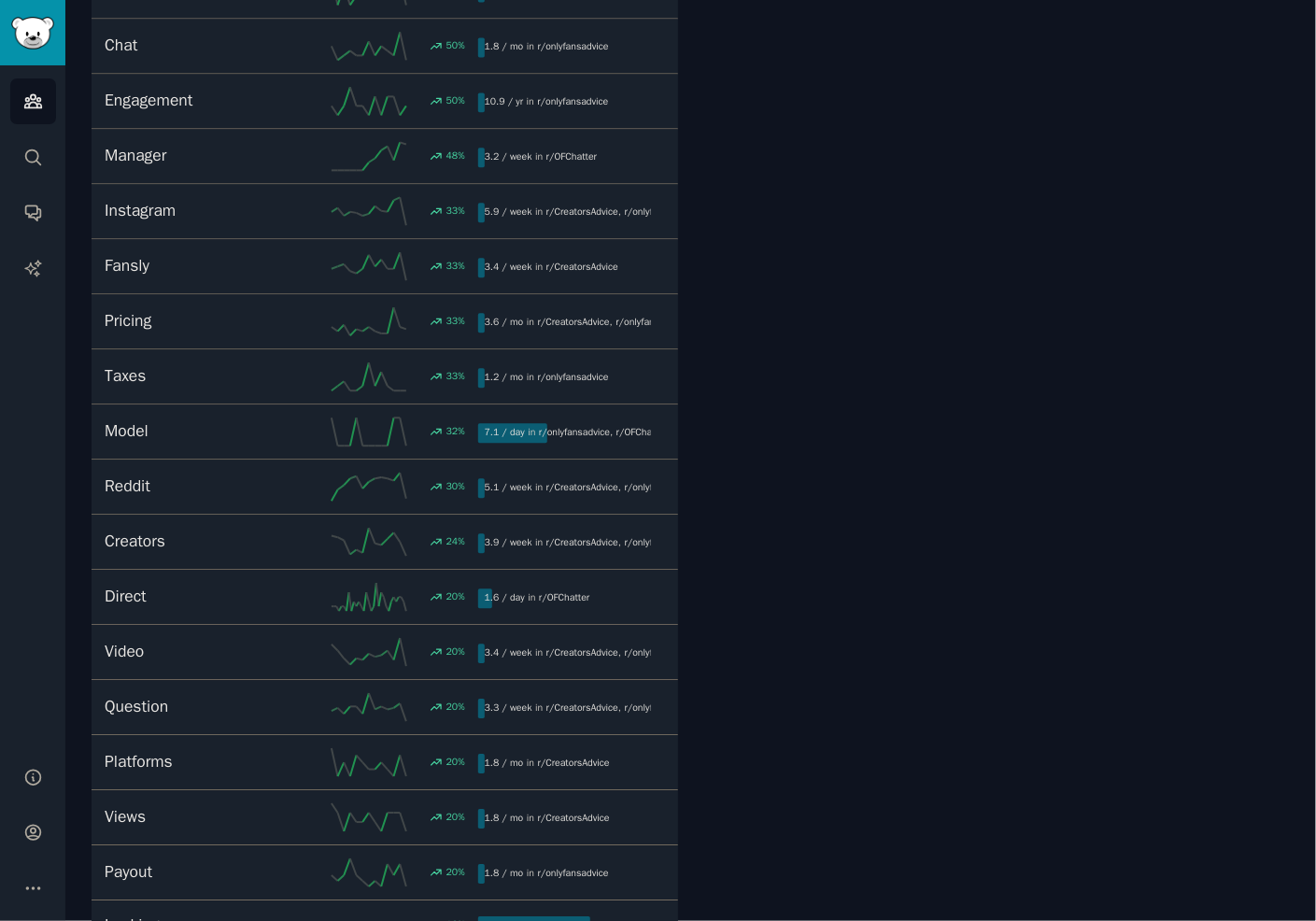 scroll, scrollTop: 1275, scrollLeft: 0, axis: vertical 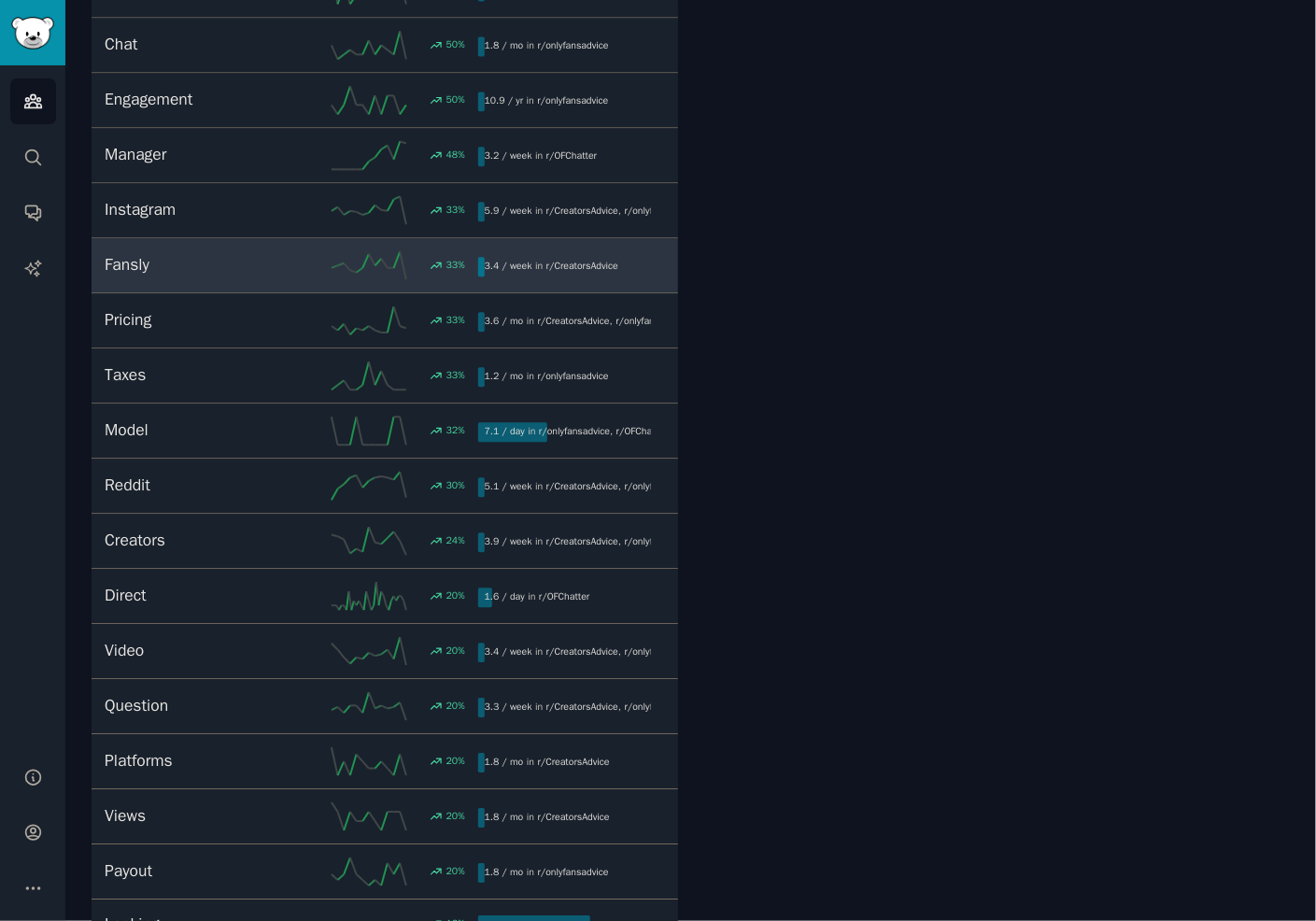 click on "33 %" at bounding box center (385, 265) 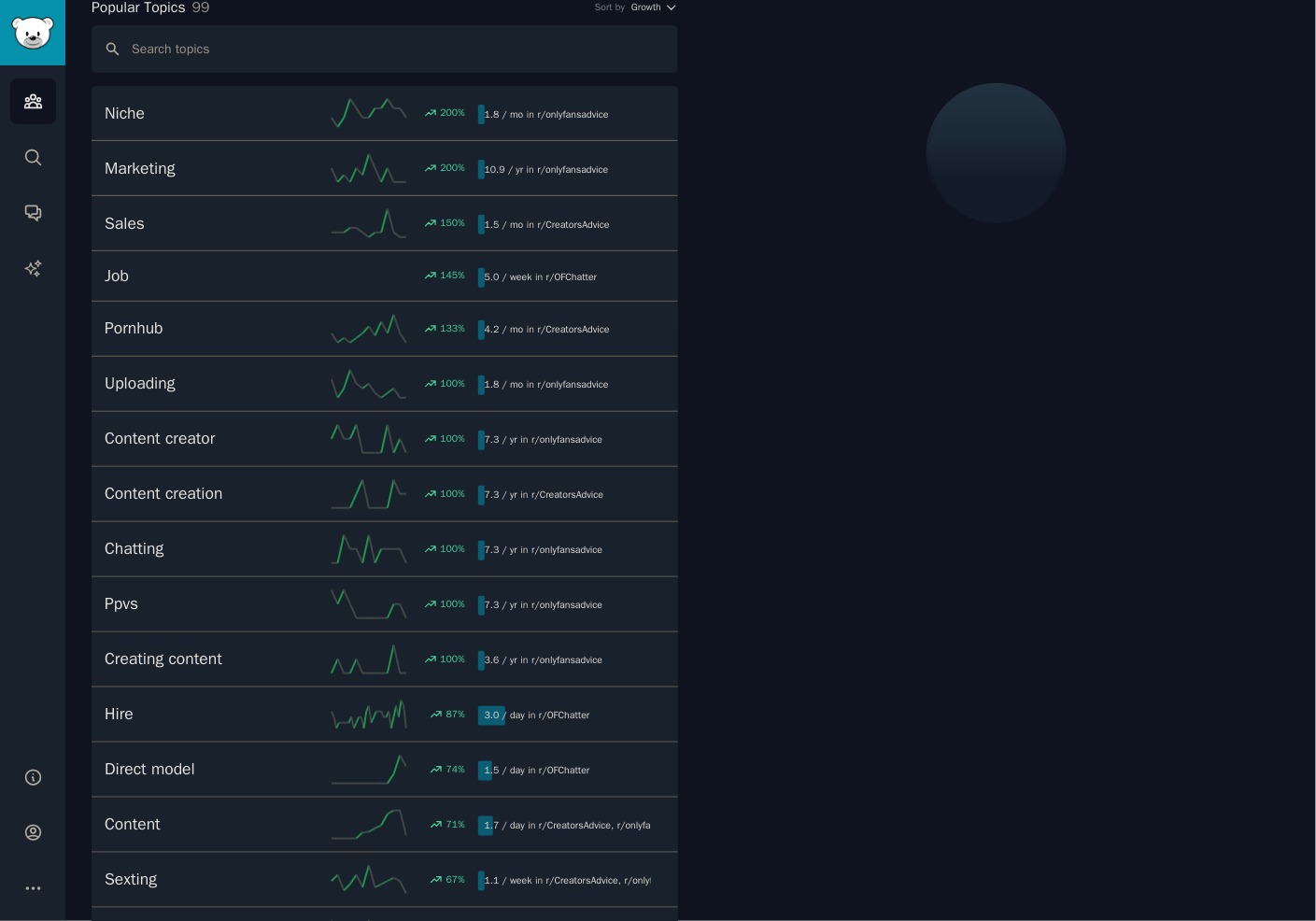 scroll, scrollTop: 105, scrollLeft: 0, axis: vertical 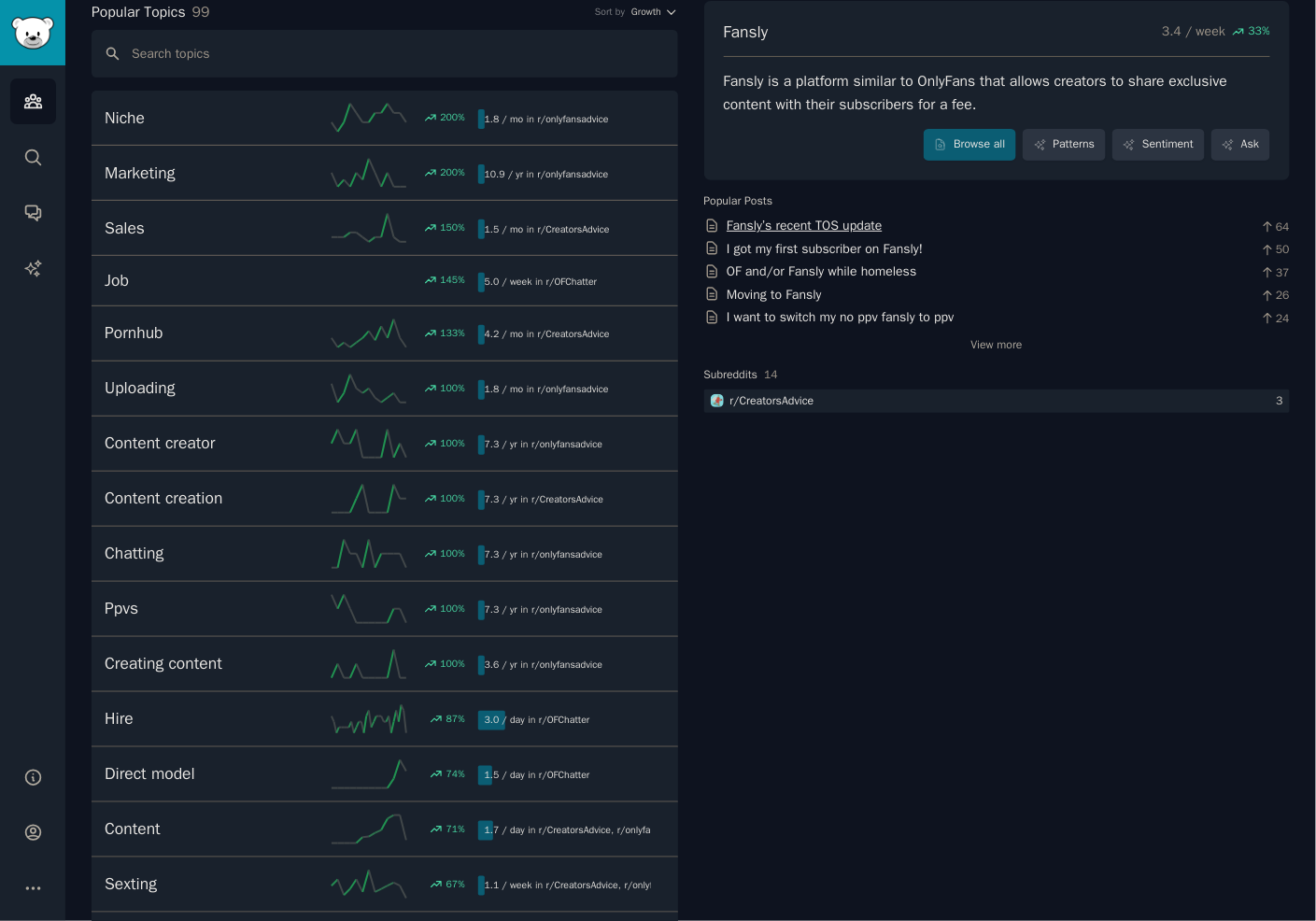 click on "Fansly’s recent TOS update" at bounding box center [804, 225] 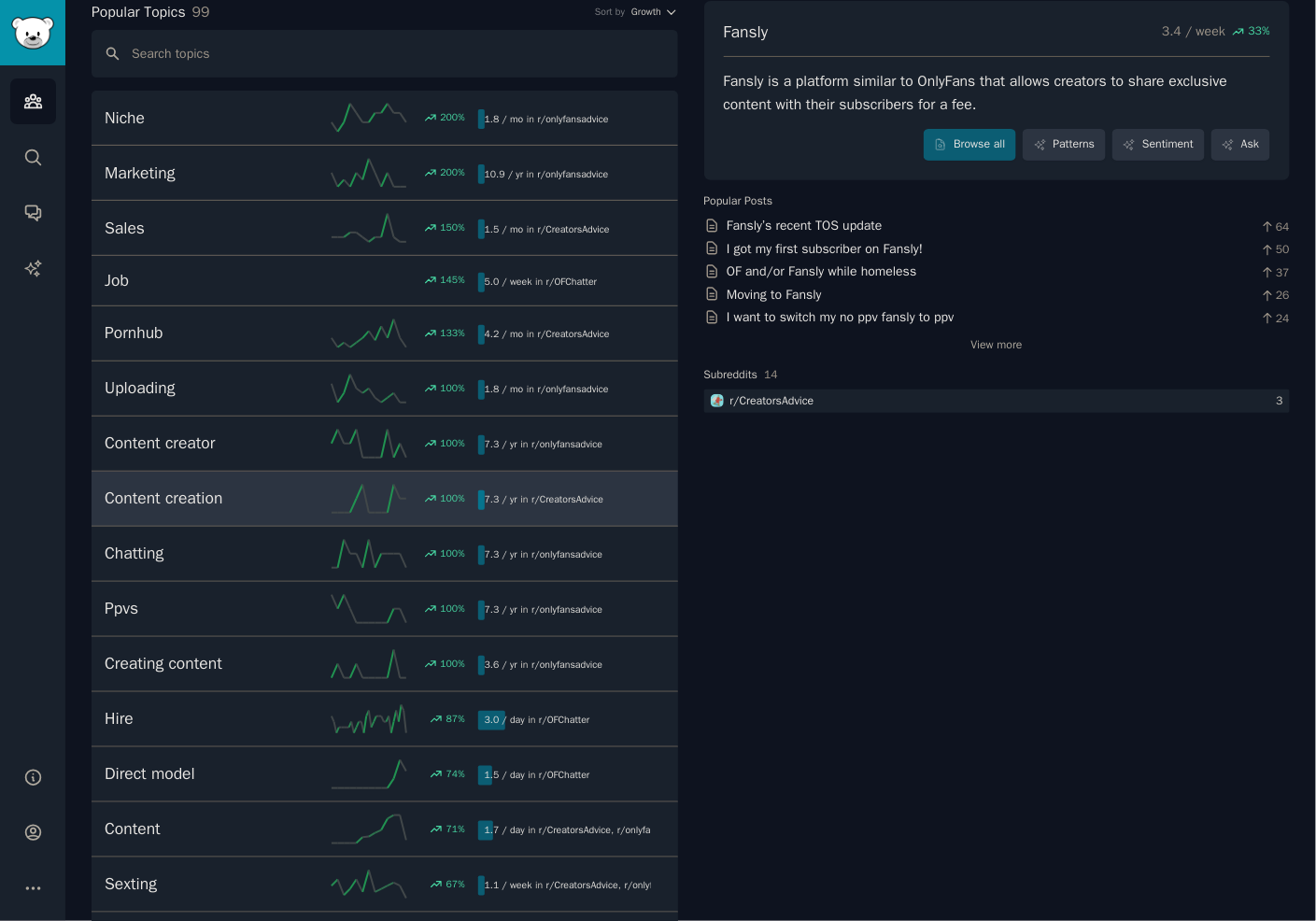 scroll, scrollTop: 0, scrollLeft: 0, axis: both 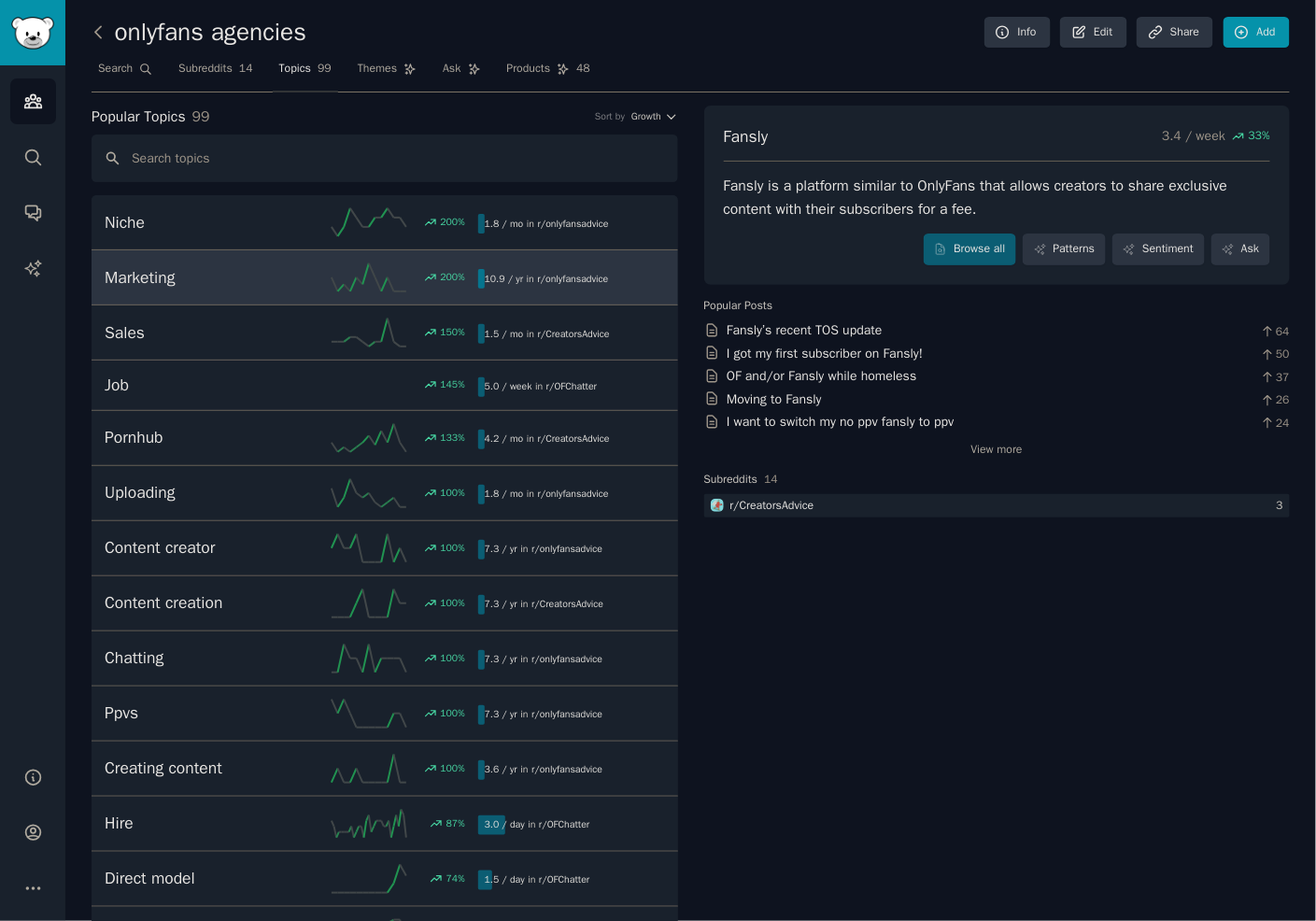 click on "Marketing" at bounding box center [198, 277] 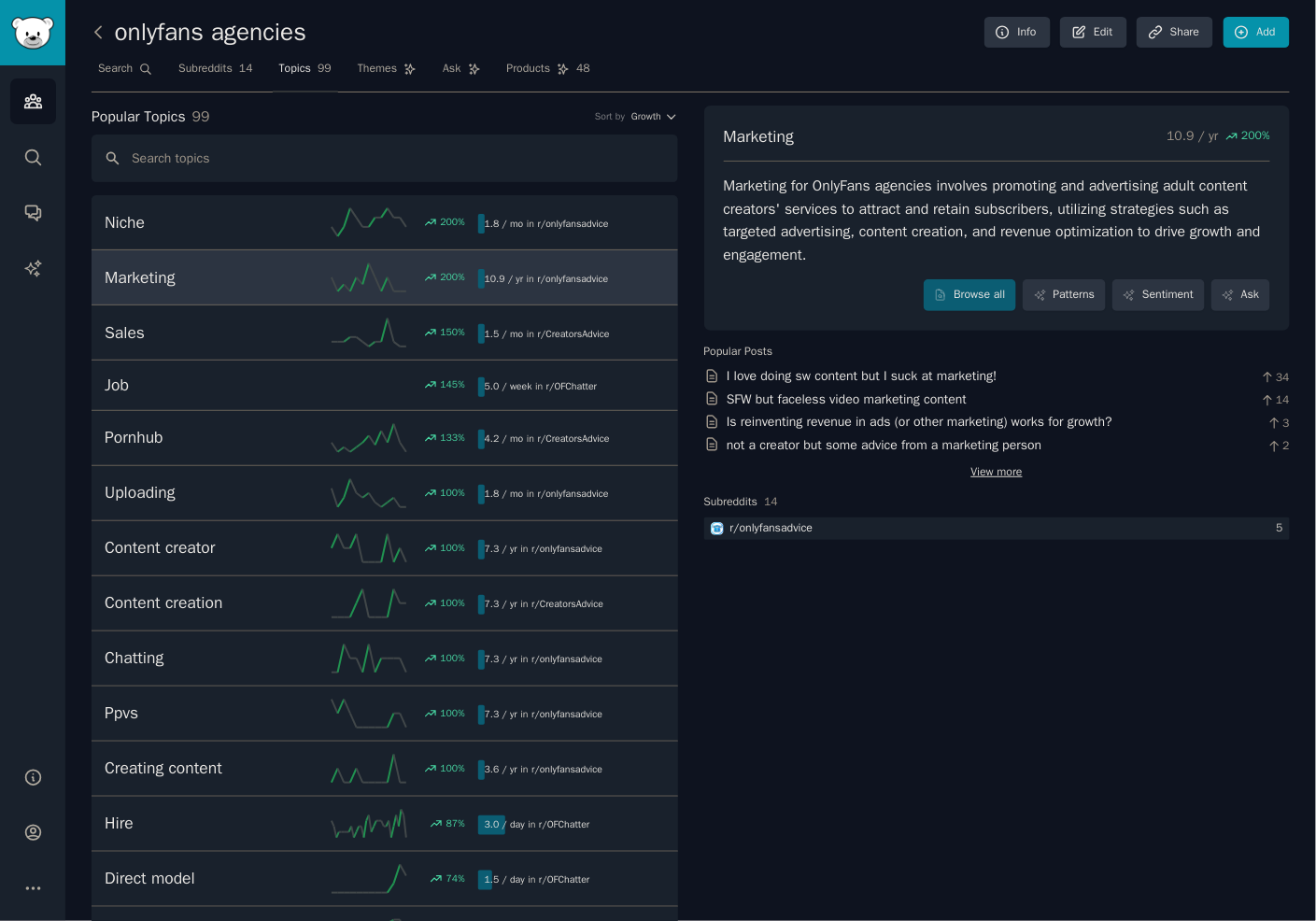 click on "View more" at bounding box center [997, 473] 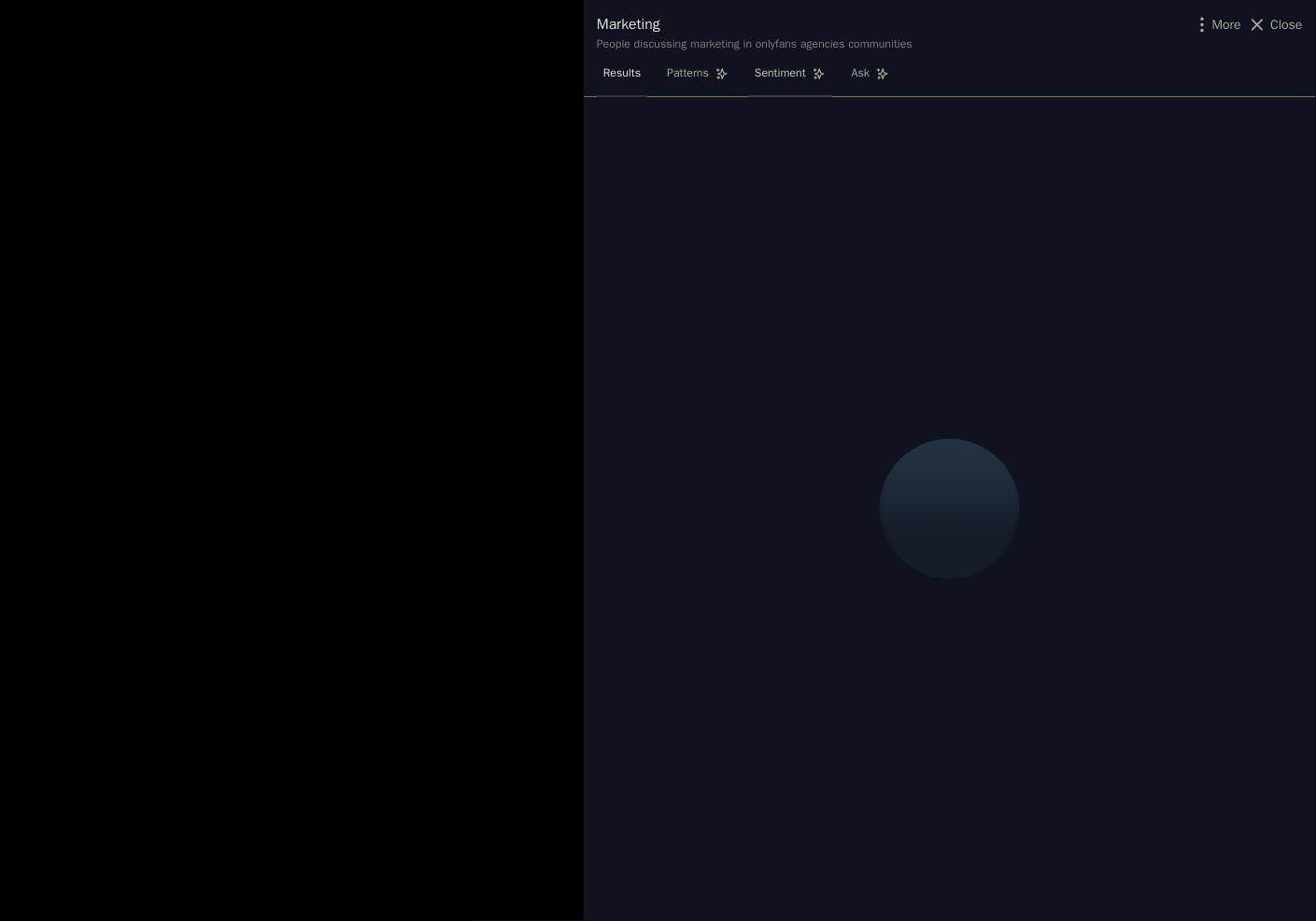 click on "Sentiment" at bounding box center (780, 74) 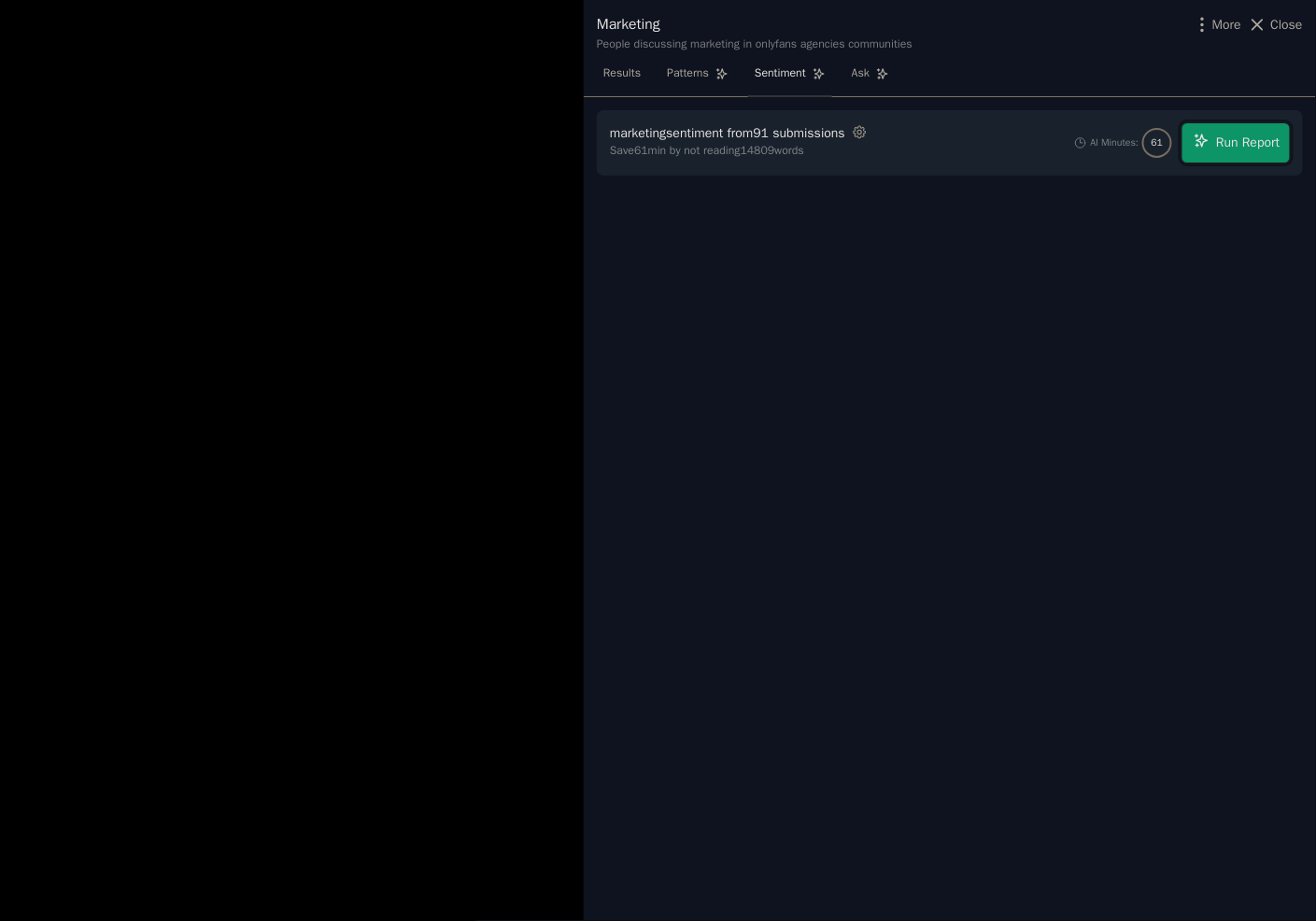 click on "Run Report" at bounding box center [1248, 142] 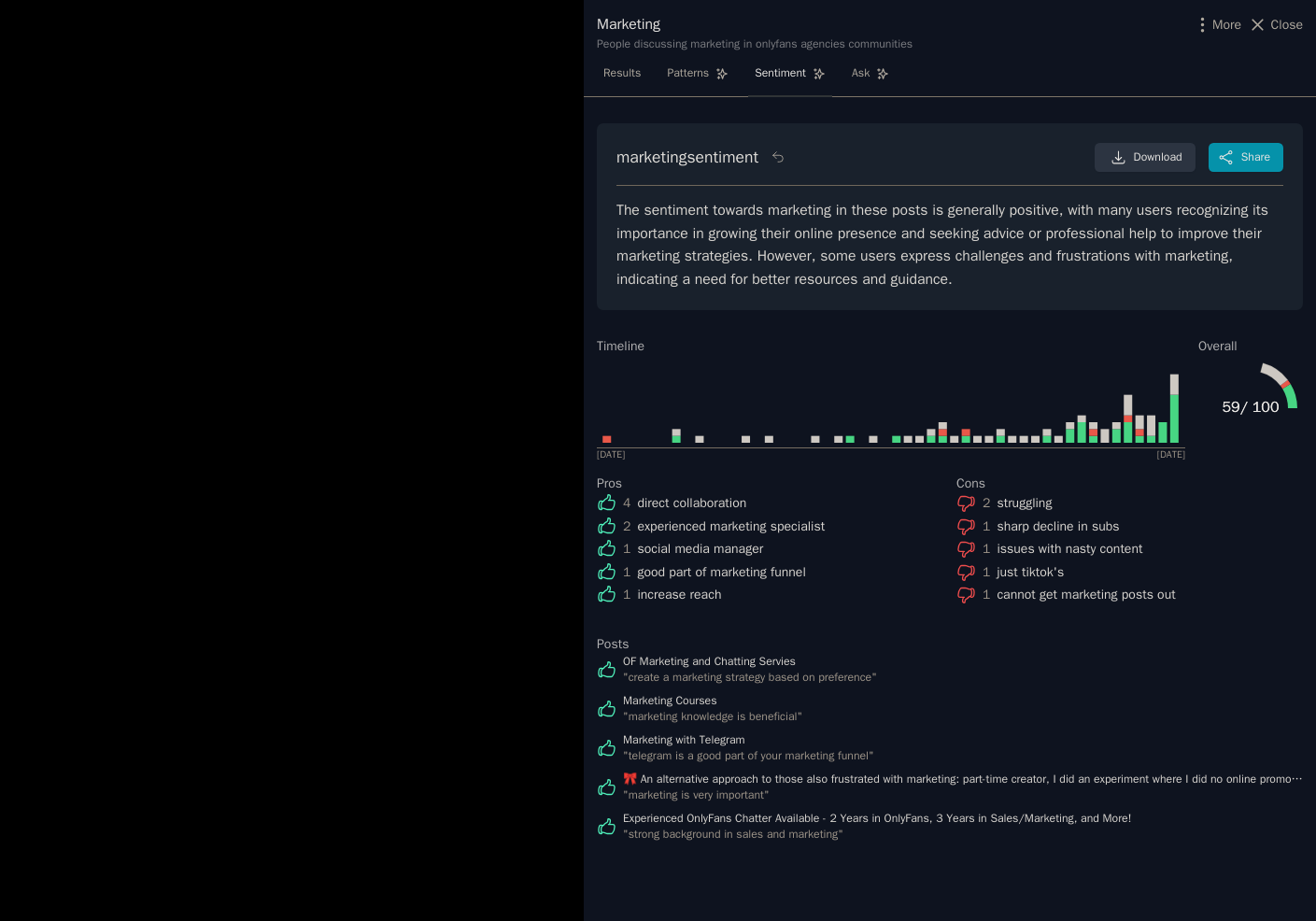 scroll, scrollTop: 0, scrollLeft: 0, axis: both 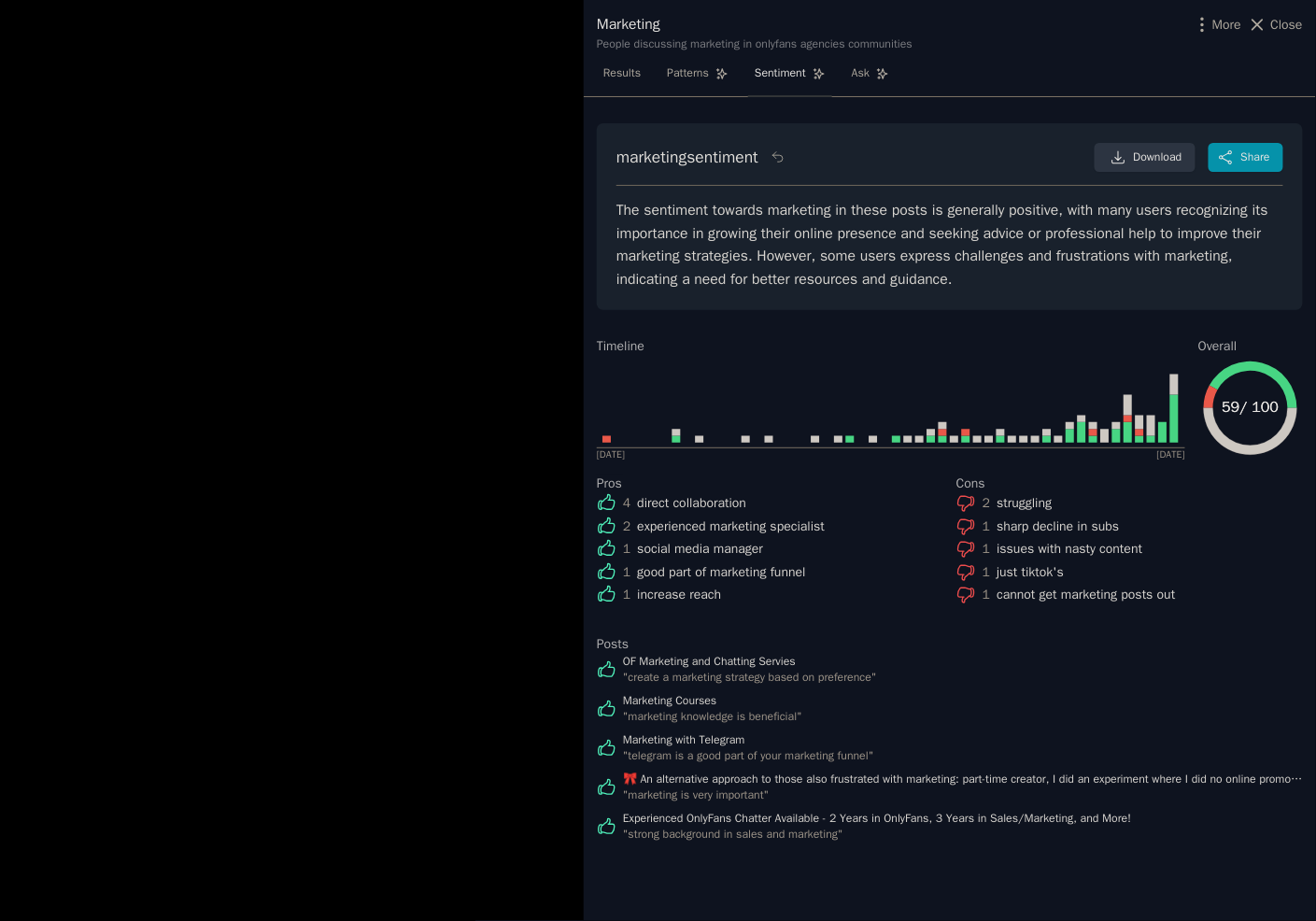 click on "The sentiment towards marketing in these posts is generally positive, with many users recognizing its importance in growing their online presence and seeking advice or professional help to improve their marketing strategies. However, some users express challenges and frustrations with marketing, indicating a need for better resources and guidance." at bounding box center (950, 245) 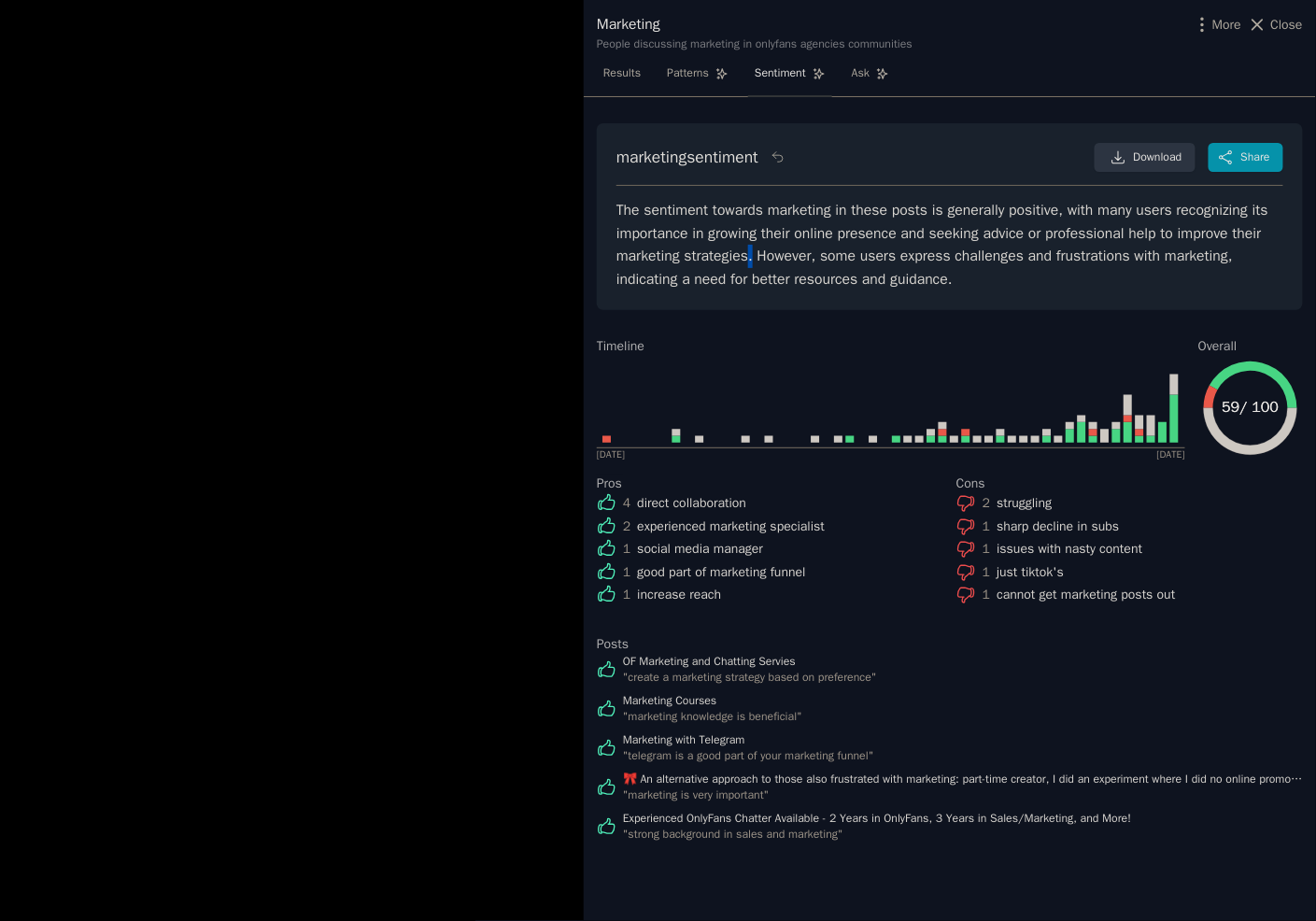 click on "The sentiment towards marketing in these posts is generally positive, with many users recognizing its importance in growing their online presence and seeking advice or professional help to improve their marketing strategies. However, some users express challenges and frustrations with marketing, indicating a need for better resources and guidance." at bounding box center [950, 245] 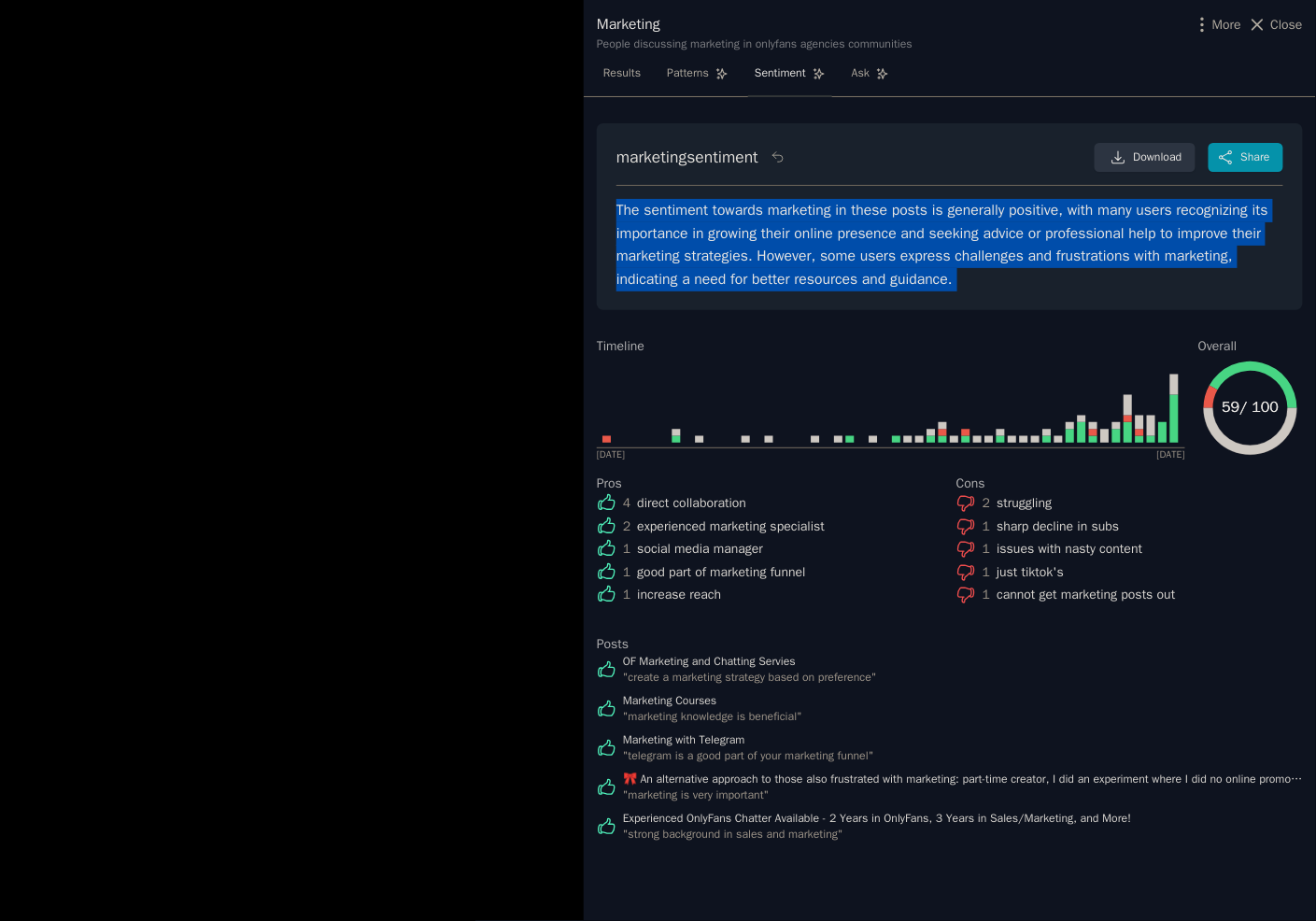 click on "The sentiment towards marketing in these posts is generally positive, with many users recognizing its importance in growing their online presence and seeking advice or professional help to improve their marketing strategies. However, some users express challenges and frustrations with marketing, indicating a need for better resources and guidance." at bounding box center [950, 245] 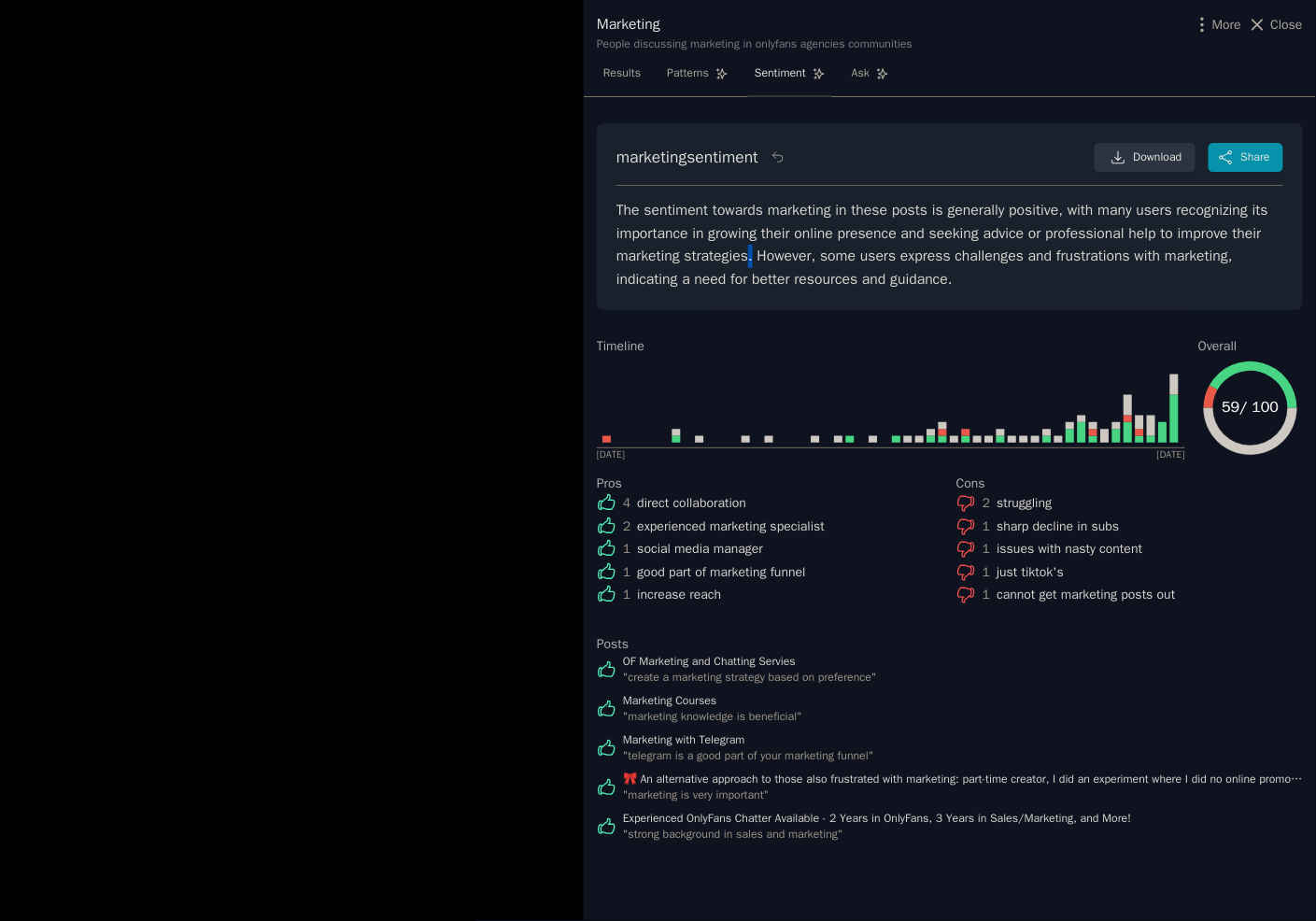 click on "The sentiment towards marketing in these posts is generally positive, with many users recognizing its importance in growing their online presence and seeking advice or professional help to improve their marketing strategies. However, some users express challenges and frustrations with marketing, indicating a need for better resources and guidance." at bounding box center (950, 245) 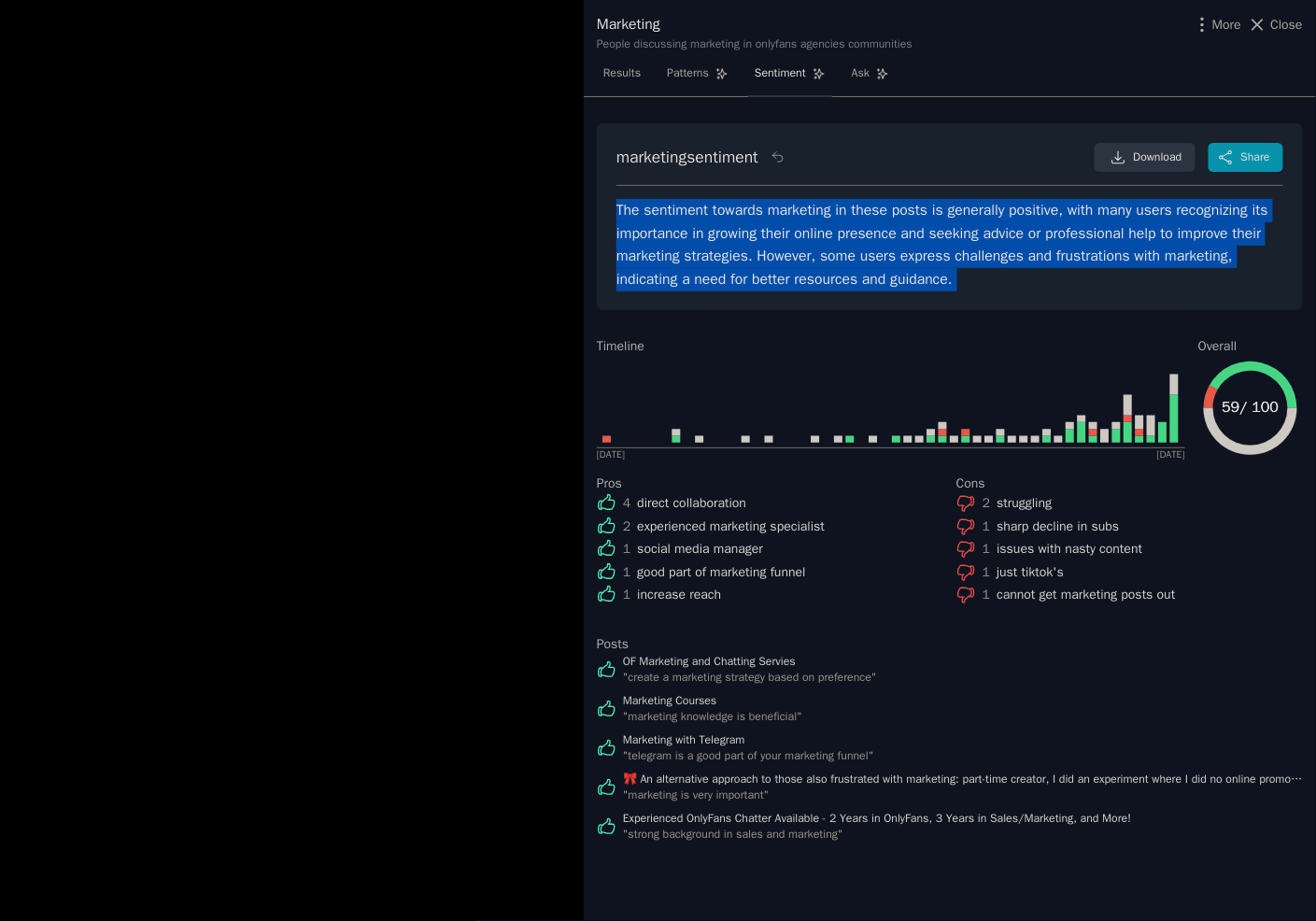 click on "The sentiment towards marketing in these posts is generally positive, with many users recognizing its importance in growing their online presence and seeking advice or professional help to improve their marketing strategies. However, some users express challenges and frustrations with marketing, indicating a need for better resources and guidance." at bounding box center [950, 245] 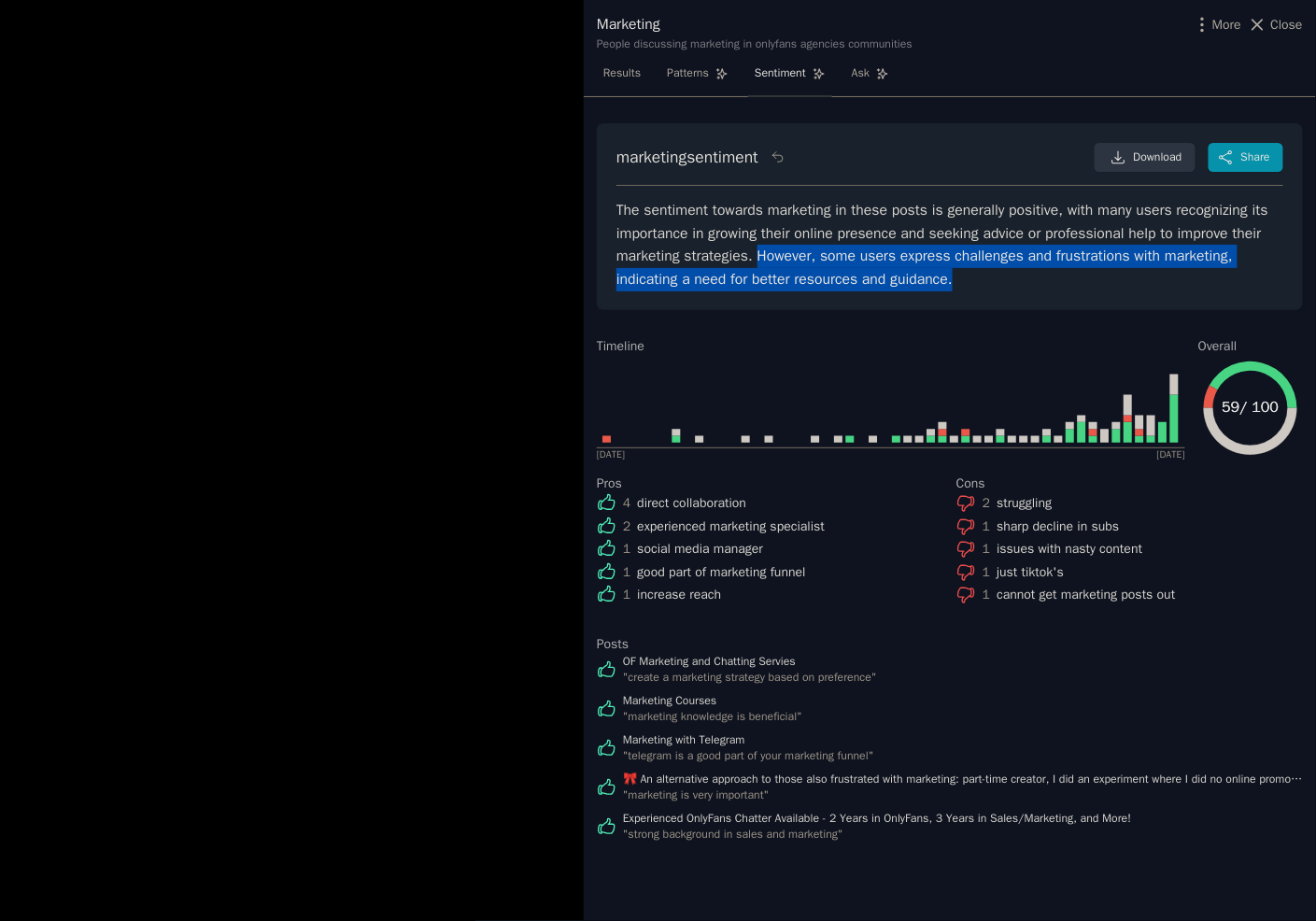 drag, startPoint x: 1075, startPoint y: 282, endPoint x: 800, endPoint y: 253, distance: 276.52486 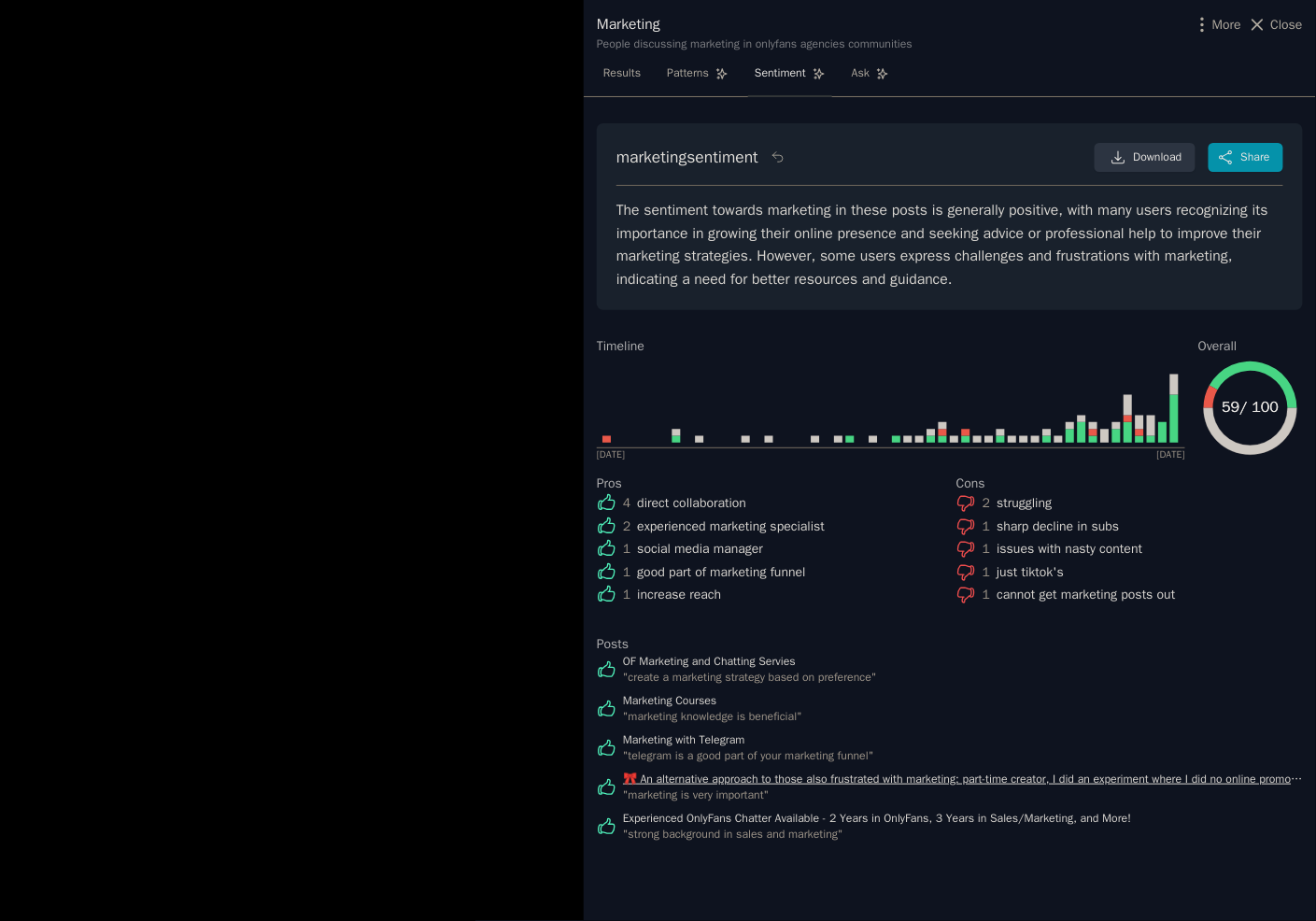 click on "🎀 An alternative approach to those also frustrated with marketing: part-time creator, I did an experiment where I did no online promo for a month" at bounding box center (963, 780) 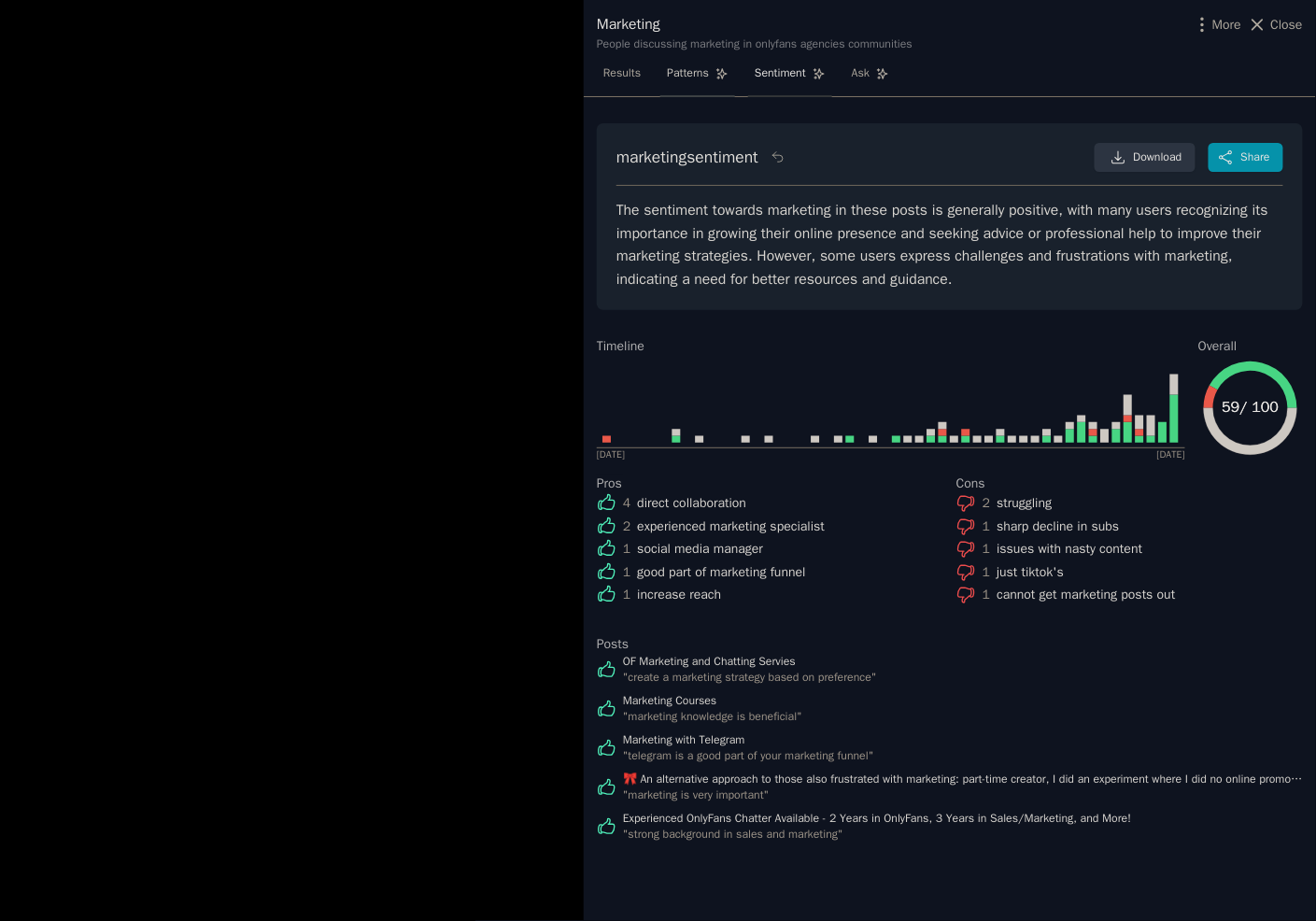 click on "Patterns" at bounding box center [687, 74] 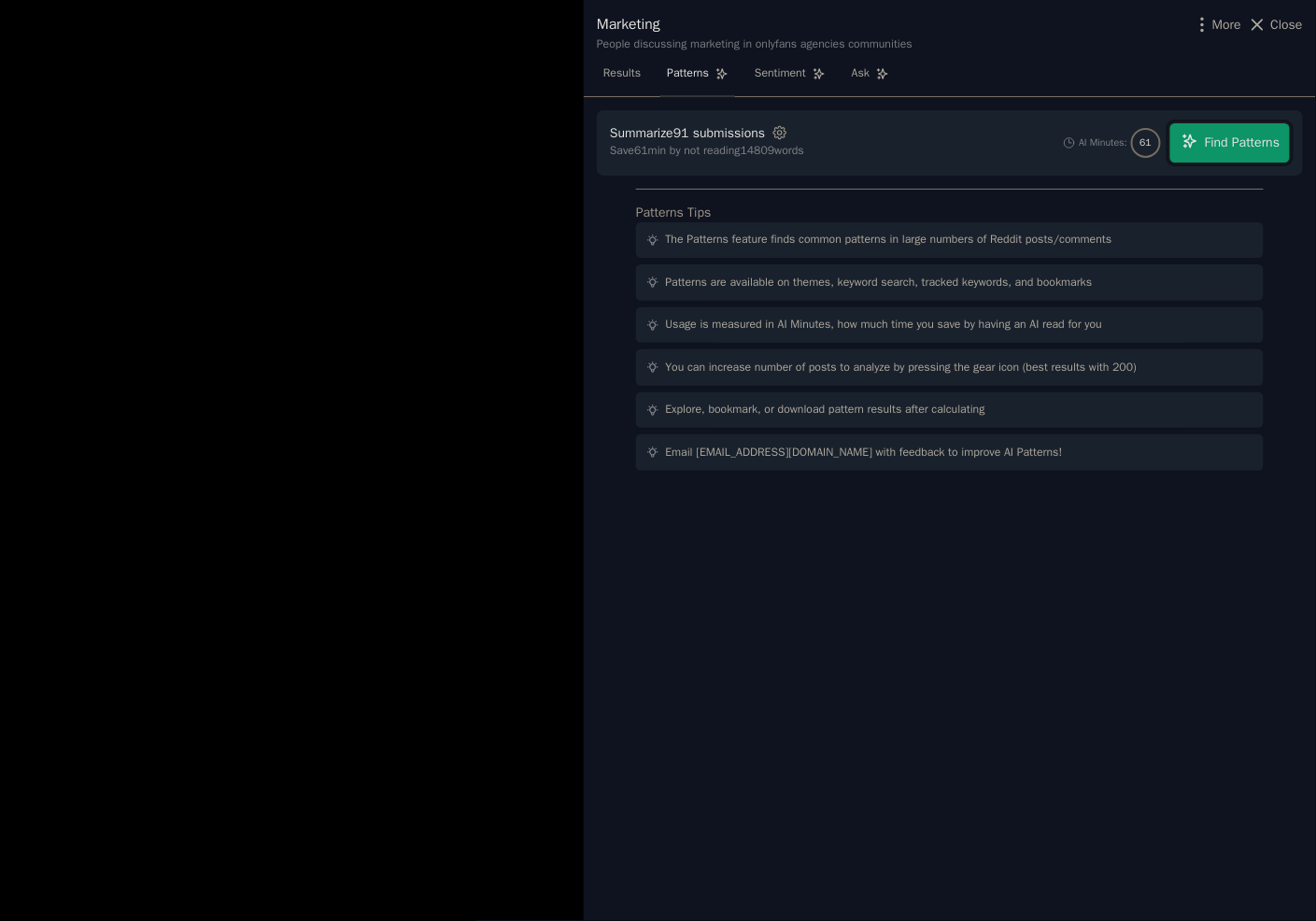 click on "Find Patterns" at bounding box center (1242, 142) 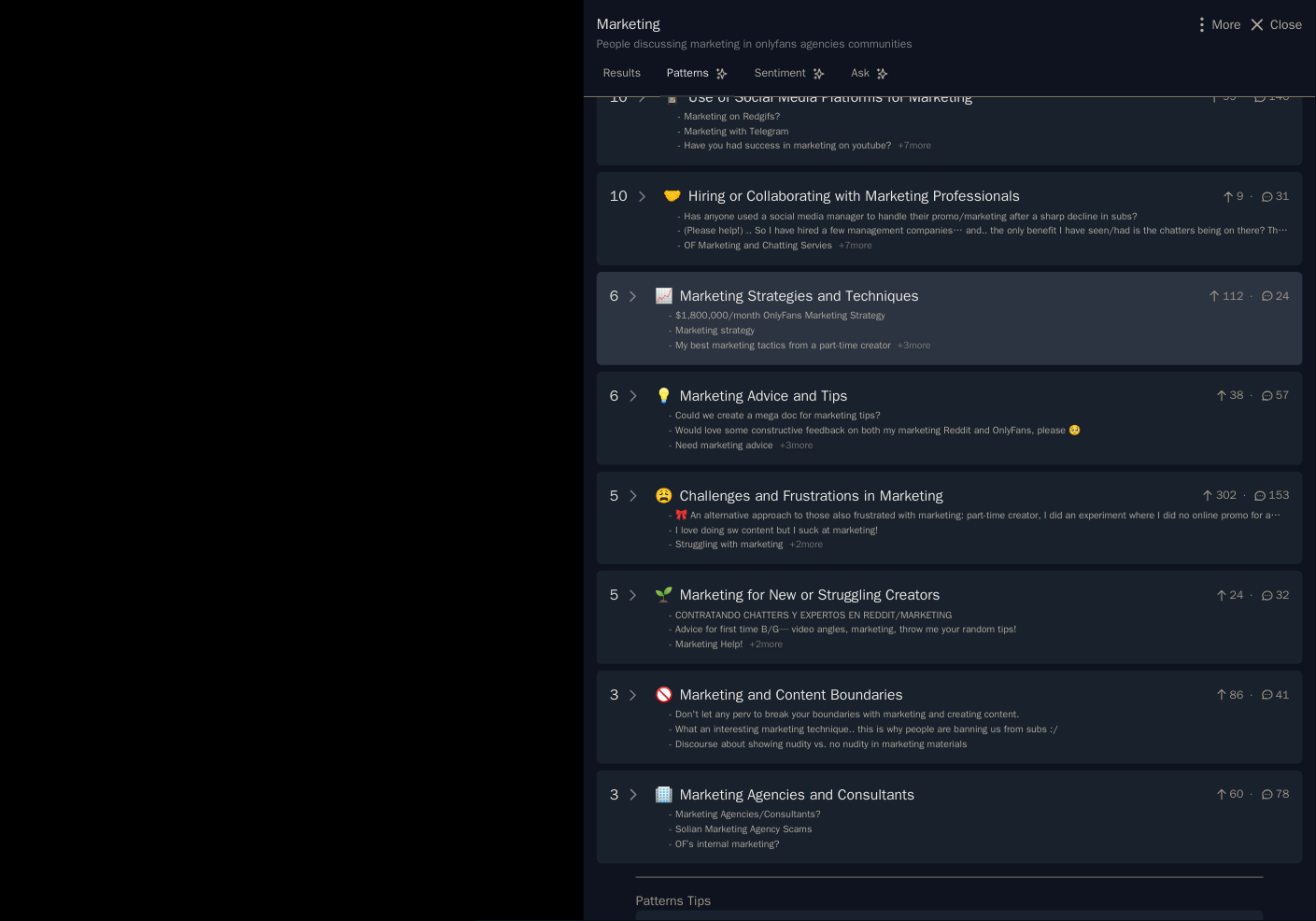 scroll, scrollTop: 0, scrollLeft: 0, axis: both 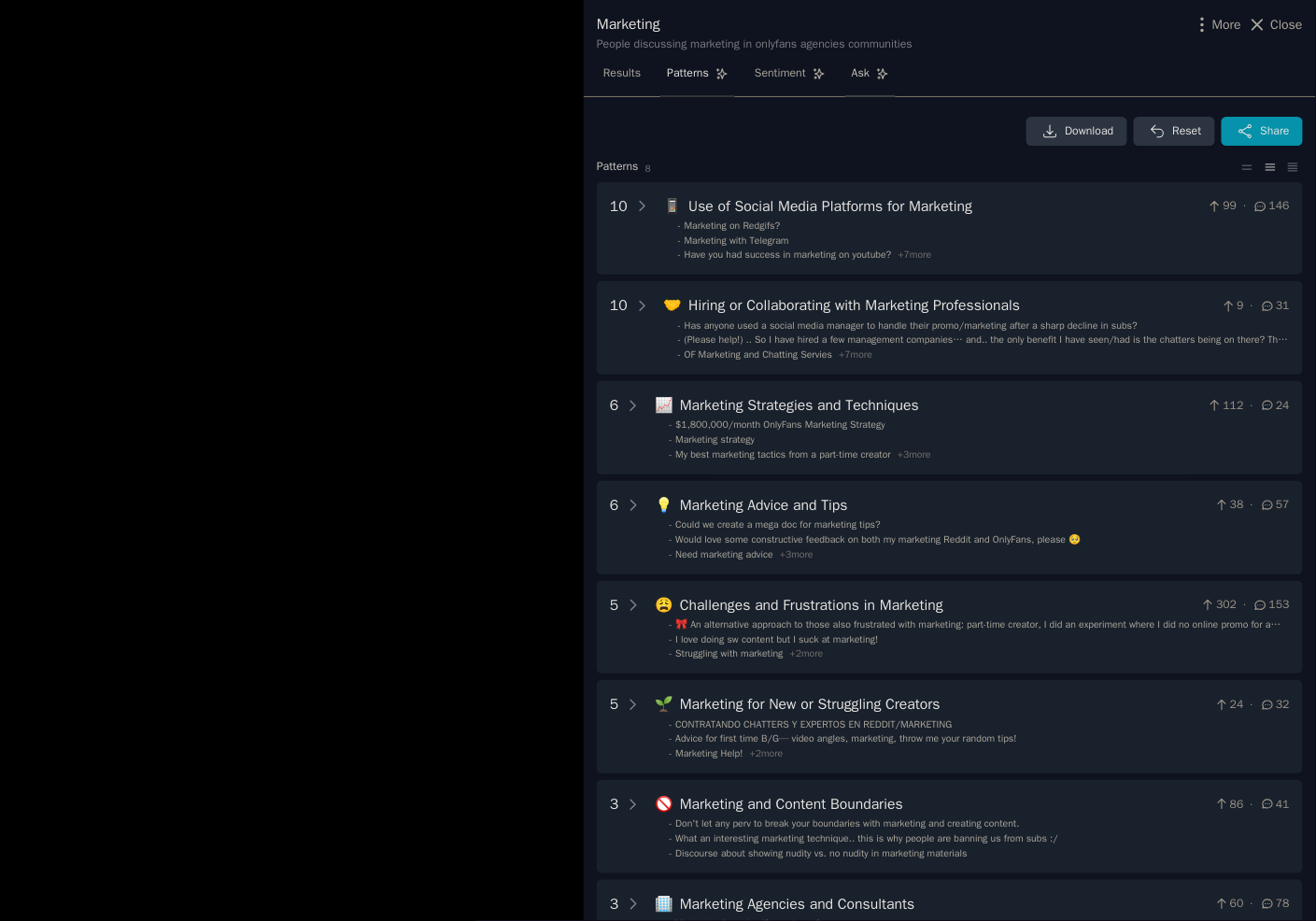 click on "Ask" at bounding box center (860, 74) 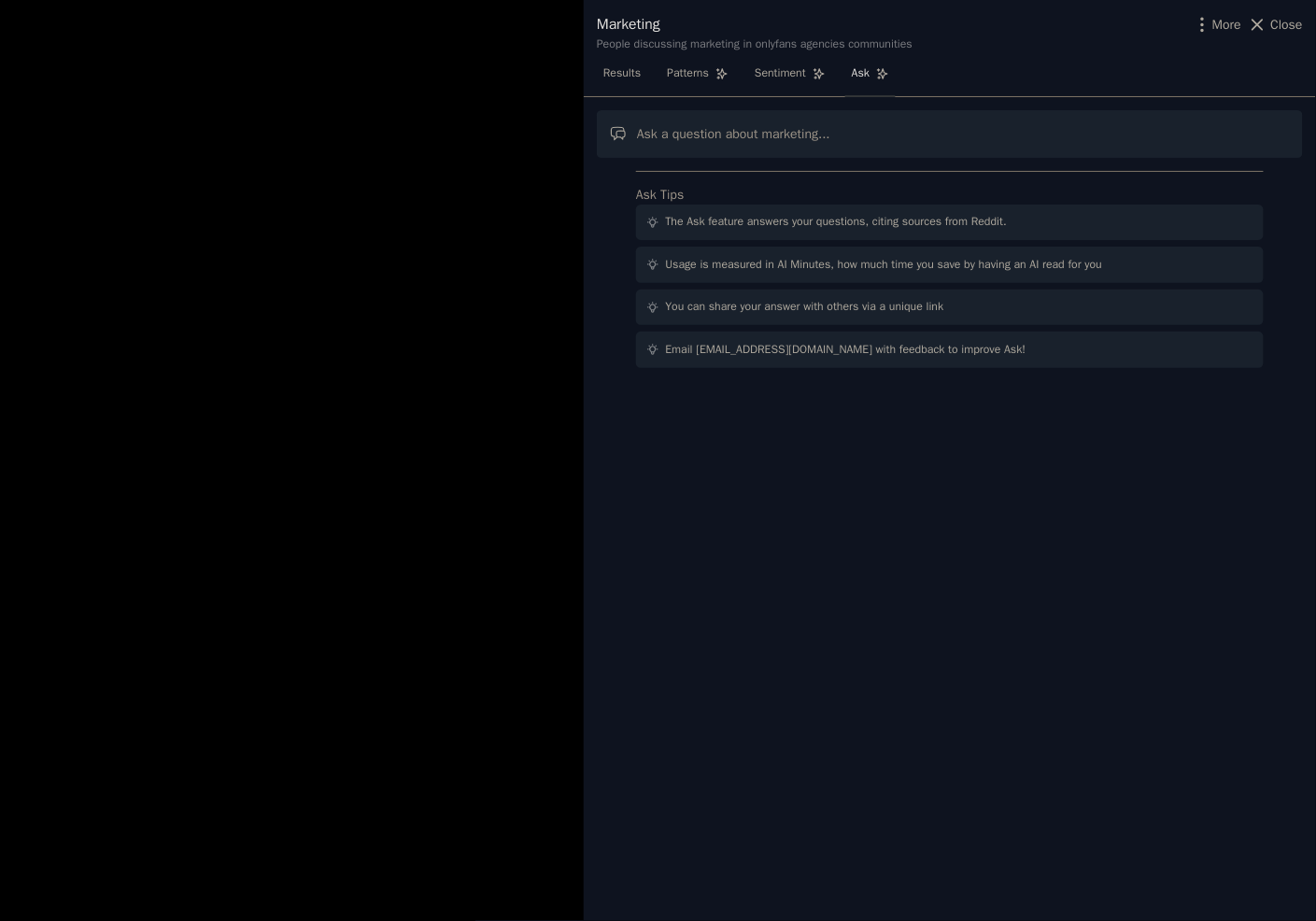 click at bounding box center (950, 134) 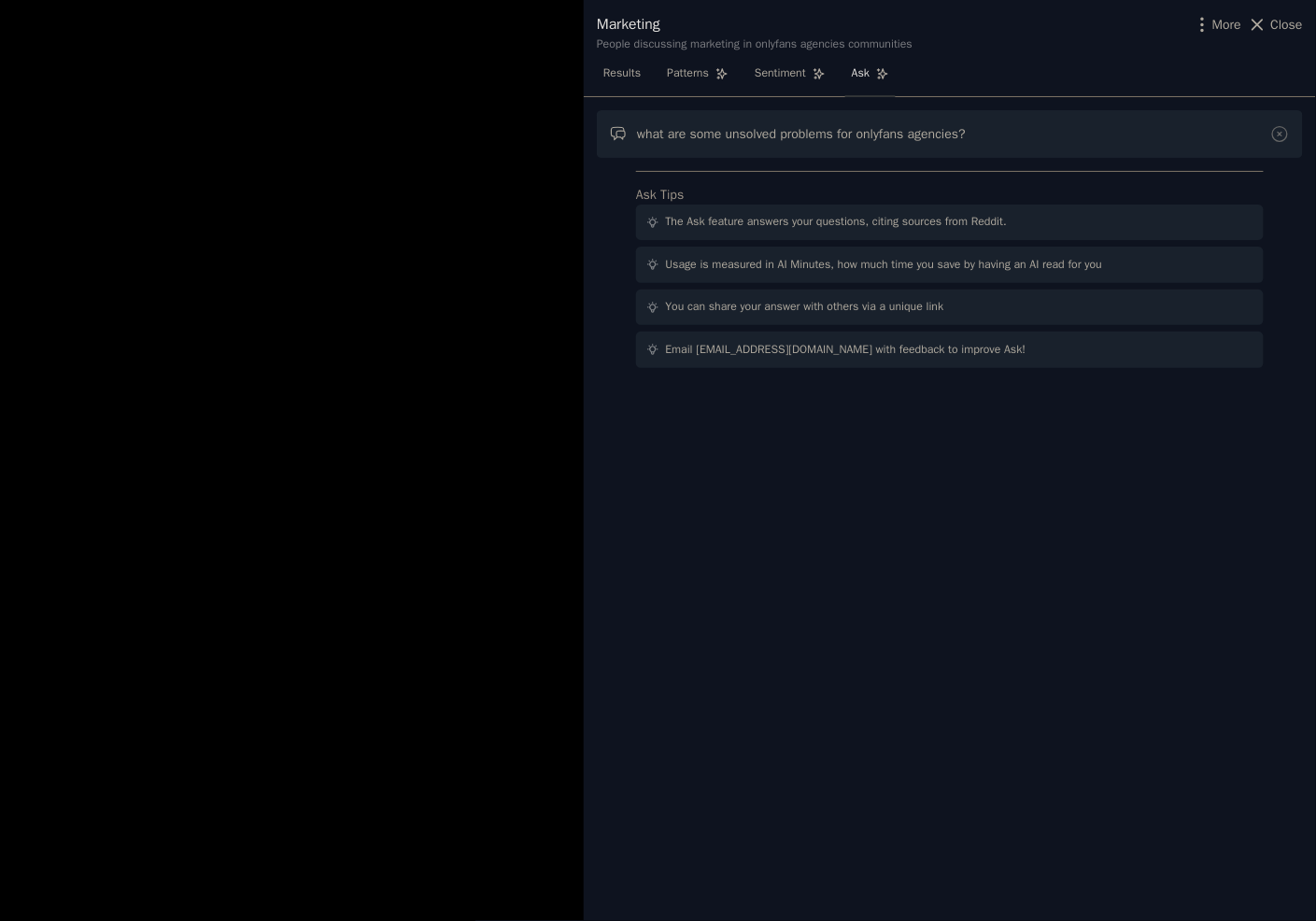type on "what are some unsolved problems for onlyfans agencies?" 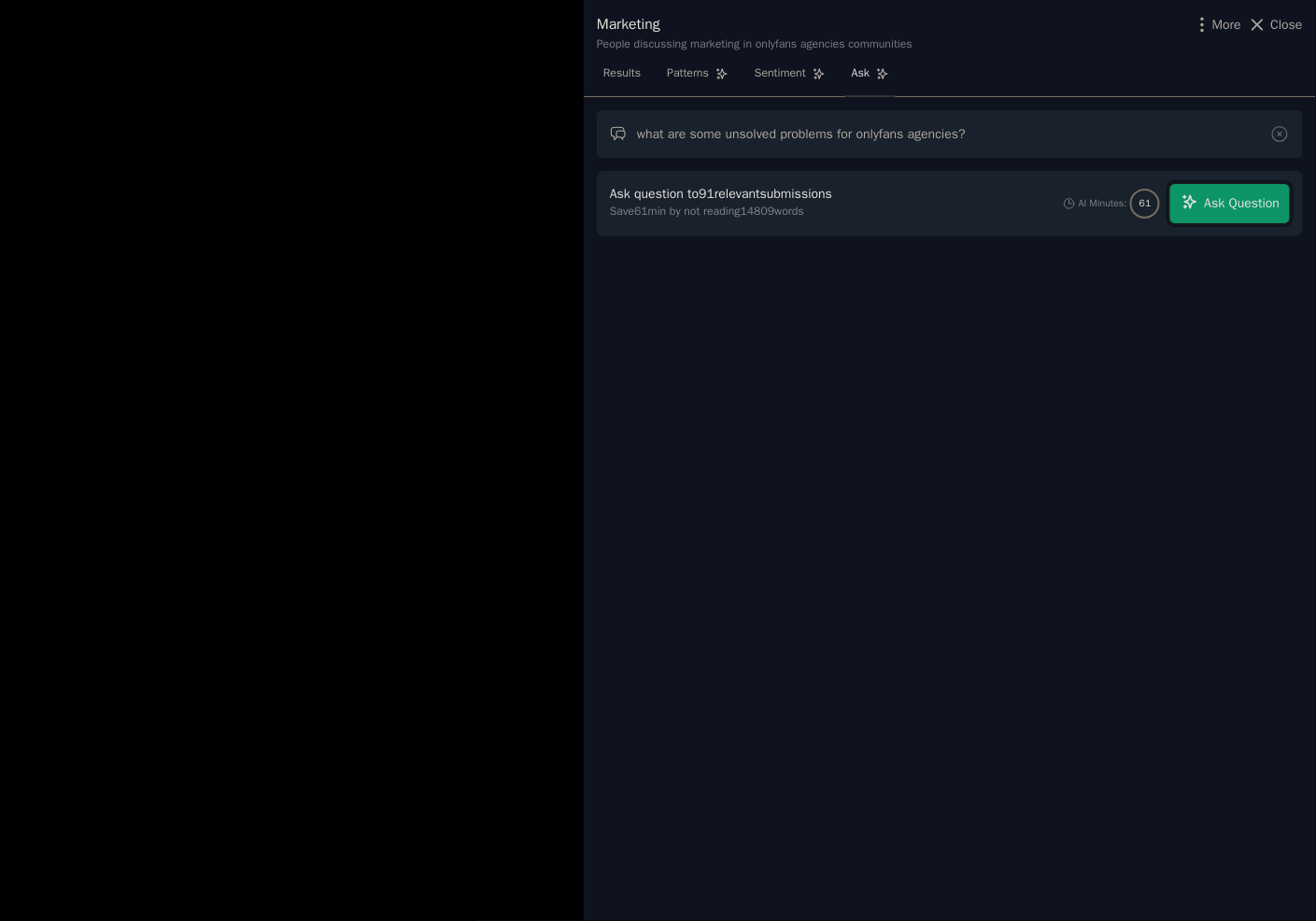 click on "Ask Question" at bounding box center (1242, 203) 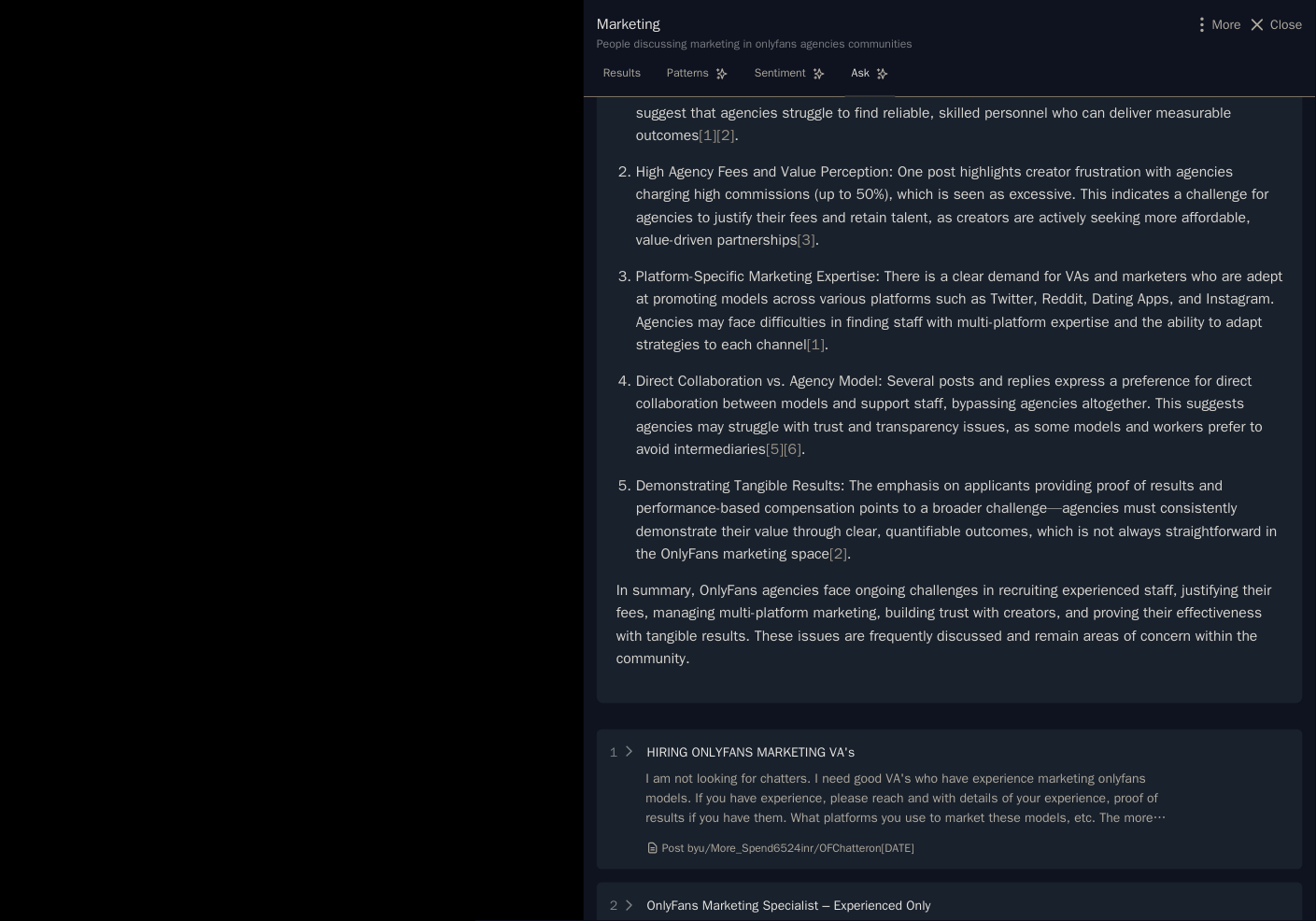 scroll, scrollTop: 282, scrollLeft: 0, axis: vertical 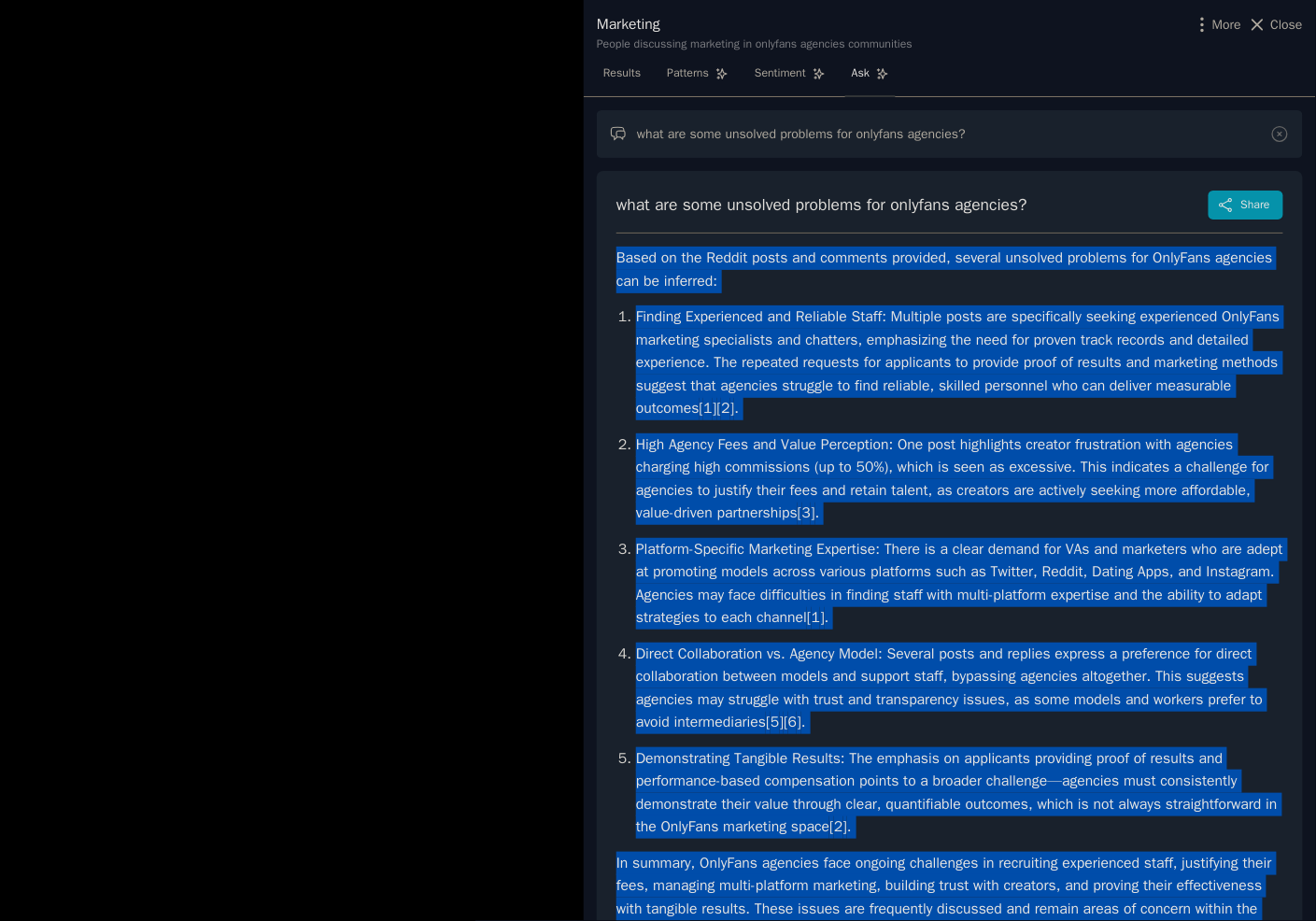 drag, startPoint x: 853, startPoint y: 661, endPoint x: 610, endPoint y: 263, distance: 466.31856 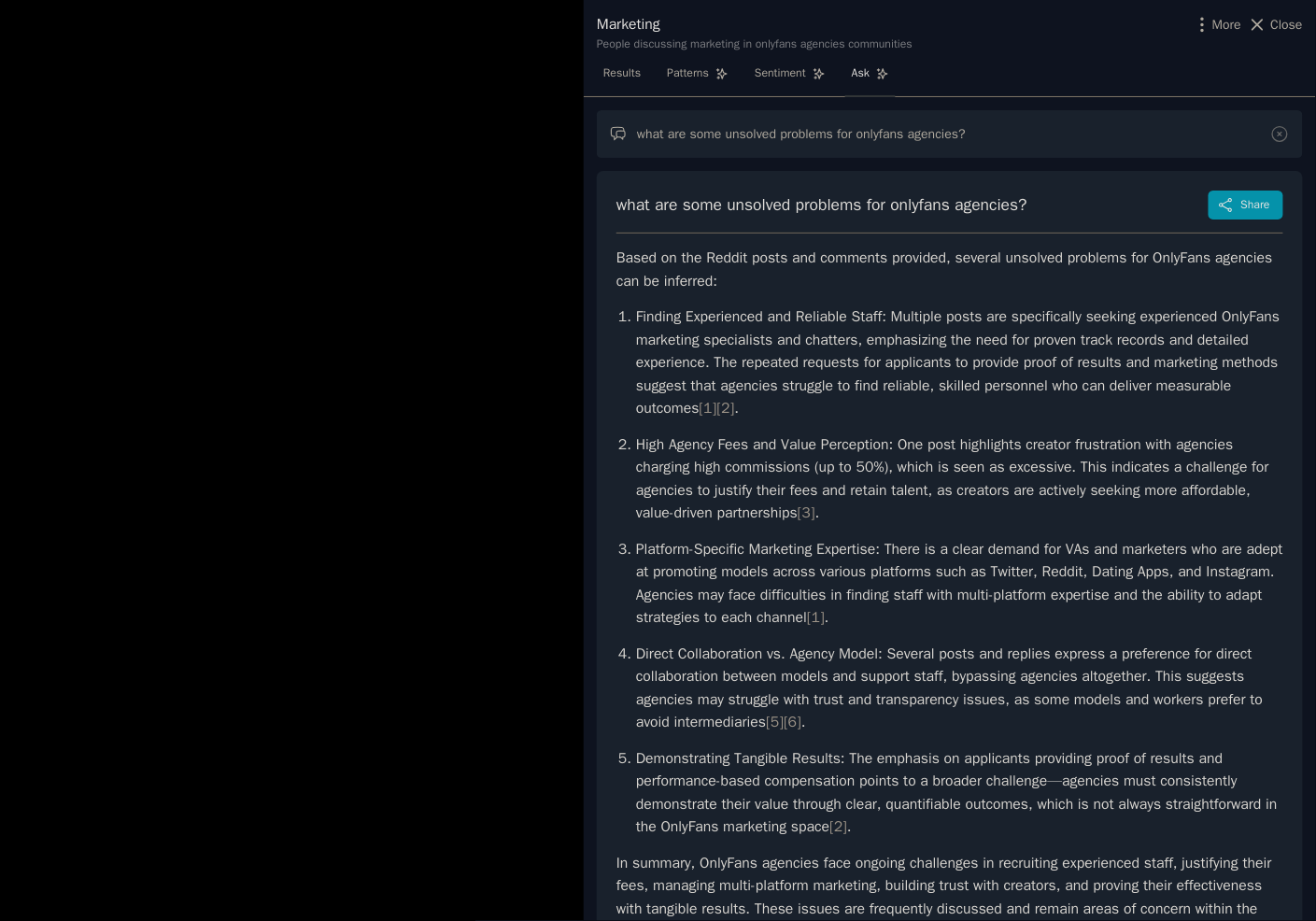 click at bounding box center [658, 460] 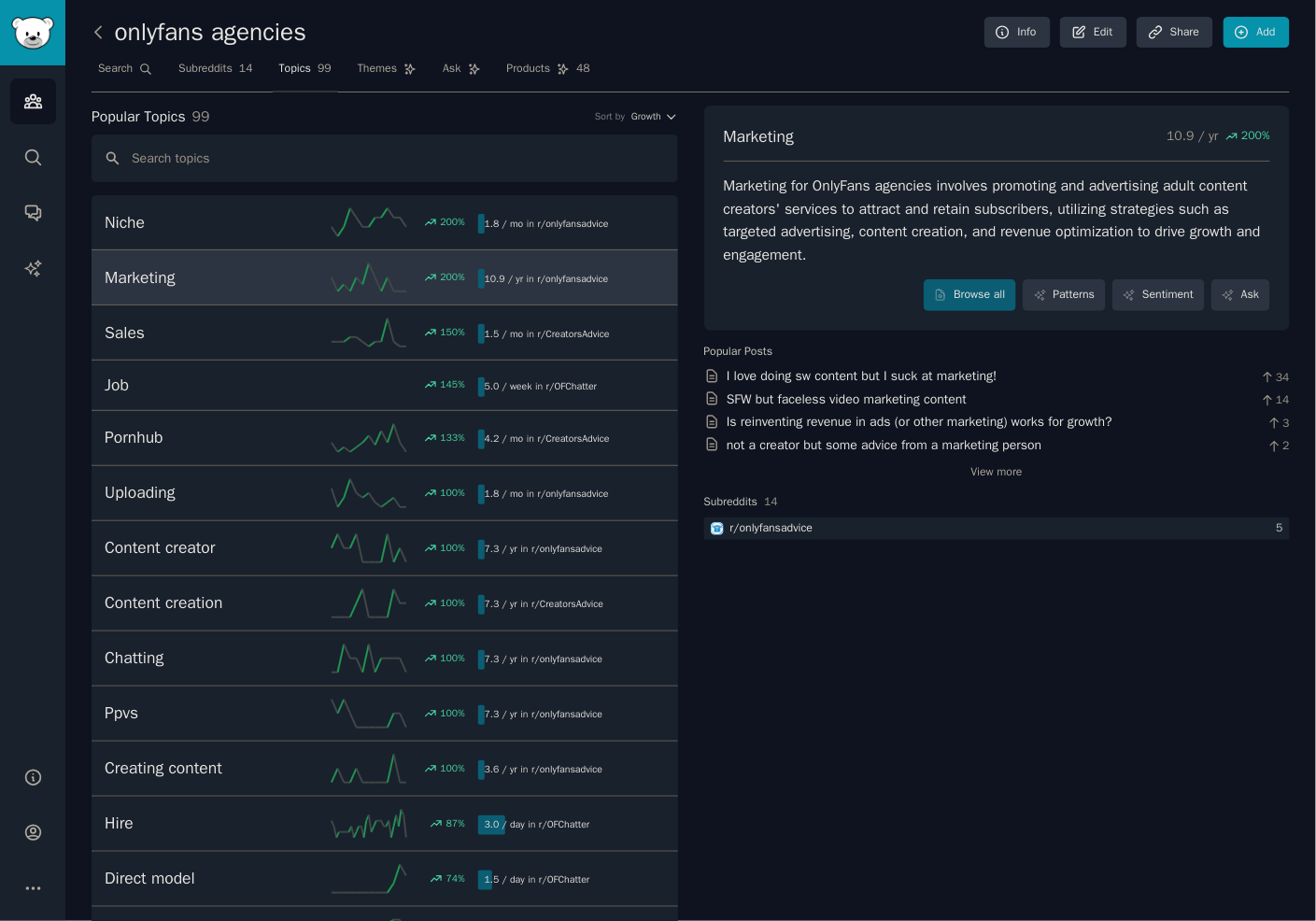 click on "Topics 99" at bounding box center (305, 73) 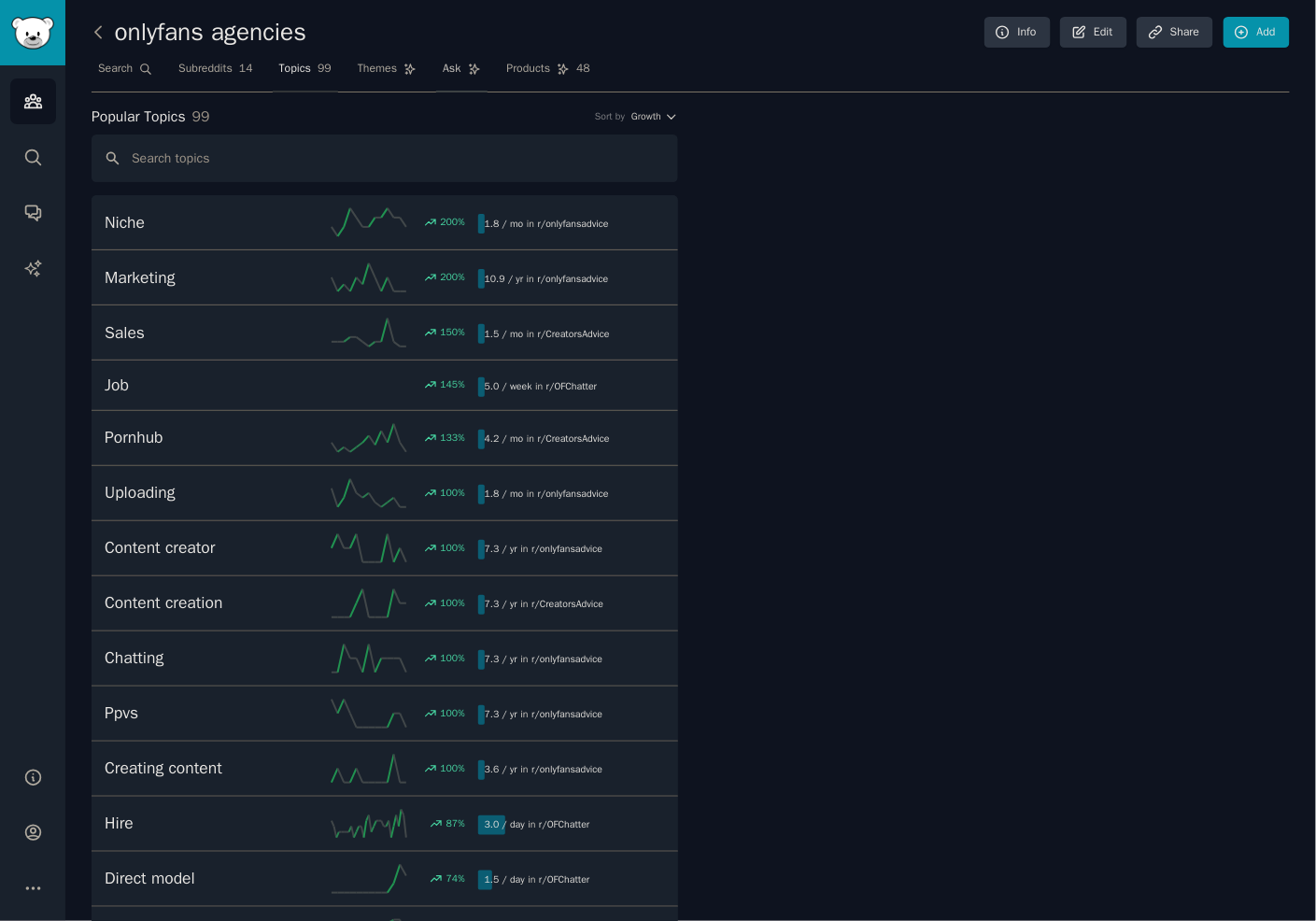 click on "Ask" at bounding box center (451, 69) 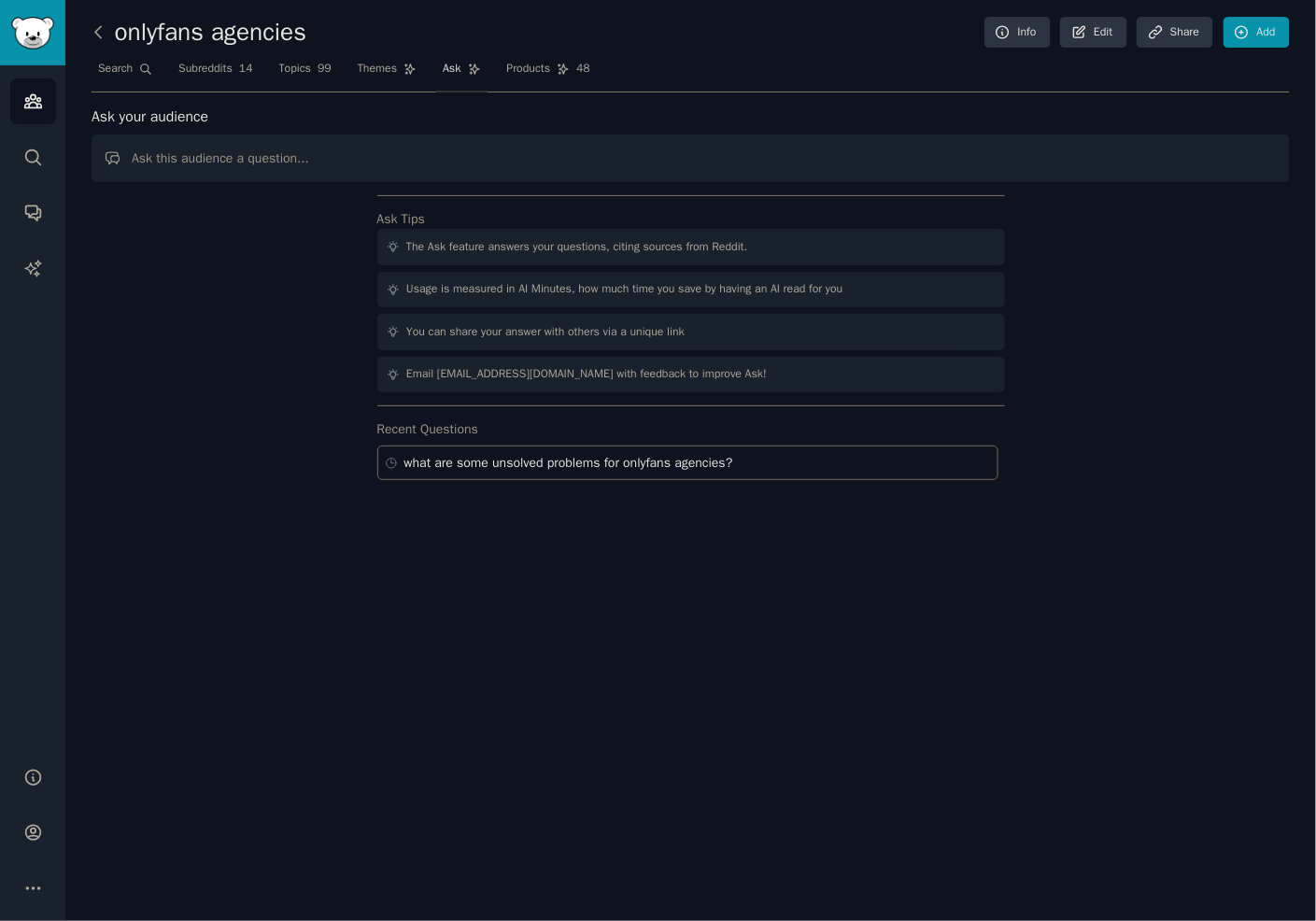 click at bounding box center (690, 158) 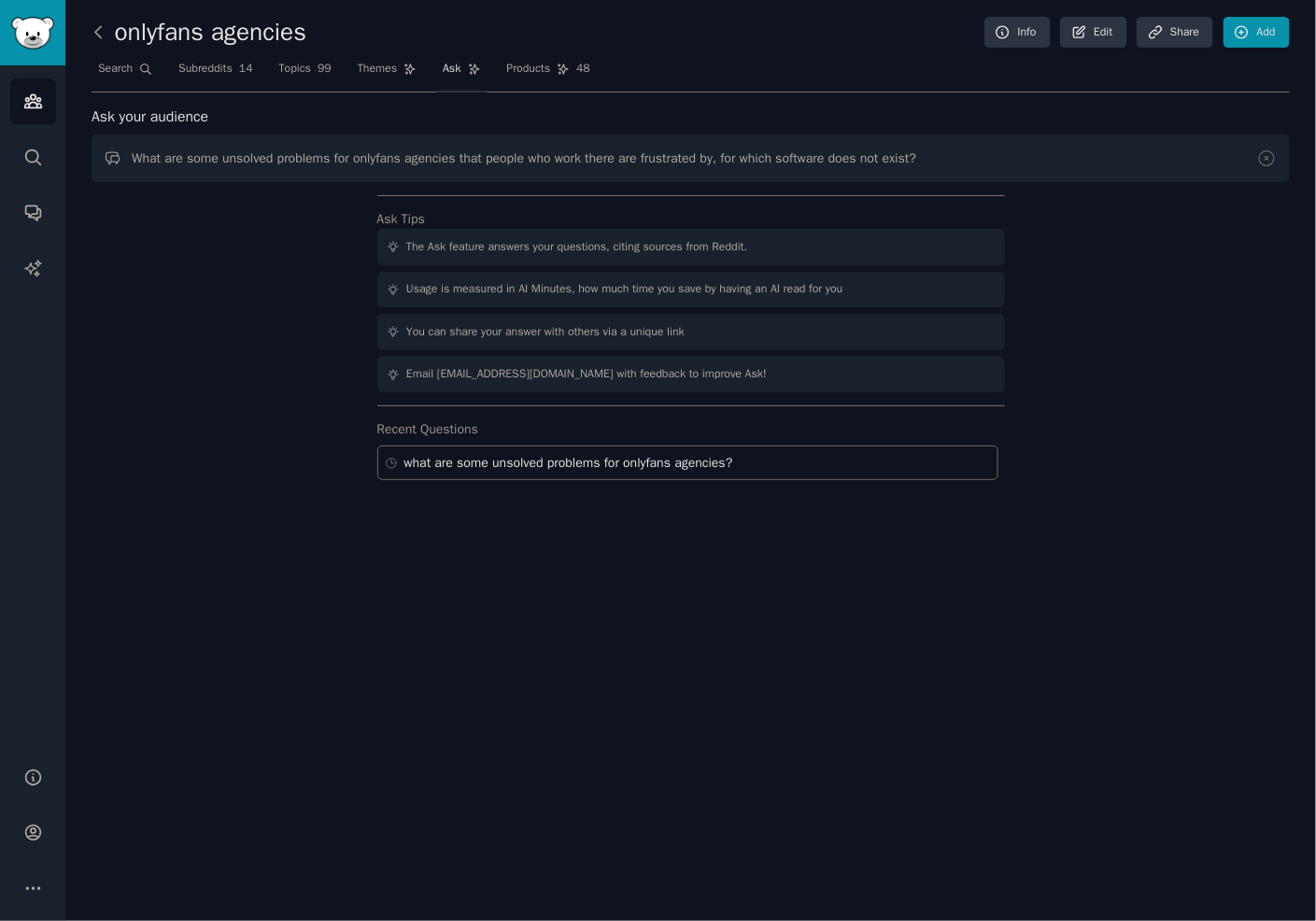 type on "What are some unsolved problems for onlyfans agencies that people who work there are frustrated by, for which software does not exist?" 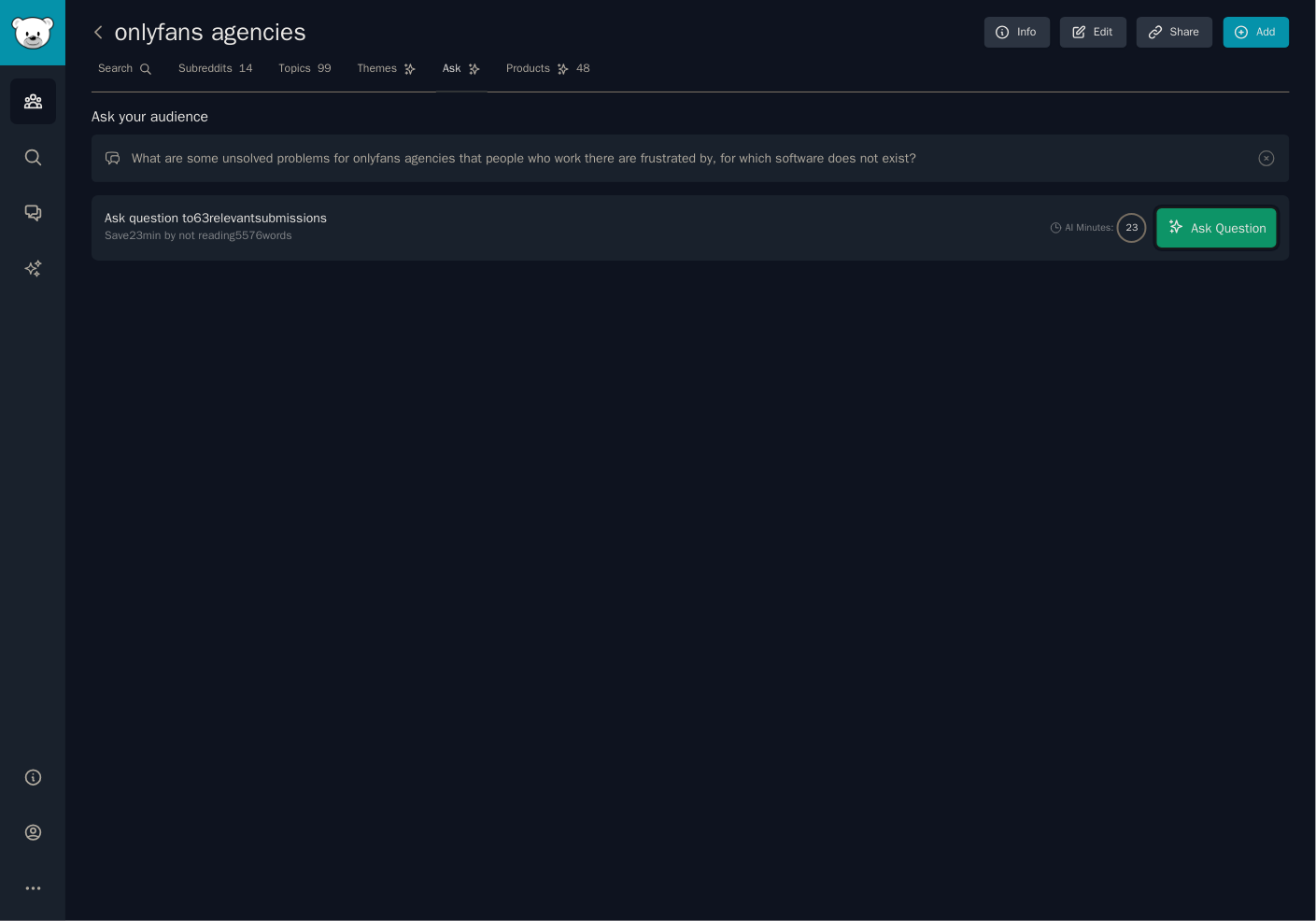 click on "Ask Question" at bounding box center (1229, 228) 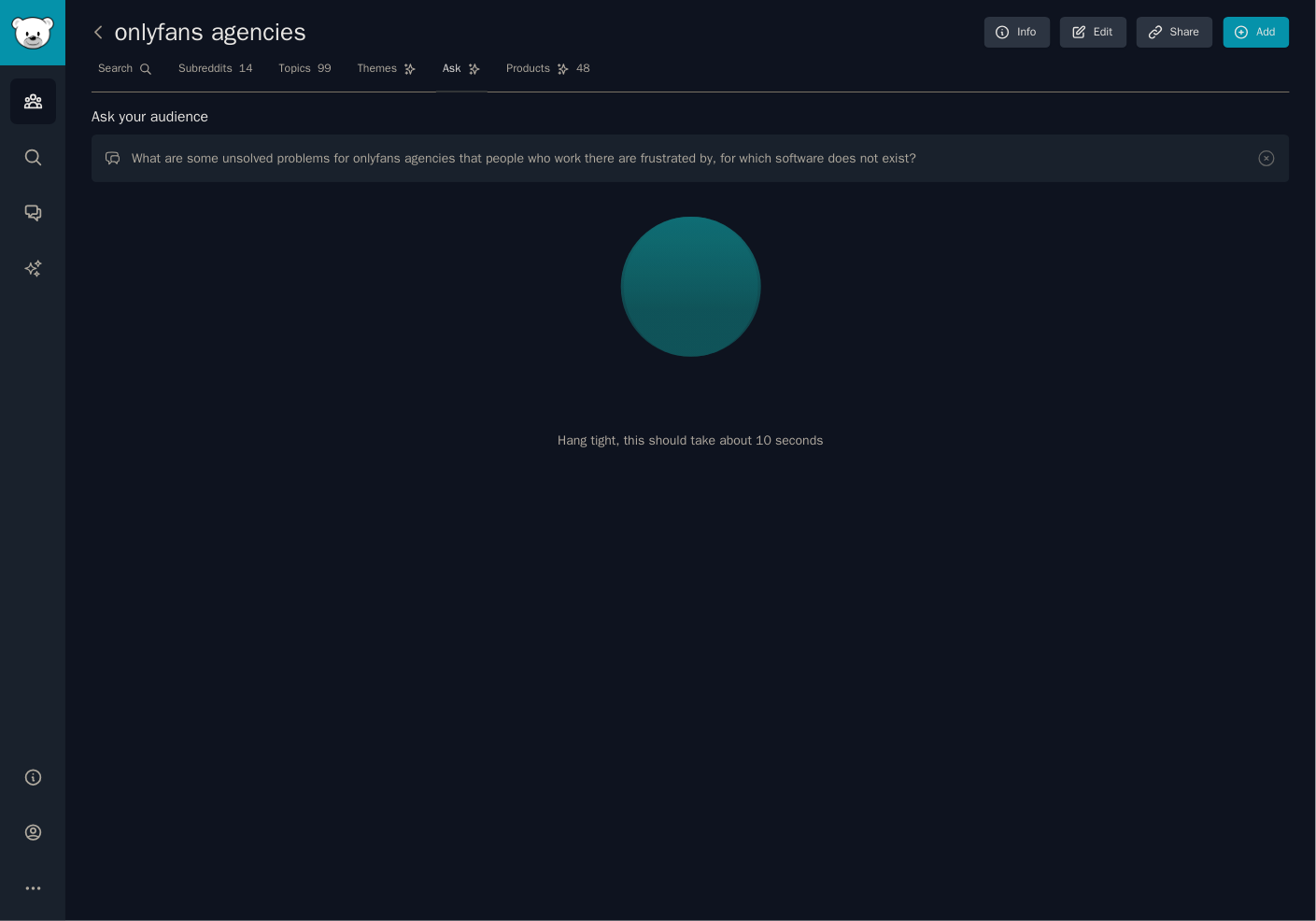 click on "Hang tight, this should take about 10 seconds" at bounding box center [690, 352] 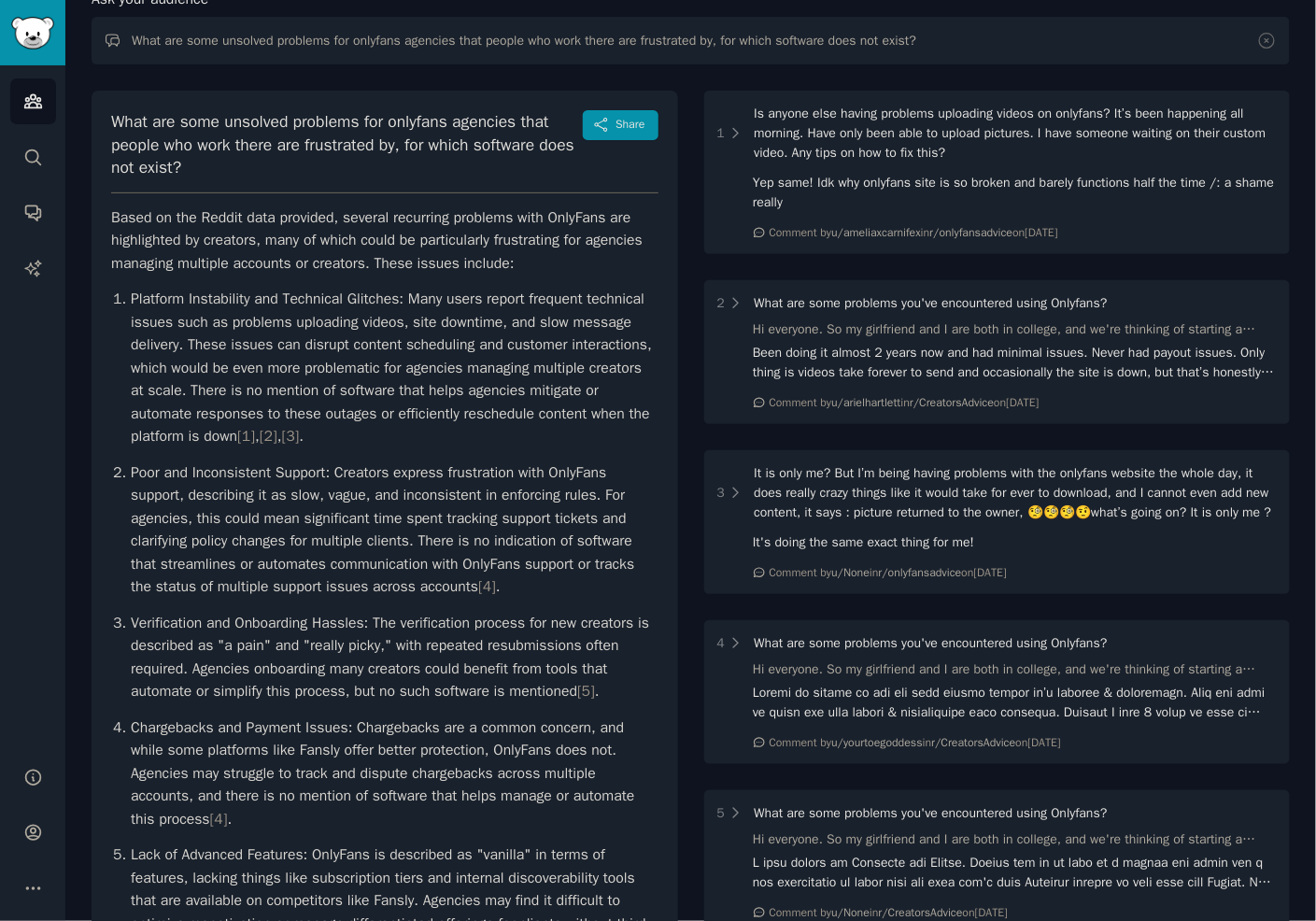 scroll, scrollTop: 0, scrollLeft: 0, axis: both 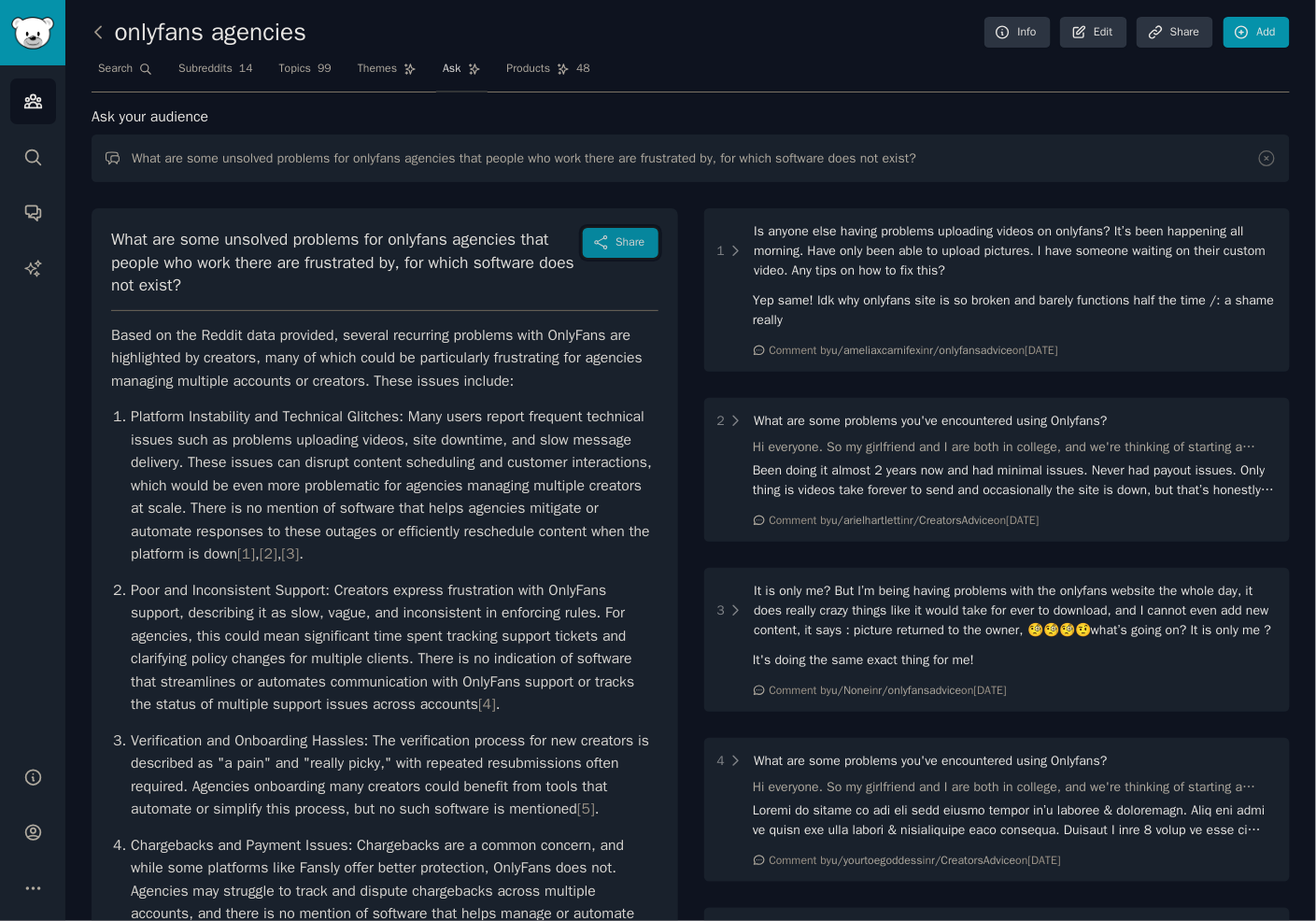 click on "Share" at bounding box center [630, 243] 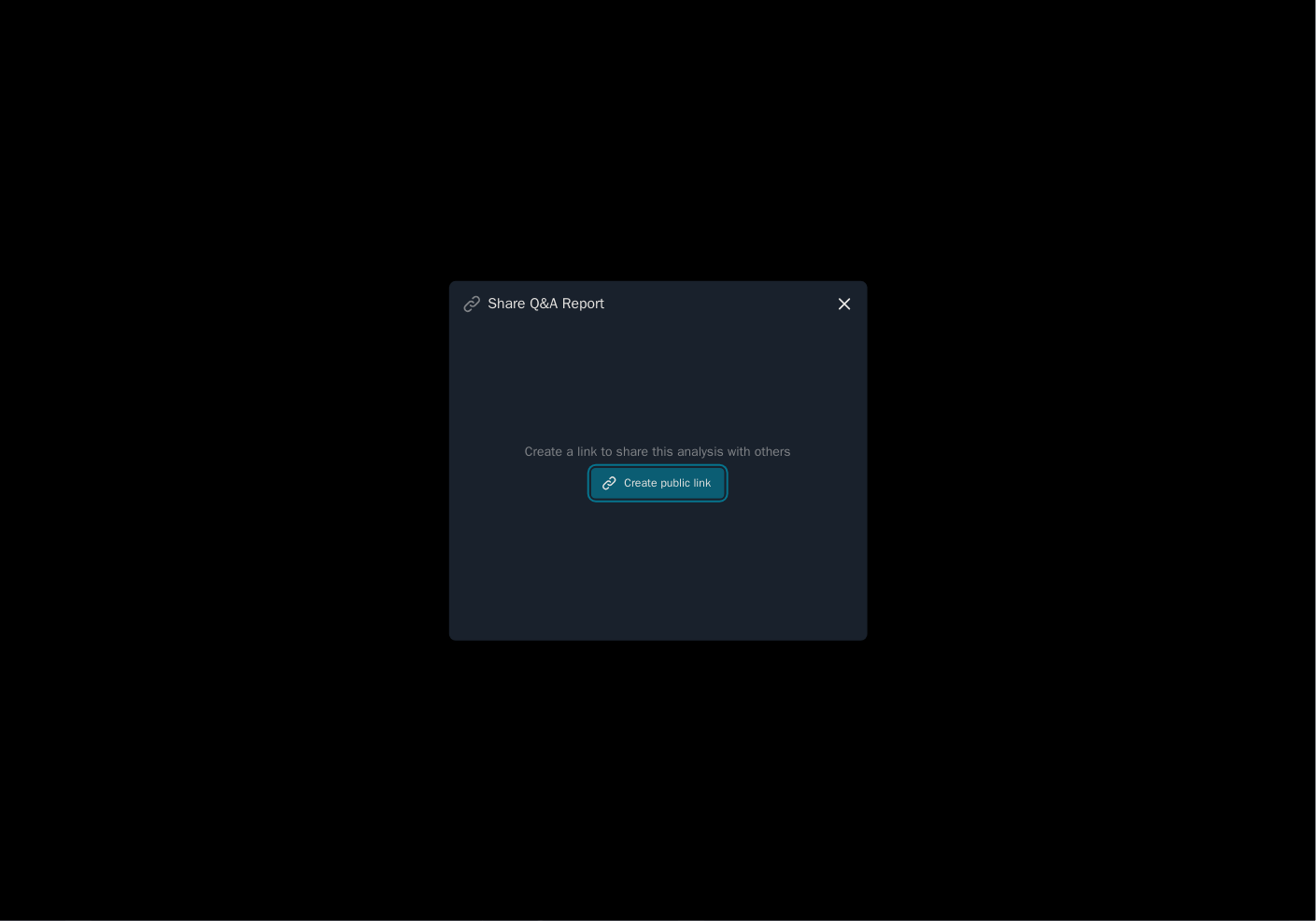 click on "Create public link" at bounding box center (658, 484) 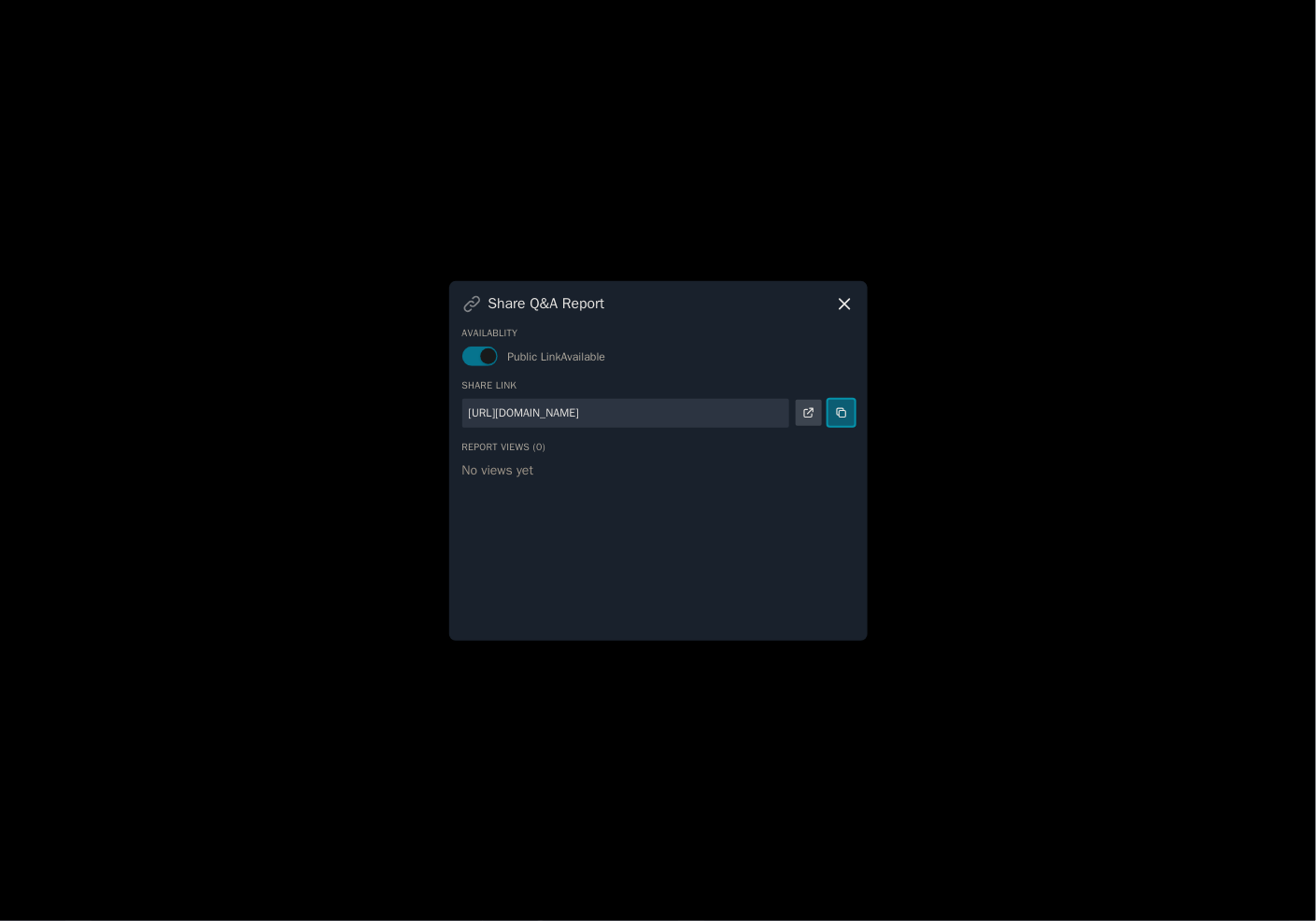 click 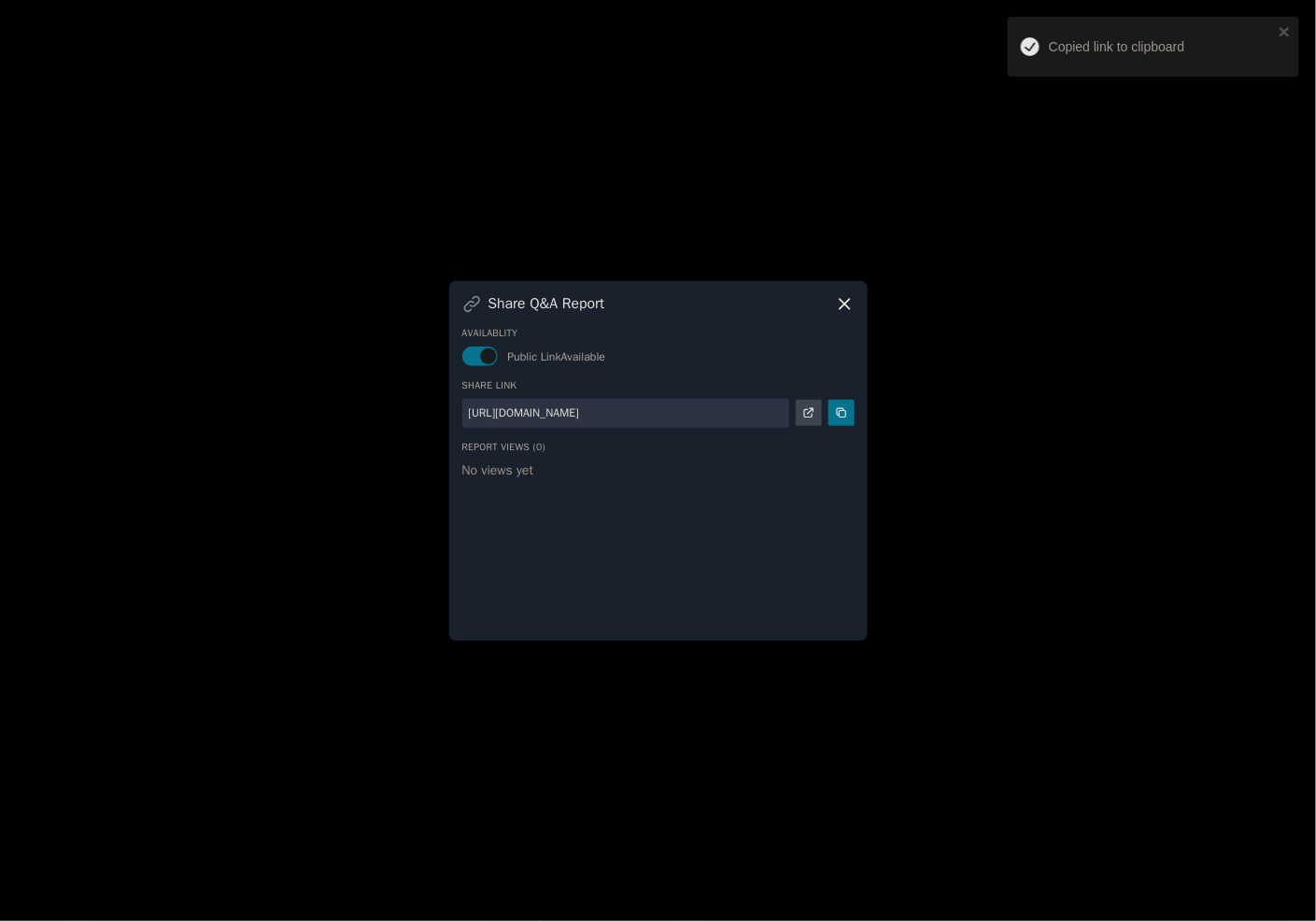 click 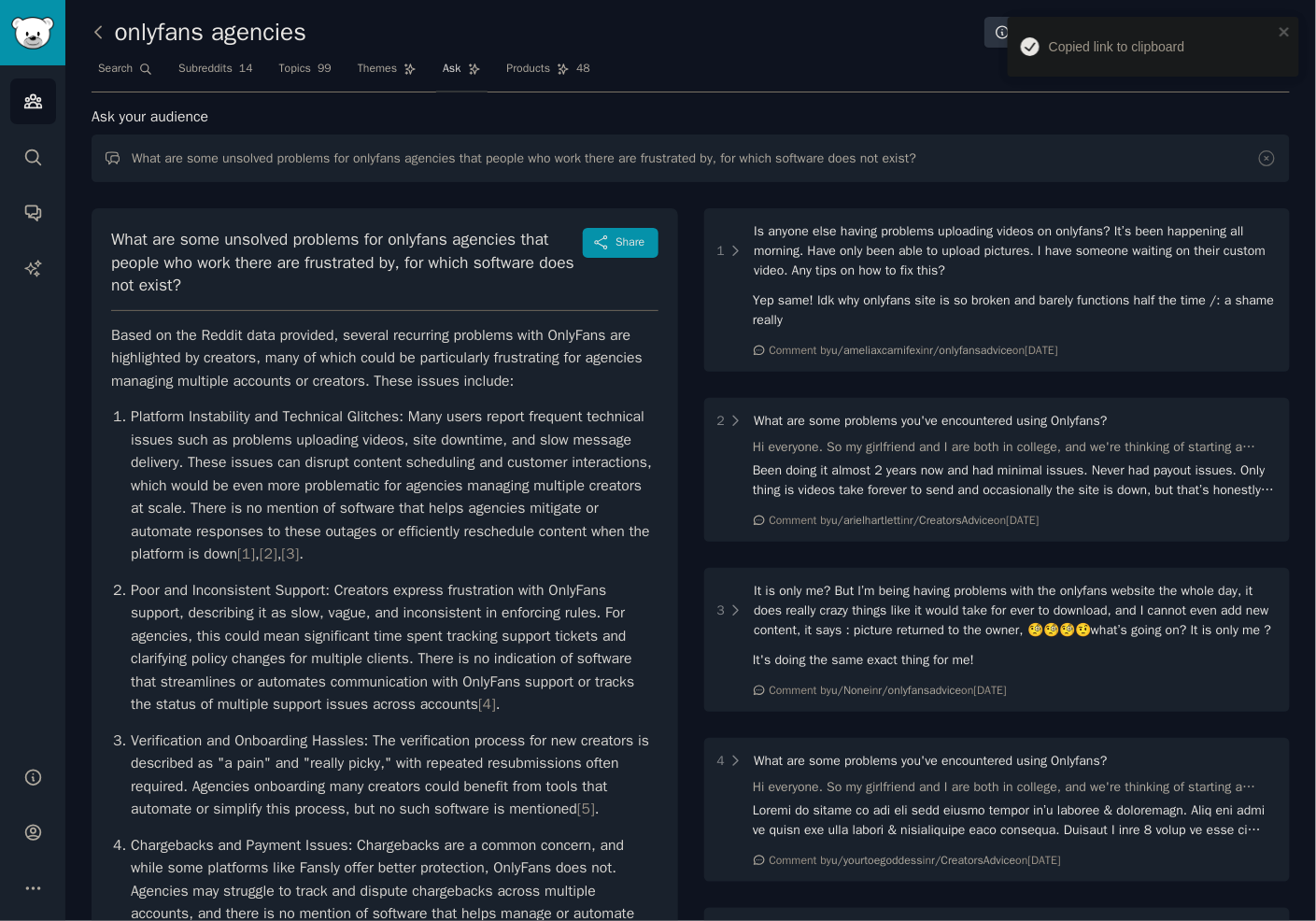 click on "Based on the Reddit data provided, several recurring problems with OnlyFans are highlighted by creators, many of which could be particularly frustrating for agencies managing multiple accounts or creators. These issues include:" at bounding box center [385, 359] 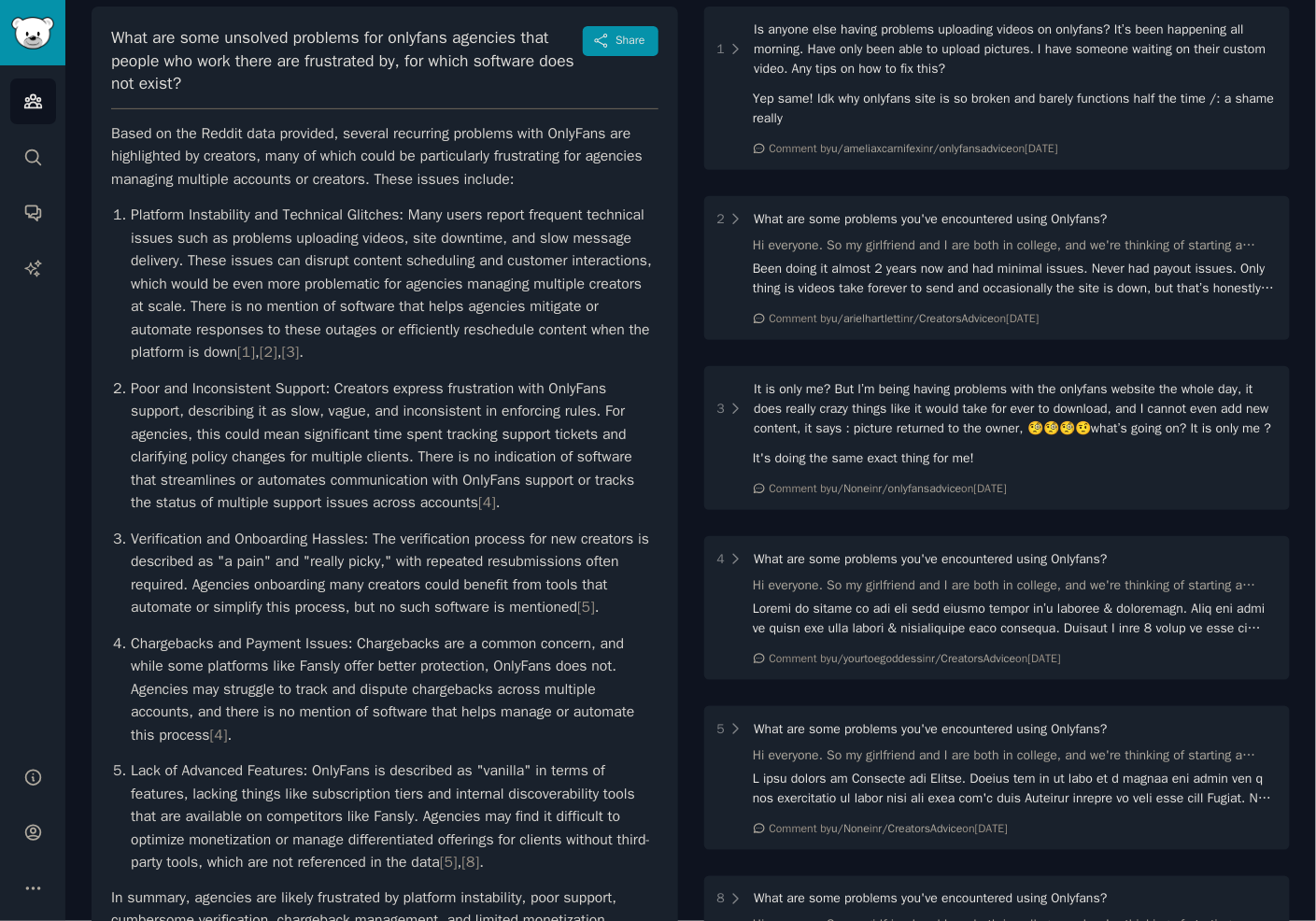 scroll, scrollTop: 215, scrollLeft: 0, axis: vertical 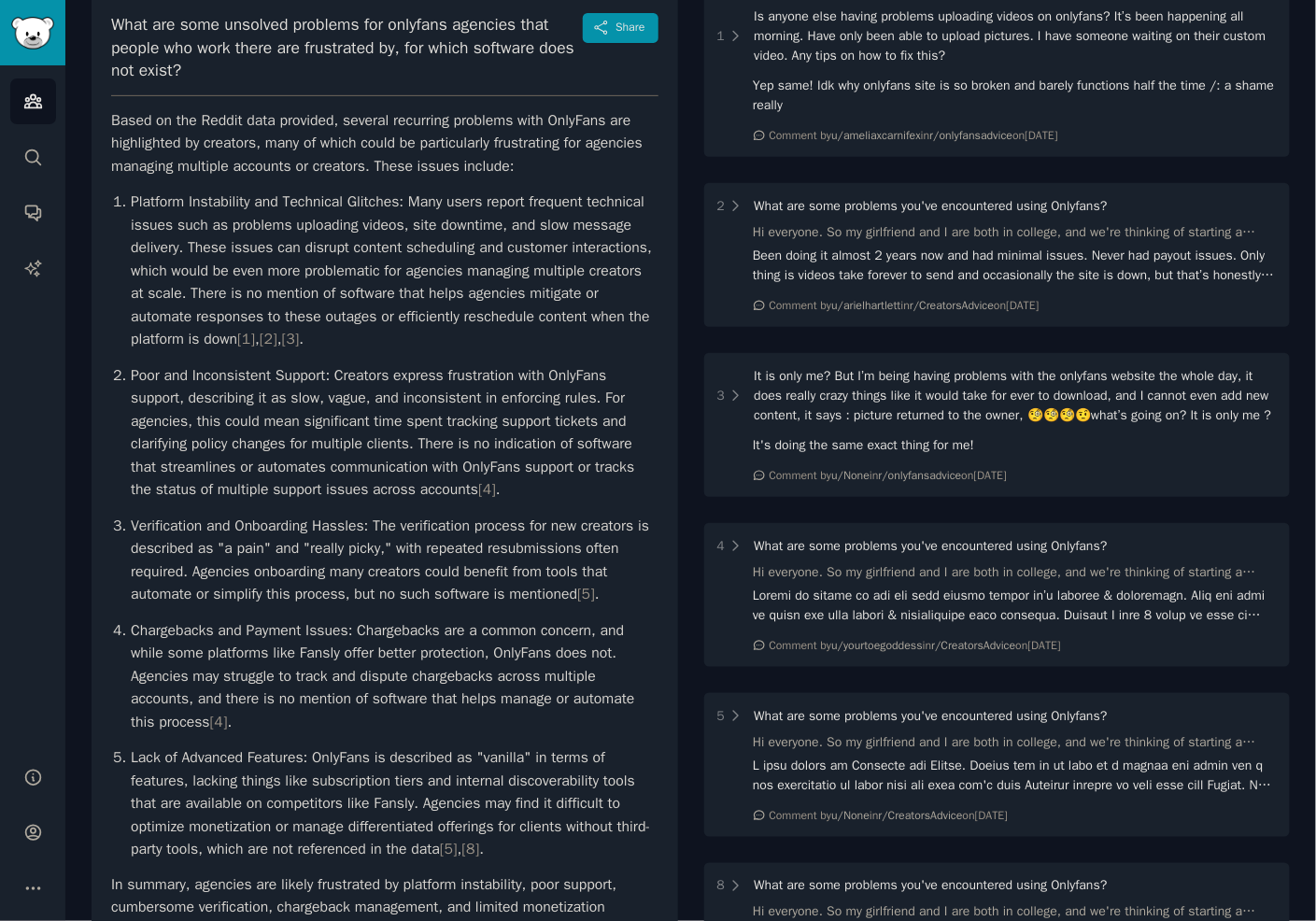click on "Platform Instability and Technical Glitches: Many users report frequent technical issues such as problems uploading videos, site downtime, and slow message delivery. These issues can disrupt content scheduling and customer interactions, which would be even more problematic for agencies managing multiple creators at scale. There is no mention of software that helps agencies mitigate or automate responses to these outages or efficiently reschedule content when the platform is down [ 1 ] ,  [ 2 ] ,  [ 3 ] ." at bounding box center (394, 271) 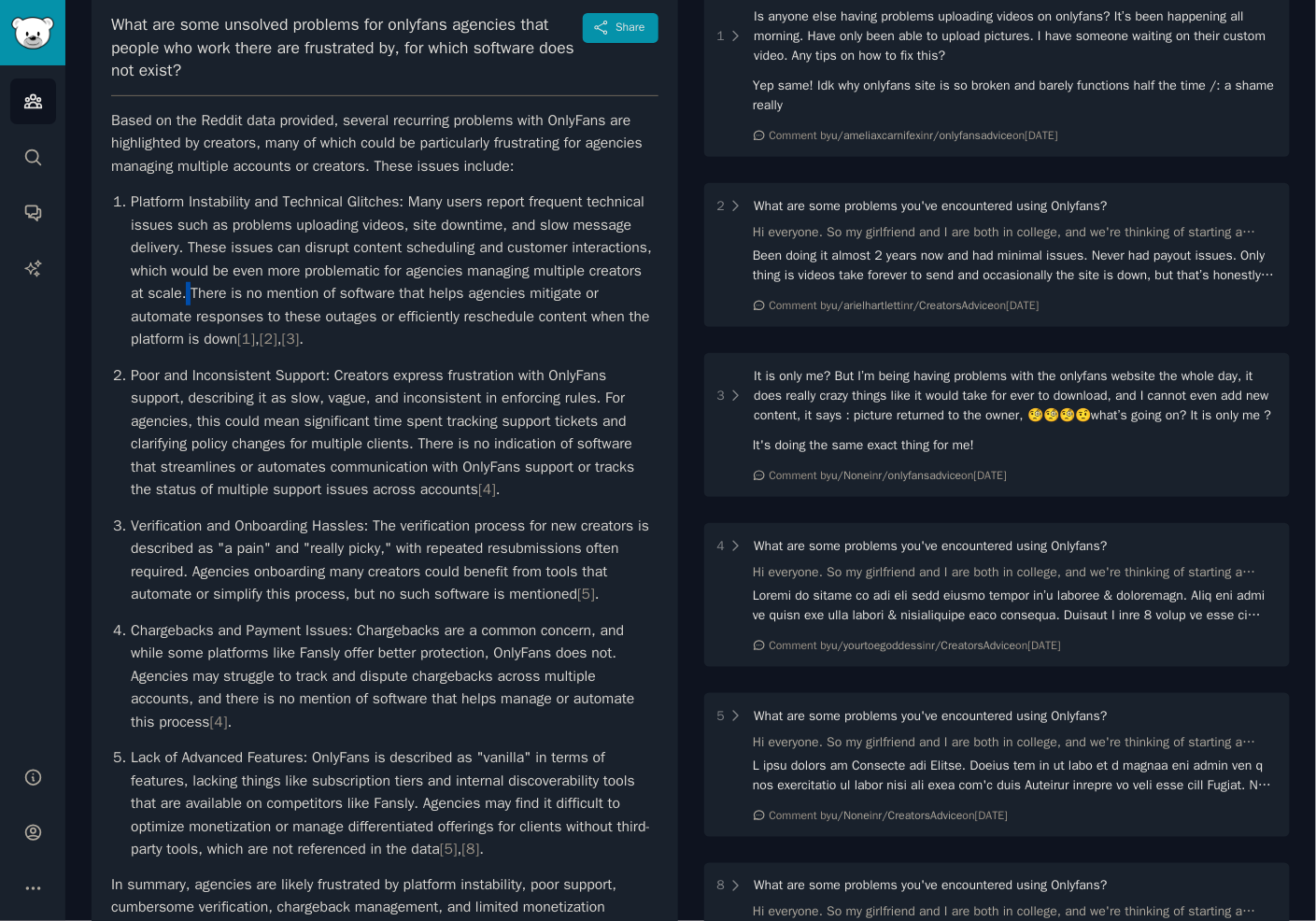 click on "Platform Instability and Technical Glitches: Many users report frequent technical issues such as problems uploading videos, site downtime, and slow message delivery. These issues can disrupt content scheduling and customer interactions, which would be even more problematic for agencies managing multiple creators at scale. There is no mention of software that helps agencies mitigate or automate responses to these outages or efficiently reschedule content when the platform is down [ 1 ] ,  [ 2 ] ,  [ 3 ] ." at bounding box center [394, 271] 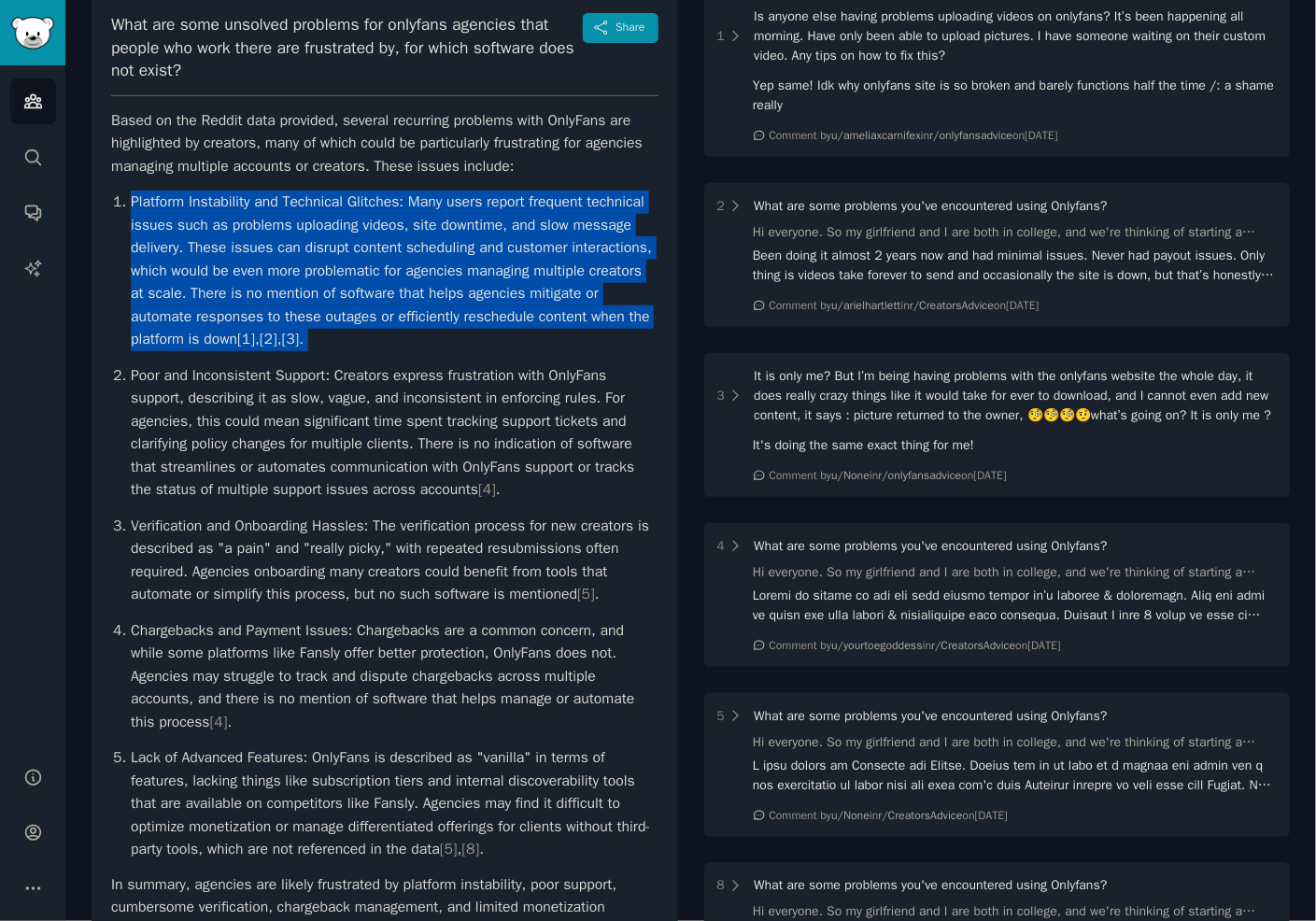 click on "Platform Instability and Technical Glitches: Many users report frequent technical issues such as problems uploading videos, site downtime, and slow message delivery. These issues can disrupt content scheduling and customer interactions, which would be even more problematic for agencies managing multiple creators at scale. There is no mention of software that helps agencies mitigate or automate responses to these outages or efficiently reschedule content when the platform is down [ 1 ] ,  [ 2 ] ,  [ 3 ] ." at bounding box center (394, 271) 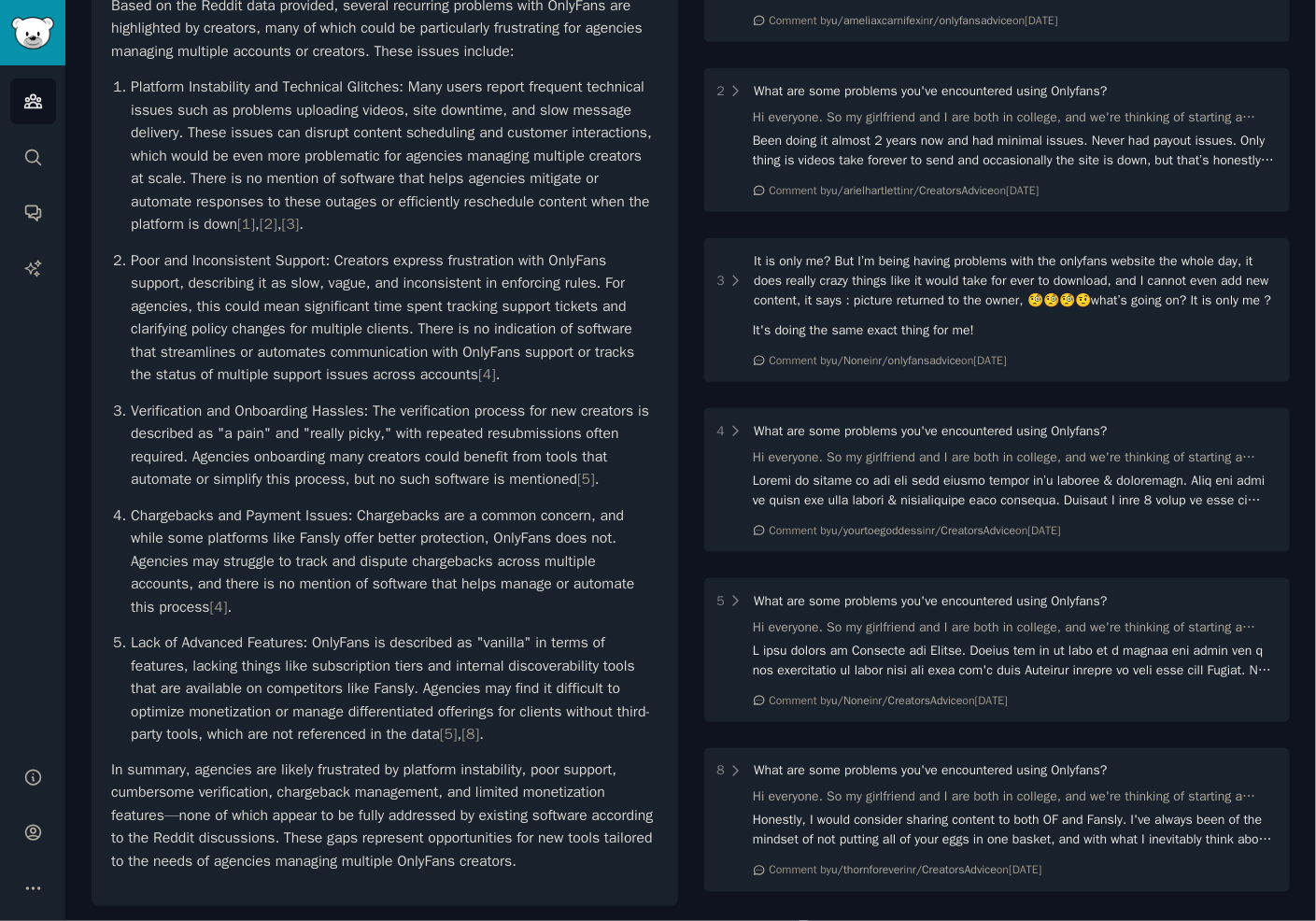 scroll, scrollTop: 333, scrollLeft: 0, axis: vertical 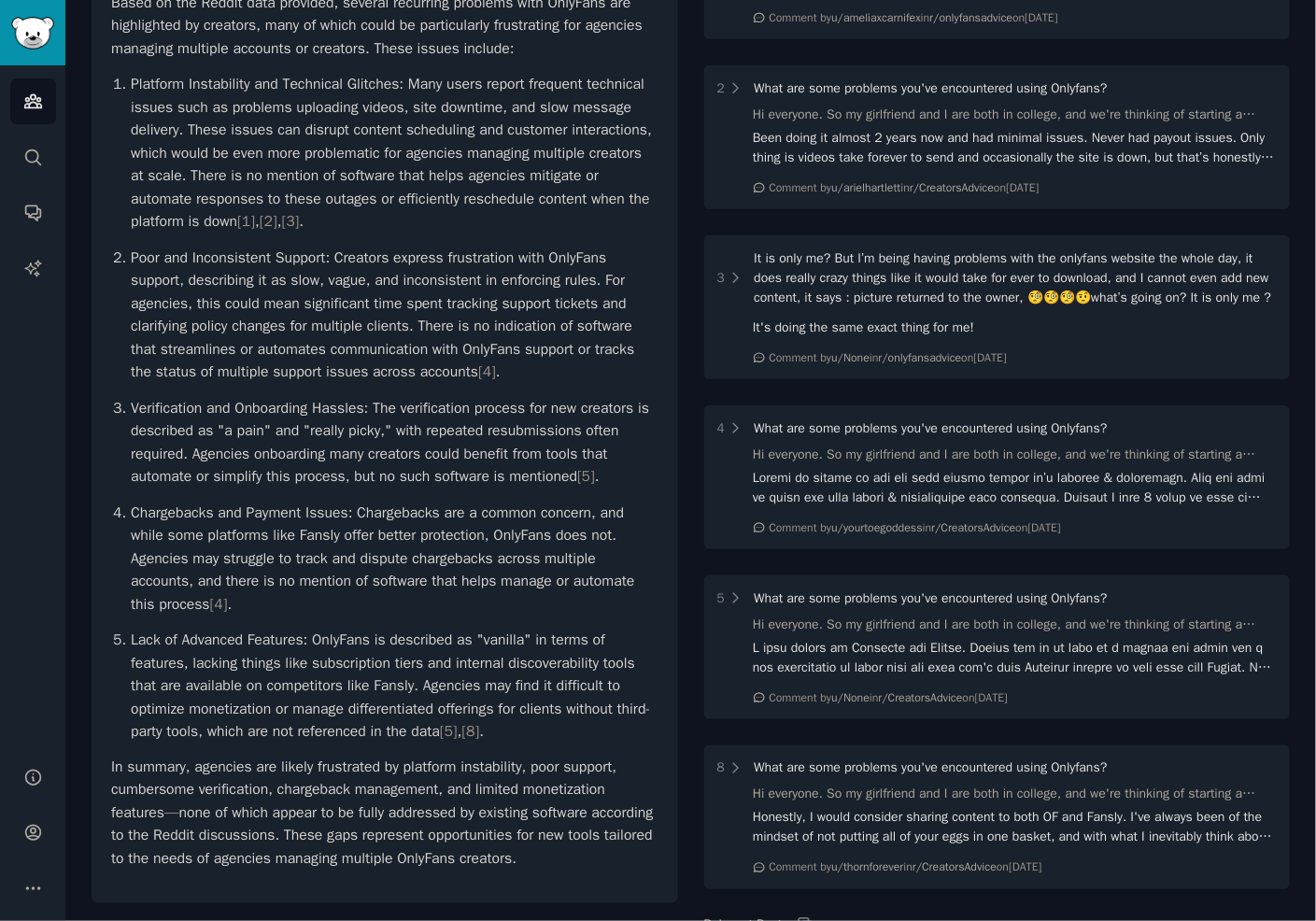 click on "Poor and Inconsistent Support: Creators express frustration with OnlyFans support, describing it as slow, vague, and inconsistent in enforcing rules. For agencies, this could mean significant time spent tracking support tickets and clarifying policy changes for multiple clients. There is no indication of software that streamlines or automates communication with OnlyFans support or tracks the status of multiple support issues across accounts [ 4 ] ." at bounding box center [394, 315] 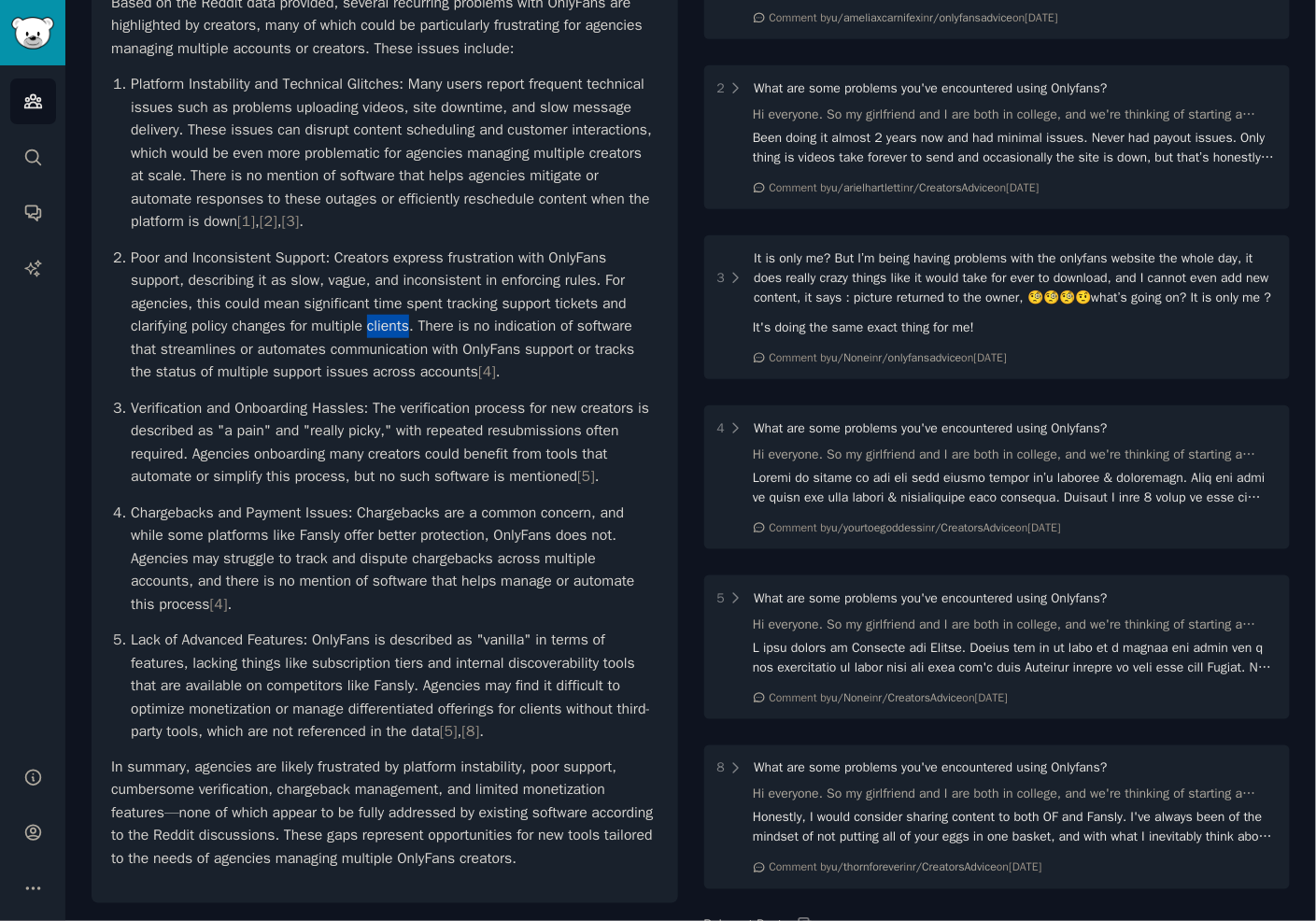 click on "Poor and Inconsistent Support: Creators express frustration with OnlyFans support, describing it as slow, vague, and inconsistent in enforcing rules. For agencies, this could mean significant time spent tracking support tickets and clarifying policy changes for multiple clients. There is no indication of software that streamlines or automates communication with OnlyFans support or tracks the status of multiple support issues across accounts [ 4 ] ." at bounding box center (394, 315) 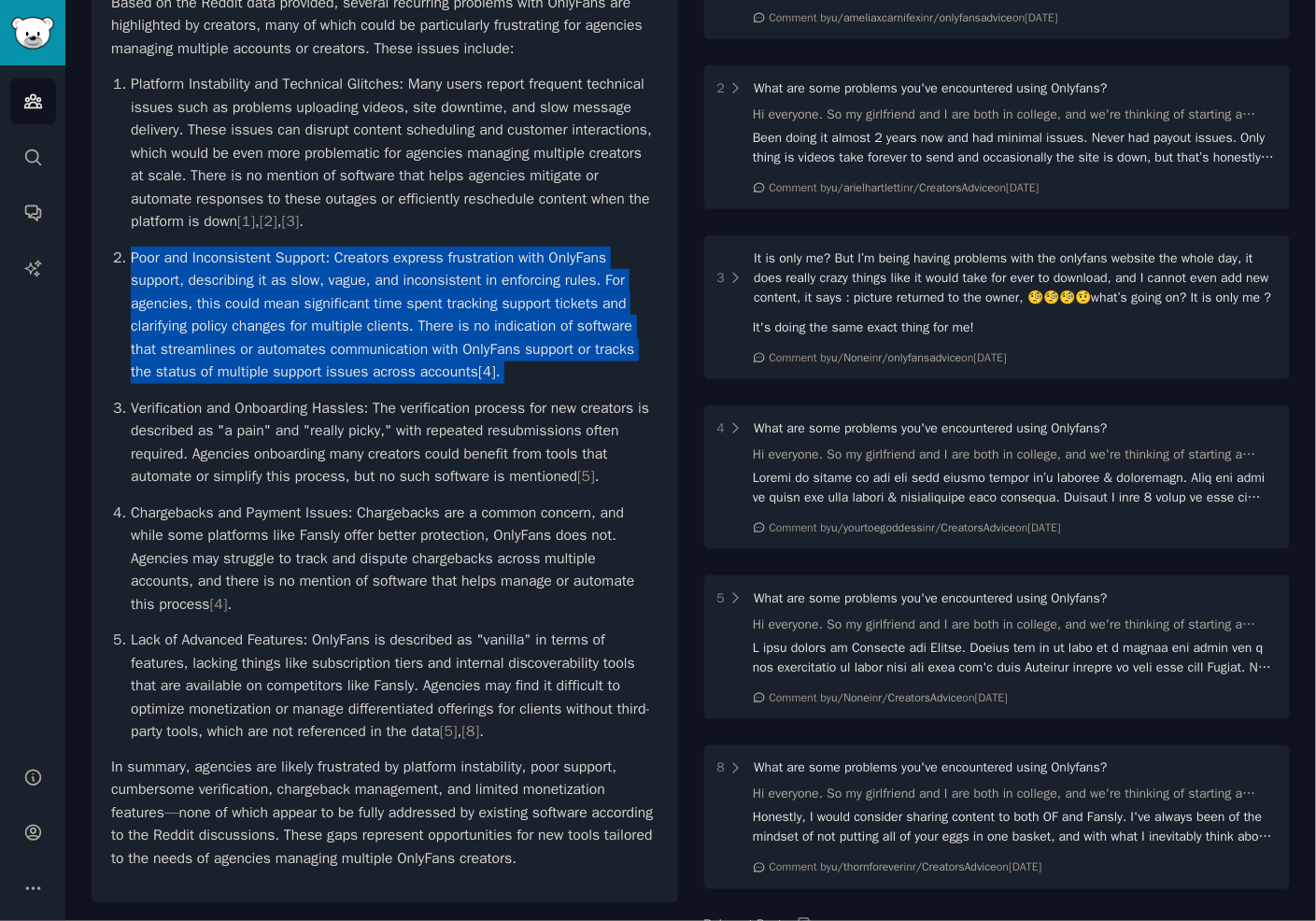 click on "Poor and Inconsistent Support: Creators express frustration with OnlyFans support, describing it as slow, vague, and inconsistent in enforcing rules. For agencies, this could mean significant time spent tracking support tickets and clarifying policy changes for multiple clients. There is no indication of software that streamlines or automates communication with OnlyFans support or tracks the status of multiple support issues across accounts [ 4 ] ." at bounding box center (394, 315) 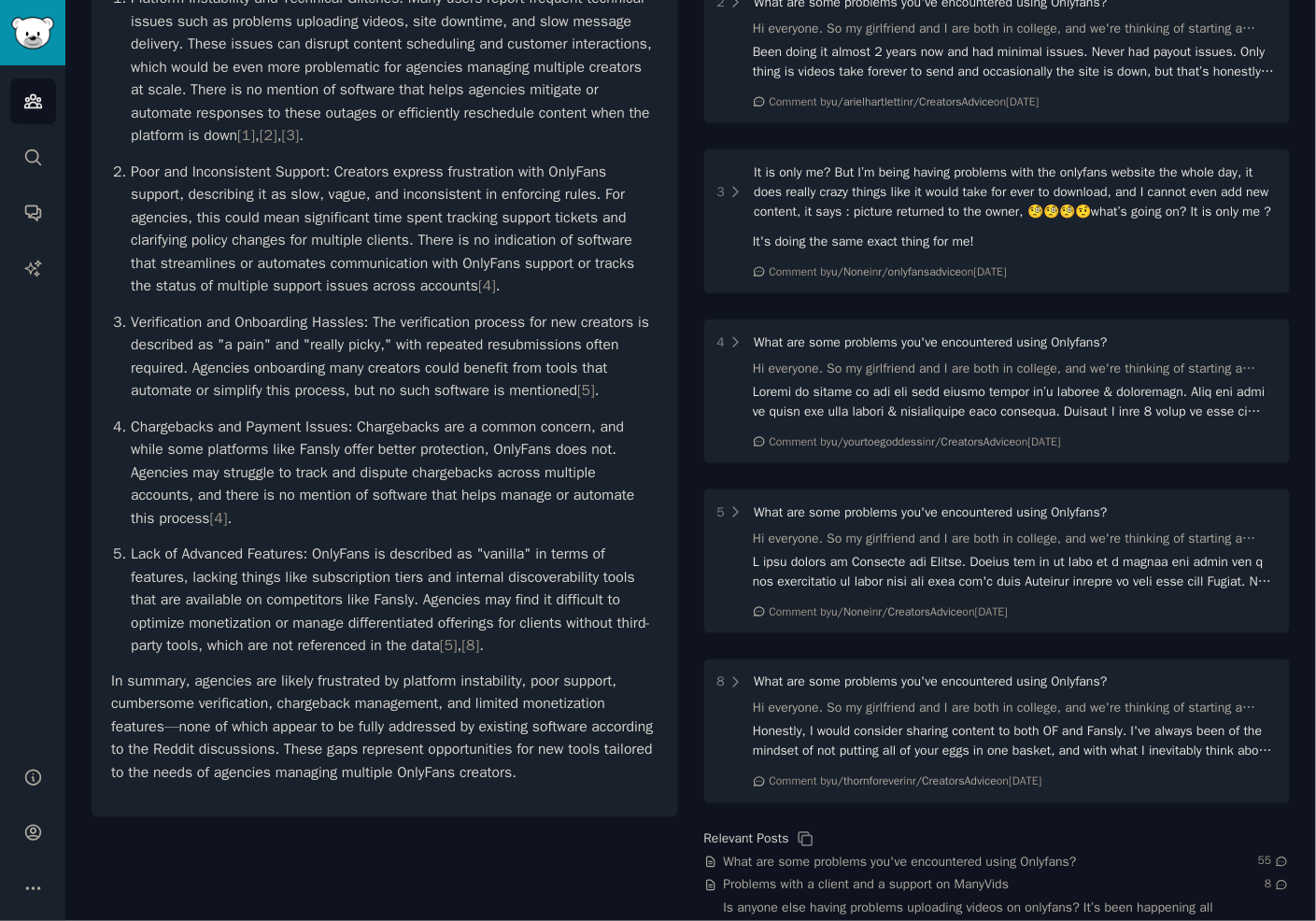 scroll, scrollTop: 420, scrollLeft: 0, axis: vertical 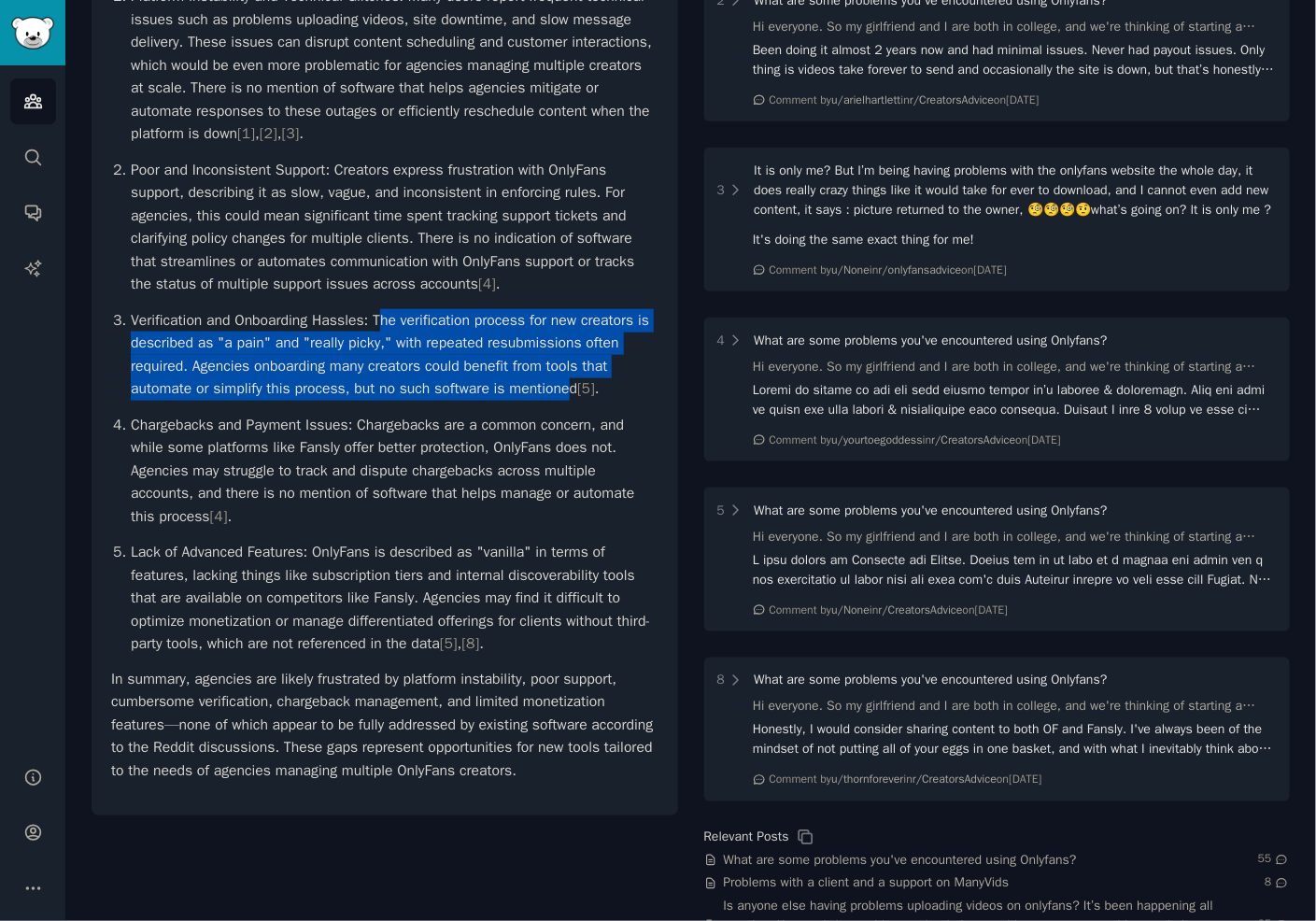 drag, startPoint x: 391, startPoint y: 319, endPoint x: 583, endPoint y: 393, distance: 205.76686 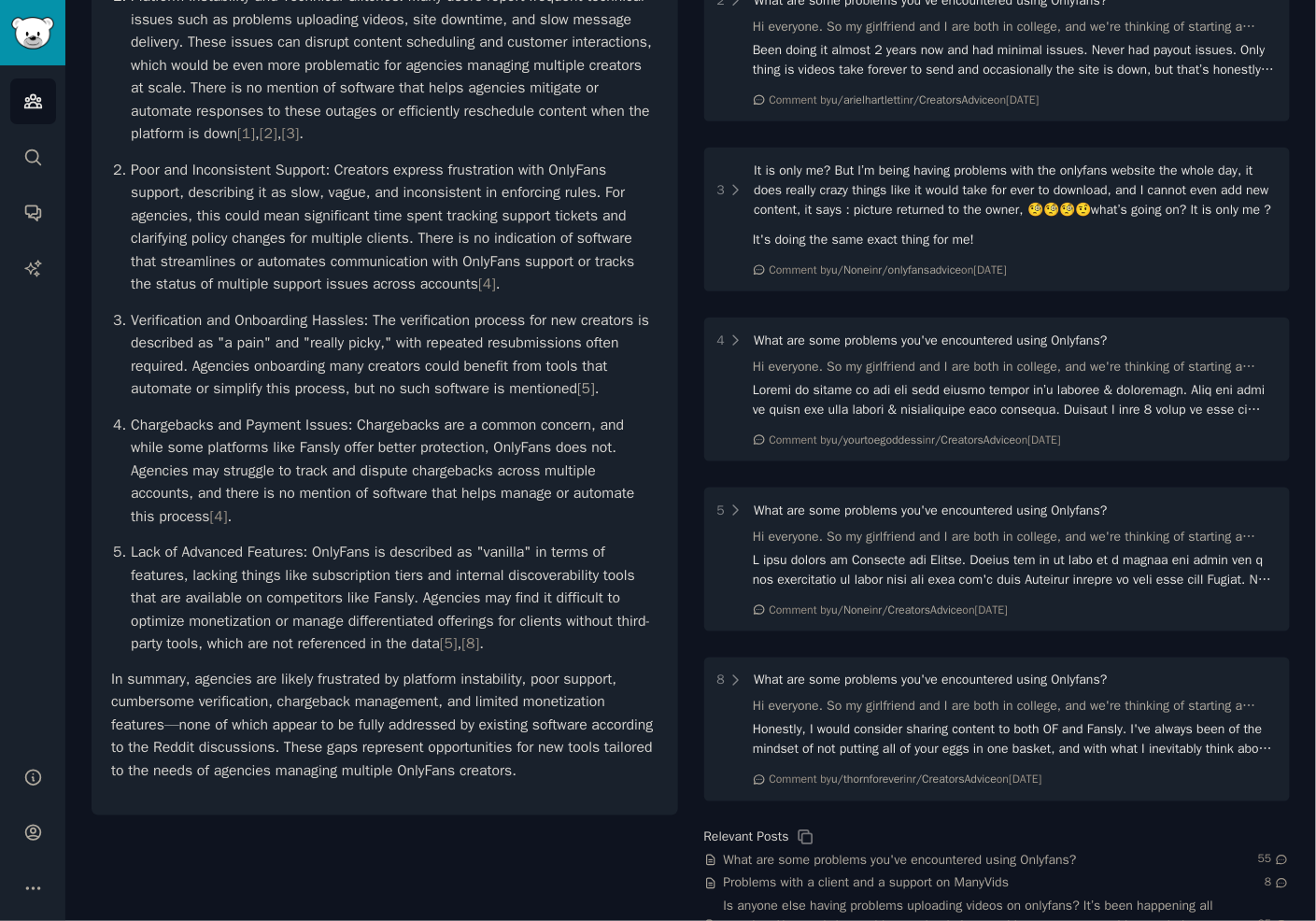 click on "[ 5 ]" at bounding box center [586, 389] 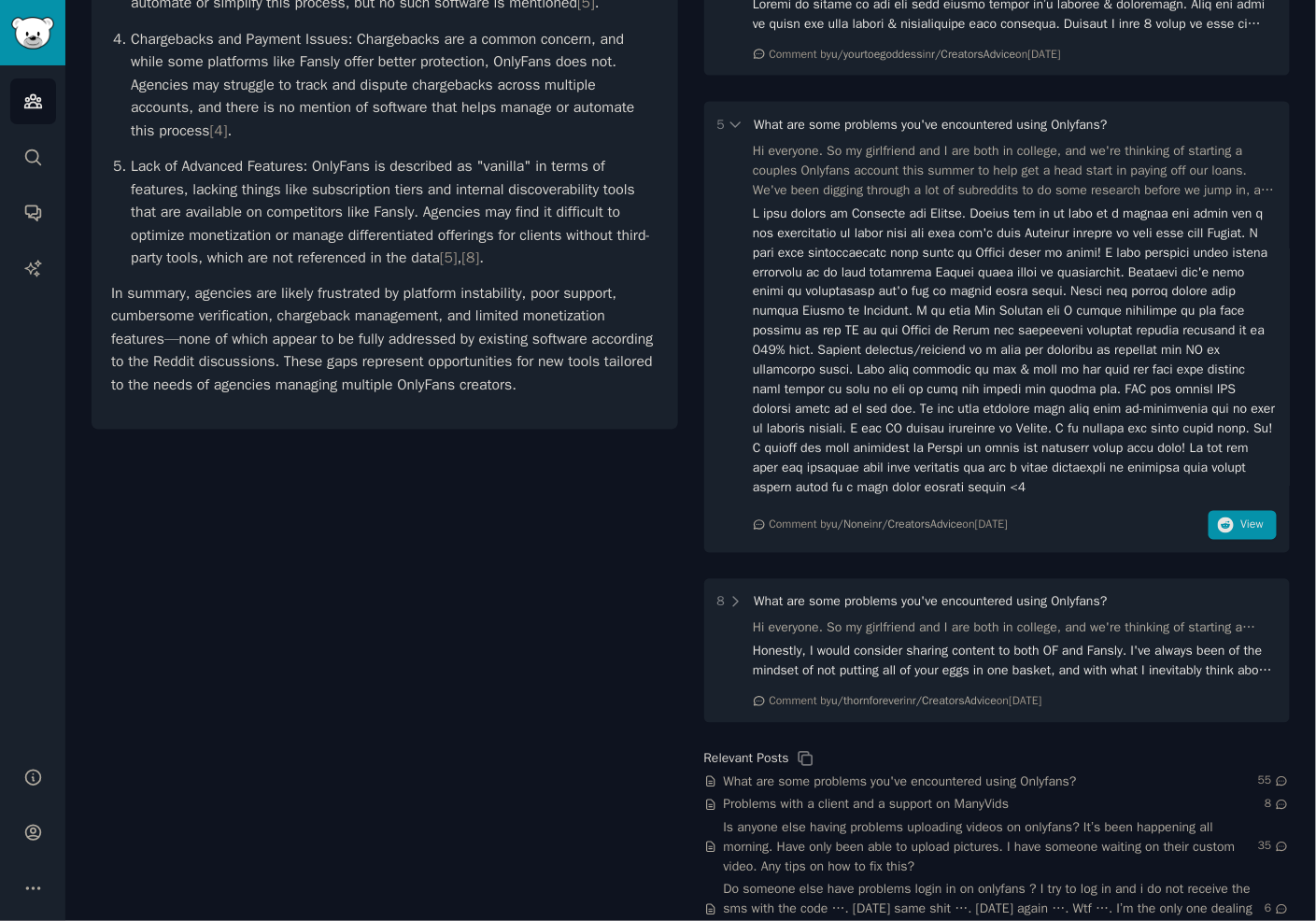 scroll, scrollTop: 815, scrollLeft: 0, axis: vertical 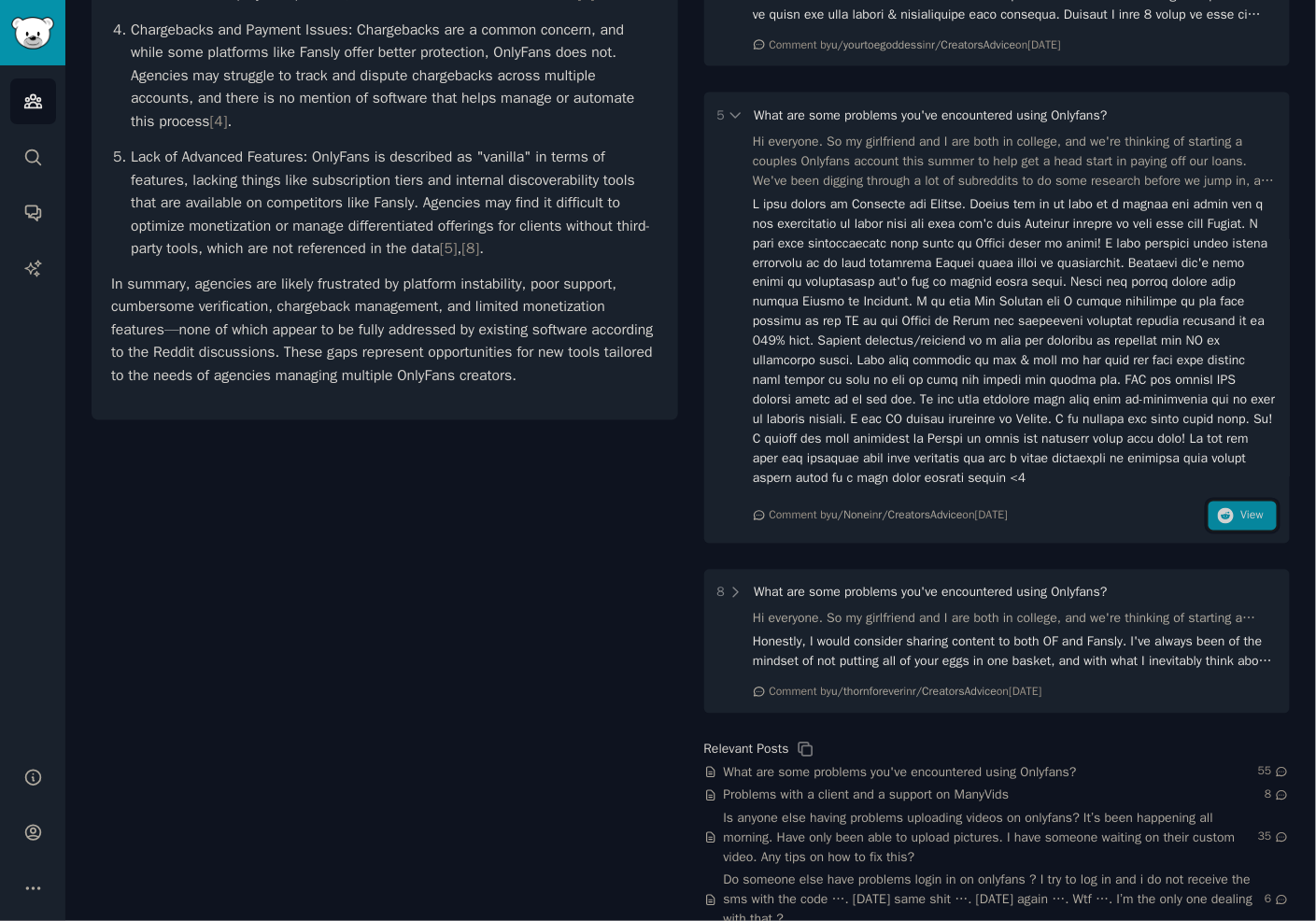click on "View" at bounding box center [1242, 517] 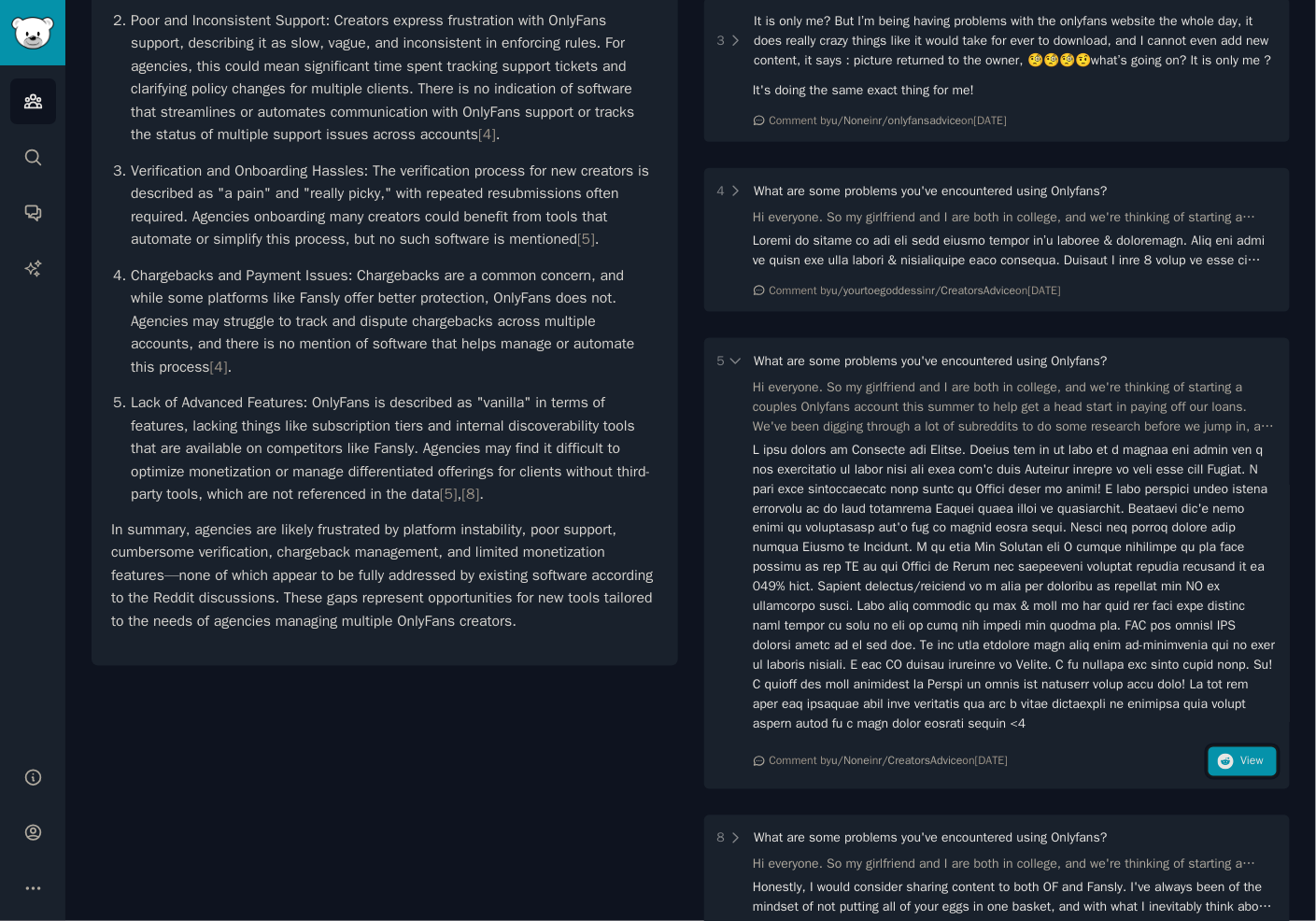 scroll, scrollTop: 569, scrollLeft: 0, axis: vertical 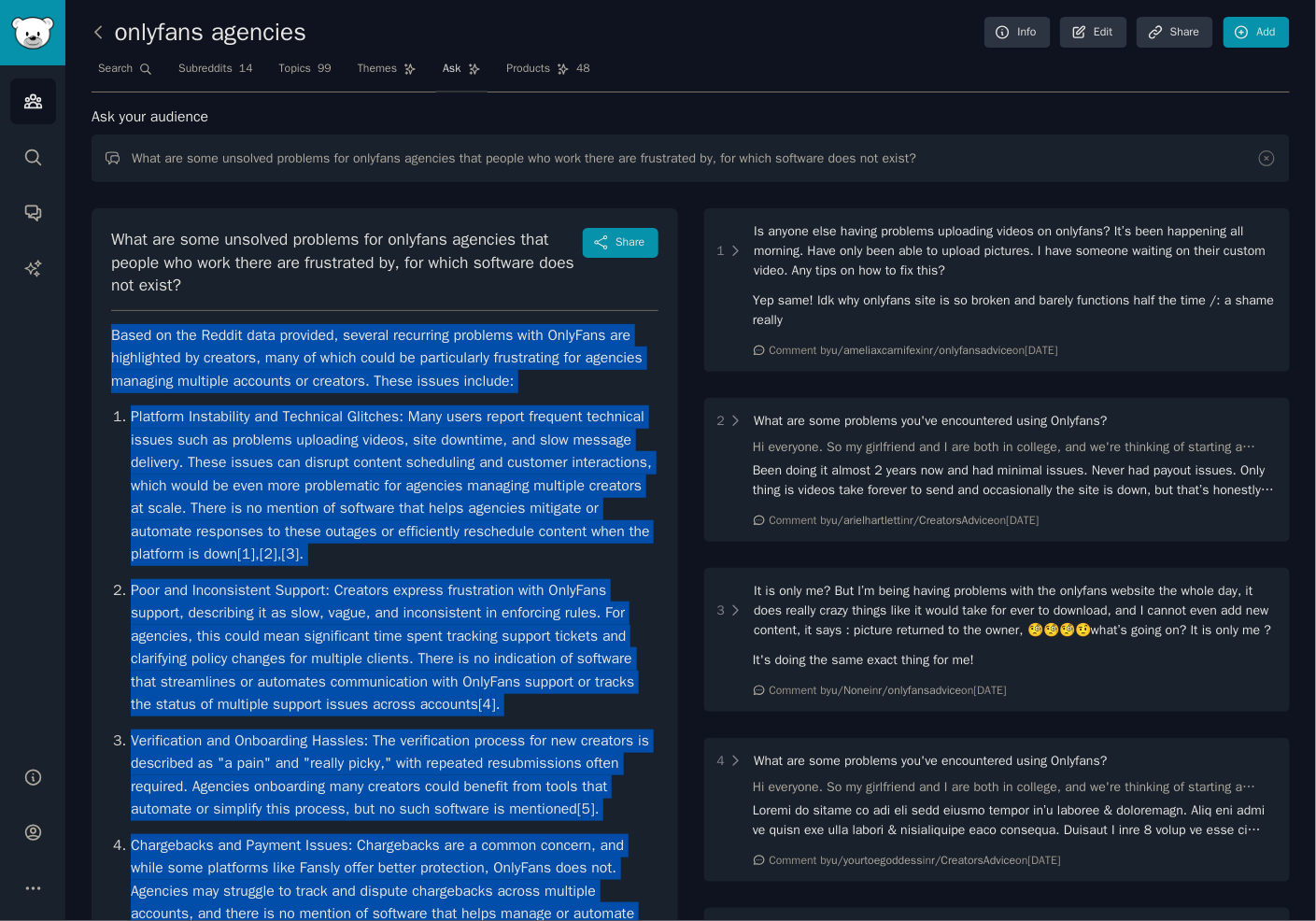 drag, startPoint x: 649, startPoint y: 628, endPoint x: 91, endPoint y: 317, distance: 638.8153 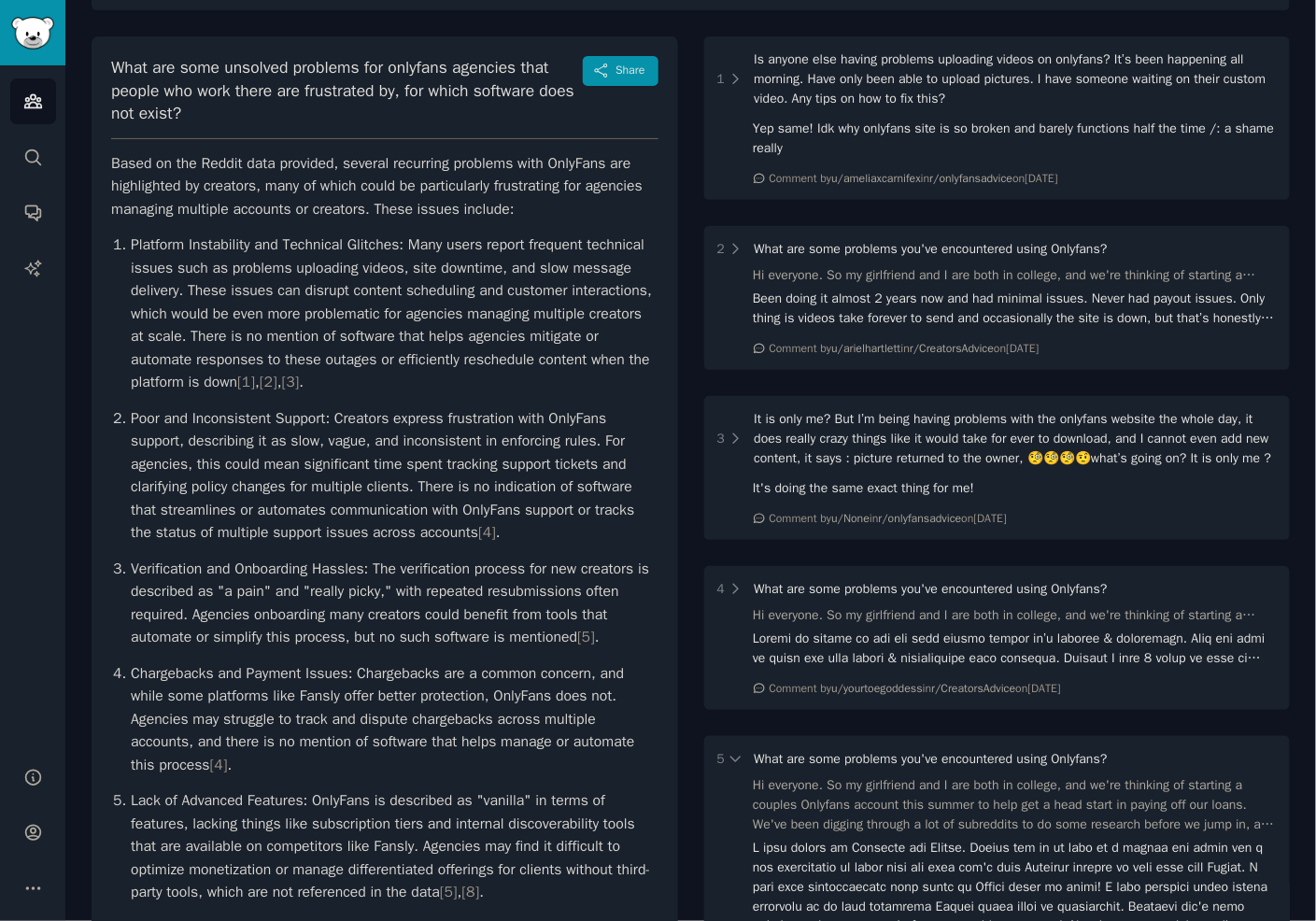 scroll, scrollTop: 164, scrollLeft: 0, axis: vertical 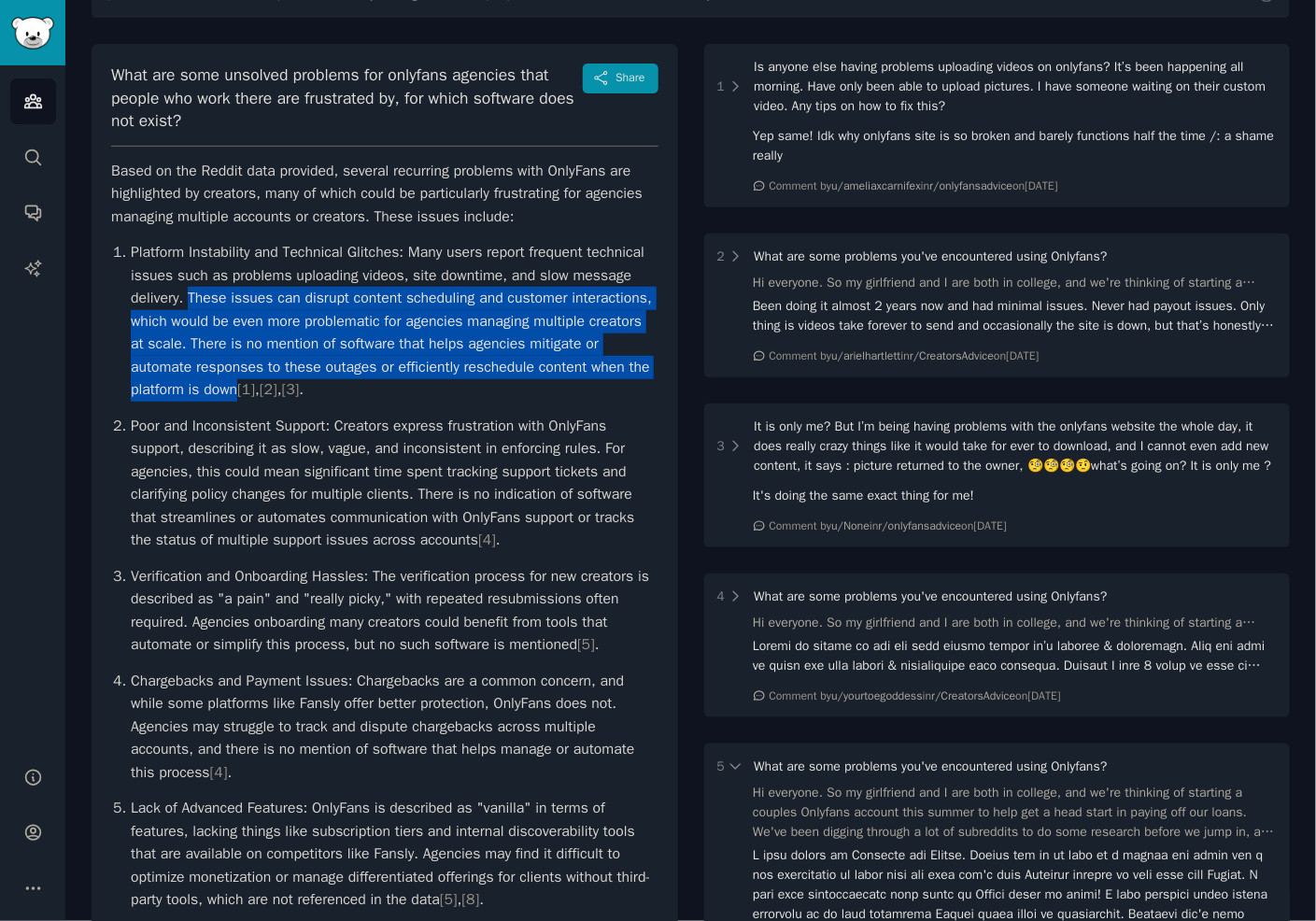 drag, startPoint x: 253, startPoint y: 296, endPoint x: 360, endPoint y: 391, distance: 143.08739 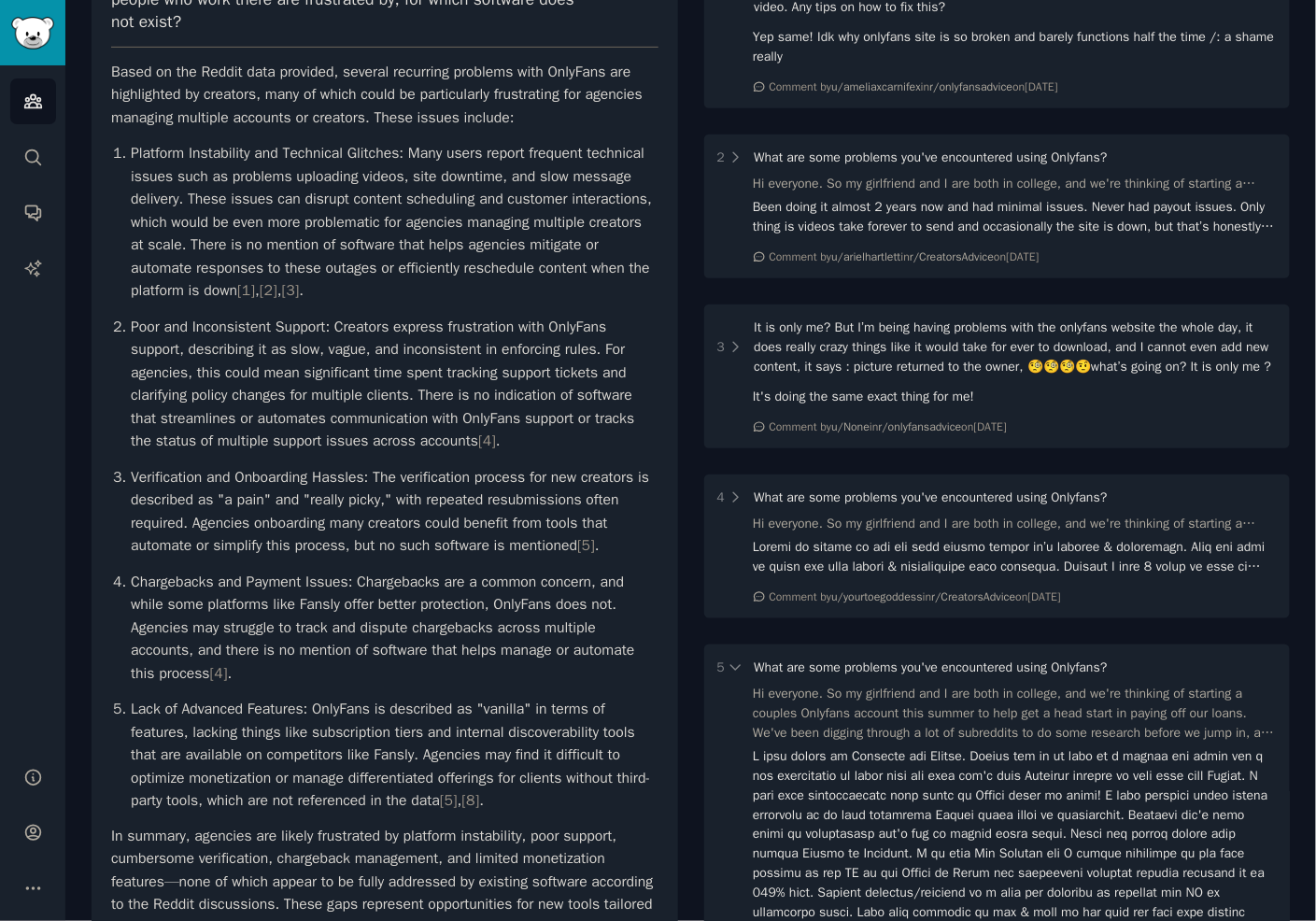 scroll, scrollTop: 264, scrollLeft: 0, axis: vertical 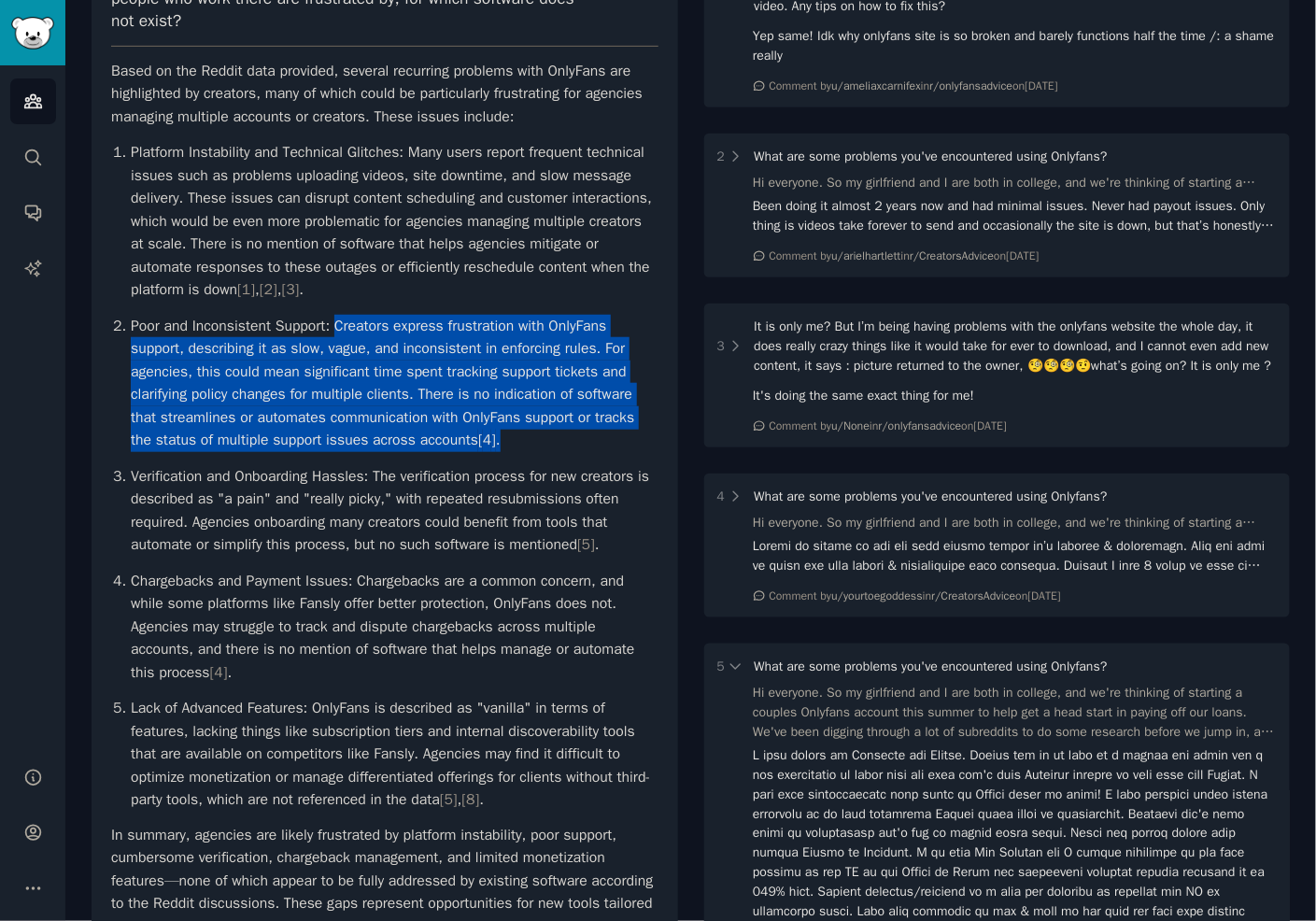 drag, startPoint x: 339, startPoint y: 331, endPoint x: 547, endPoint y: 444, distance: 236.71291 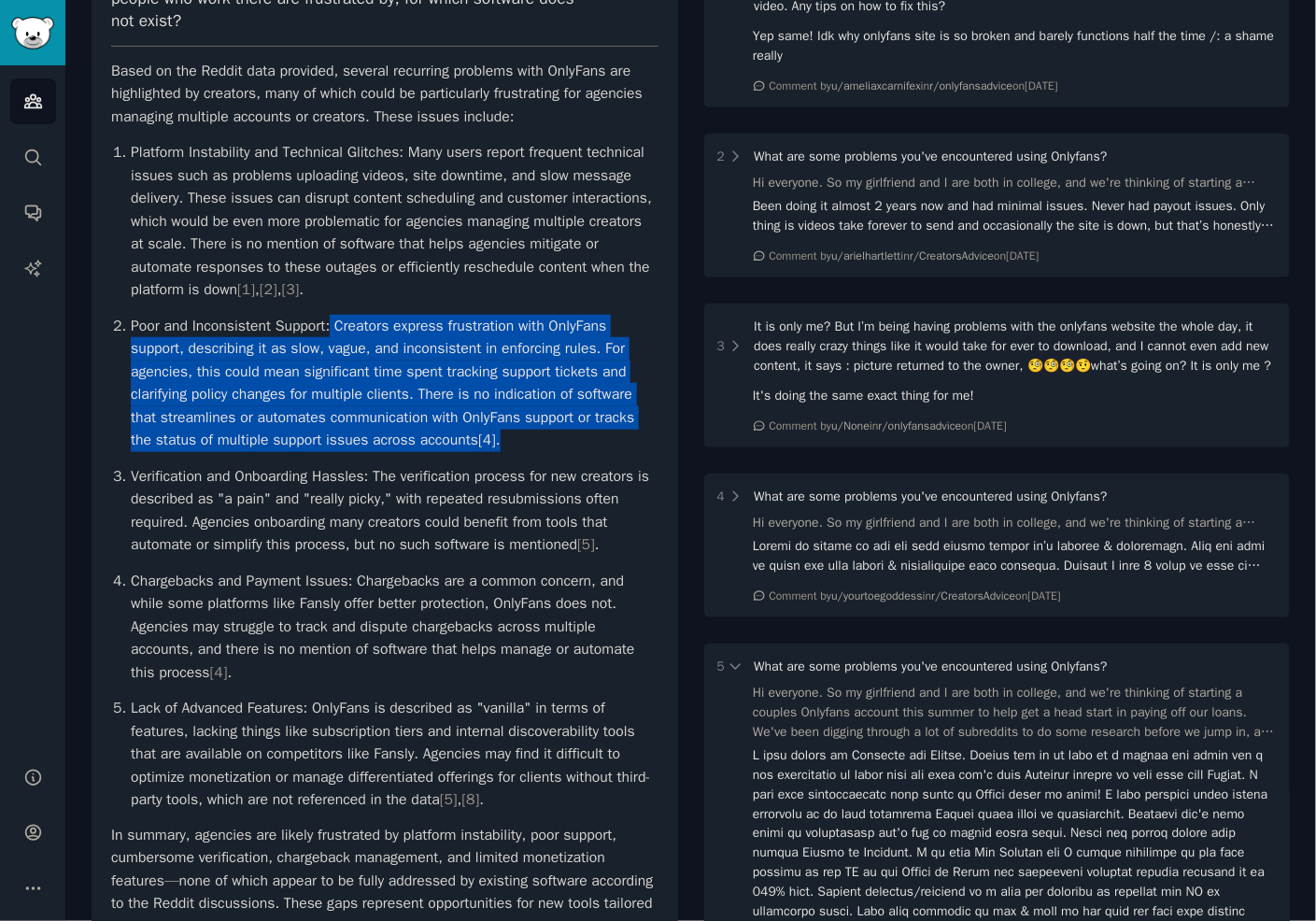 drag, startPoint x: 547, startPoint y: 444, endPoint x: 336, endPoint y: 328, distance: 240.78414 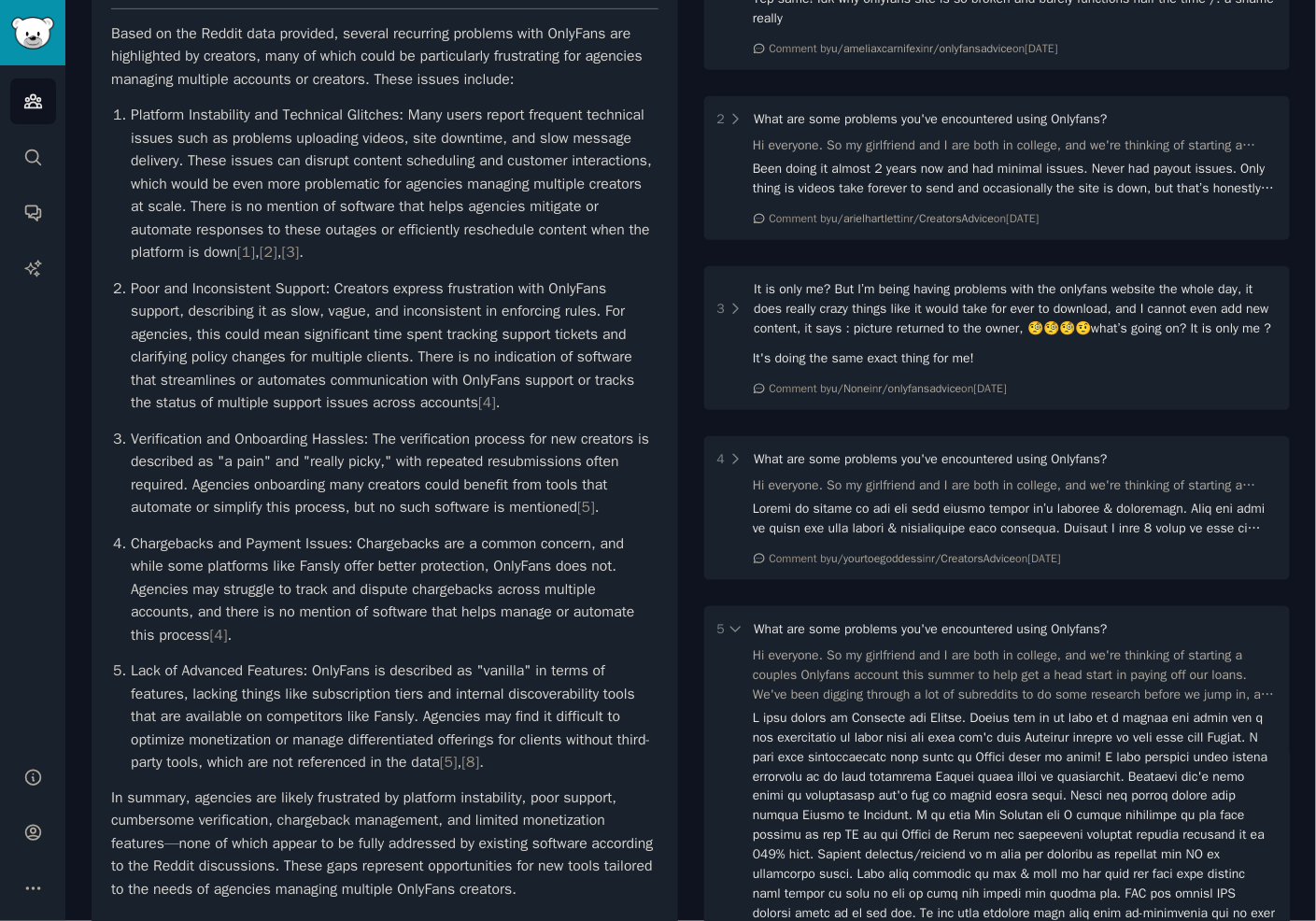 scroll, scrollTop: 308, scrollLeft: 0, axis: vertical 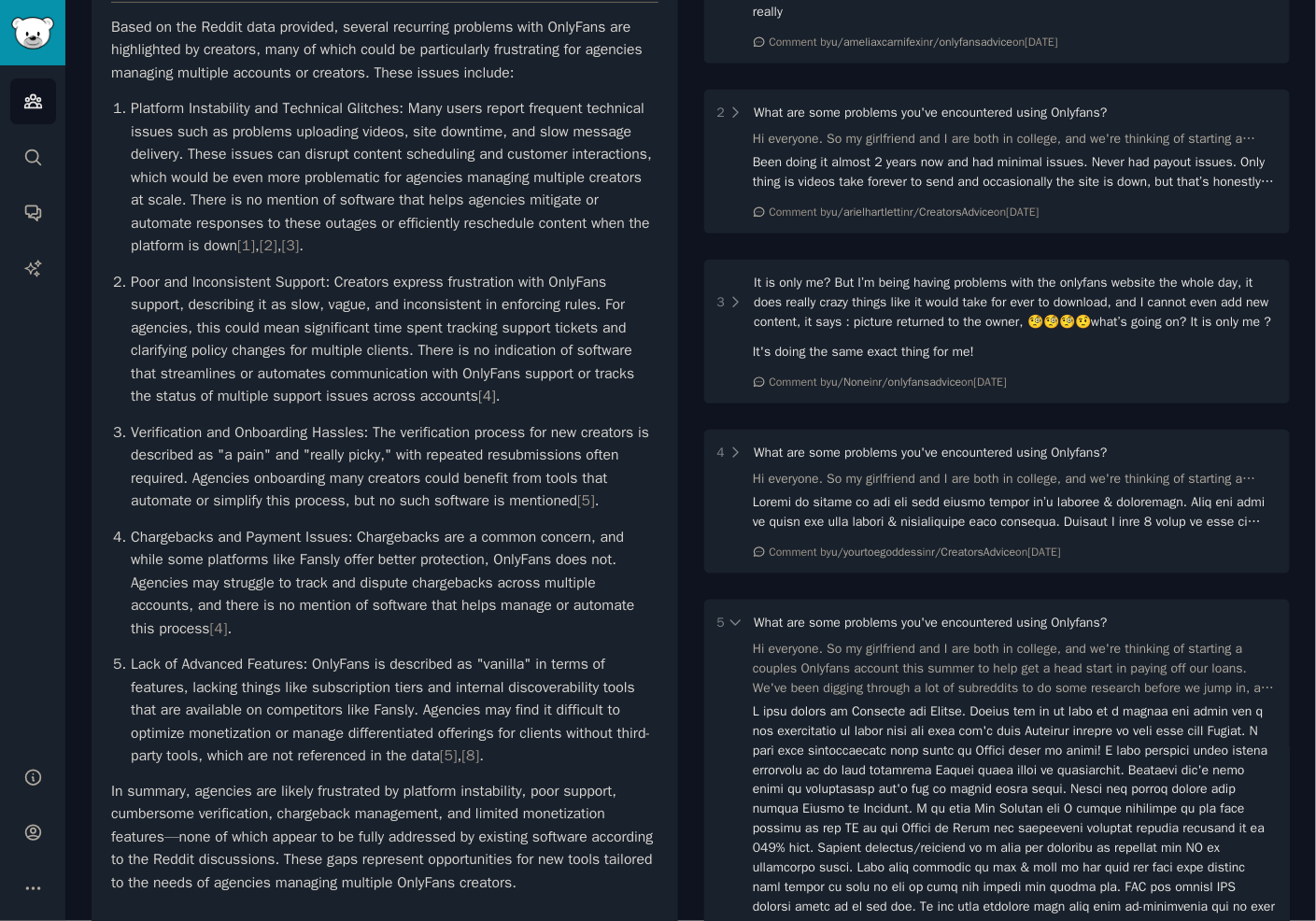 click on "[ 4 ]" at bounding box center [487, 396] 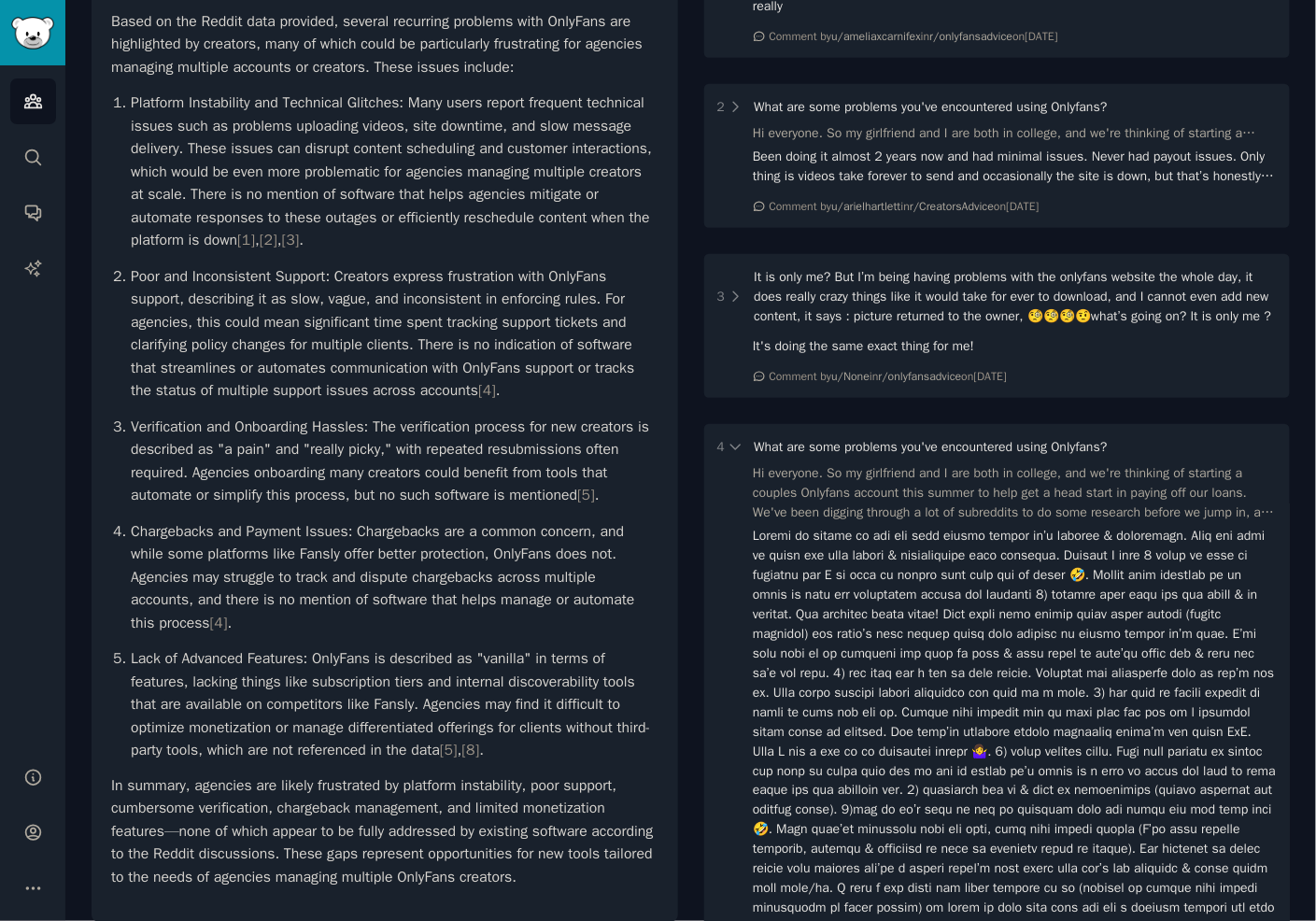 scroll, scrollTop: 311, scrollLeft: 0, axis: vertical 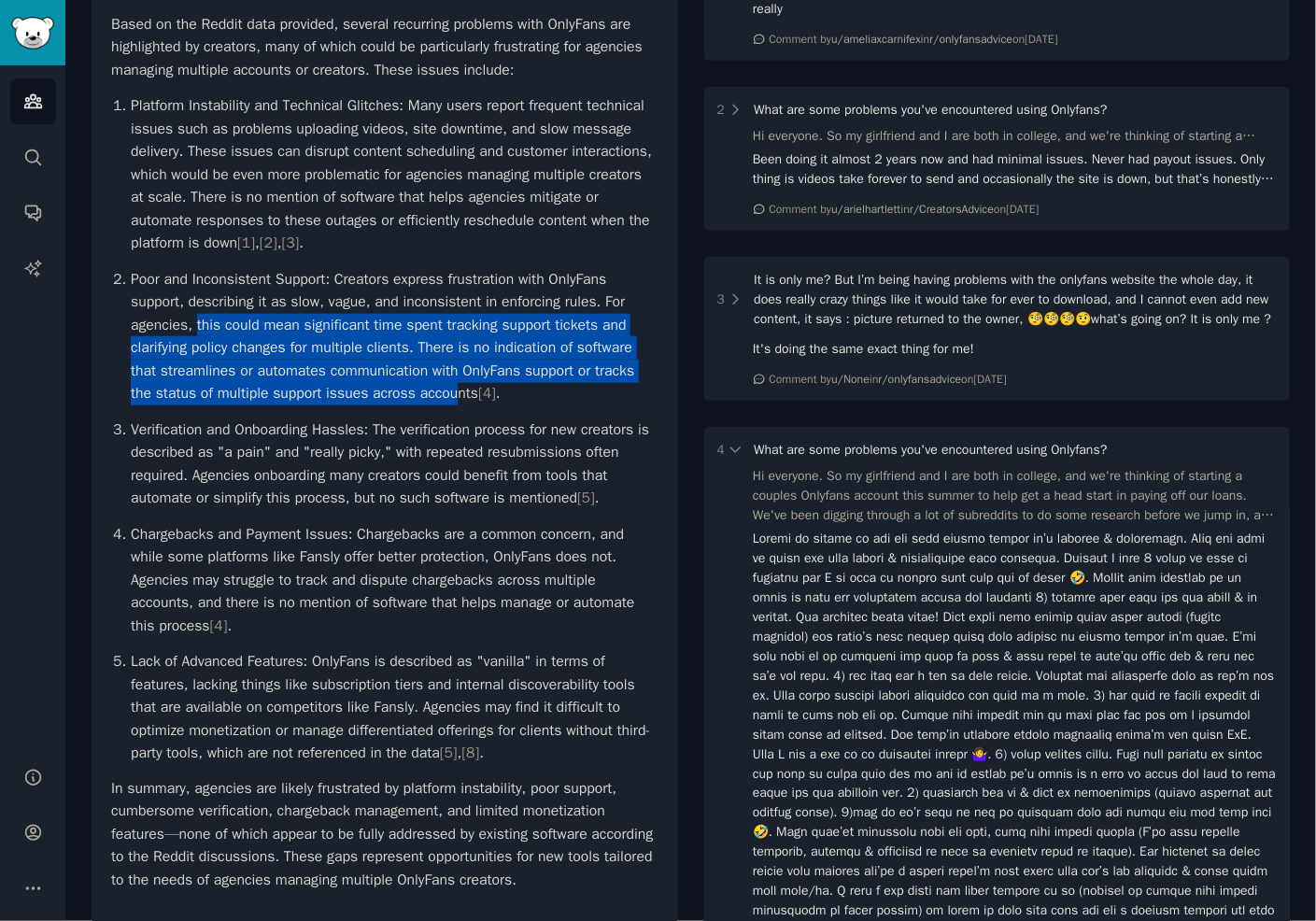 drag, startPoint x: 201, startPoint y: 324, endPoint x: 464, endPoint y: 390, distance: 271.15494 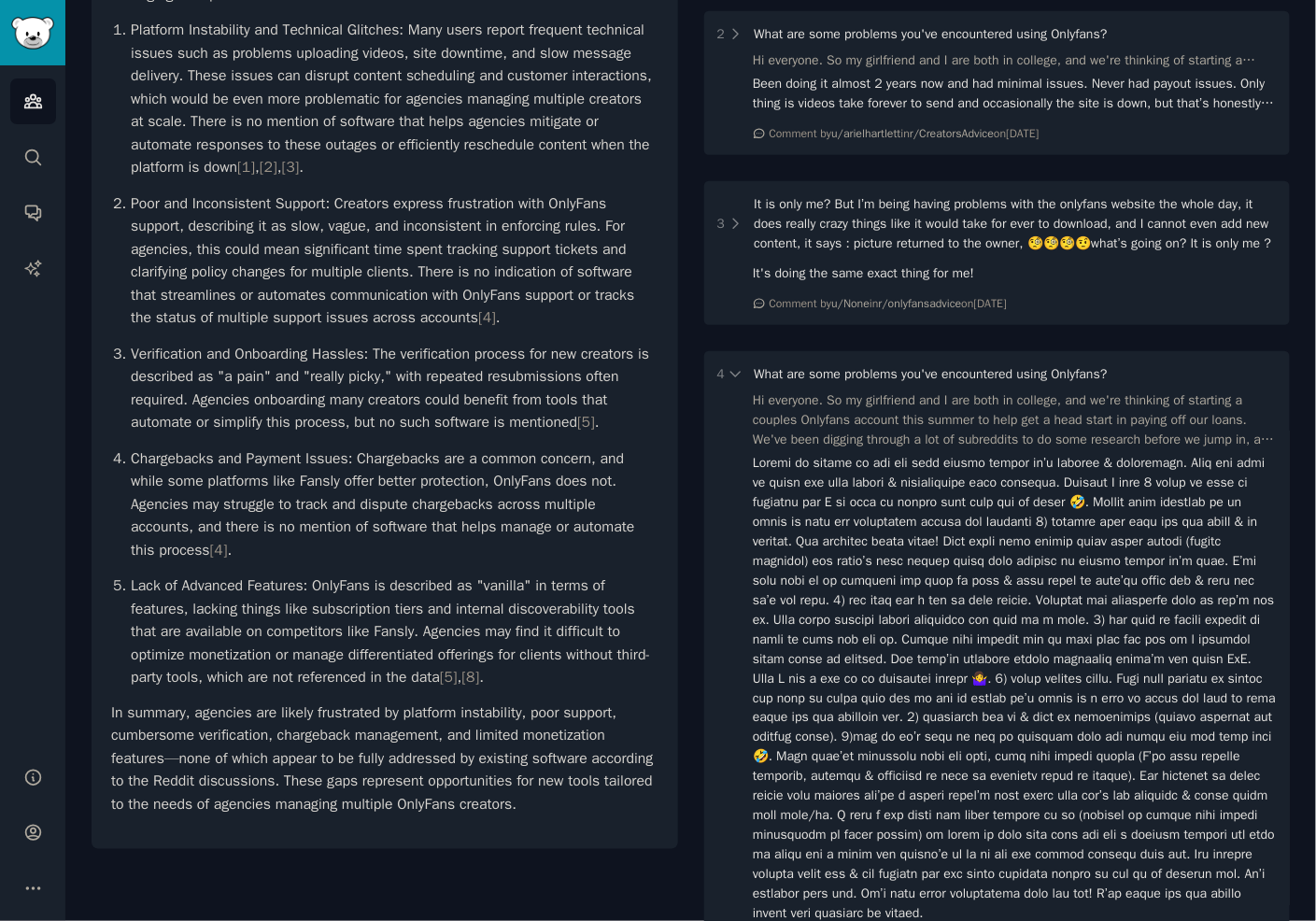 scroll, scrollTop: 404, scrollLeft: 0, axis: vertical 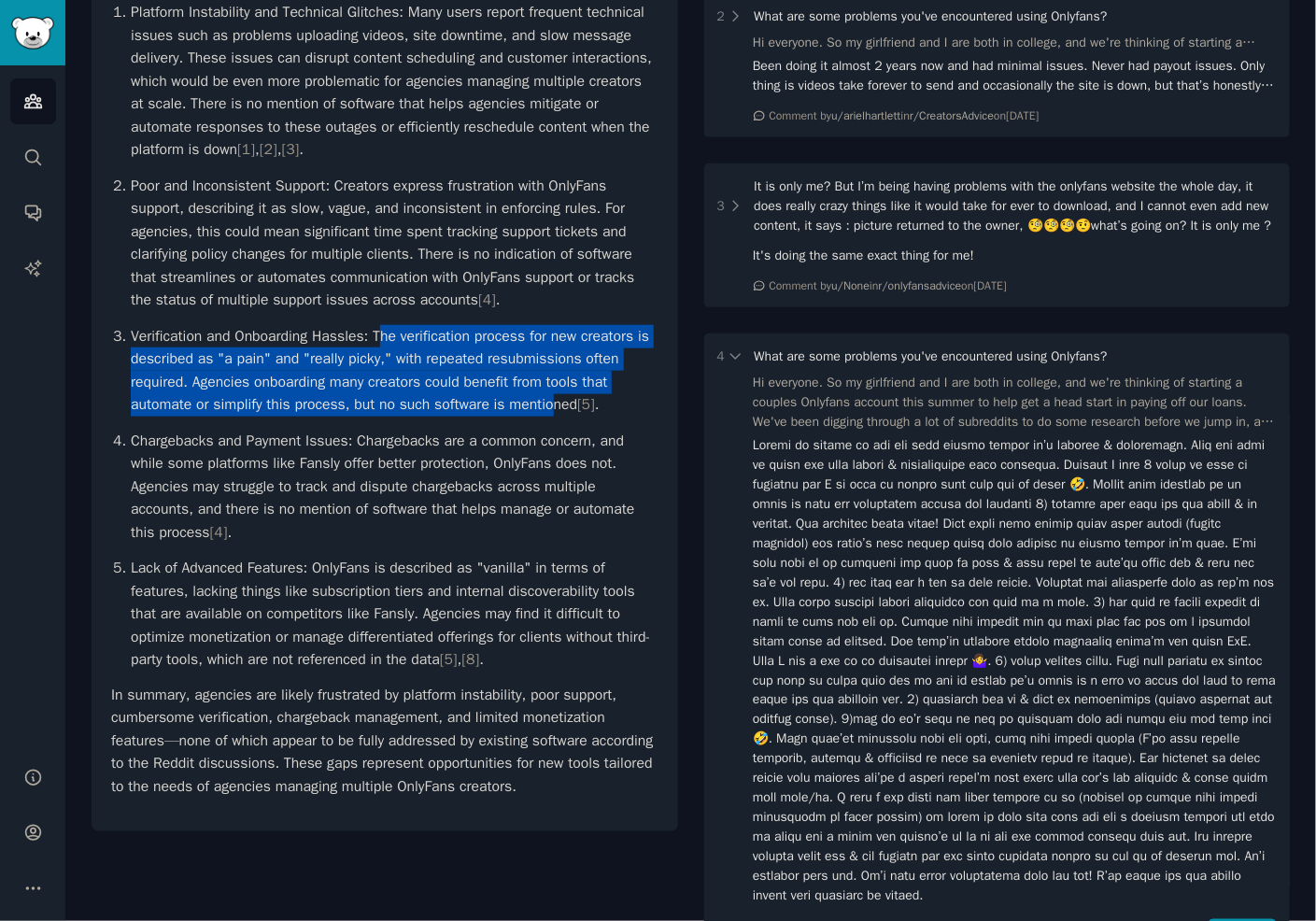 drag, startPoint x: 390, startPoint y: 336, endPoint x: 561, endPoint y: 408, distance: 185.53975 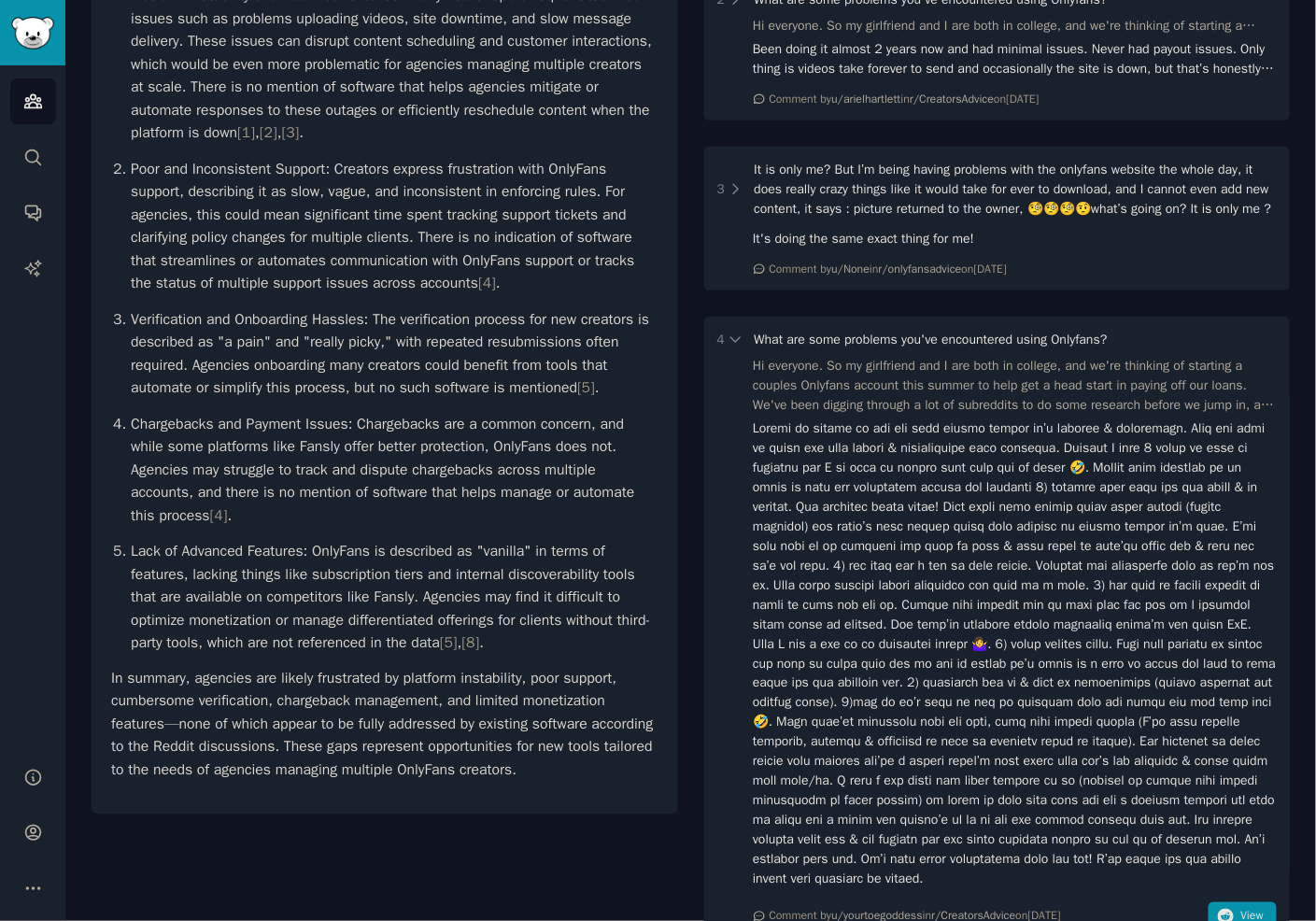 scroll, scrollTop: 425, scrollLeft: 0, axis: vertical 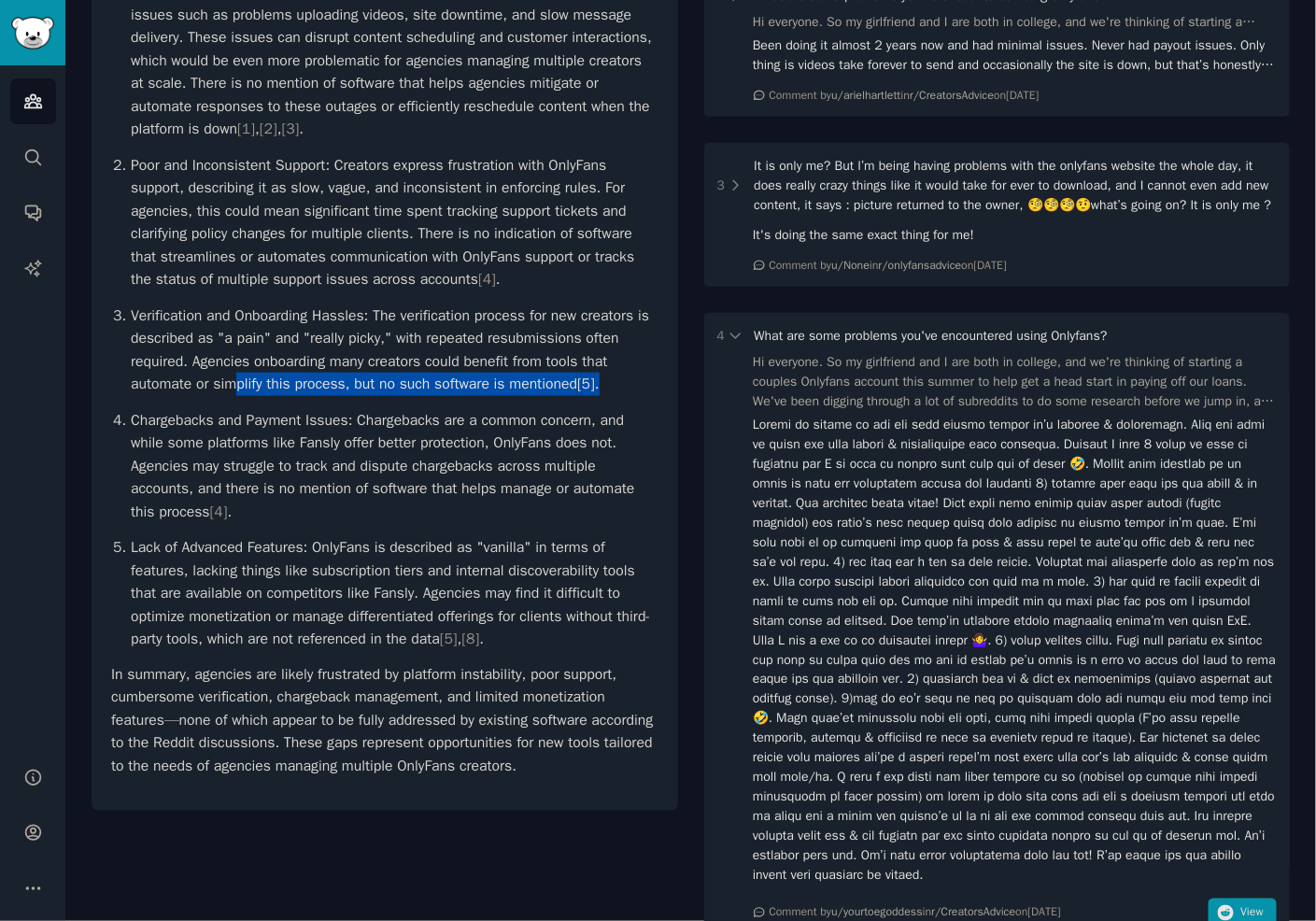 drag, startPoint x: 625, startPoint y: 377, endPoint x: 238, endPoint y: 375, distance: 387.00517 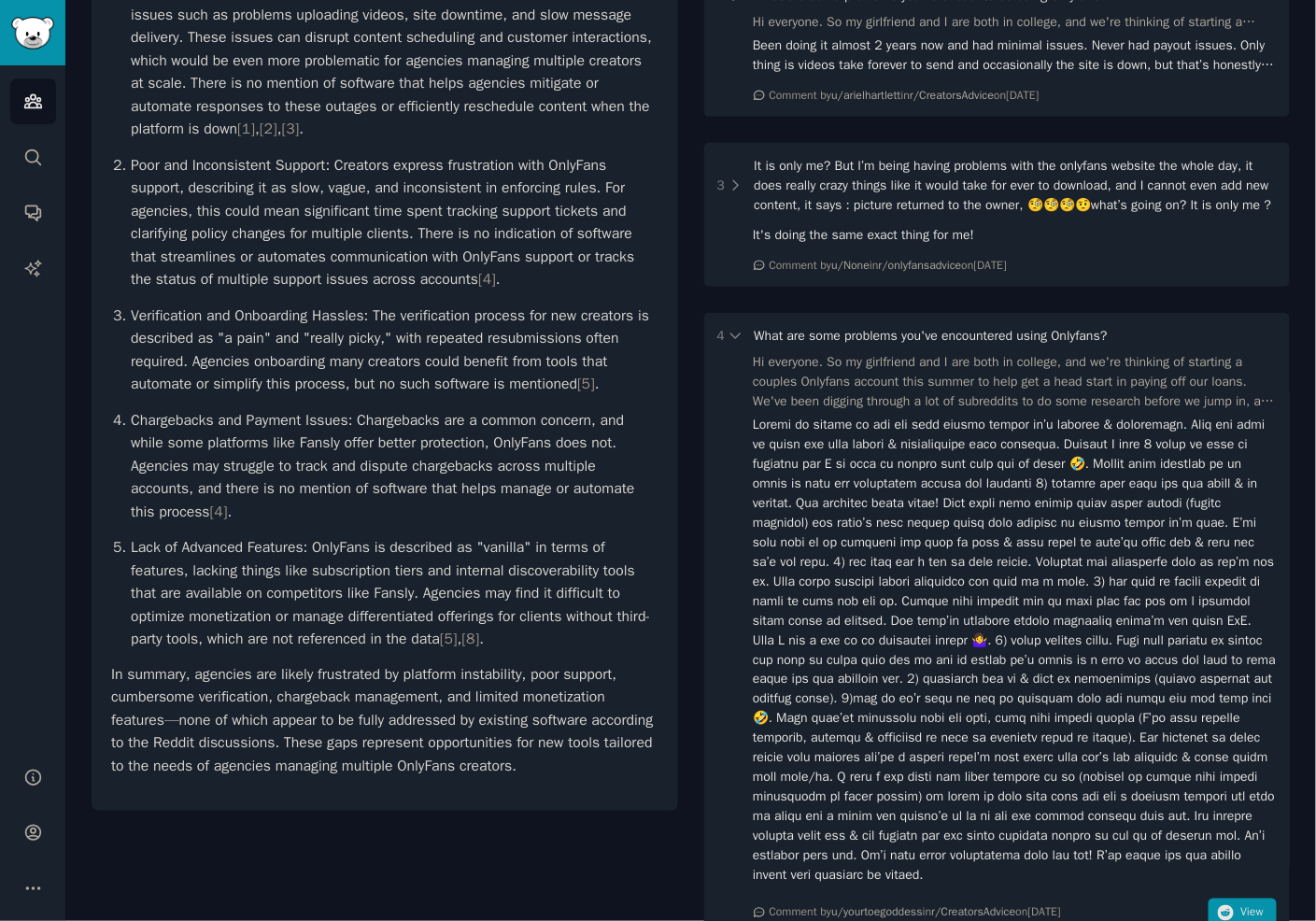 click on "Verification and Onboarding Hassles: The verification process for new creators is described as "a pain" and "really picky," with repeated resubmissions often required. Agencies onboarding many creators could benefit from tools that automate or simplify this process, but no such software is mentioned [ 5 ] ." at bounding box center (394, 350) 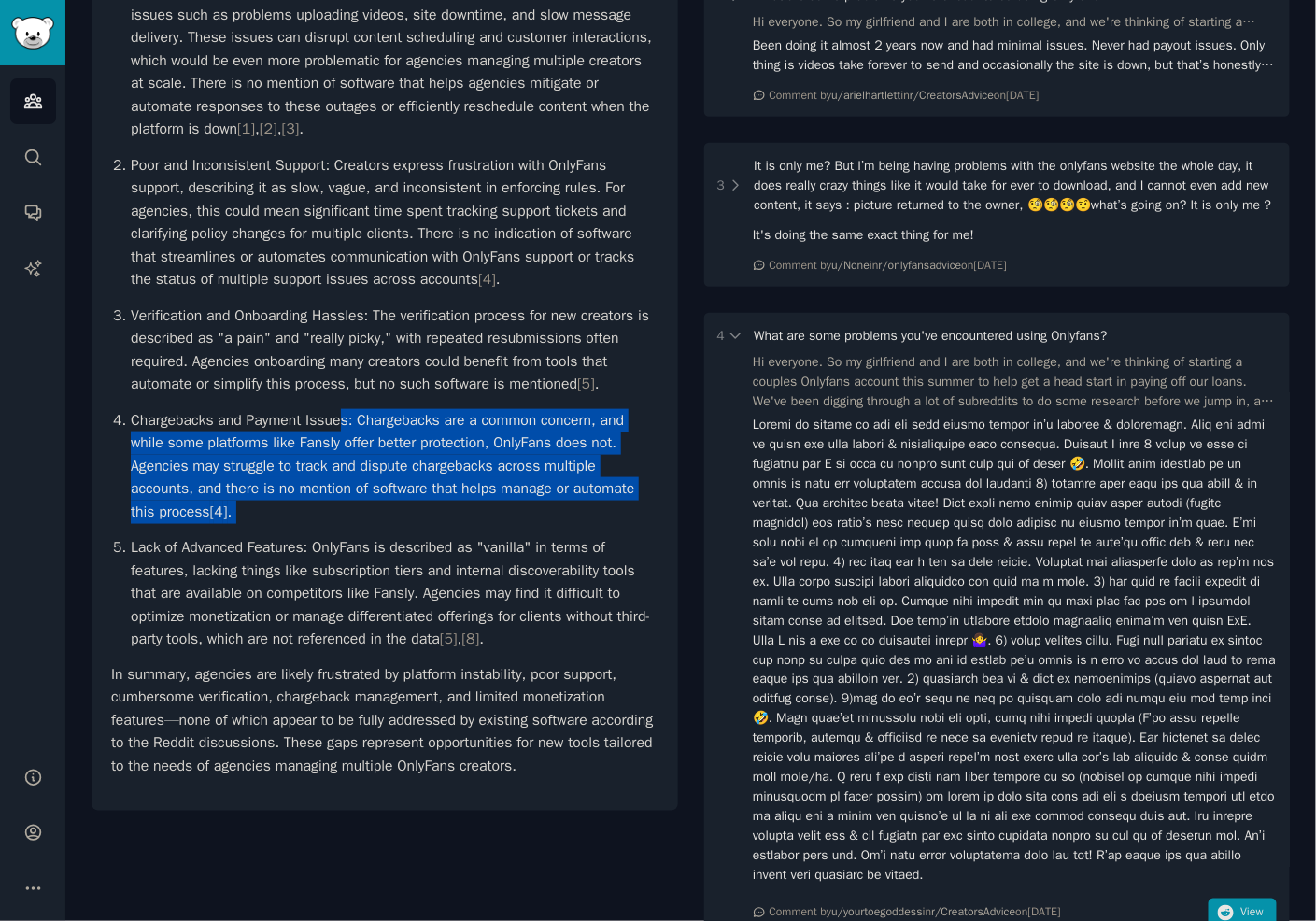 drag, startPoint x: 348, startPoint y: 422, endPoint x: 380, endPoint y: 521, distance: 104.04326 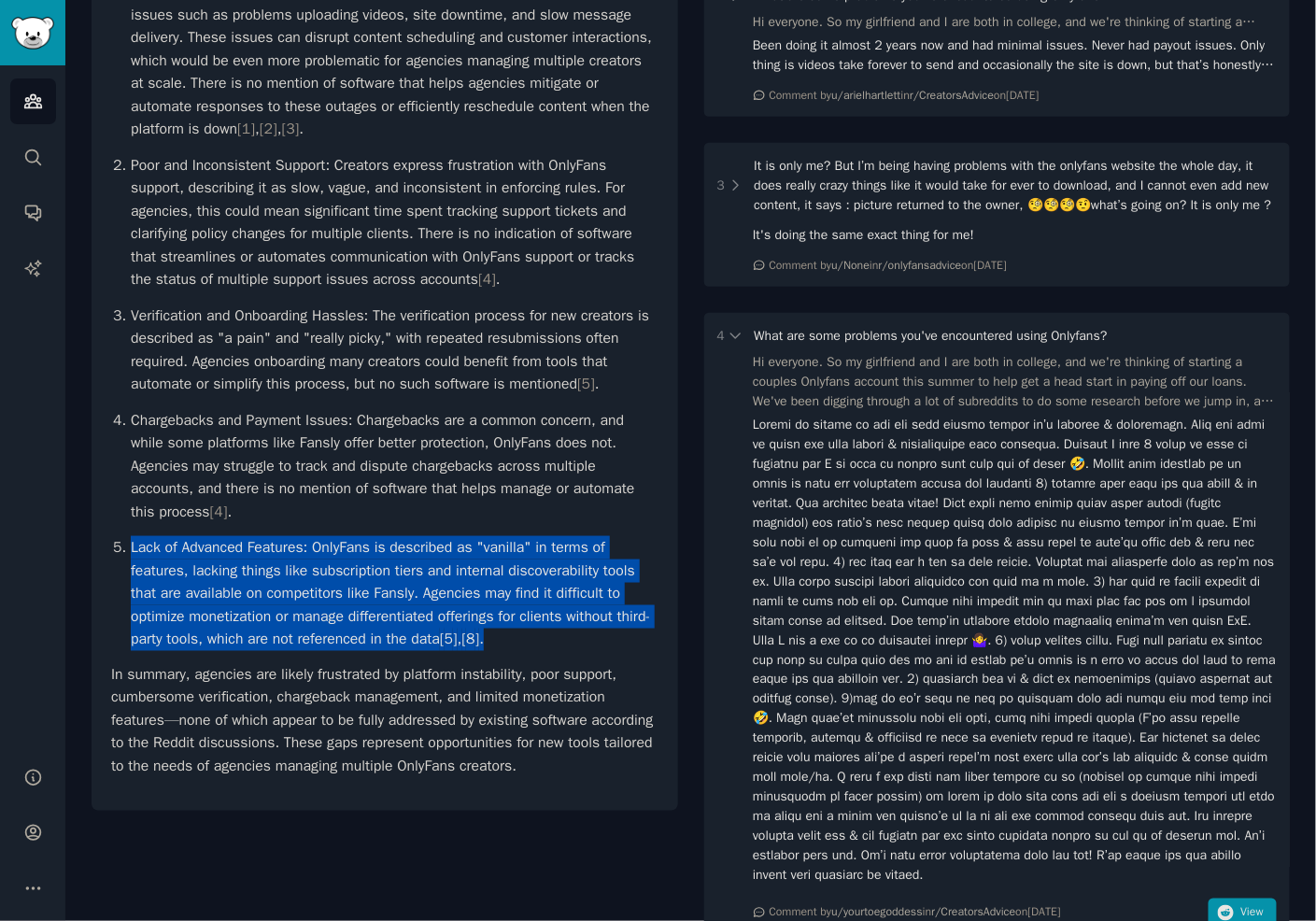 drag, startPoint x: 378, startPoint y: 508, endPoint x: 573, endPoint y: 644, distance: 237.74146 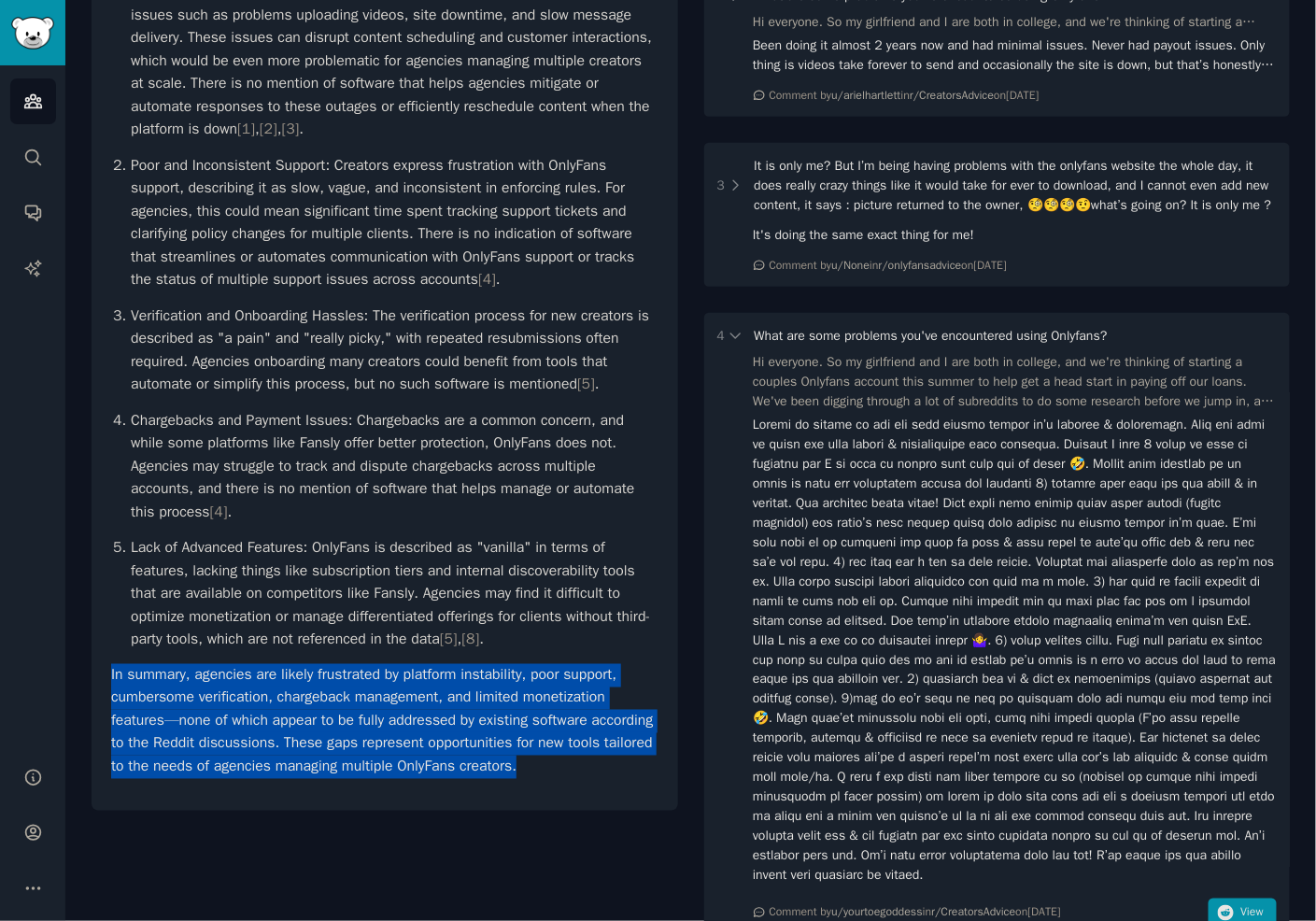 drag, startPoint x: 573, startPoint y: 644, endPoint x: 635, endPoint y: 775, distance: 144.93102 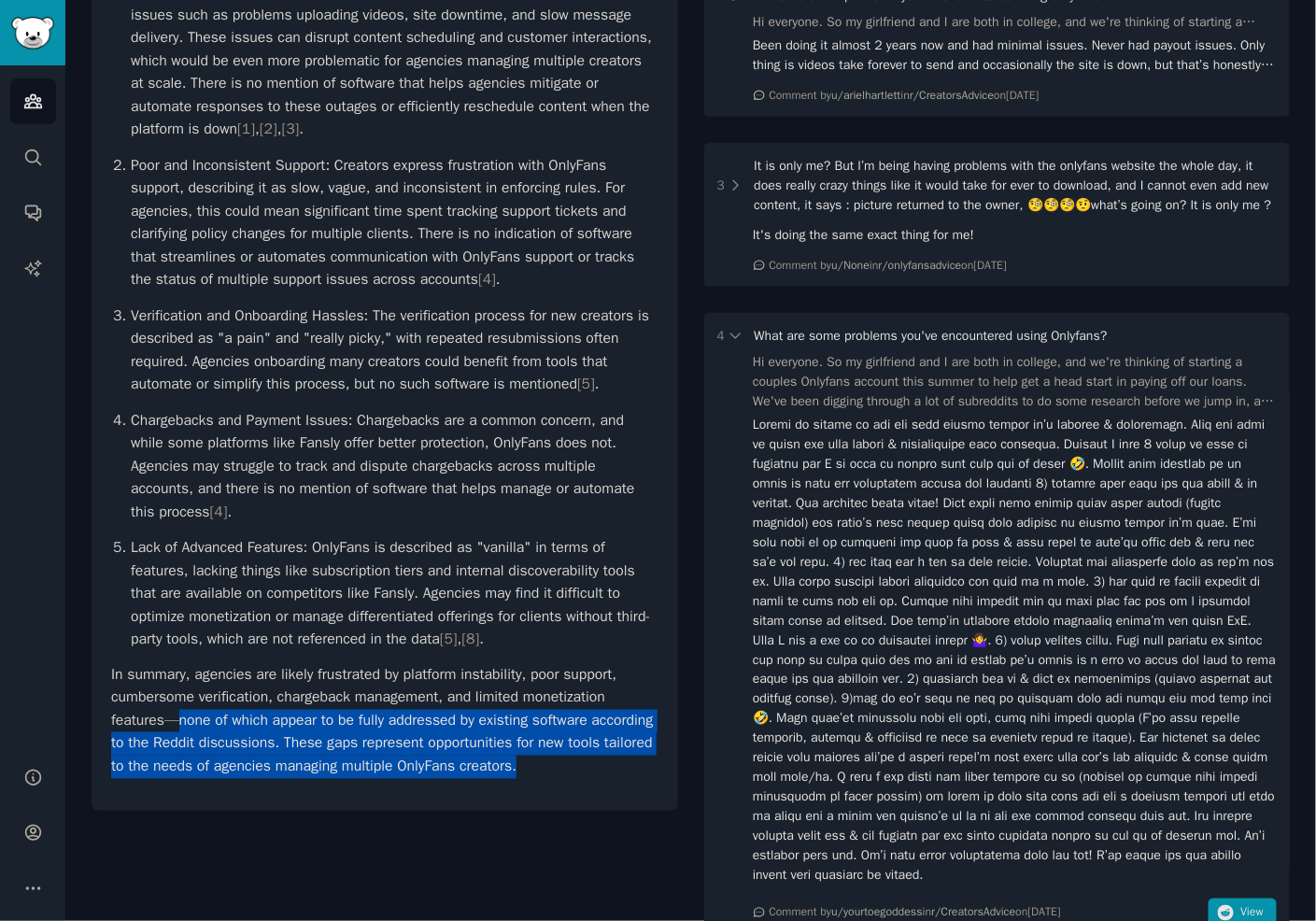 drag, startPoint x: 635, startPoint y: 775, endPoint x: 177, endPoint y: 720, distance: 461.2906 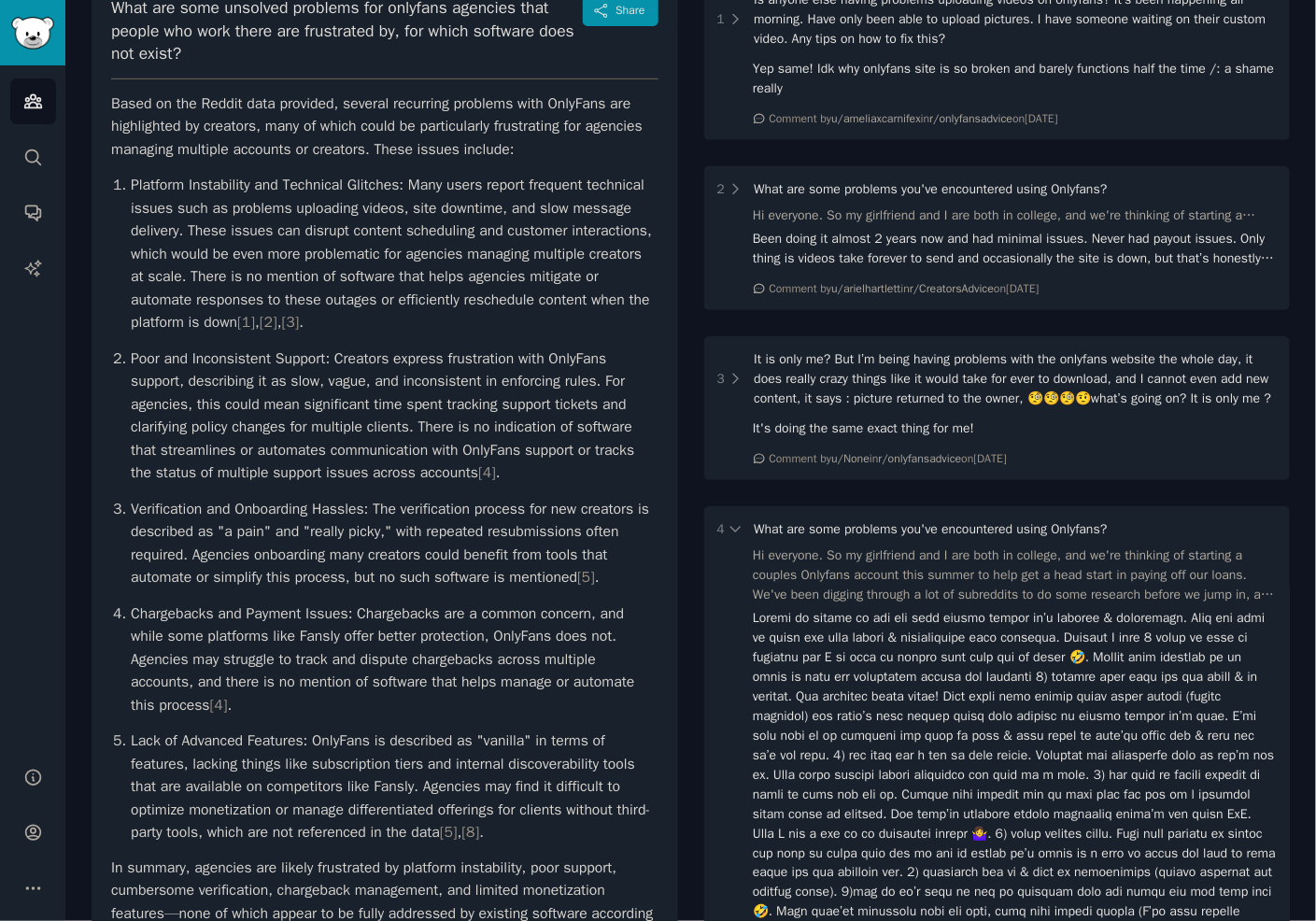 scroll, scrollTop: 0, scrollLeft: 0, axis: both 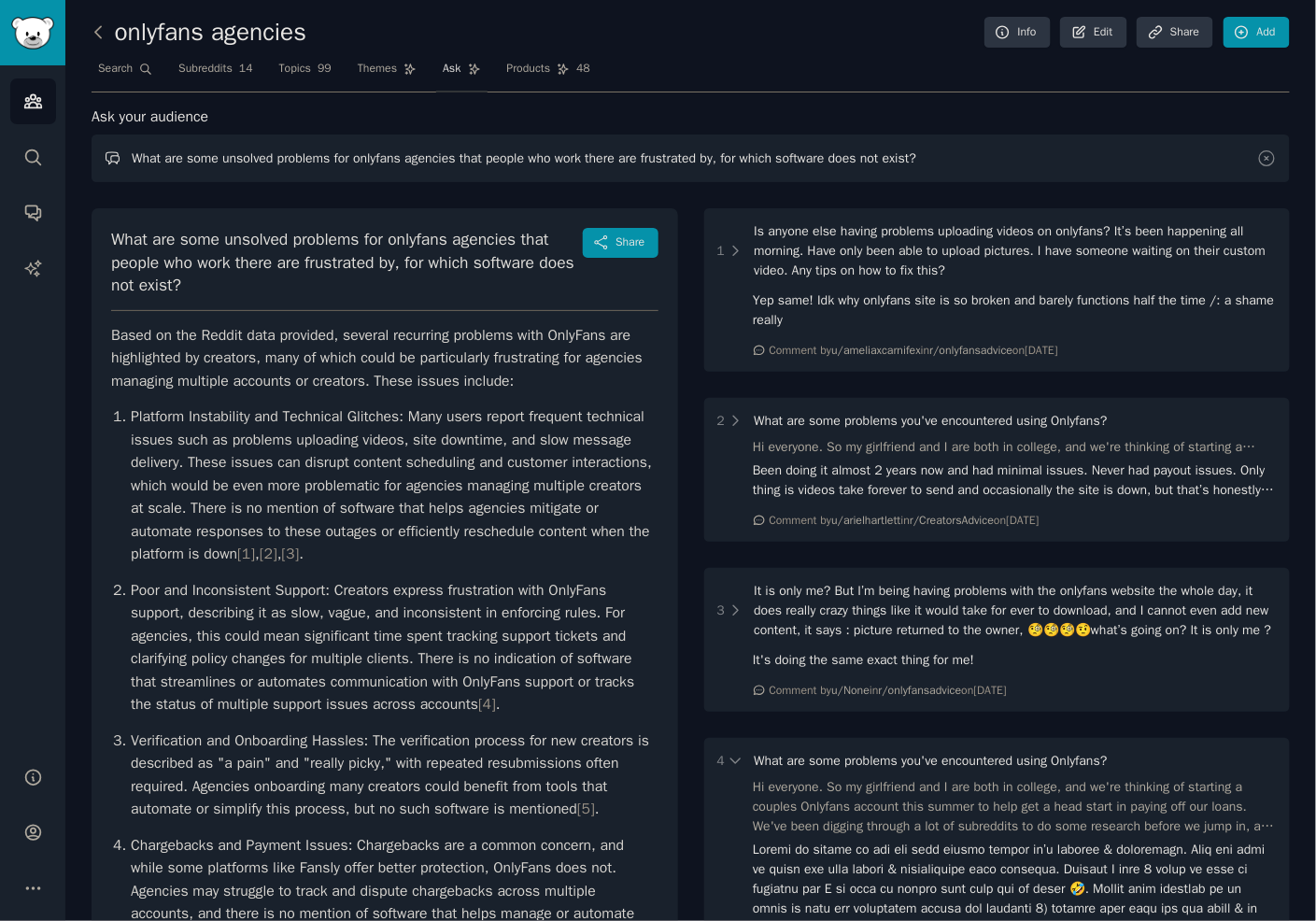 click on "What are some unsolved problems for onlyfans agencies that people who work there are frustrated by, for which software does not exist?" at bounding box center (690, 158) 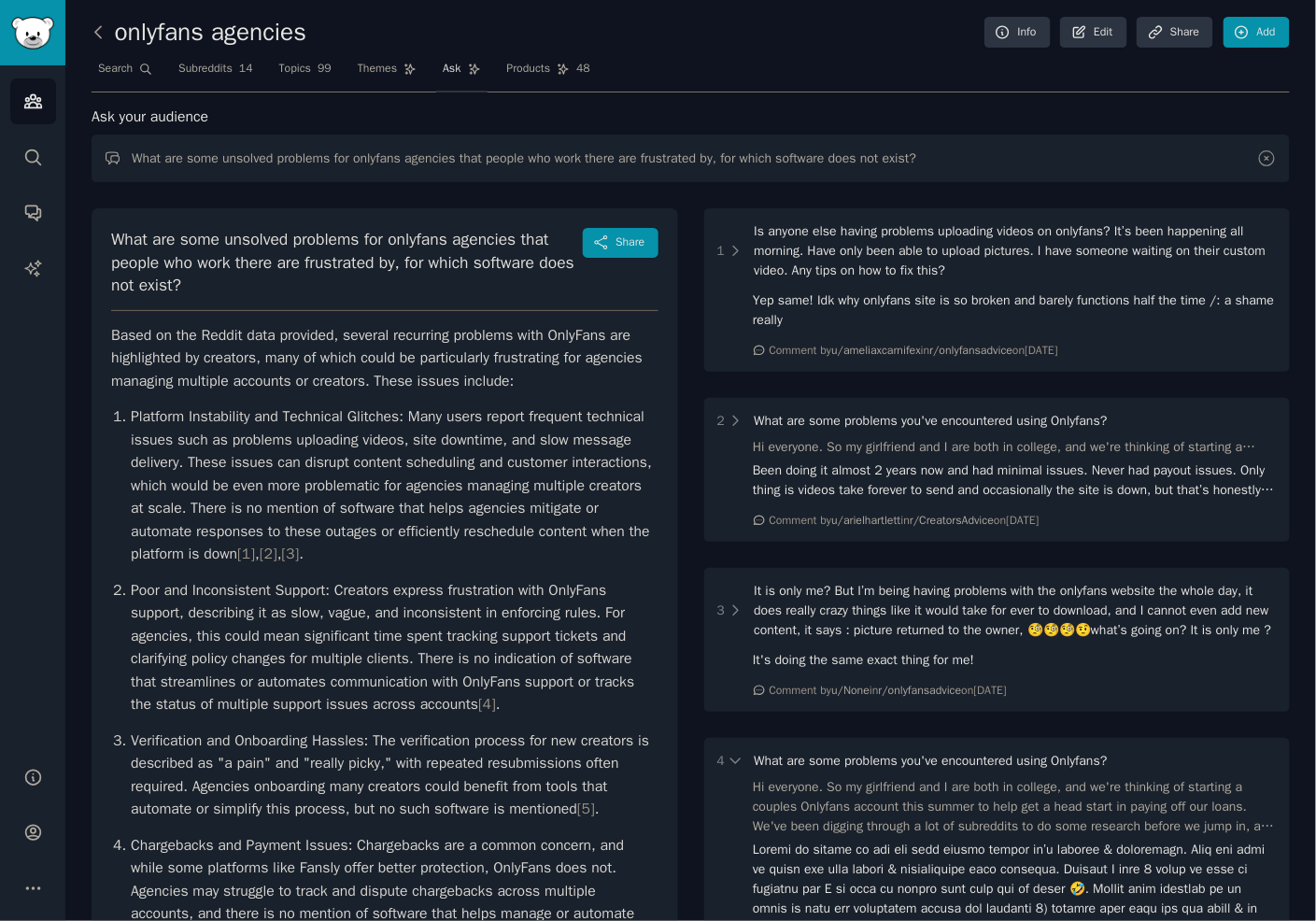 click 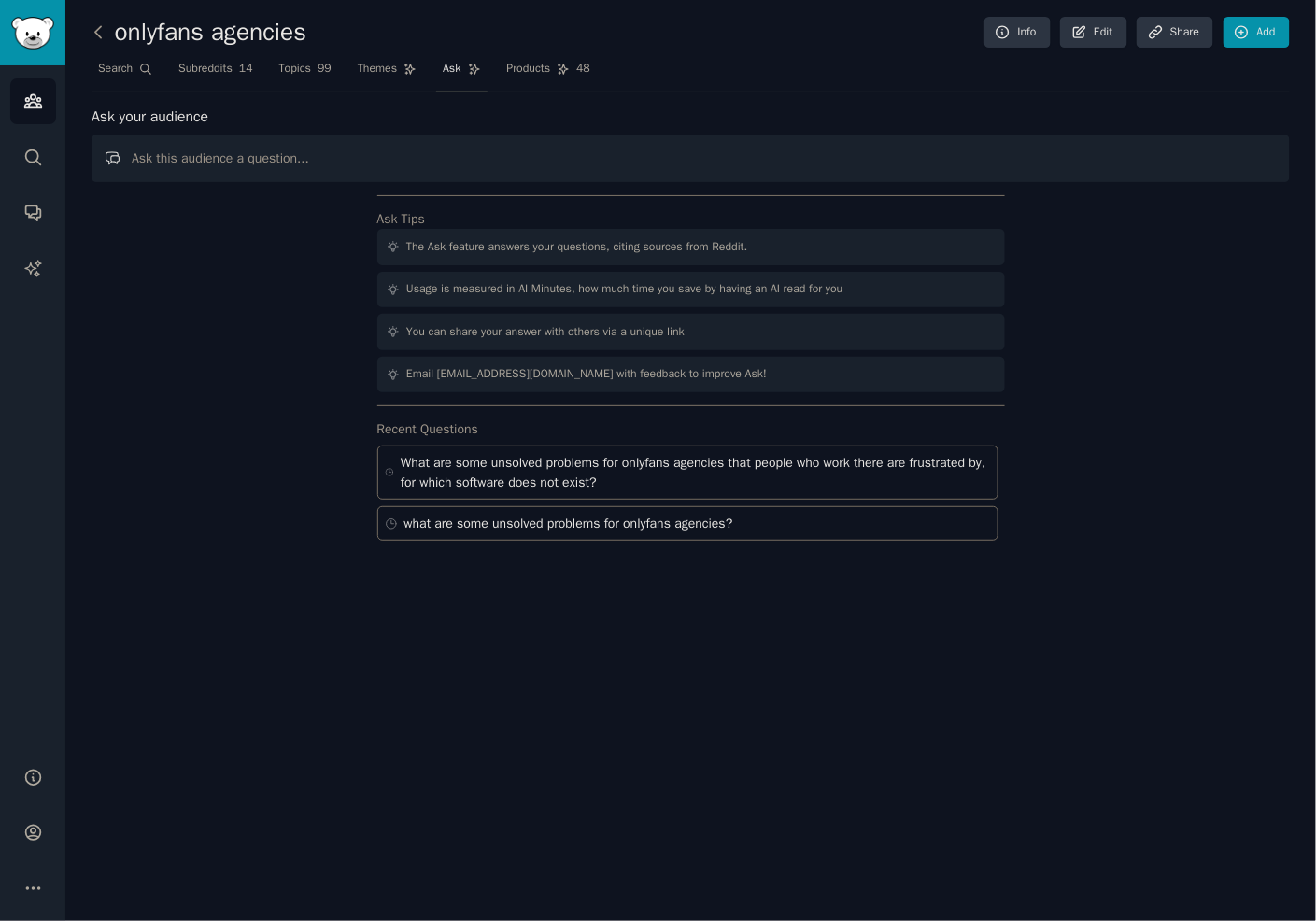 click at bounding box center (690, 158) 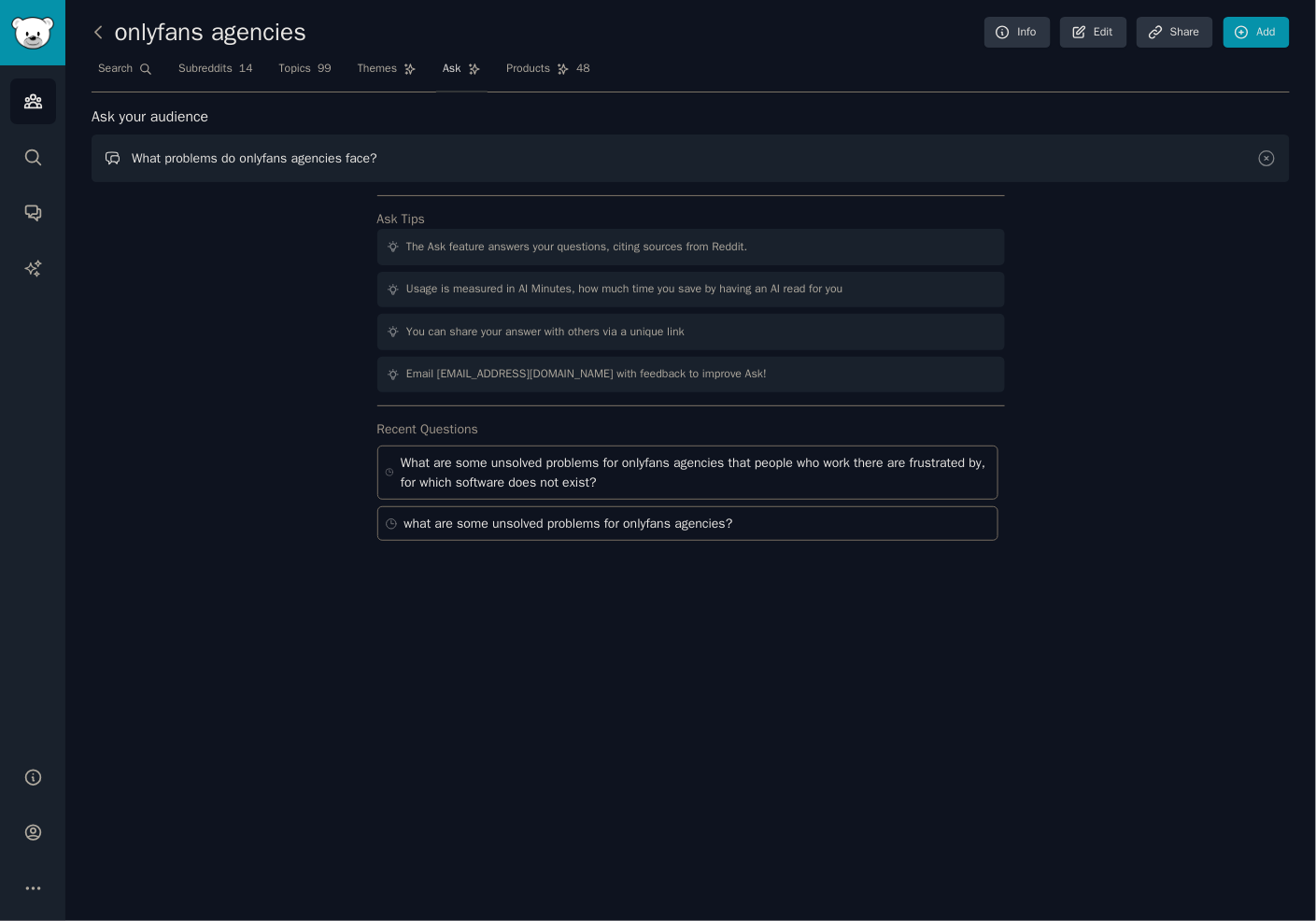 type on "What problems do onlyfans agencies face?" 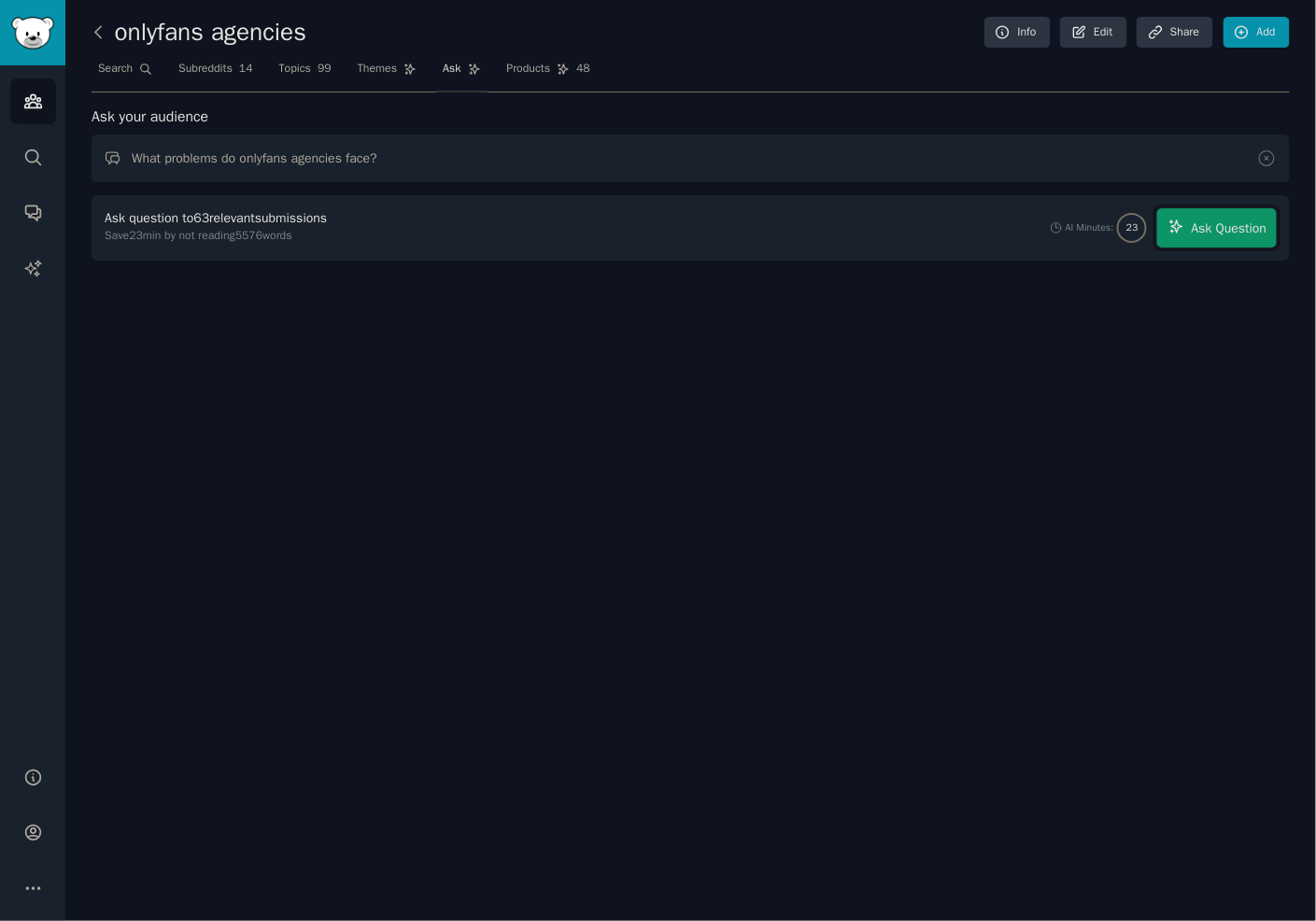 click on "Ask Question" at bounding box center [1229, 228] 